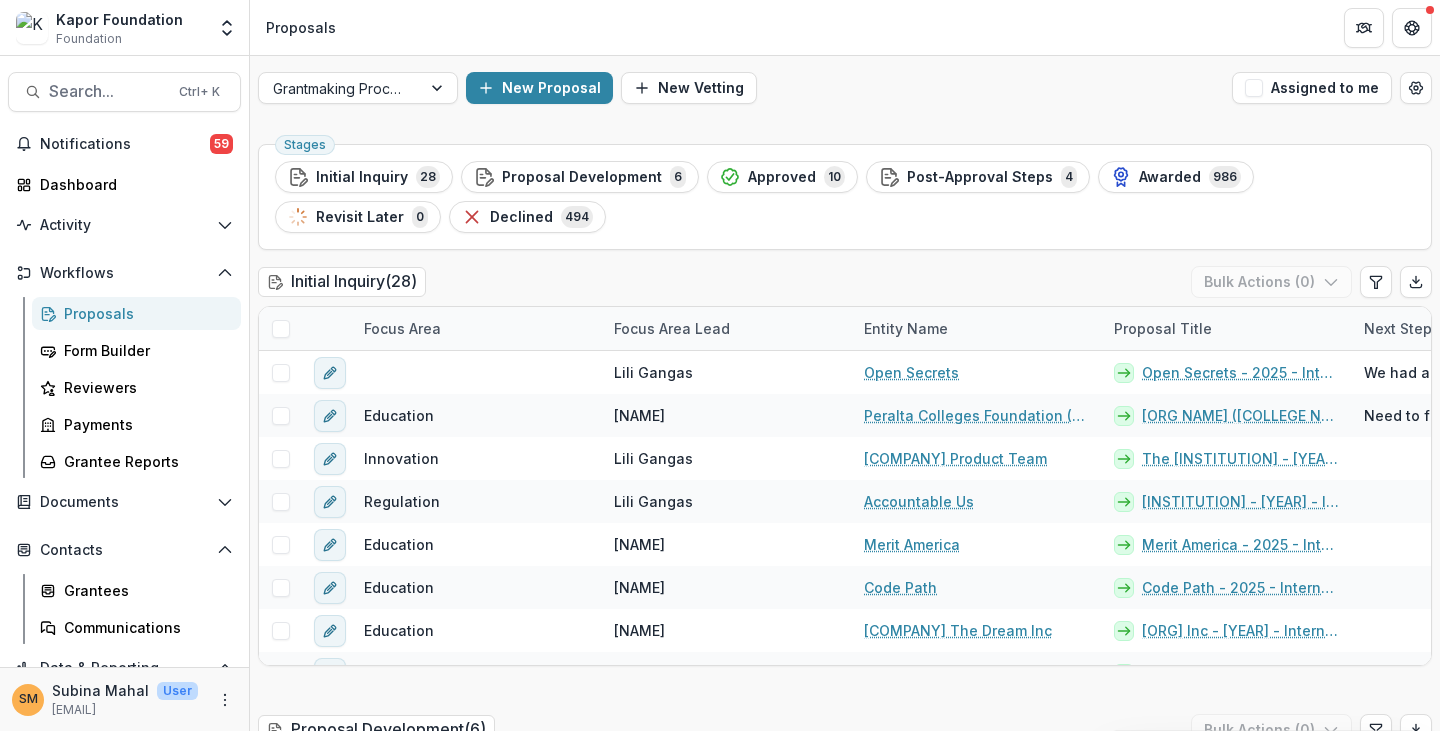 scroll, scrollTop: 0, scrollLeft: 0, axis: both 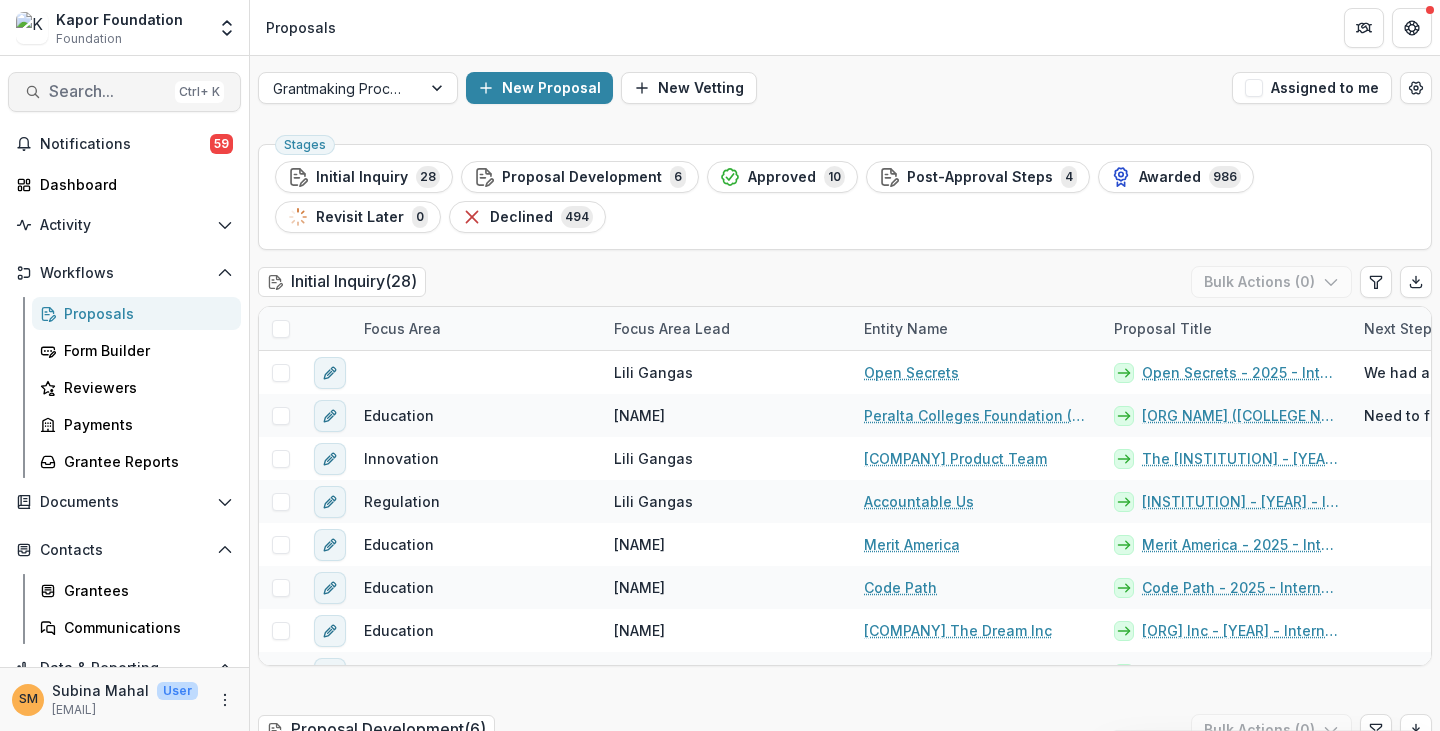 click on "Search..." at bounding box center (108, 91) 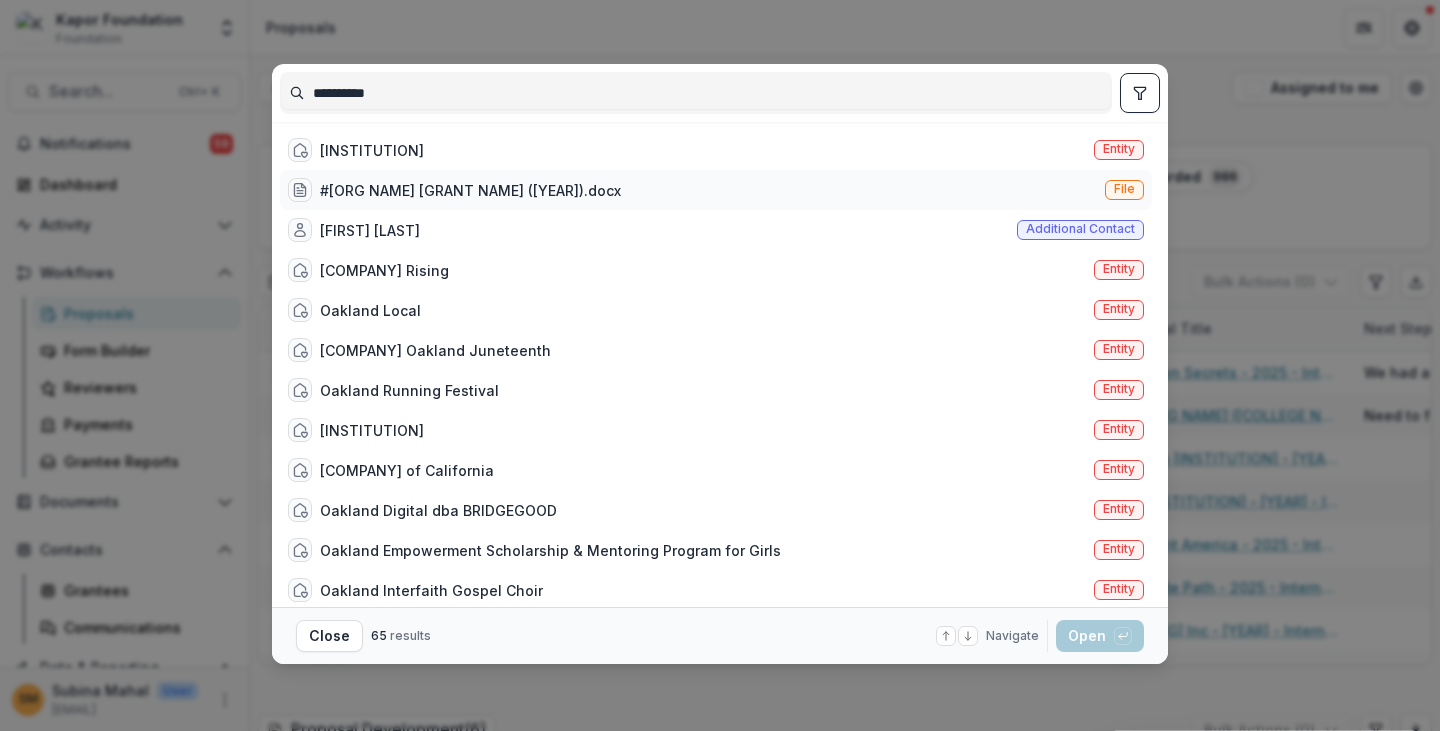 type on "**********" 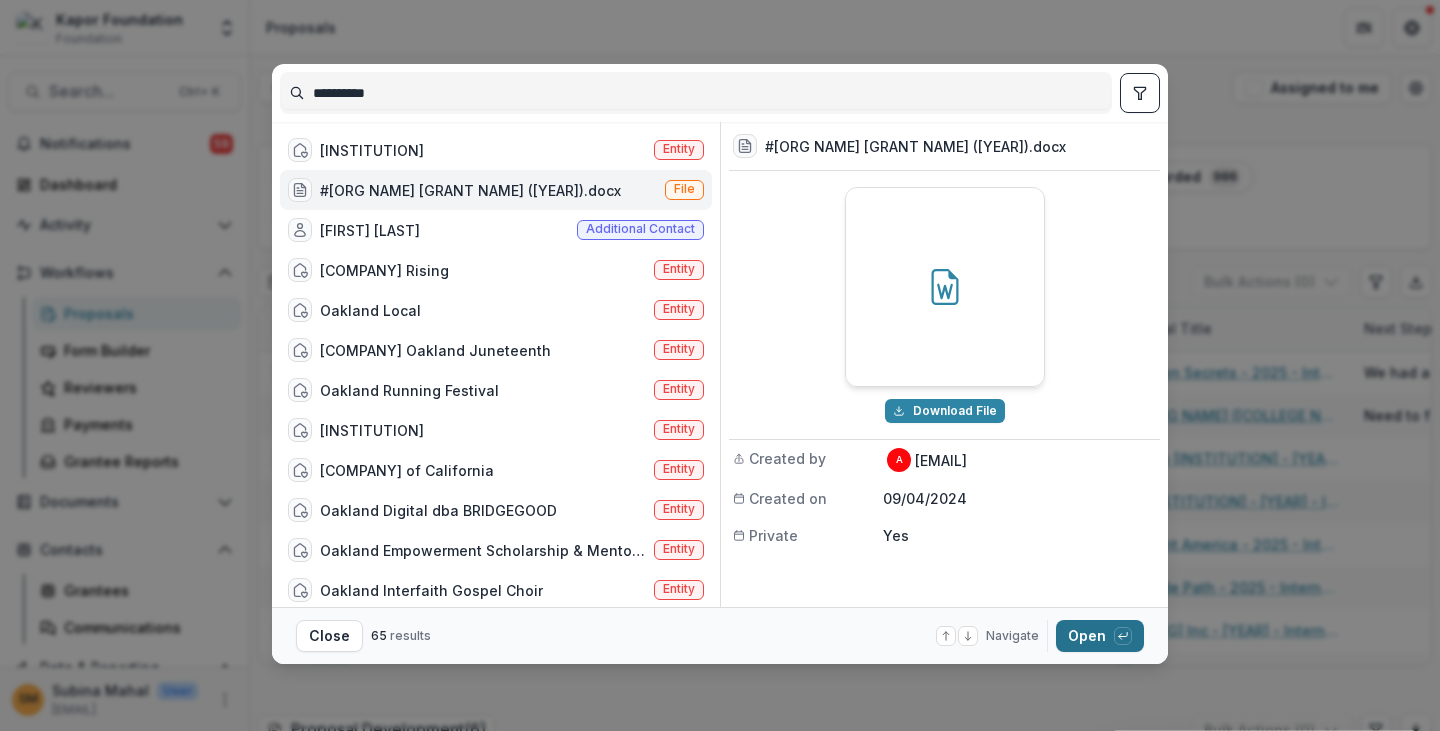 click on "Open with enter key" at bounding box center (1100, 636) 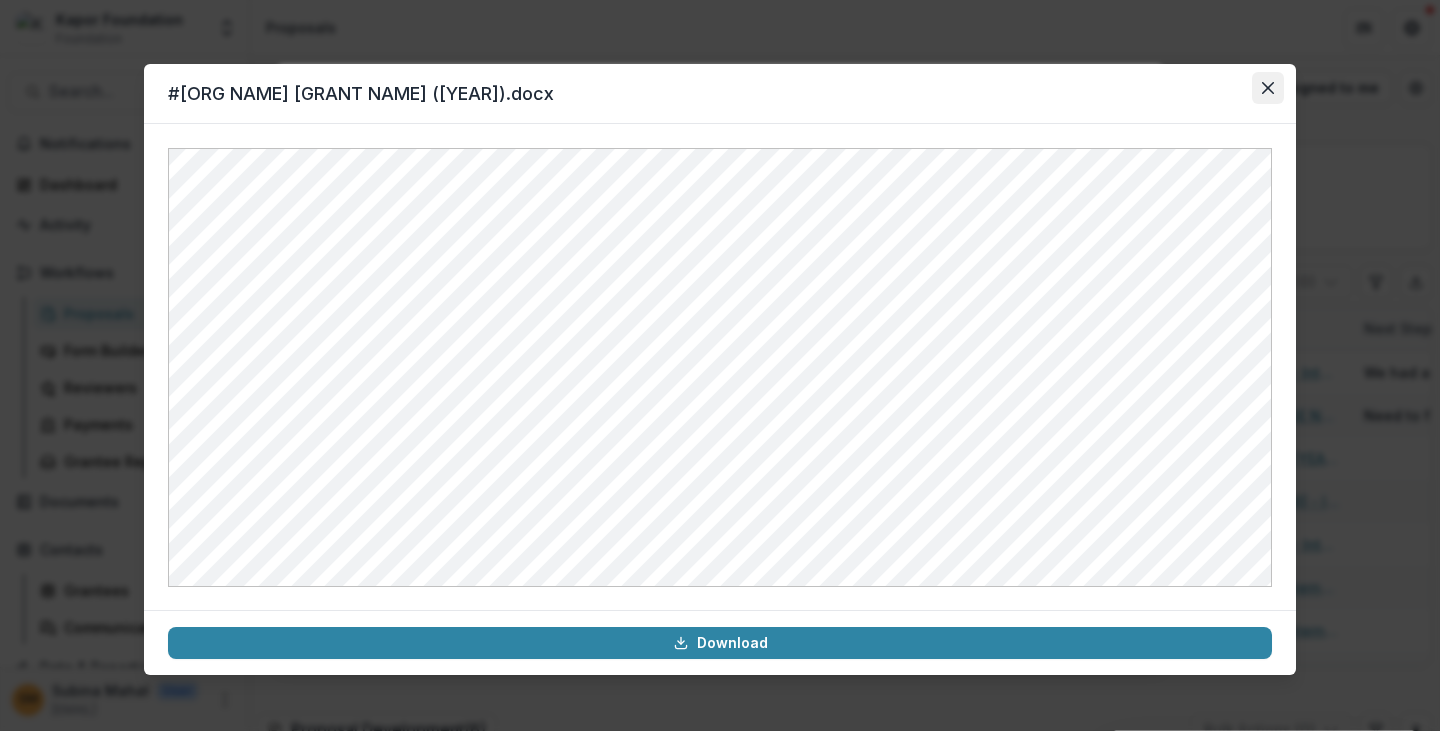 click 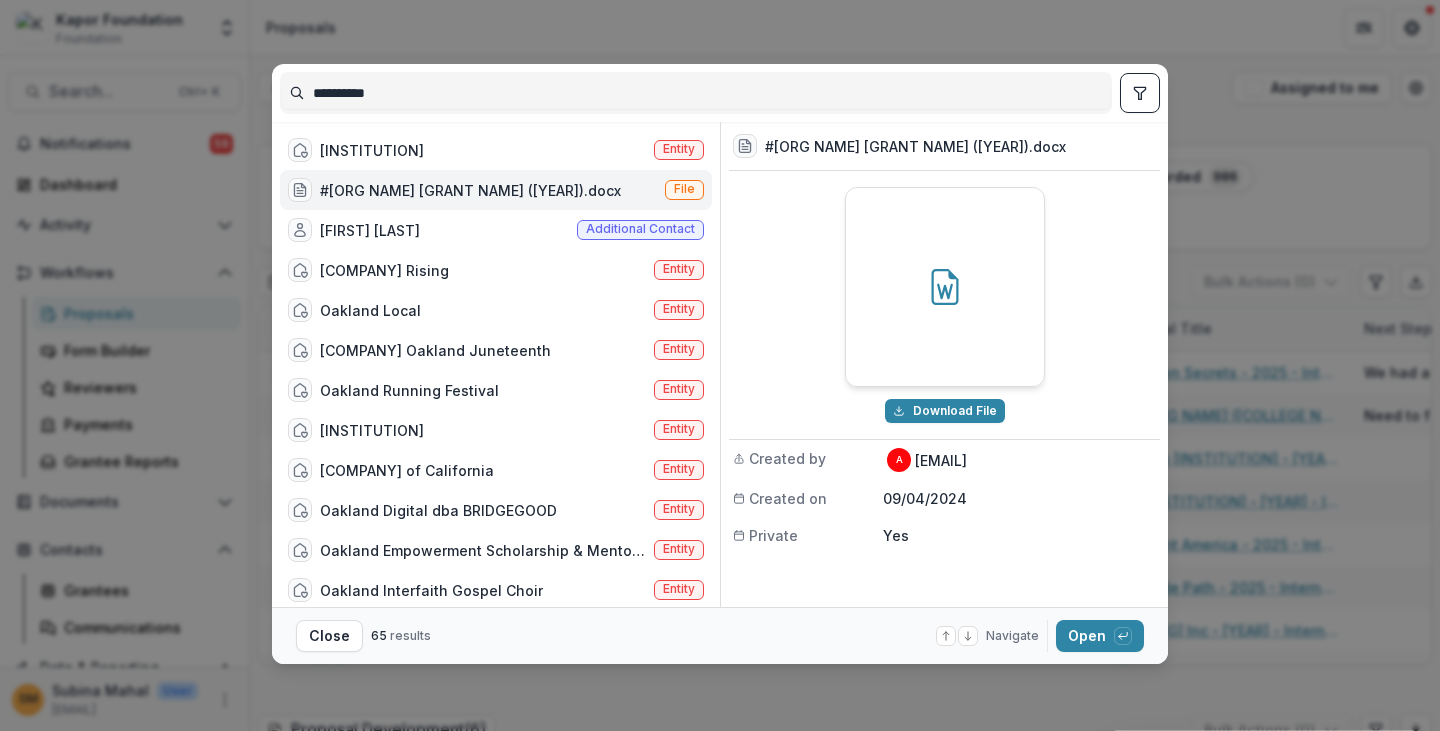 click on "**********" at bounding box center [720, 365] 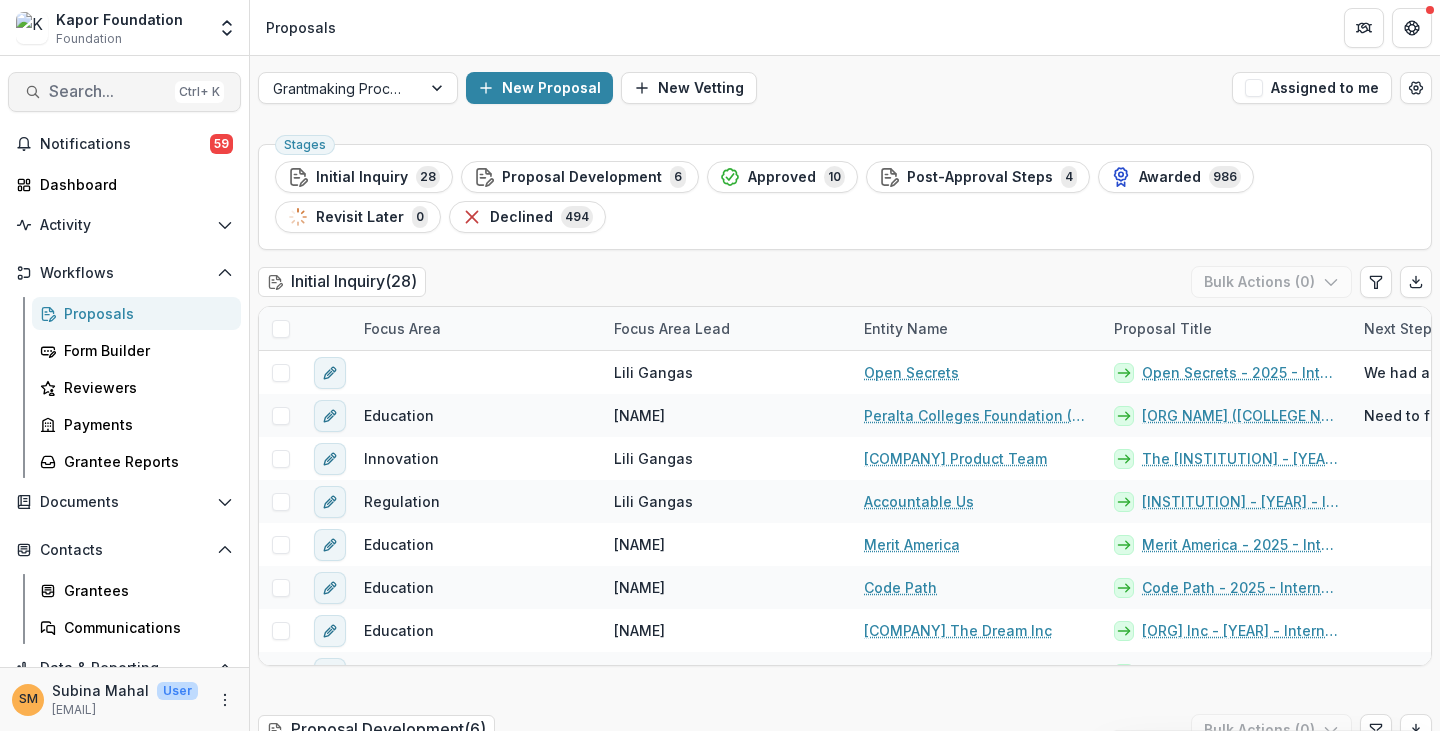 click on "Search..." at bounding box center (108, 91) 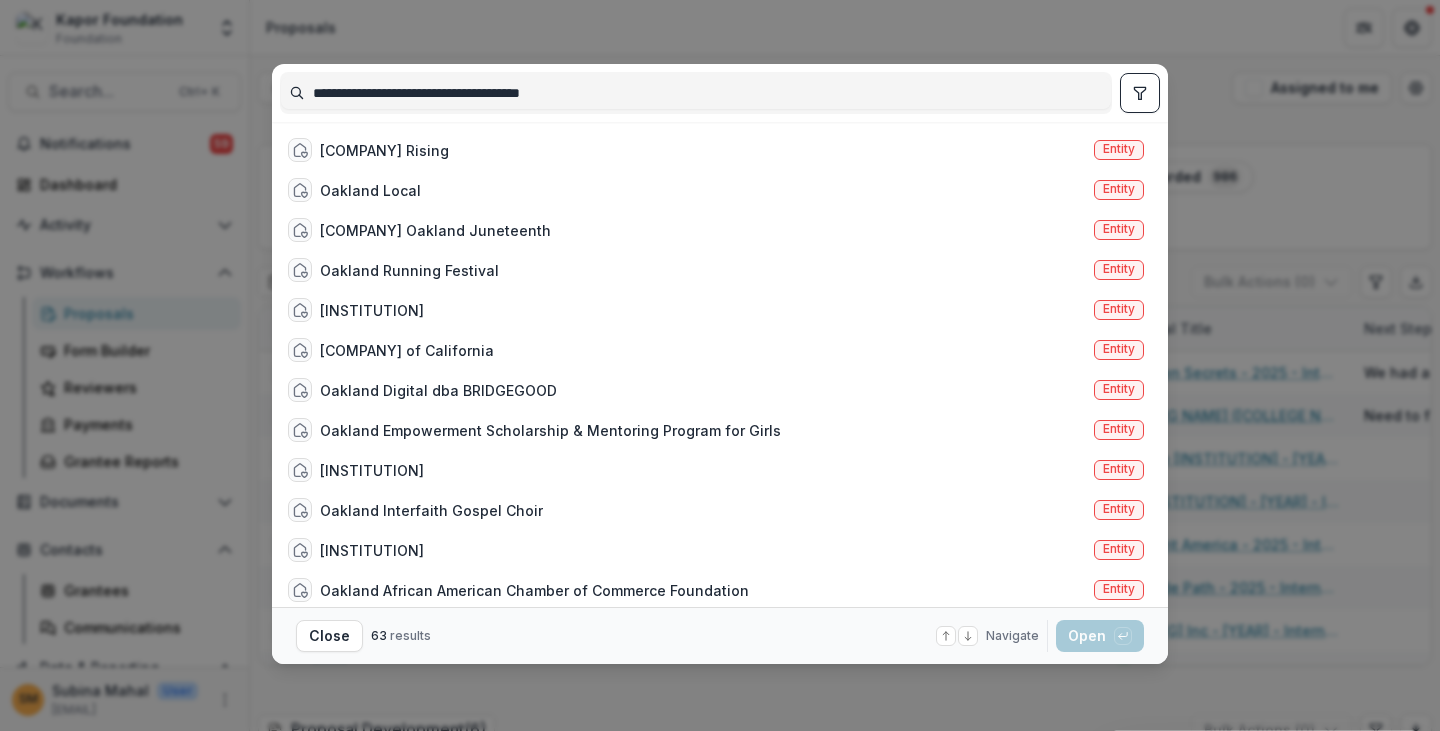 drag, startPoint x: 600, startPoint y: 91, endPoint x: 260, endPoint y: 83, distance: 340.09412 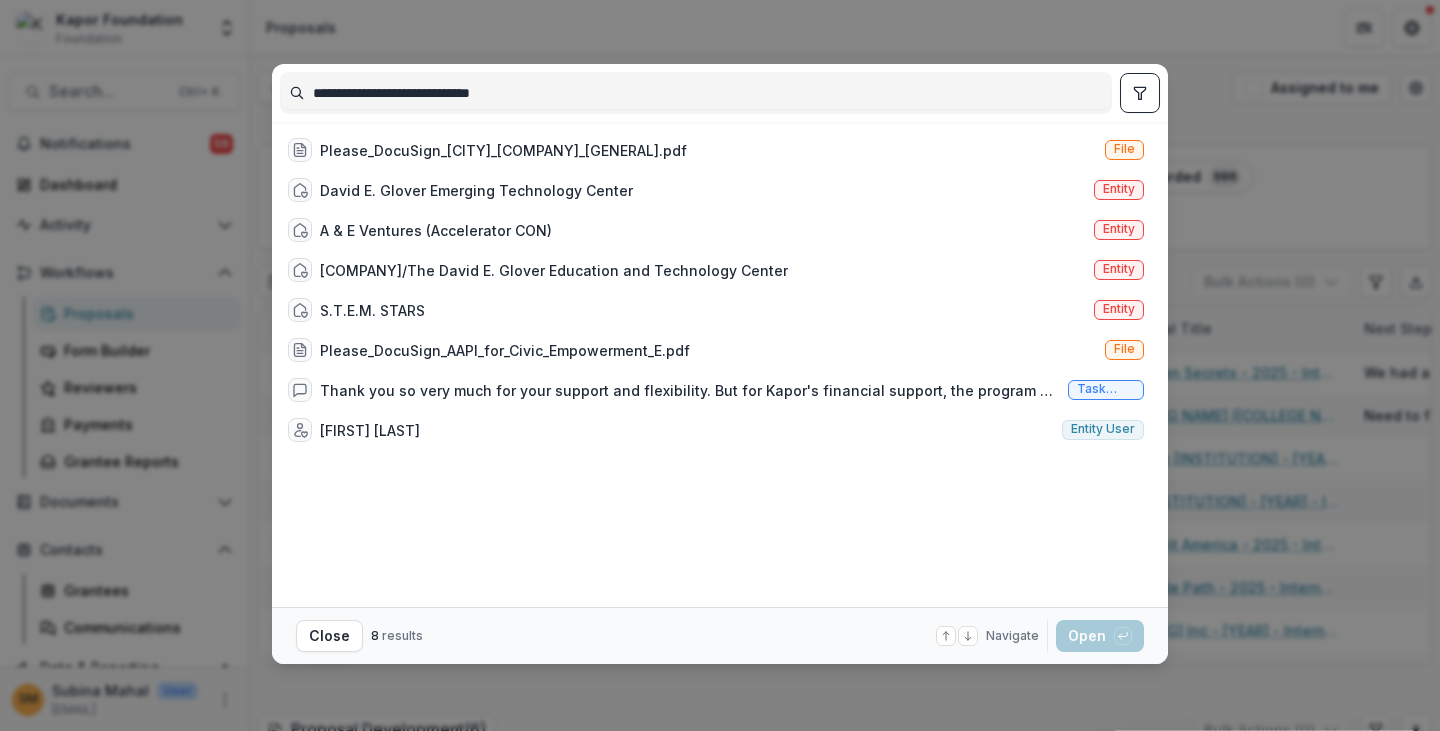 drag, startPoint x: 323, startPoint y: 95, endPoint x: 312, endPoint y: 95, distance: 11 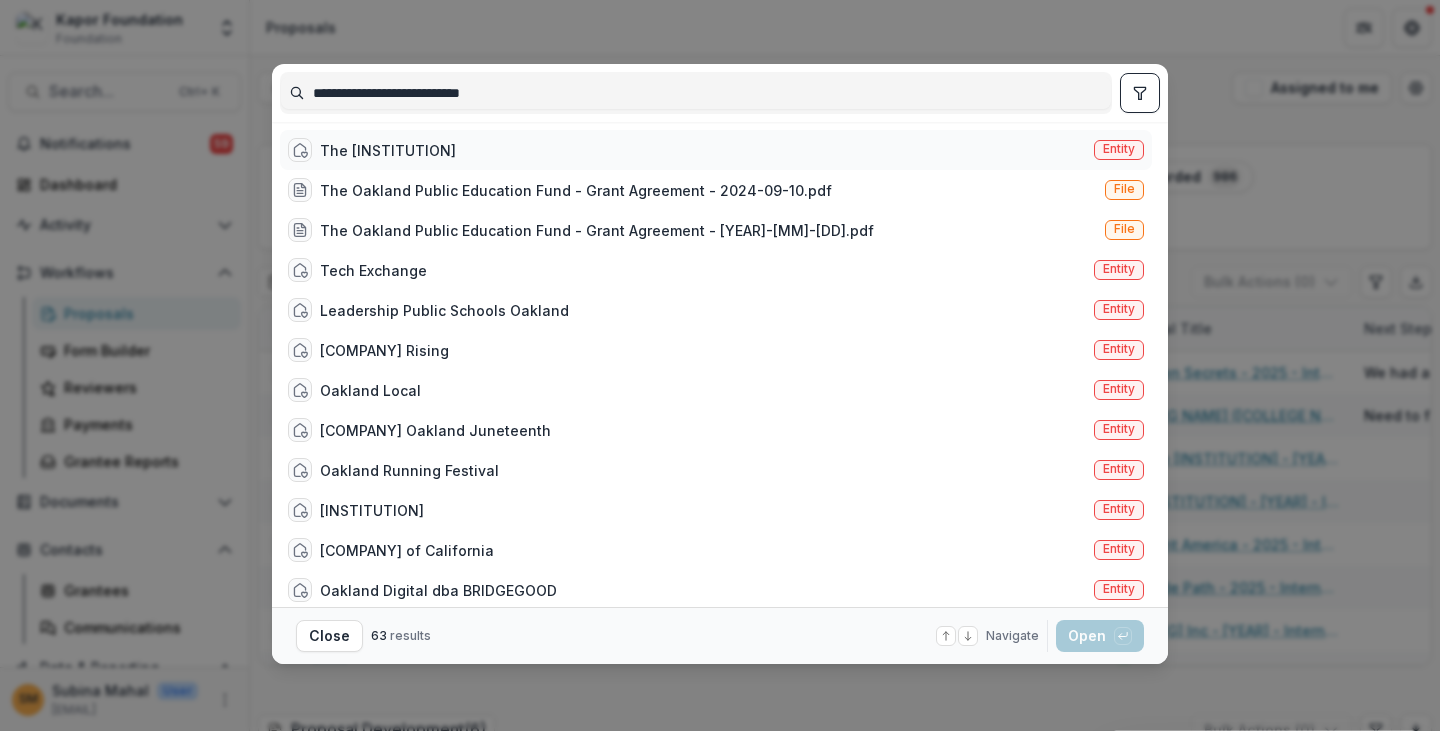 type on "**********" 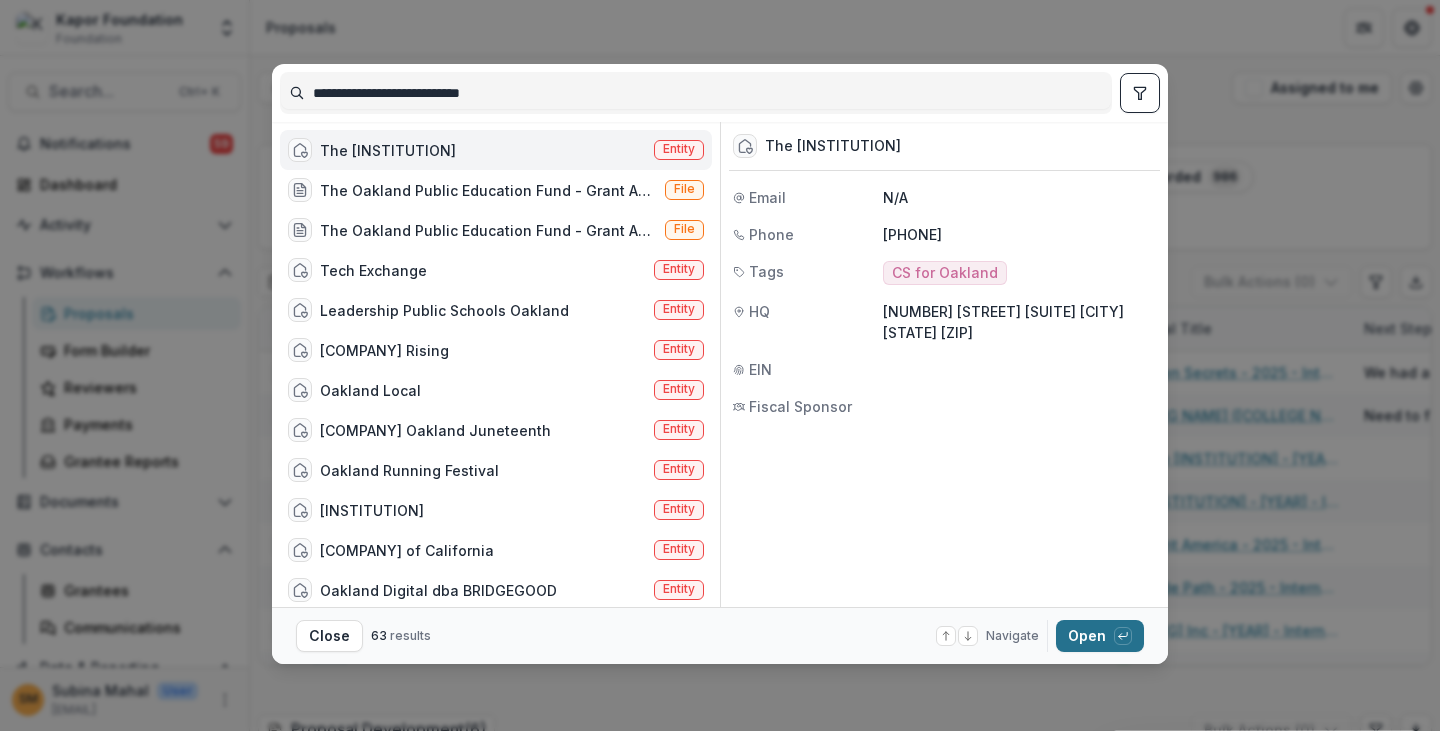 click on "Open with enter key" at bounding box center (1100, 636) 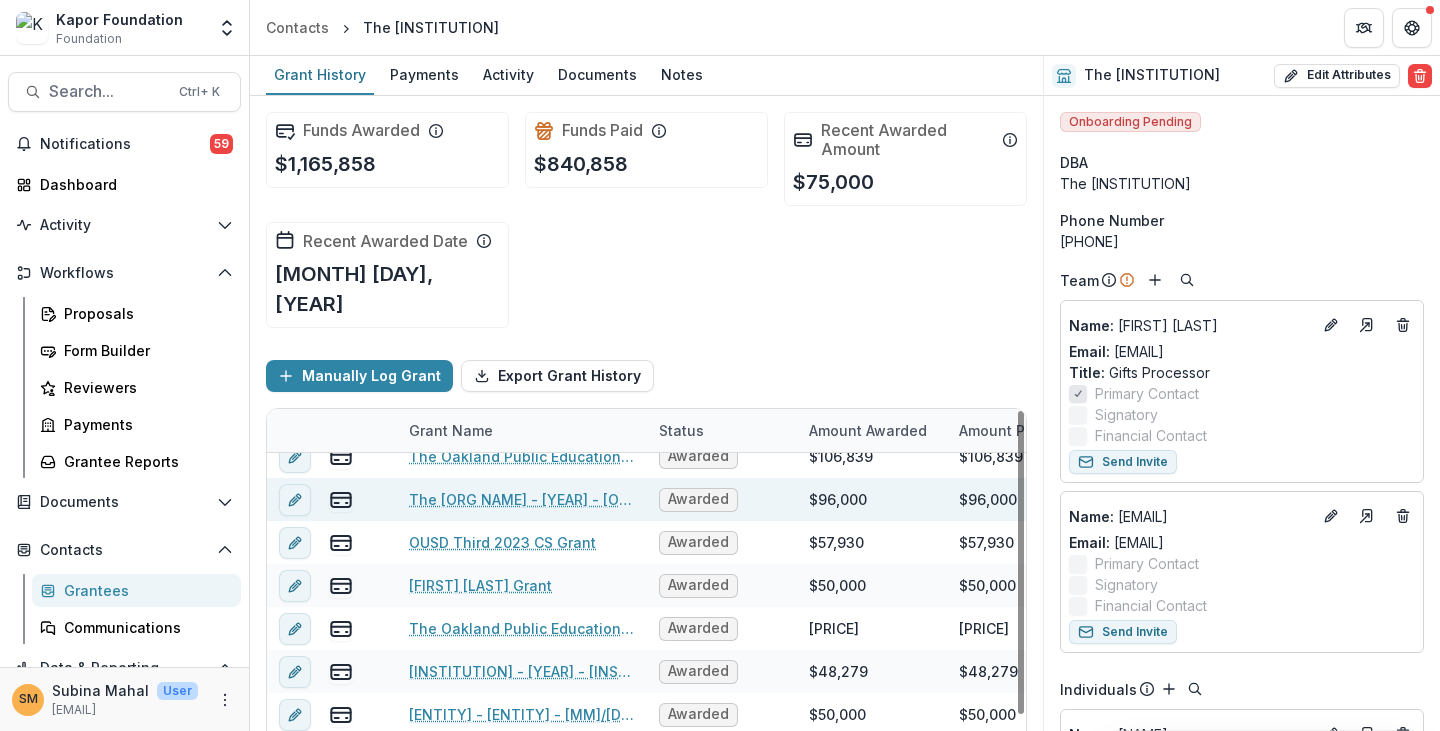 scroll, scrollTop: 0, scrollLeft: 0, axis: both 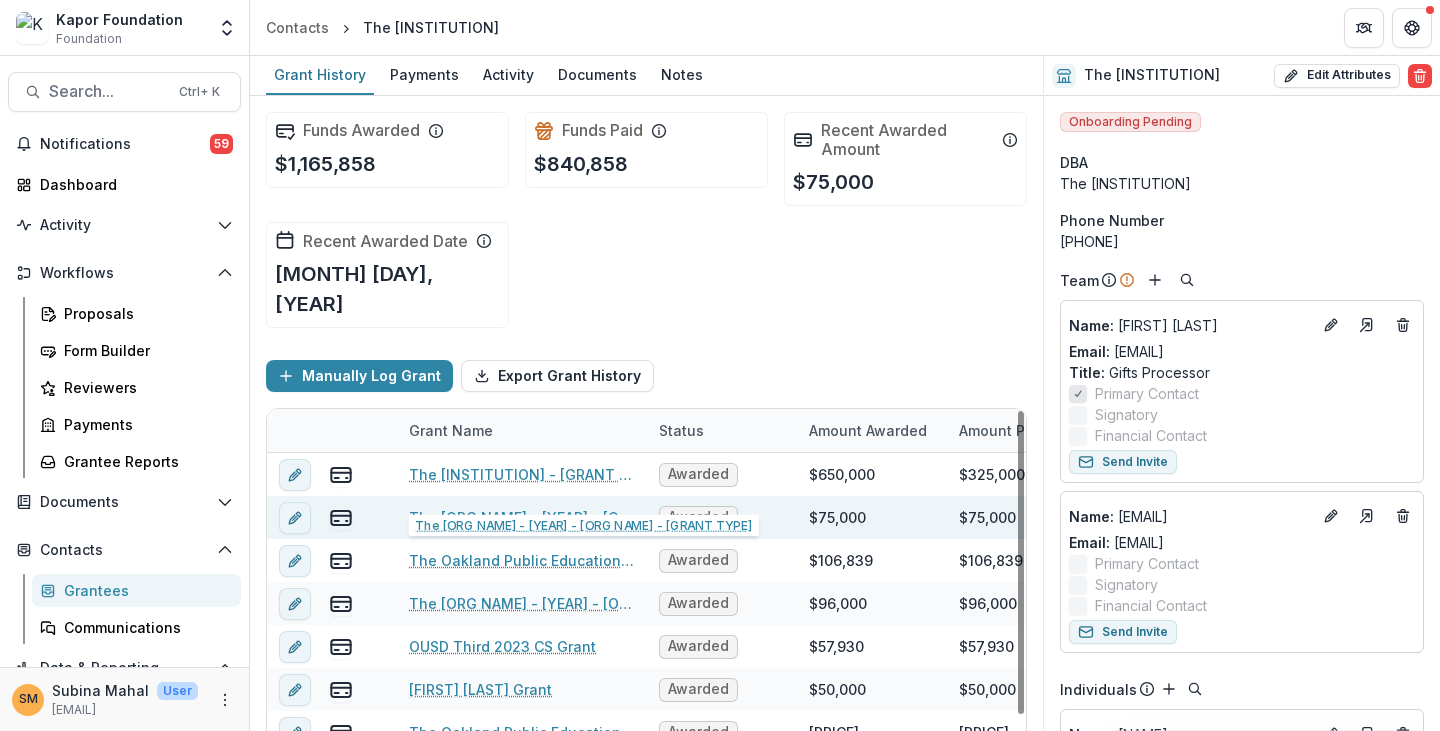 click on "The [ORG NAME] - [YEAR] - [ORG NAME] - [GRANT TYPE]" at bounding box center [522, 517] 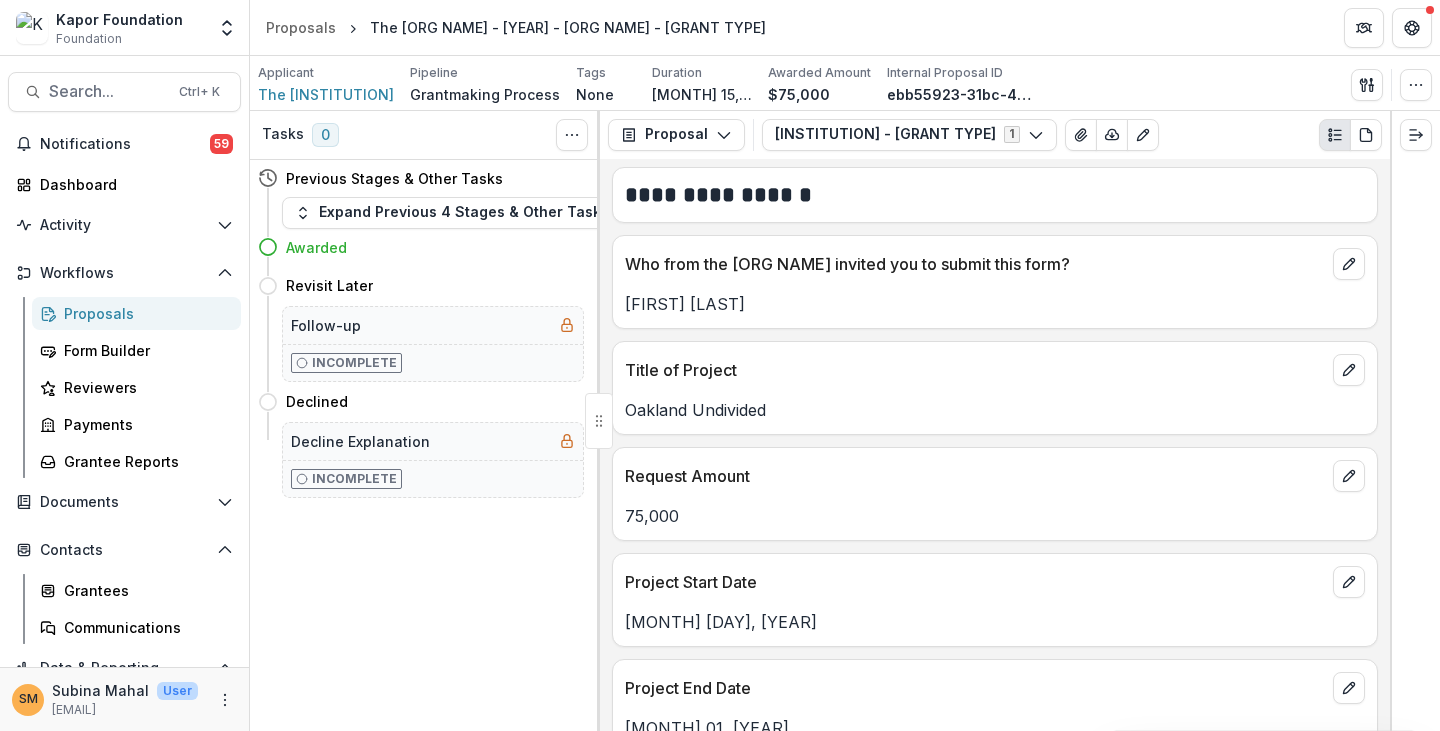 scroll, scrollTop: 0, scrollLeft: 0, axis: both 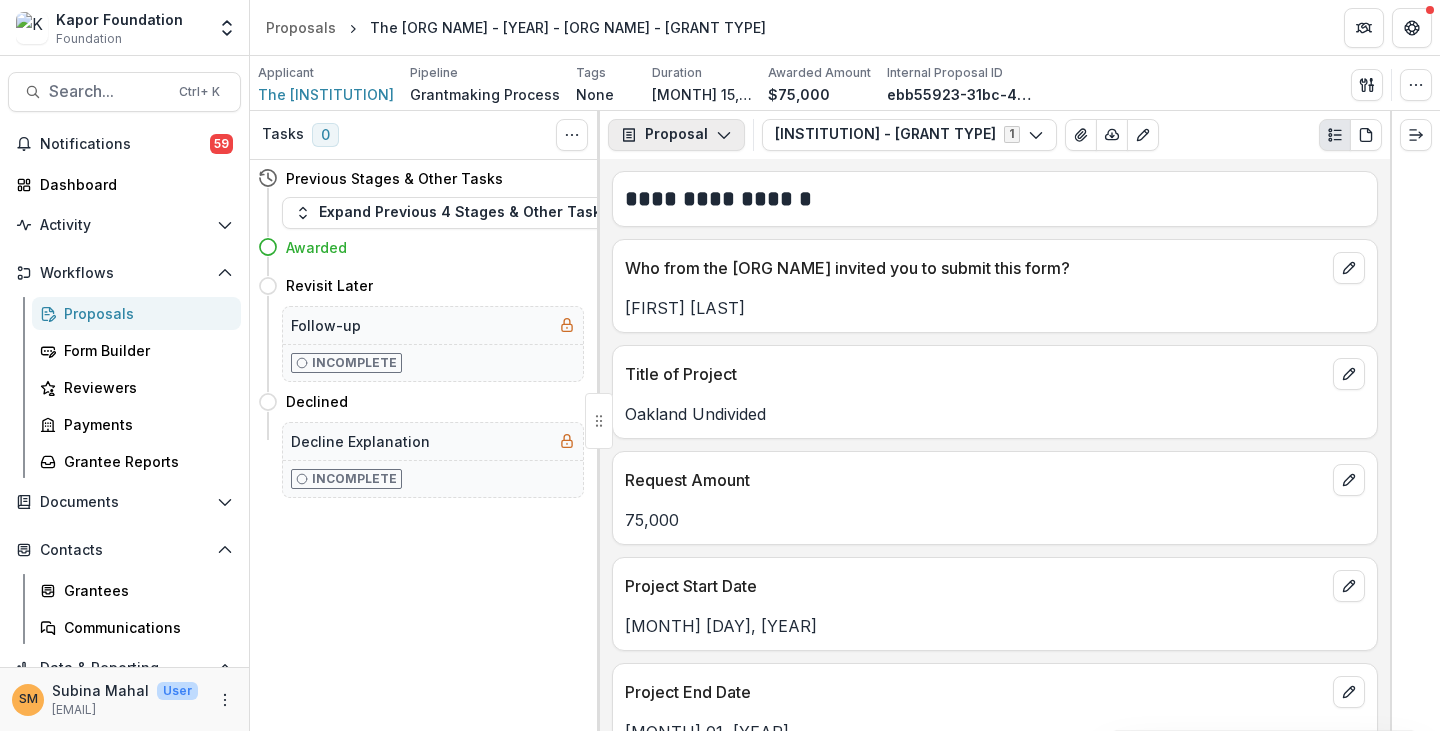 click on "Proposal" at bounding box center [676, 135] 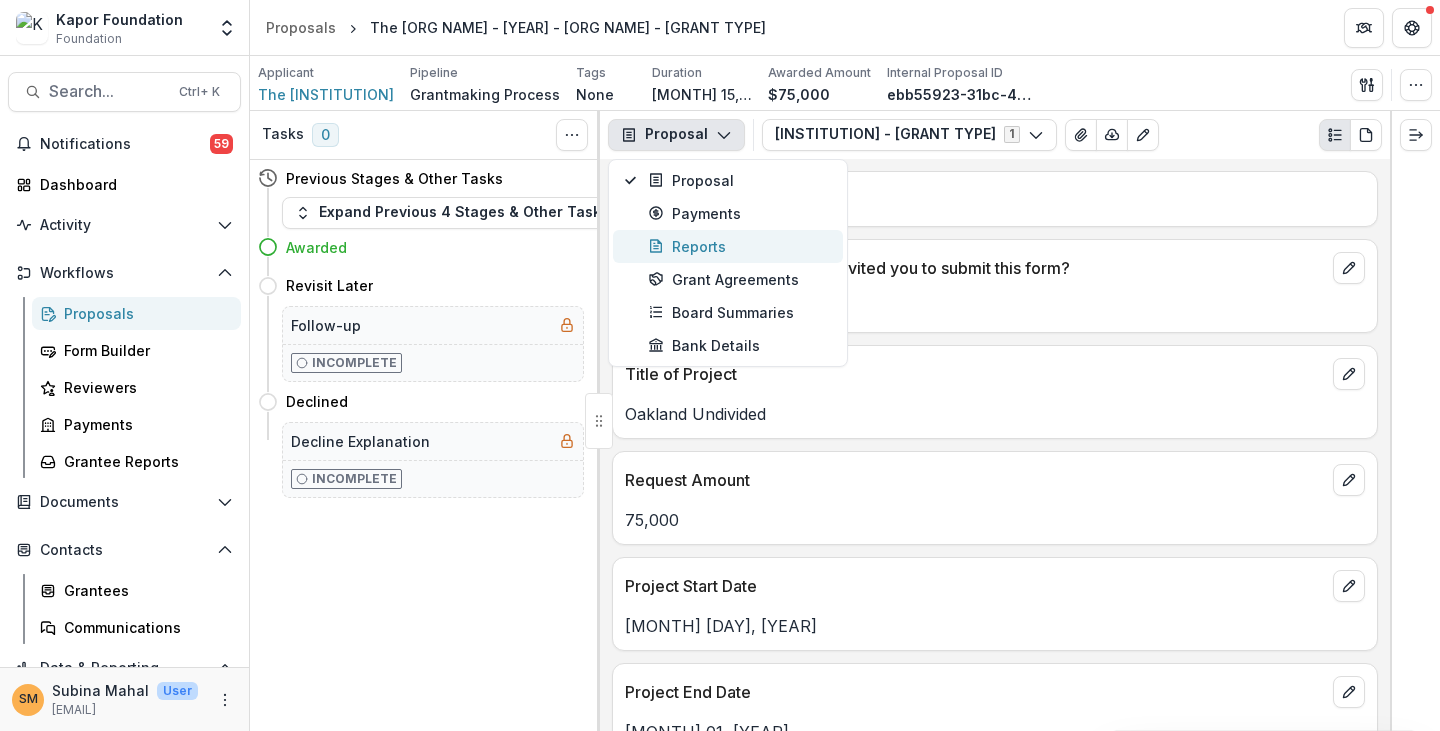 click on "Reports" at bounding box center (739, 246) 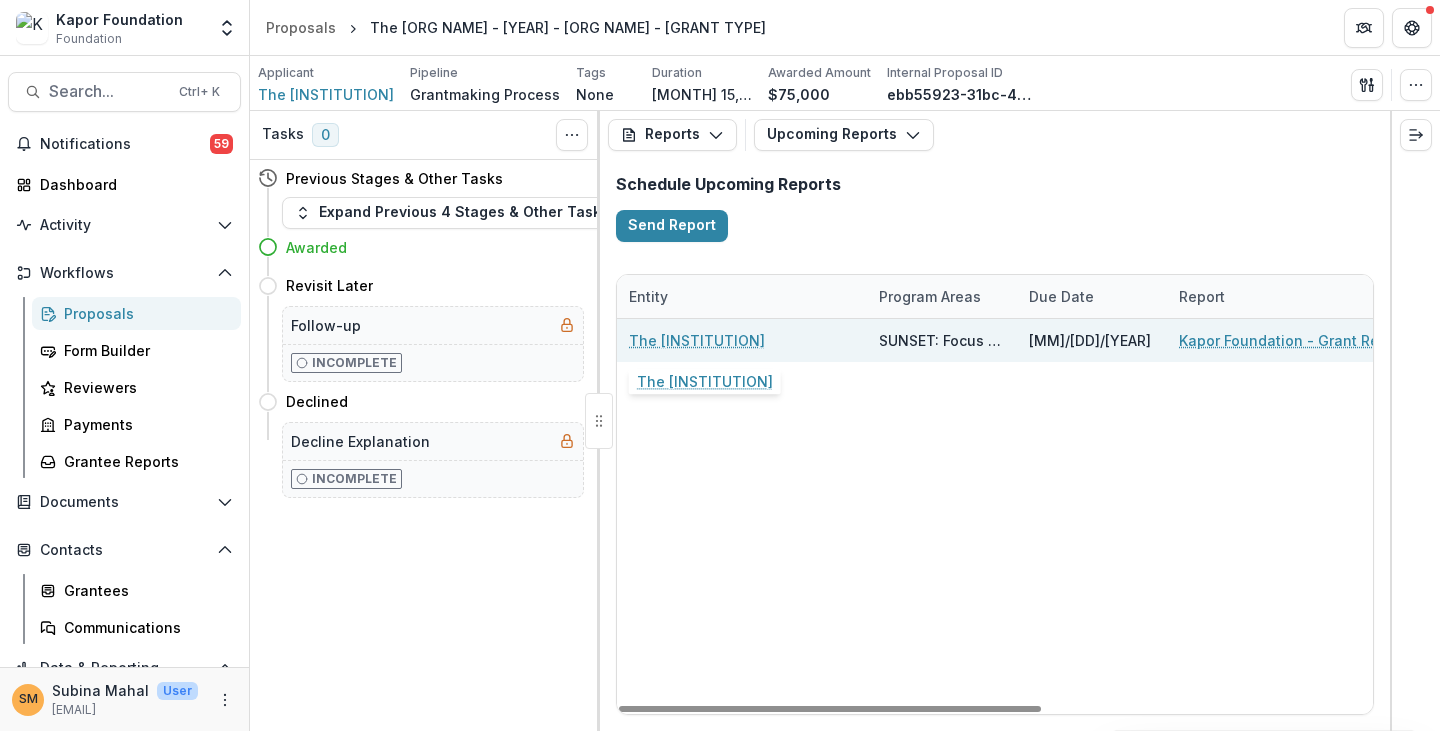 click on "The [INSTITUTION]" at bounding box center [697, 340] 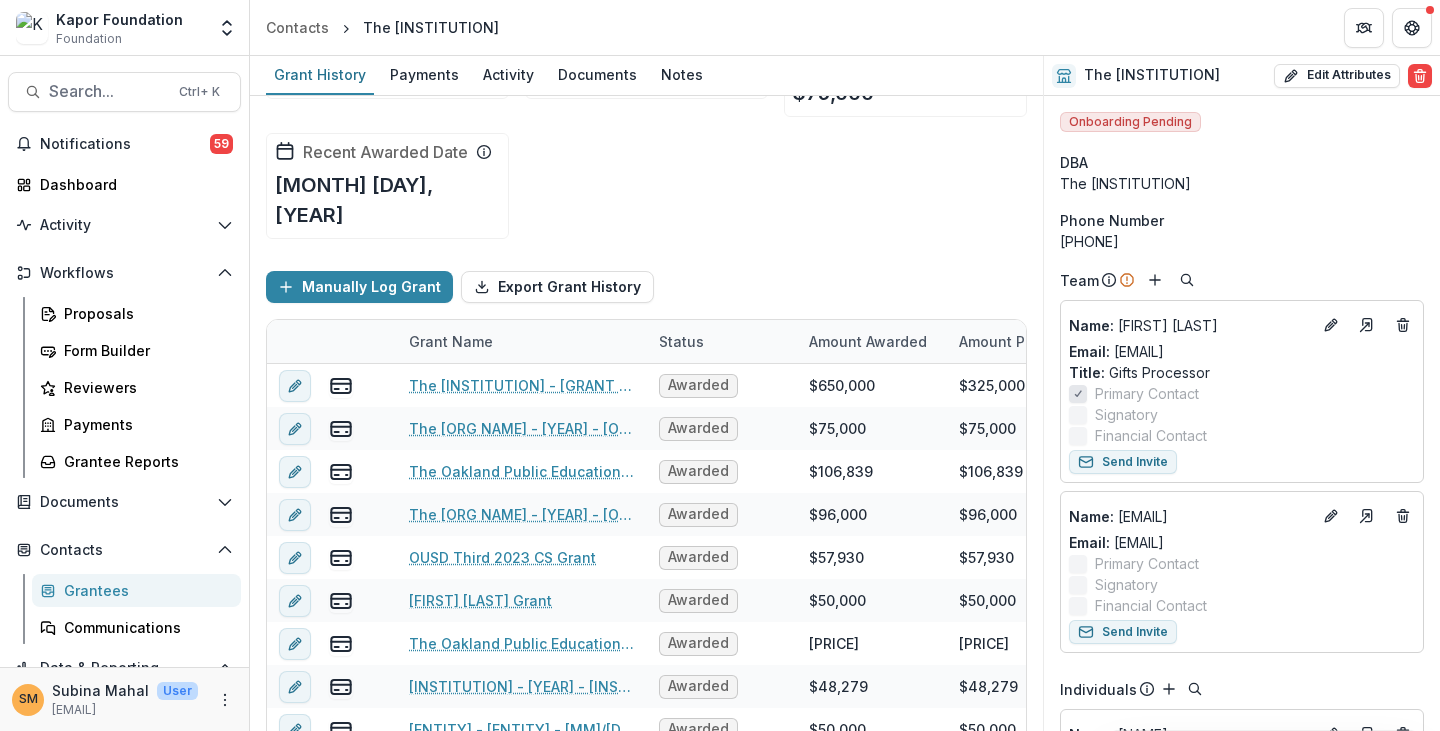 scroll, scrollTop: 0, scrollLeft: 0, axis: both 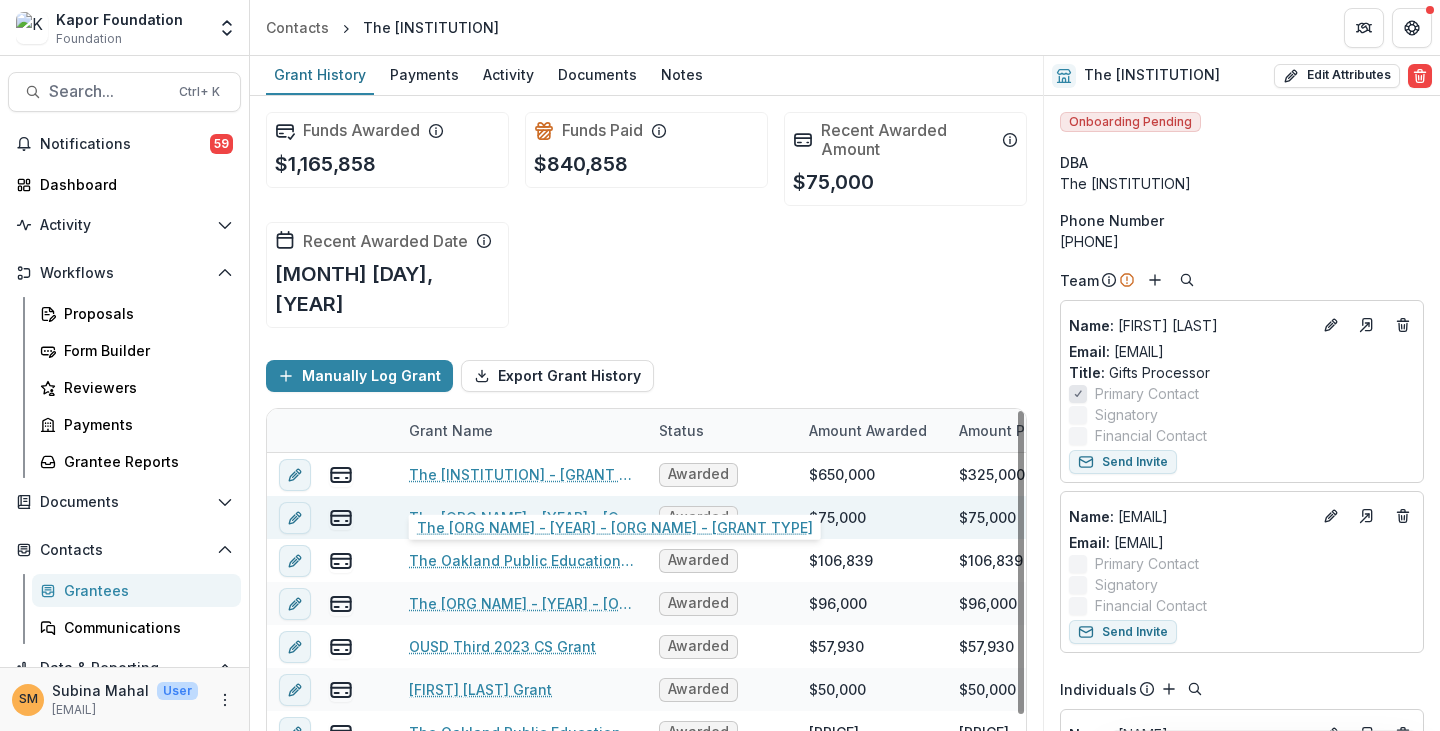 click on "The [ORG NAME] - [YEAR] - [ORG NAME] - [GRANT TYPE]" at bounding box center (522, 517) 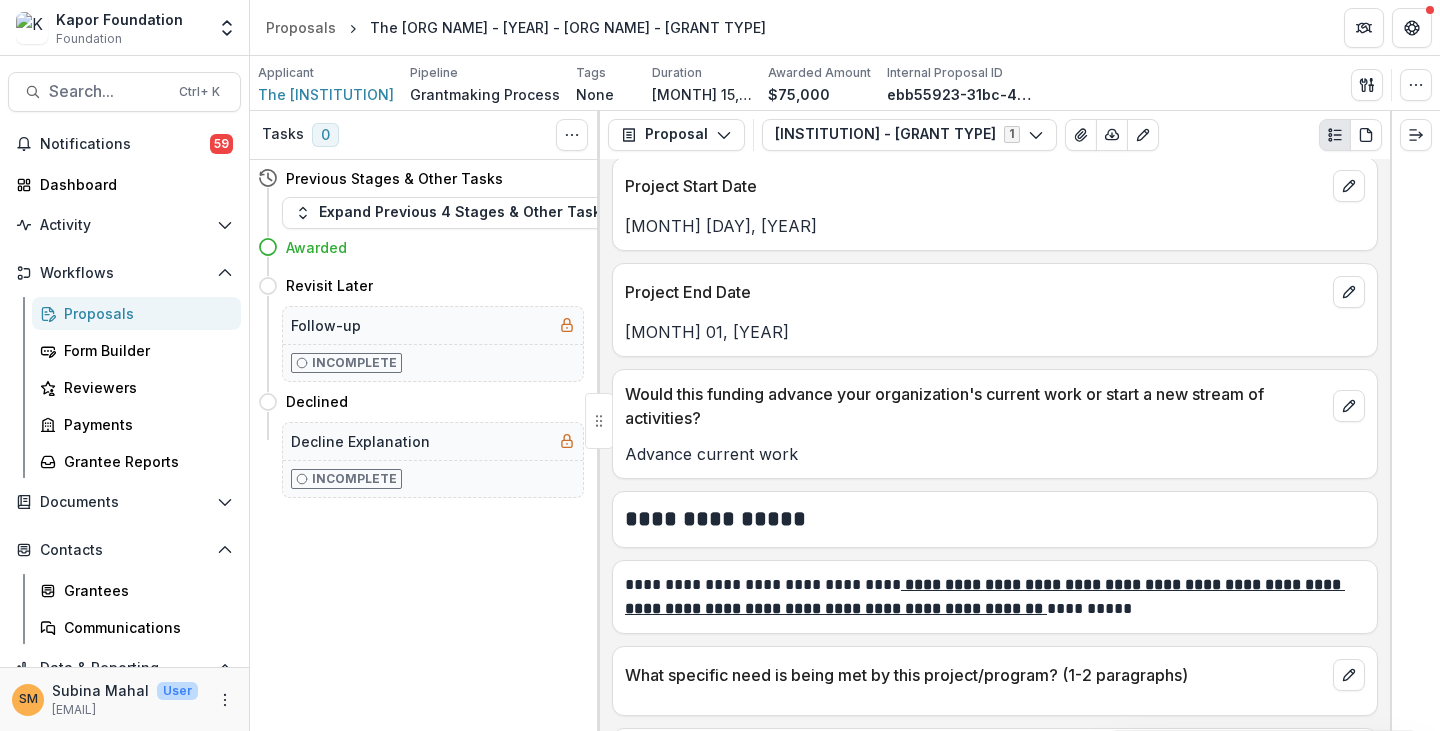 scroll, scrollTop: 0, scrollLeft: 0, axis: both 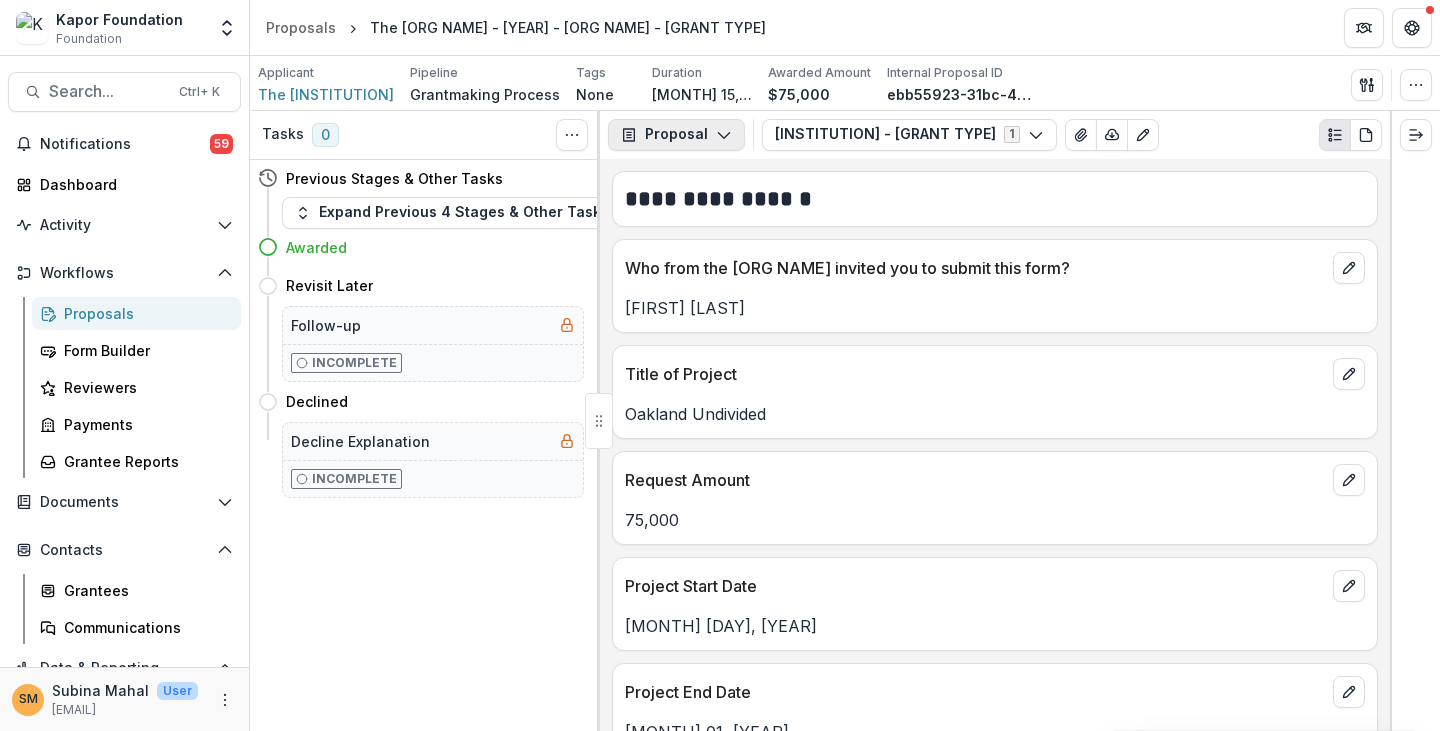 click on "Proposal" at bounding box center [676, 135] 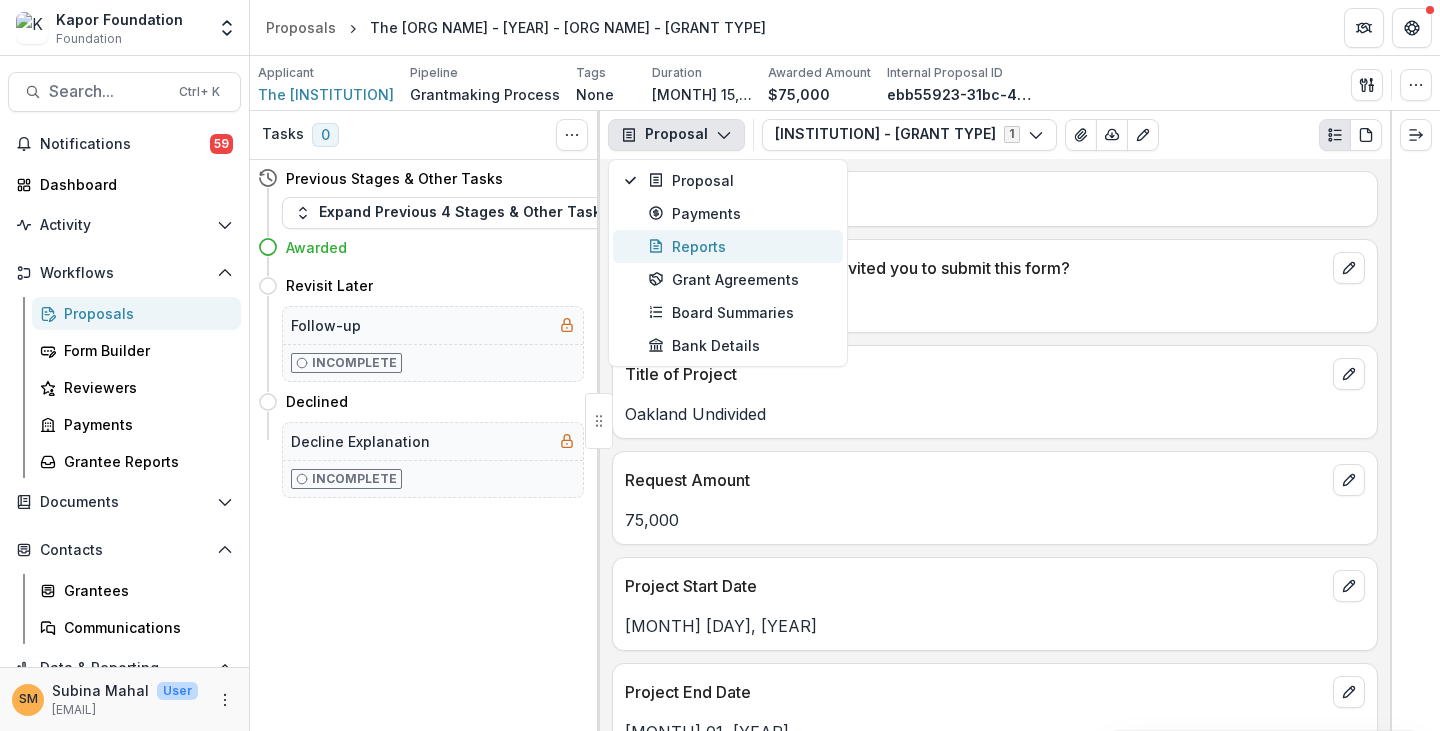 click on "Reports" at bounding box center [739, 246] 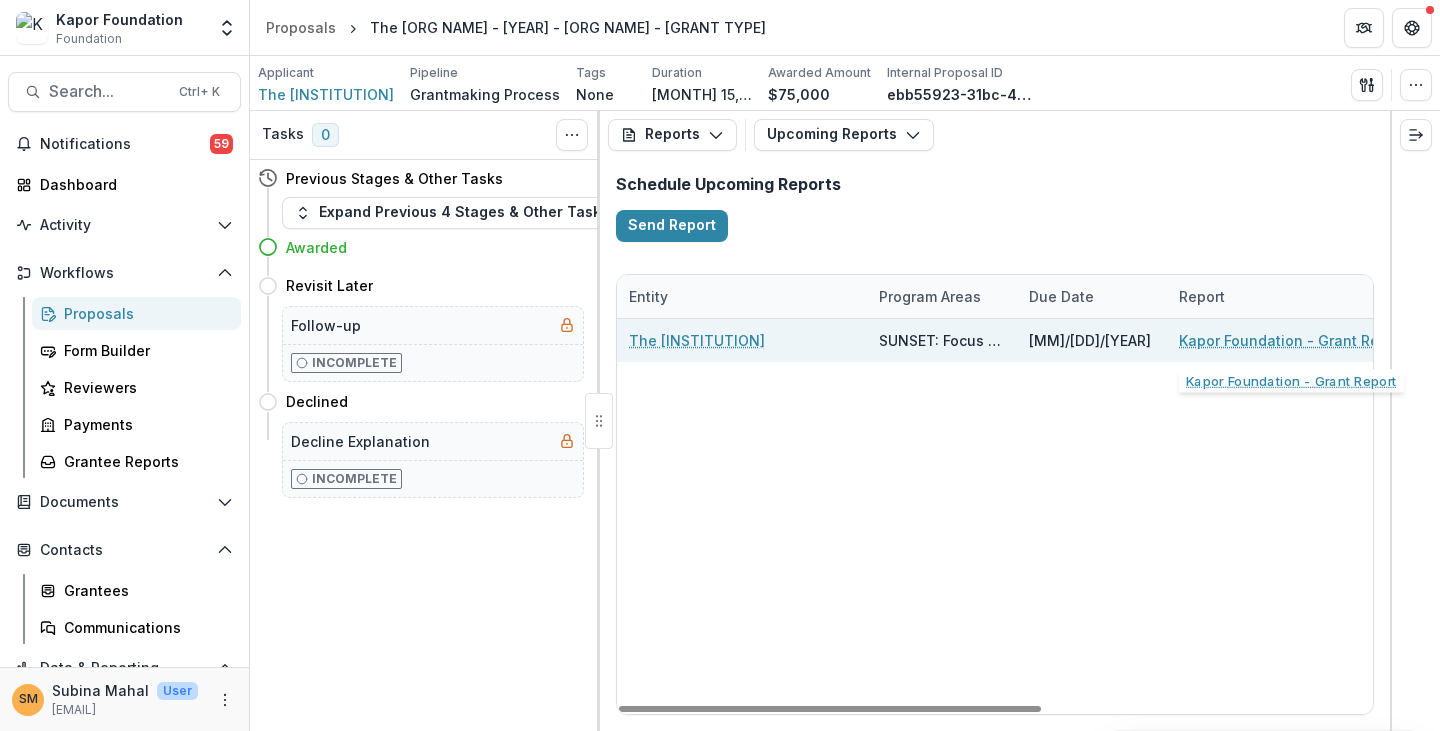 click on "Kapor Foundation - Grant Report" at bounding box center [1292, 340] 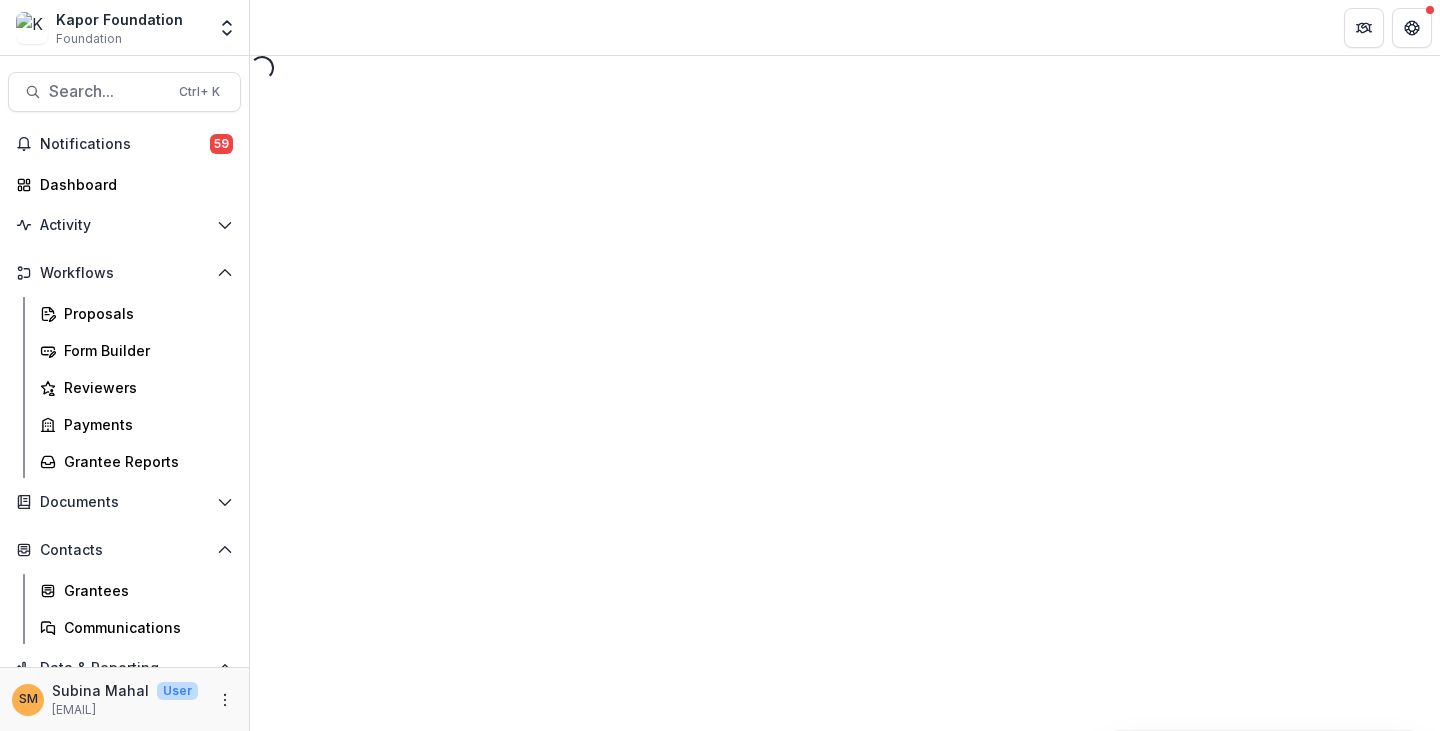 select on "********" 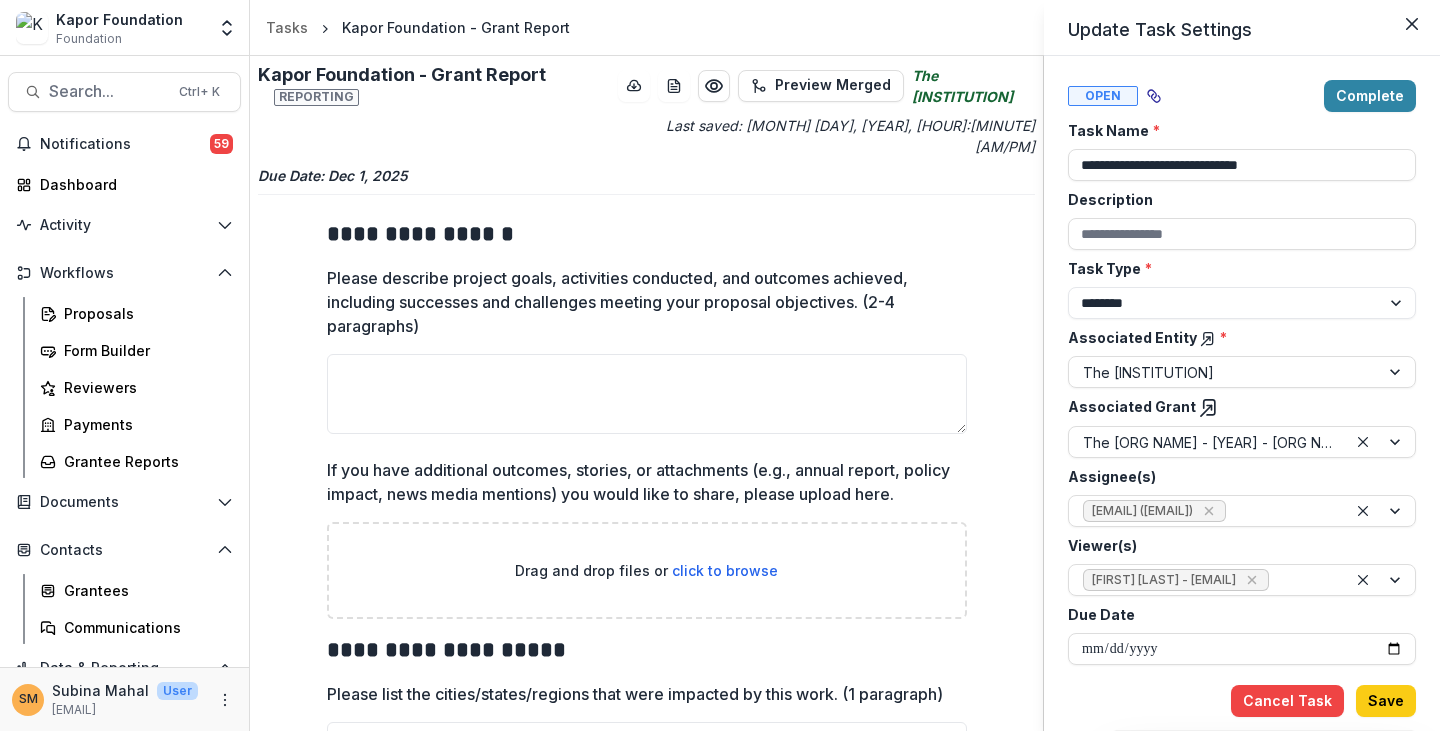drag, startPoint x: 415, startPoint y: 443, endPoint x: 692, endPoint y: 464, distance: 277.7949 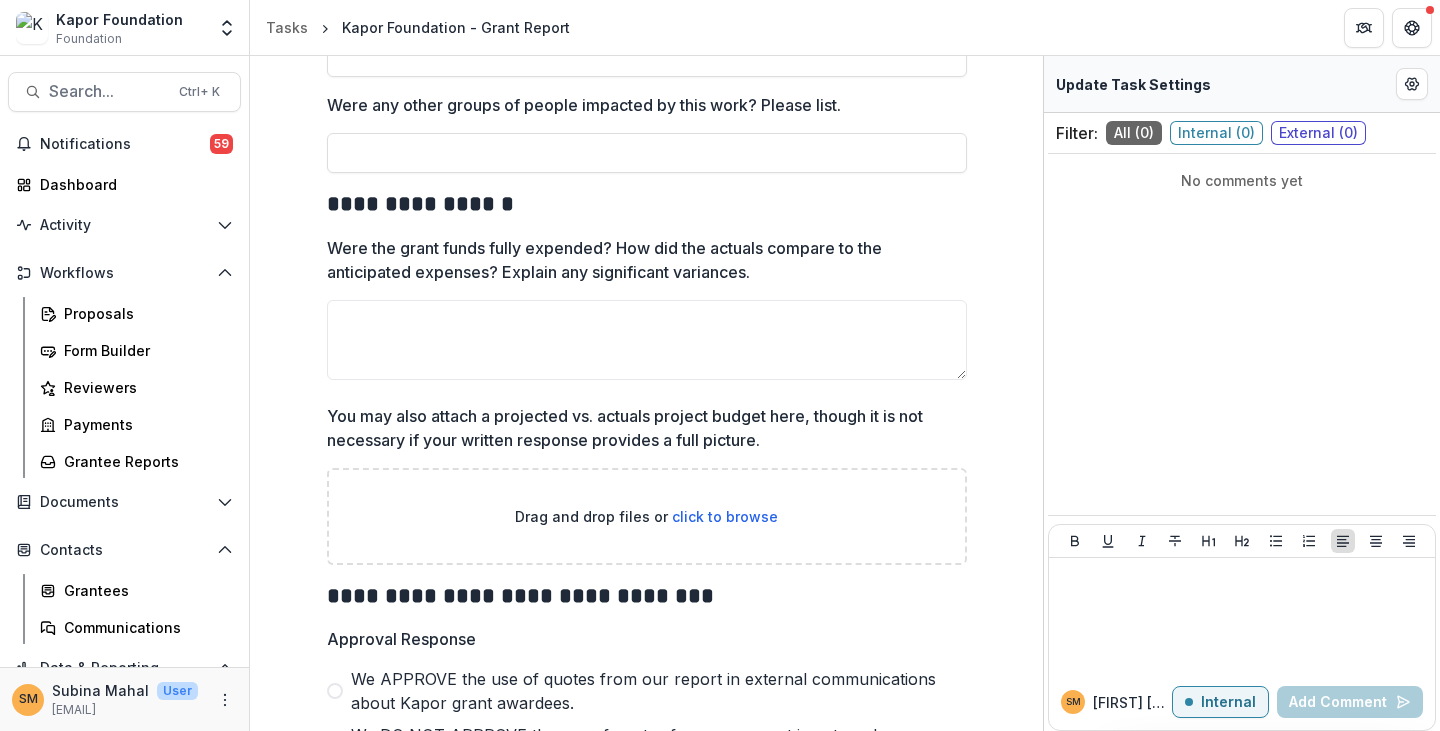 scroll, scrollTop: 1452, scrollLeft: 0, axis: vertical 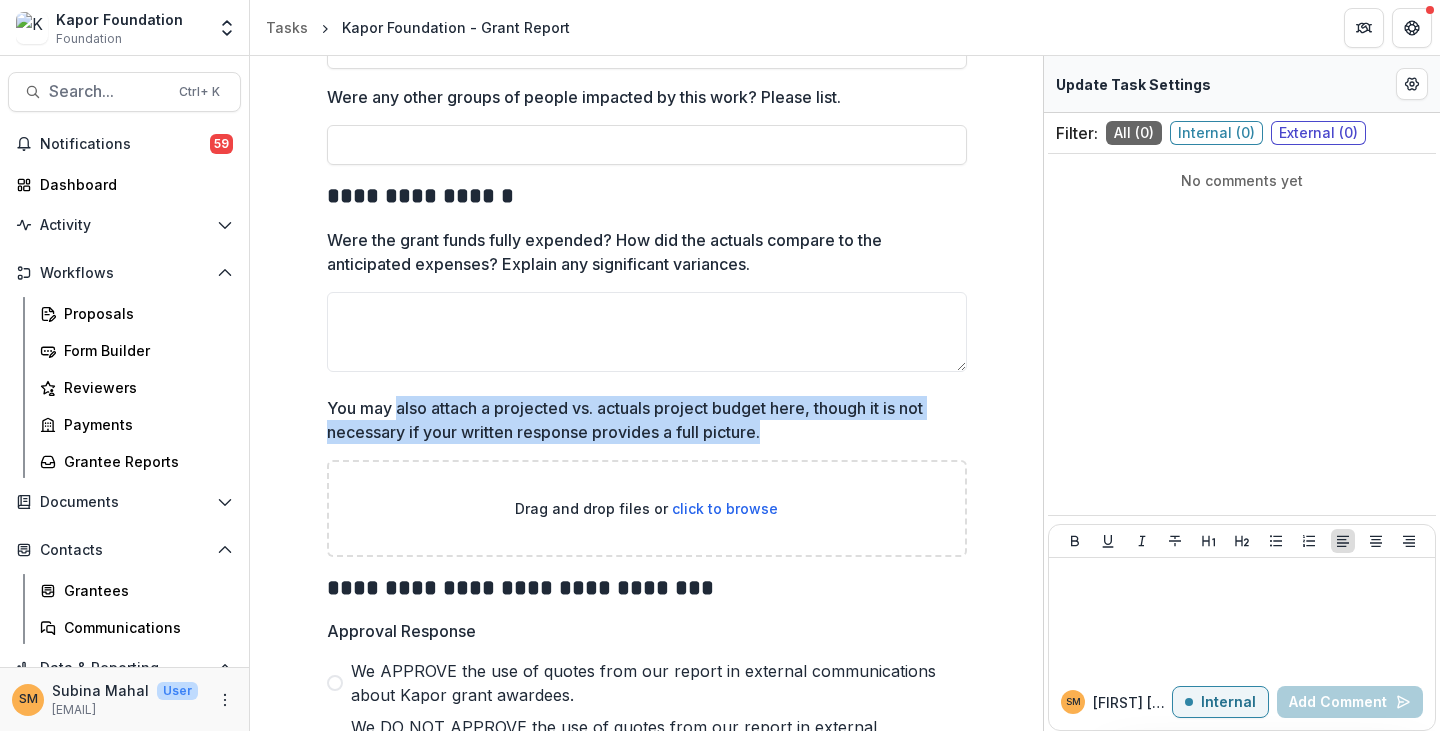 drag, startPoint x: 434, startPoint y: 345, endPoint x: 826, endPoint y: 380, distance: 393.5594 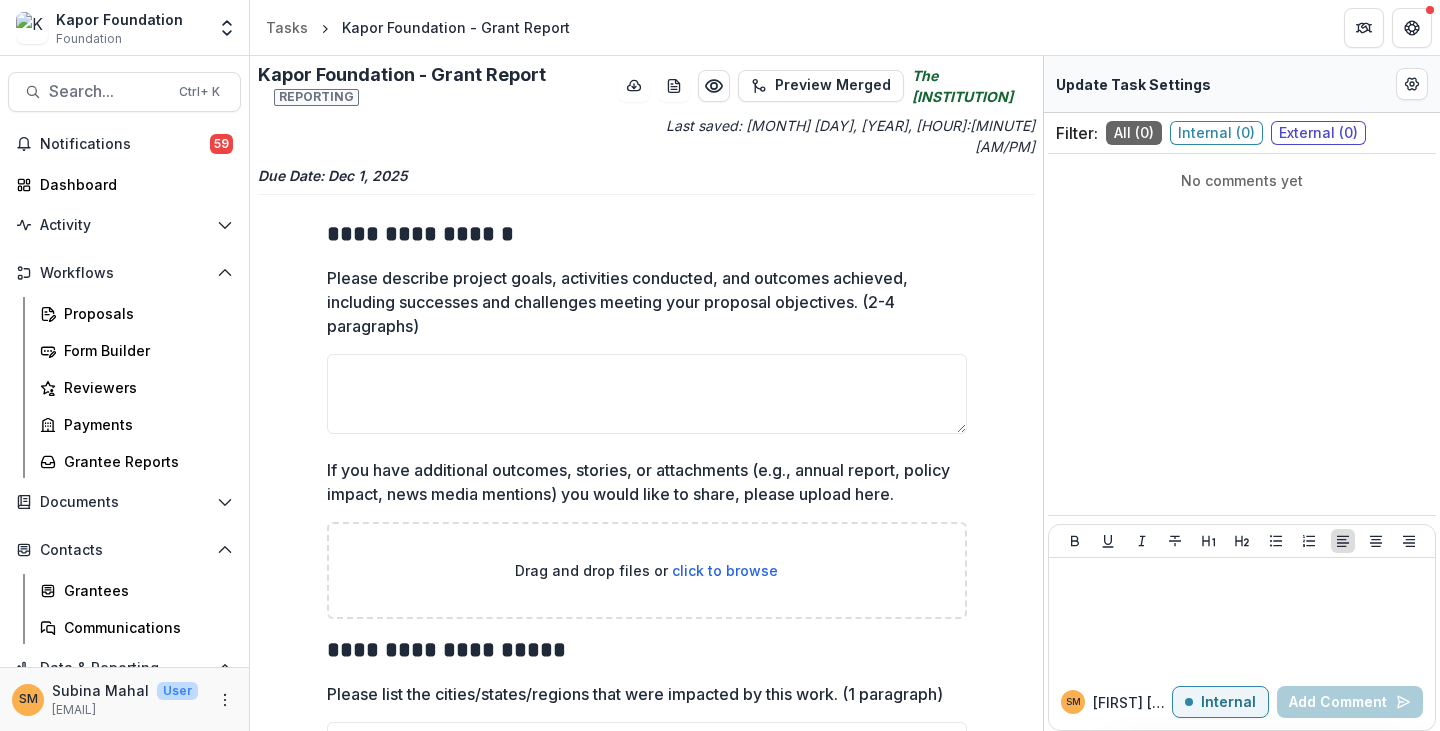 scroll, scrollTop: 0, scrollLeft: 0, axis: both 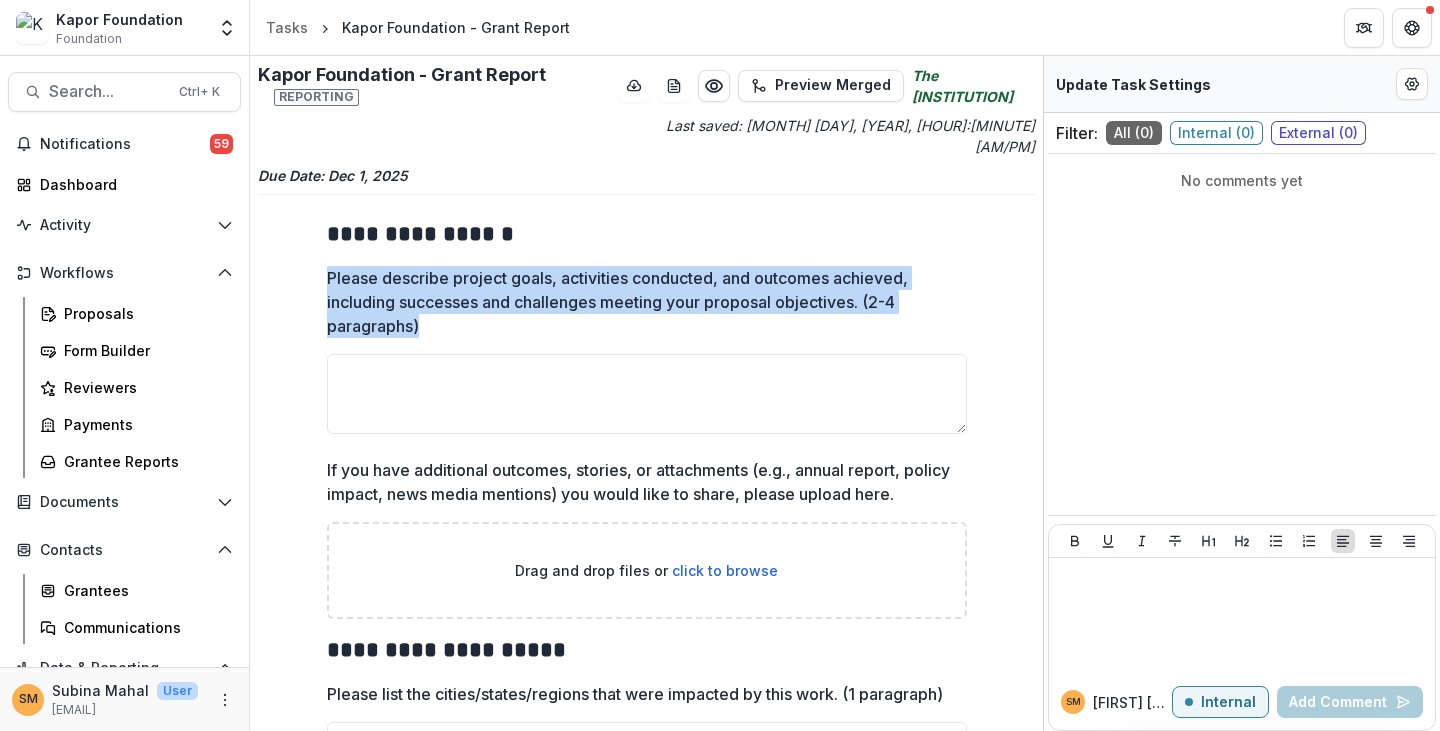 drag, startPoint x: 323, startPoint y: 251, endPoint x: 434, endPoint y: 305, distance: 123.43824 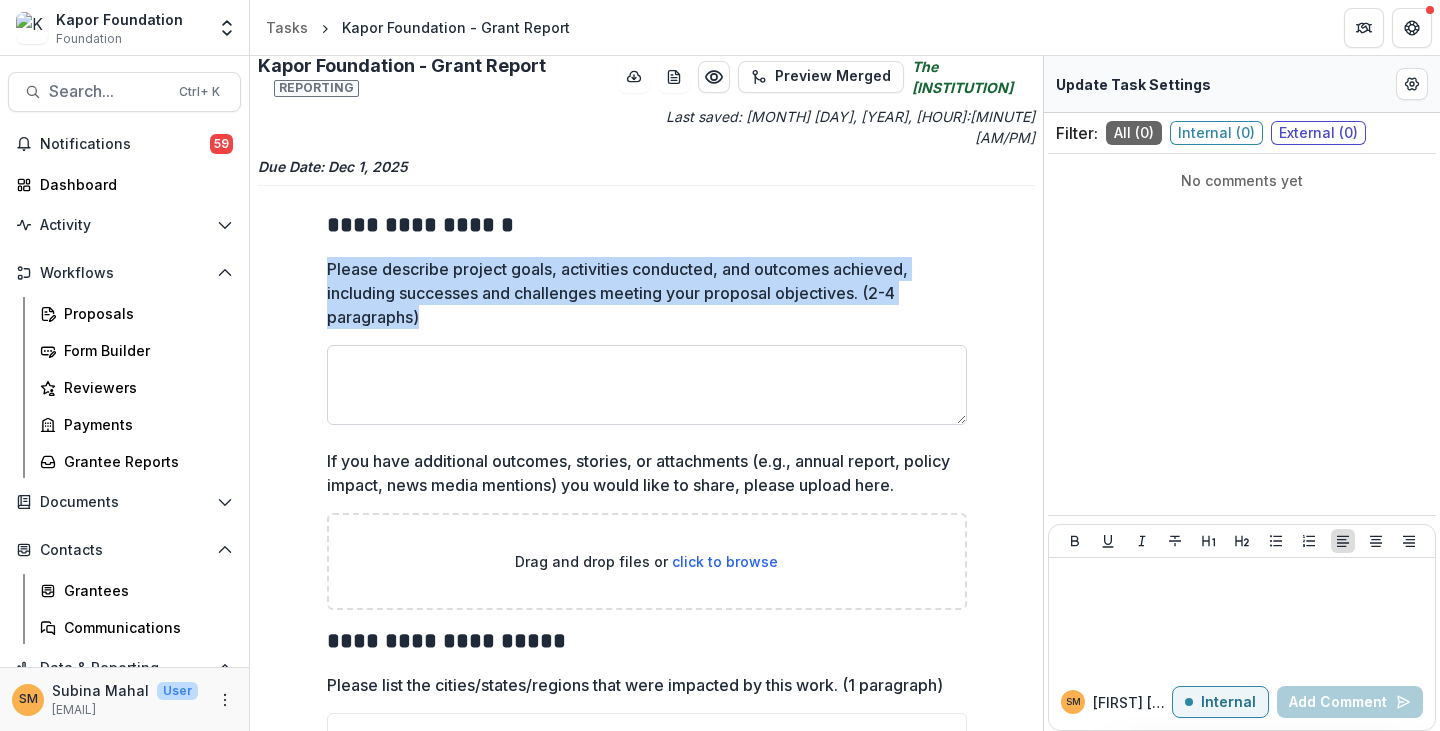 scroll, scrollTop: 0, scrollLeft: 0, axis: both 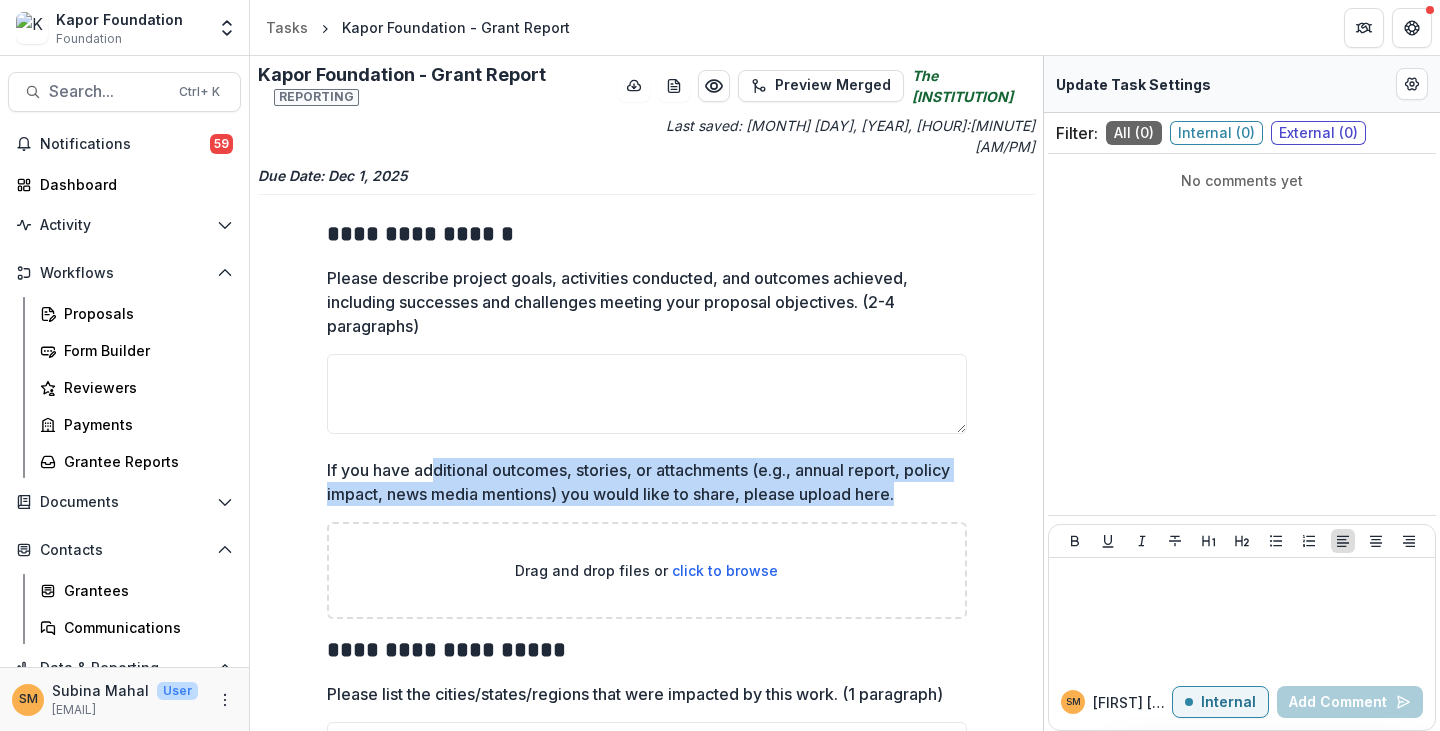 drag, startPoint x: 428, startPoint y: 443, endPoint x: 968, endPoint y: 475, distance: 540.9473 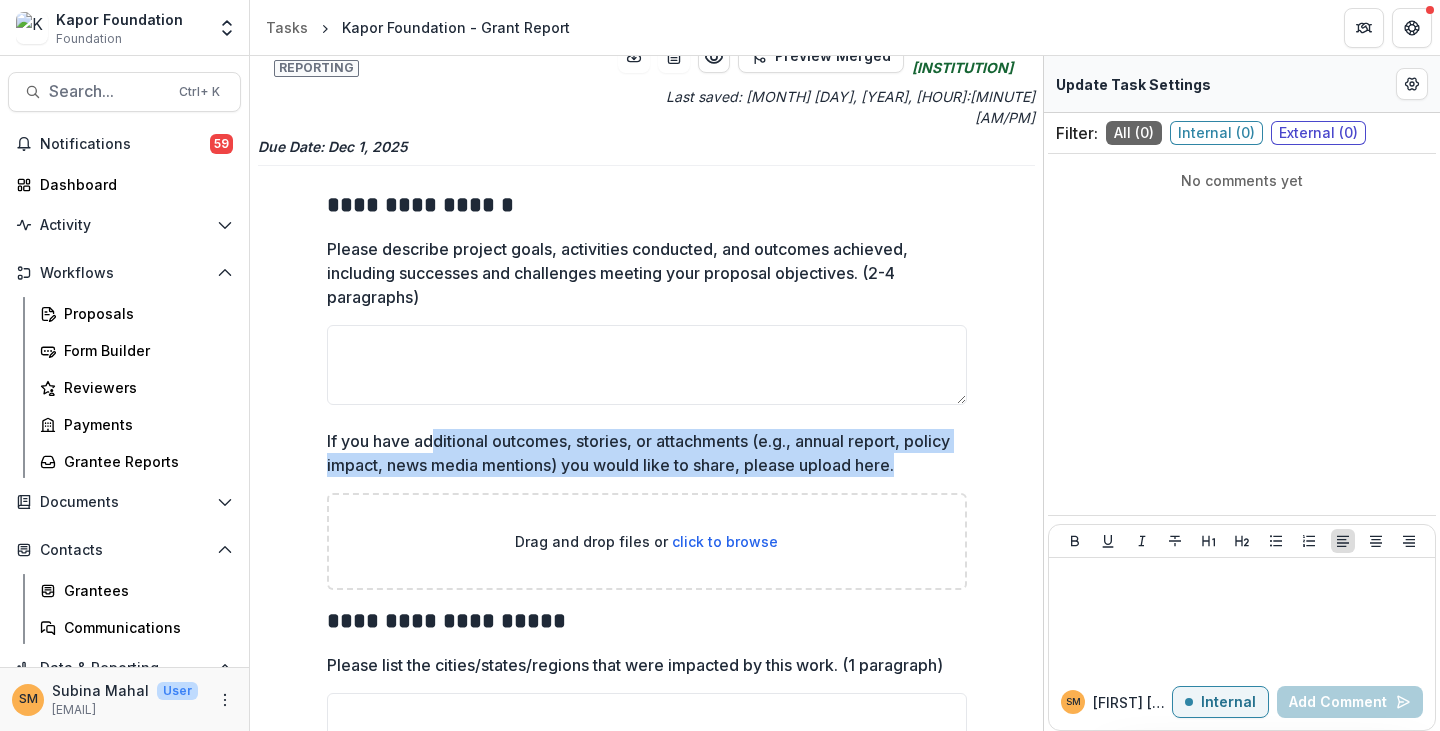 scroll, scrollTop: 0, scrollLeft: 0, axis: both 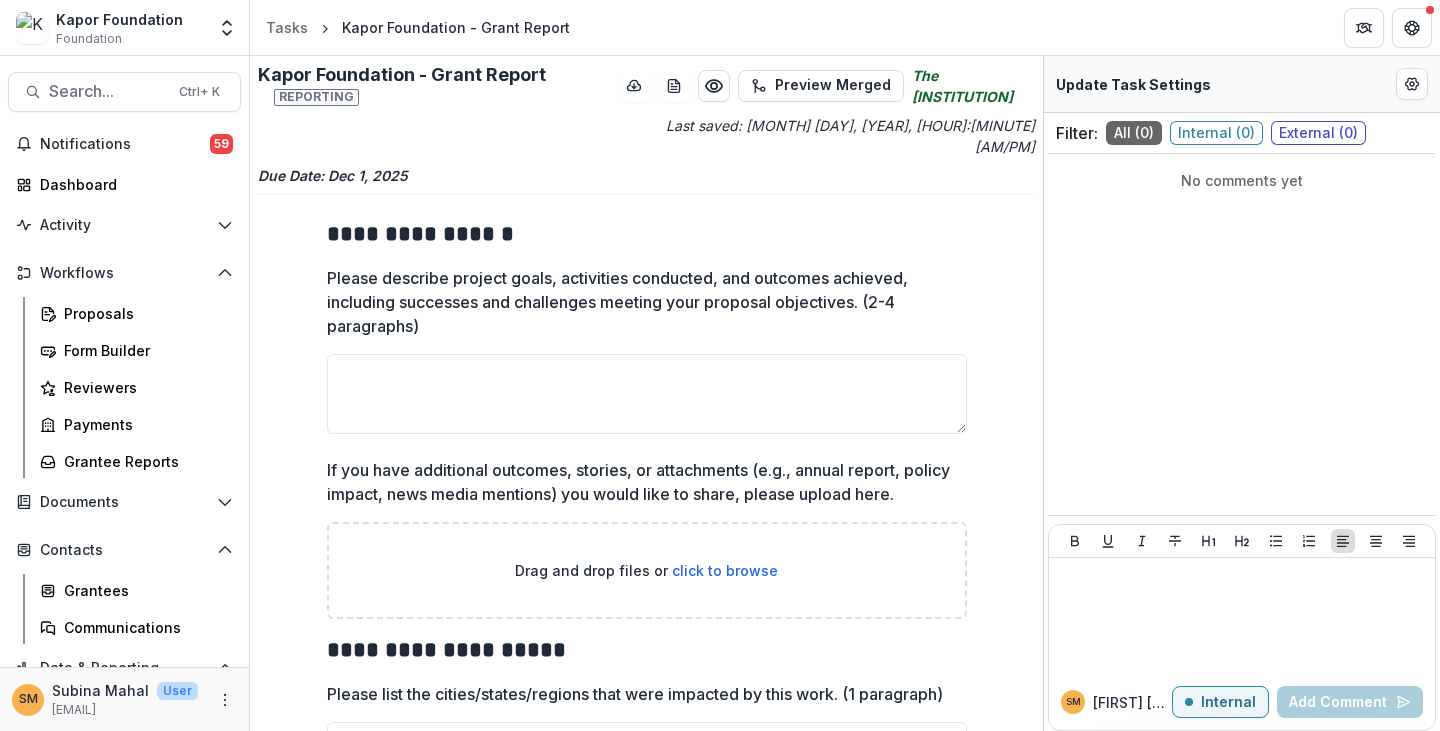 click on "**********" at bounding box center (647, 1225) 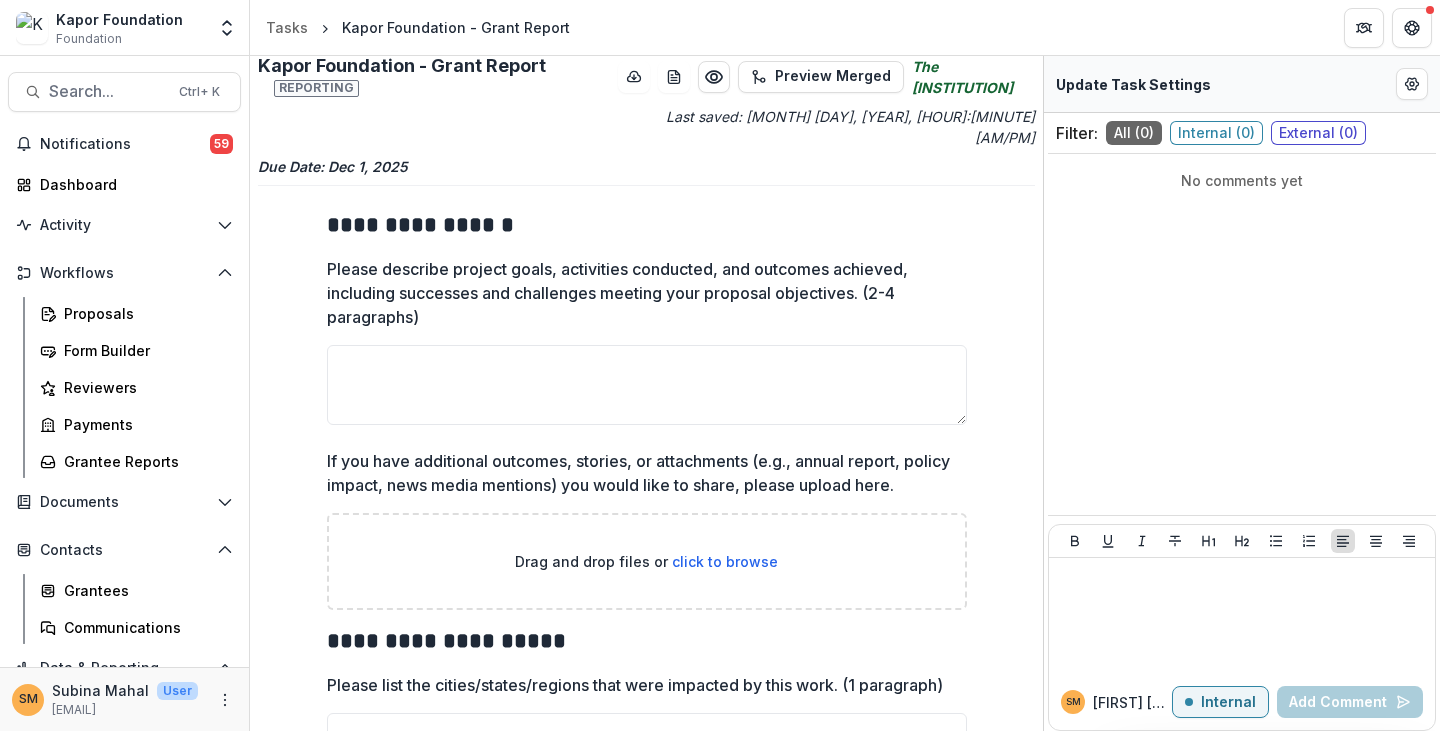 scroll, scrollTop: 0, scrollLeft: 0, axis: both 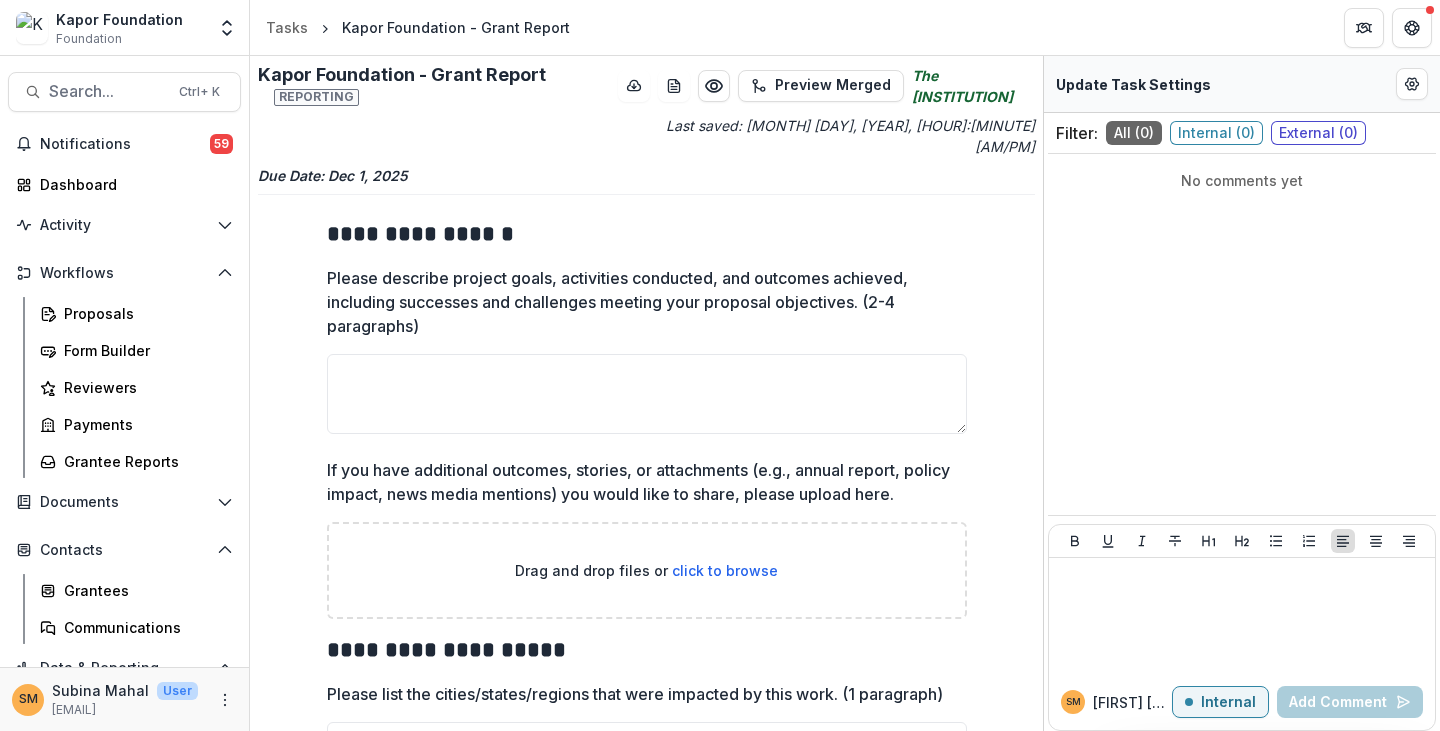 click on "The [INSTITUTION]" at bounding box center [973, 86] 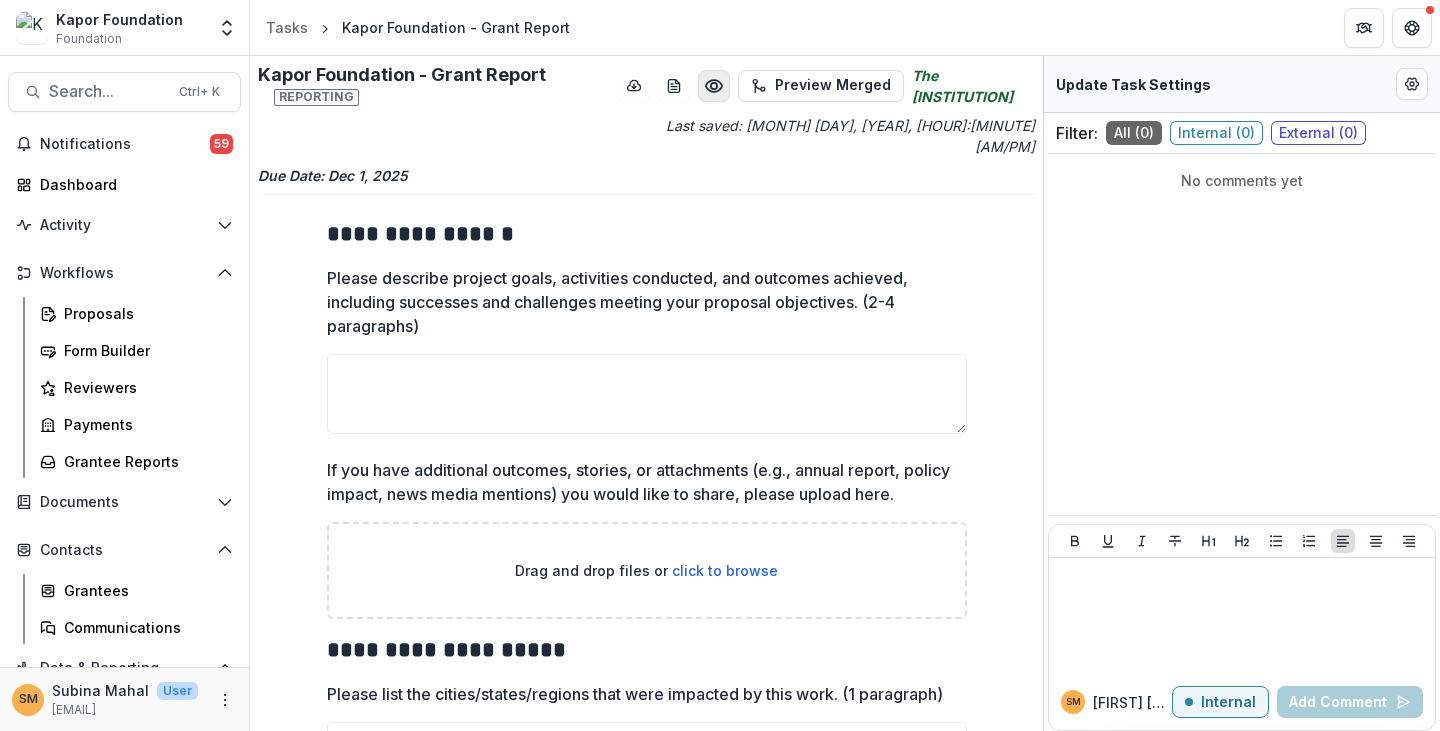 click 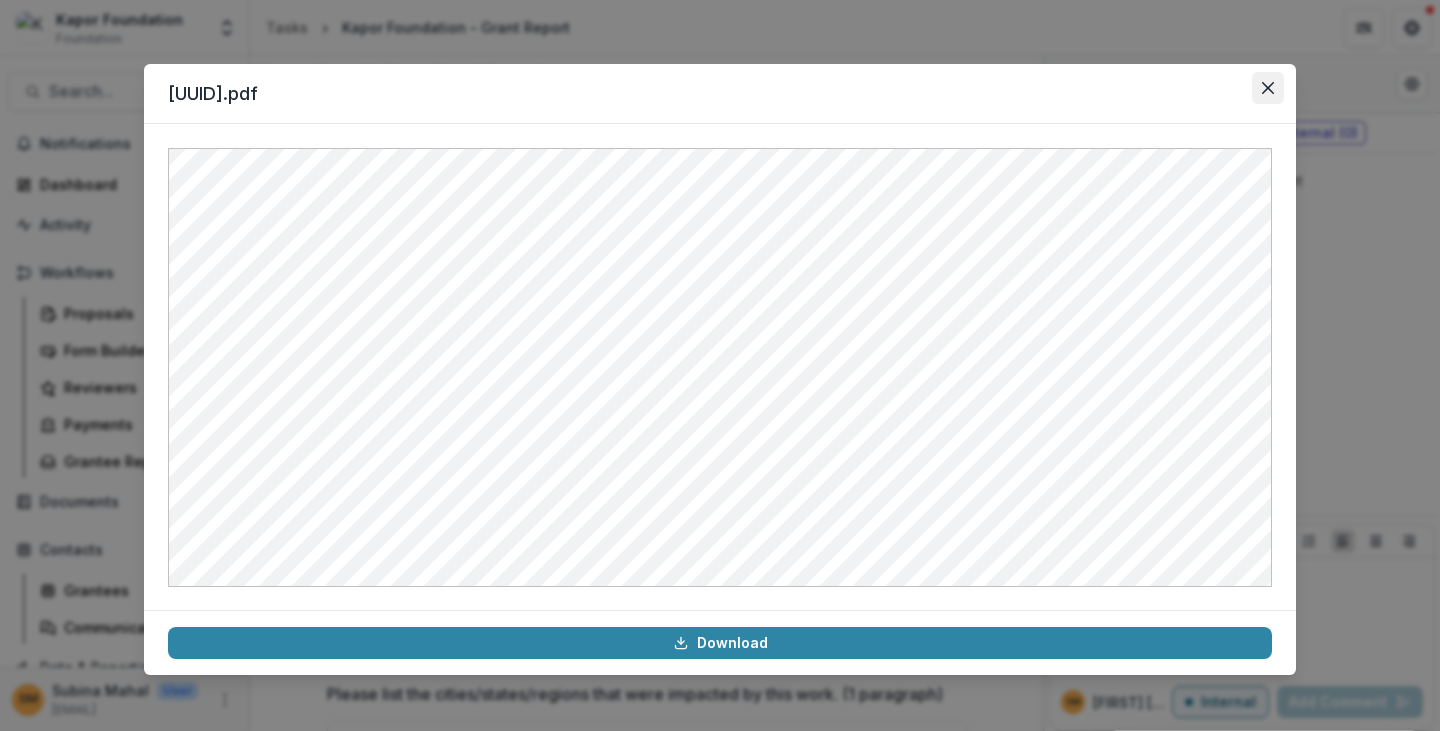 click at bounding box center (1268, 88) 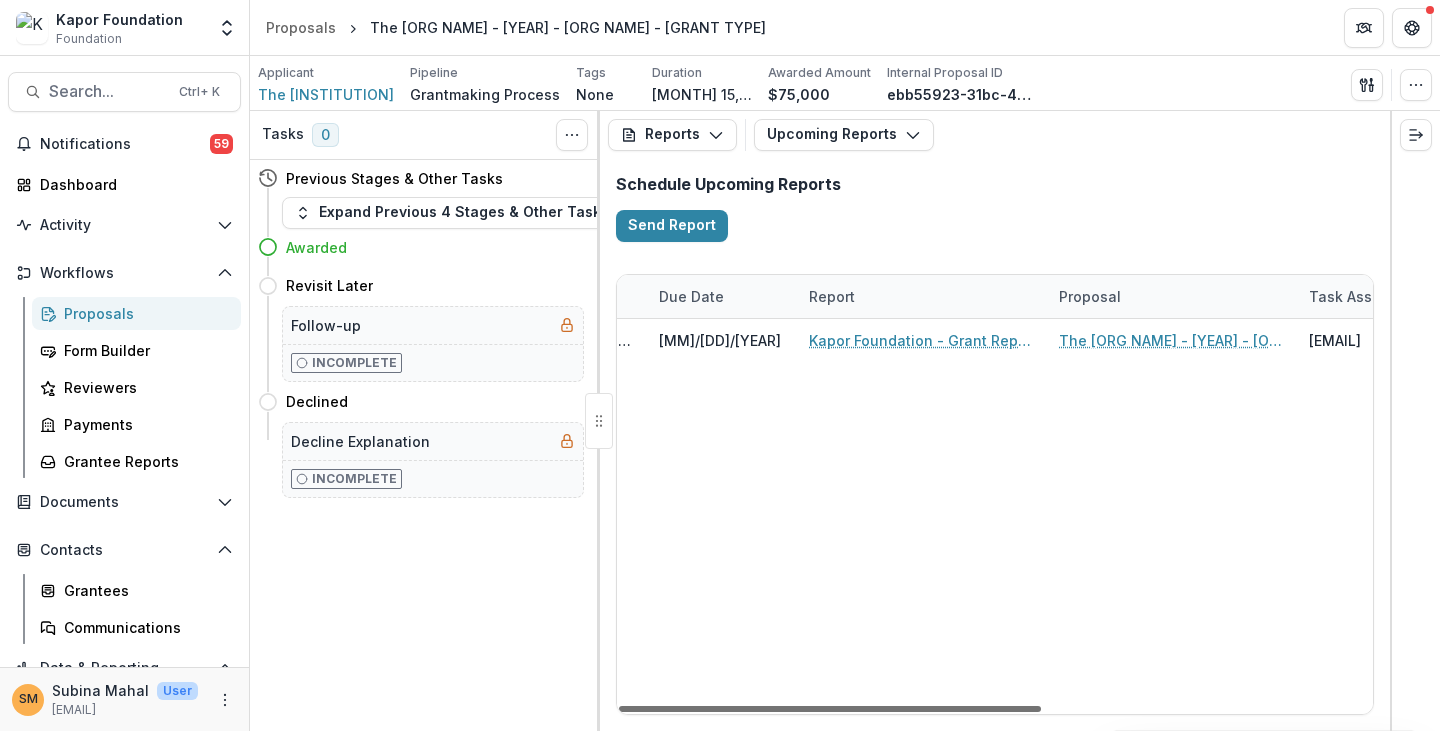 scroll, scrollTop: 0, scrollLeft: 359, axis: horizontal 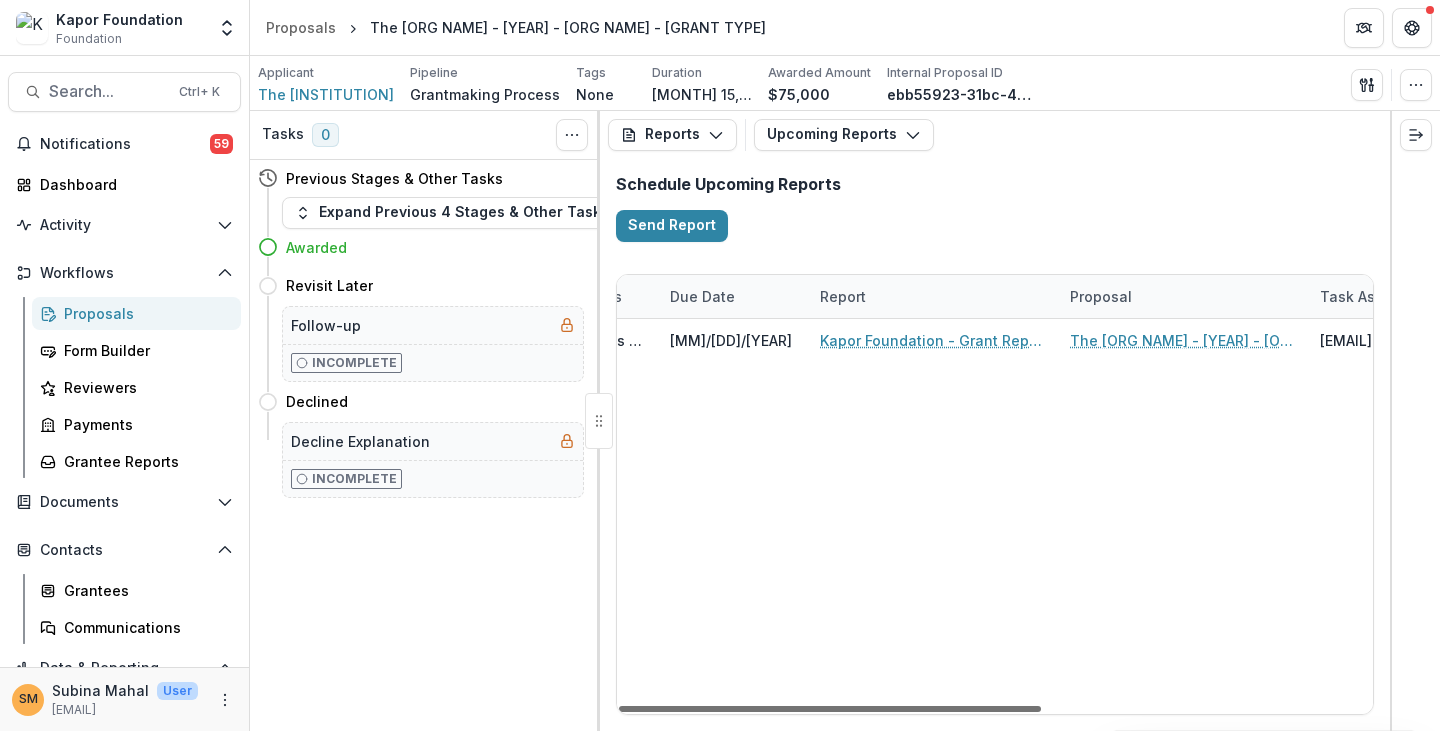 drag, startPoint x: 1017, startPoint y: 708, endPoint x: 1218, endPoint y: 719, distance: 201.30077 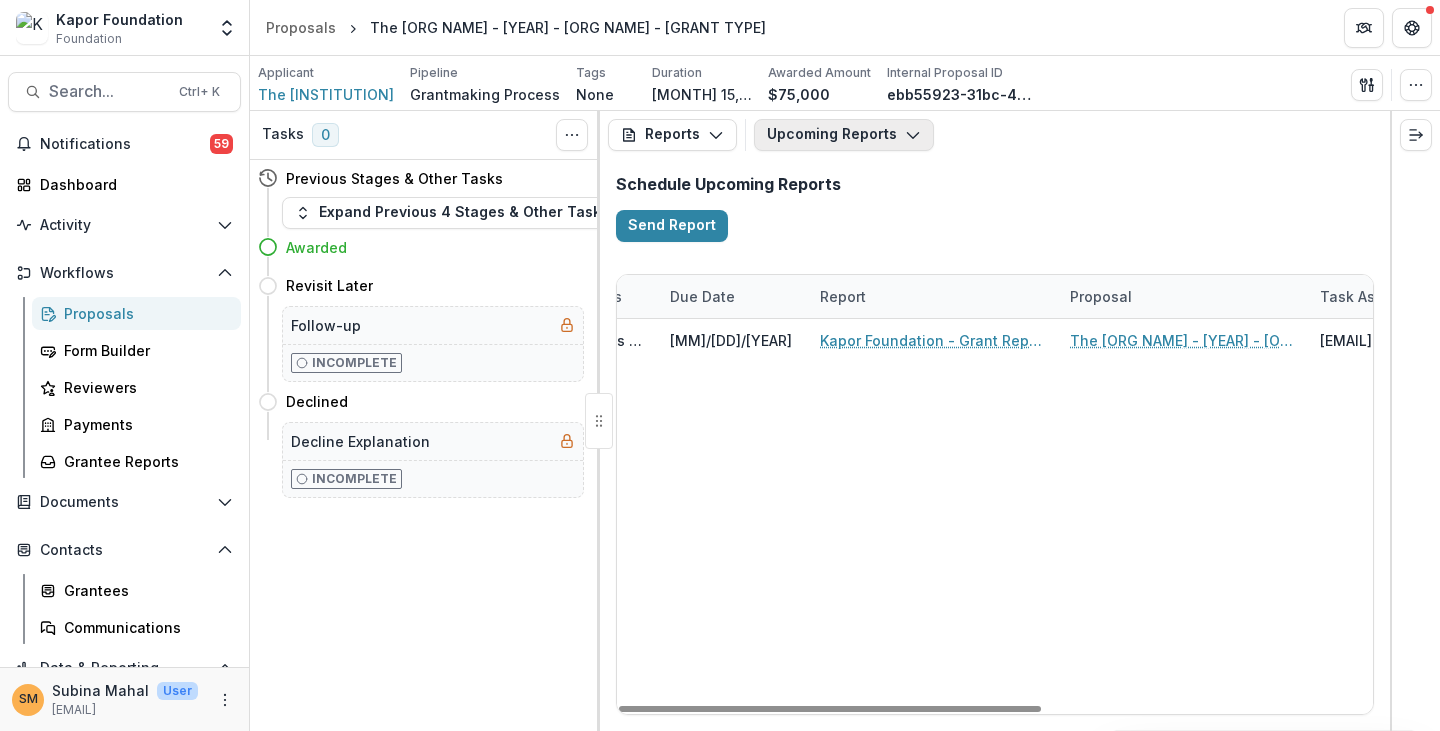 click on "Upcoming Reports" at bounding box center (844, 135) 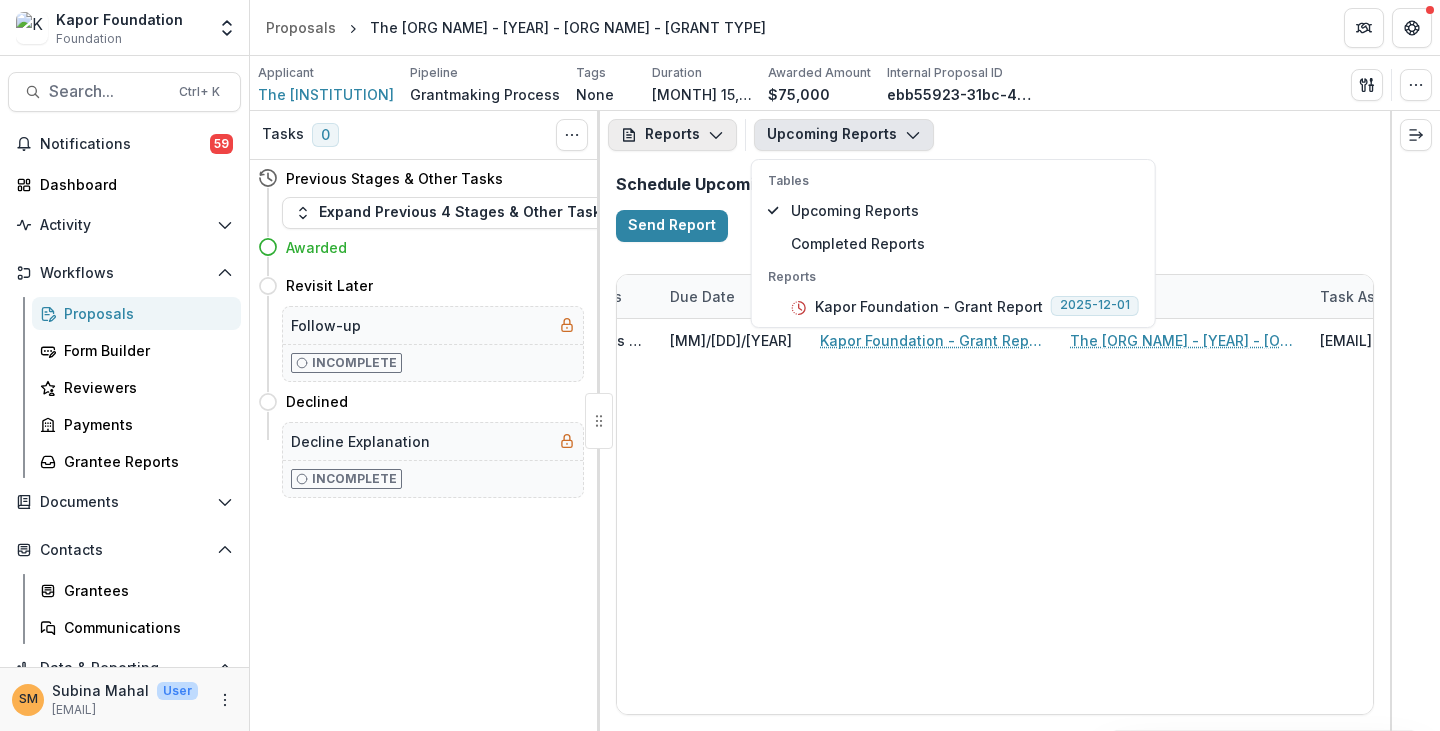 click 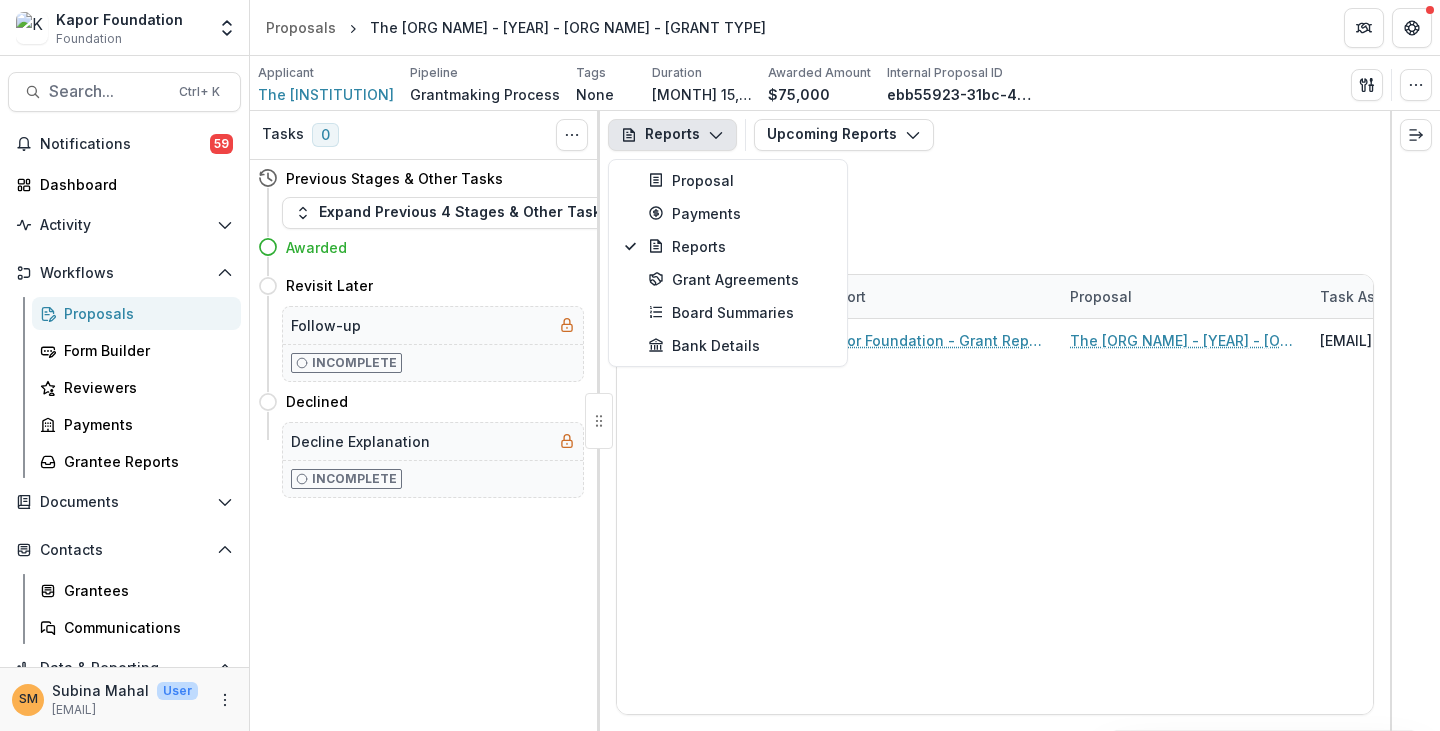 click on "Schedule Upcoming Reports Send Report" at bounding box center (995, 208) 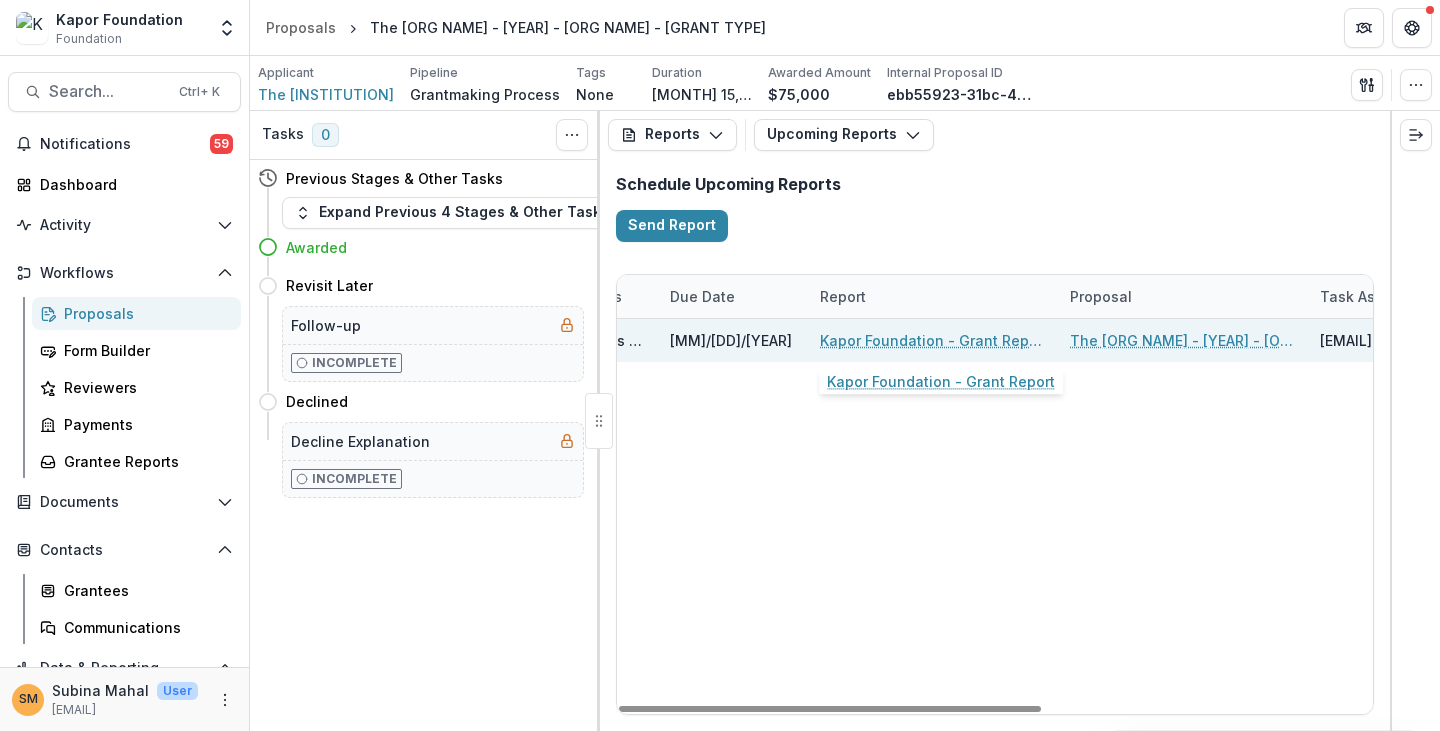 click on "Kapor Foundation - Grant Report" at bounding box center [933, 340] 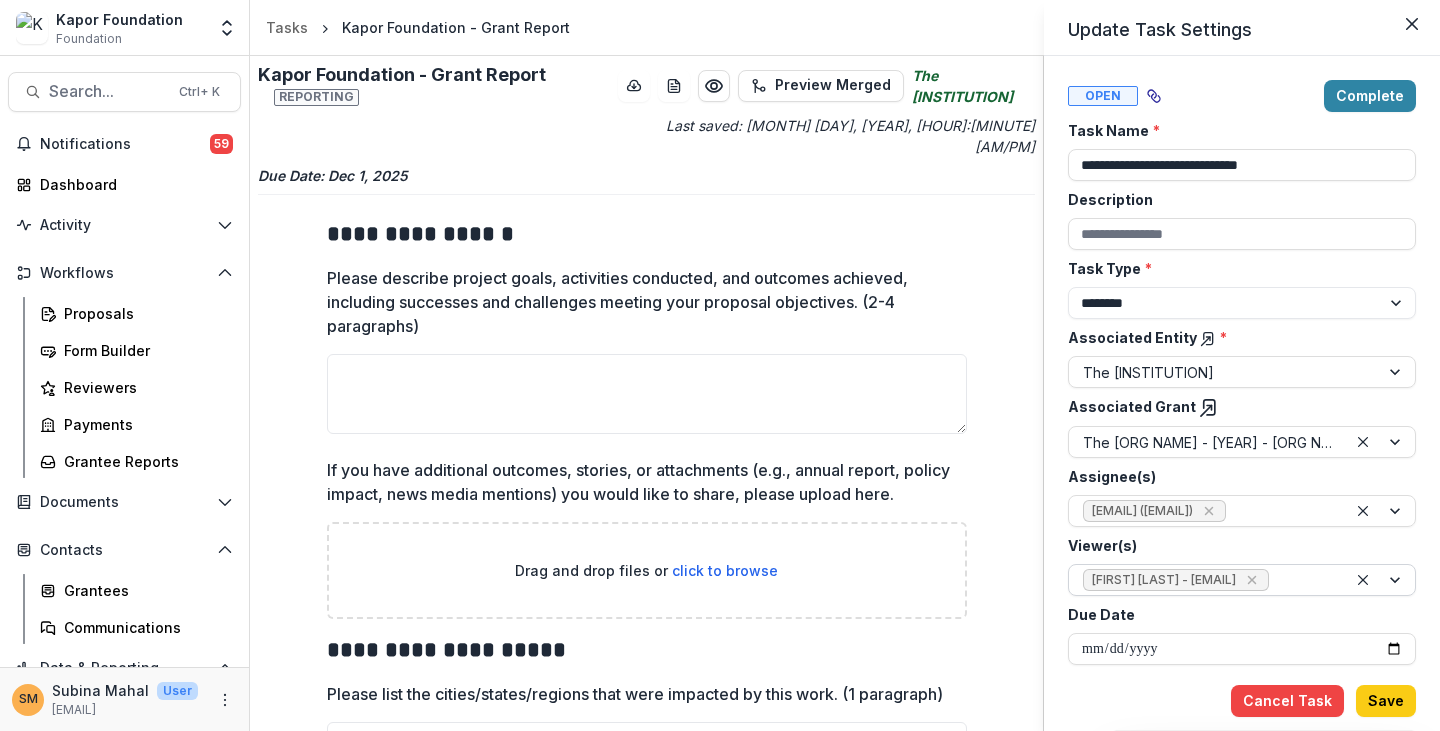 scroll, scrollTop: 32, scrollLeft: 0, axis: vertical 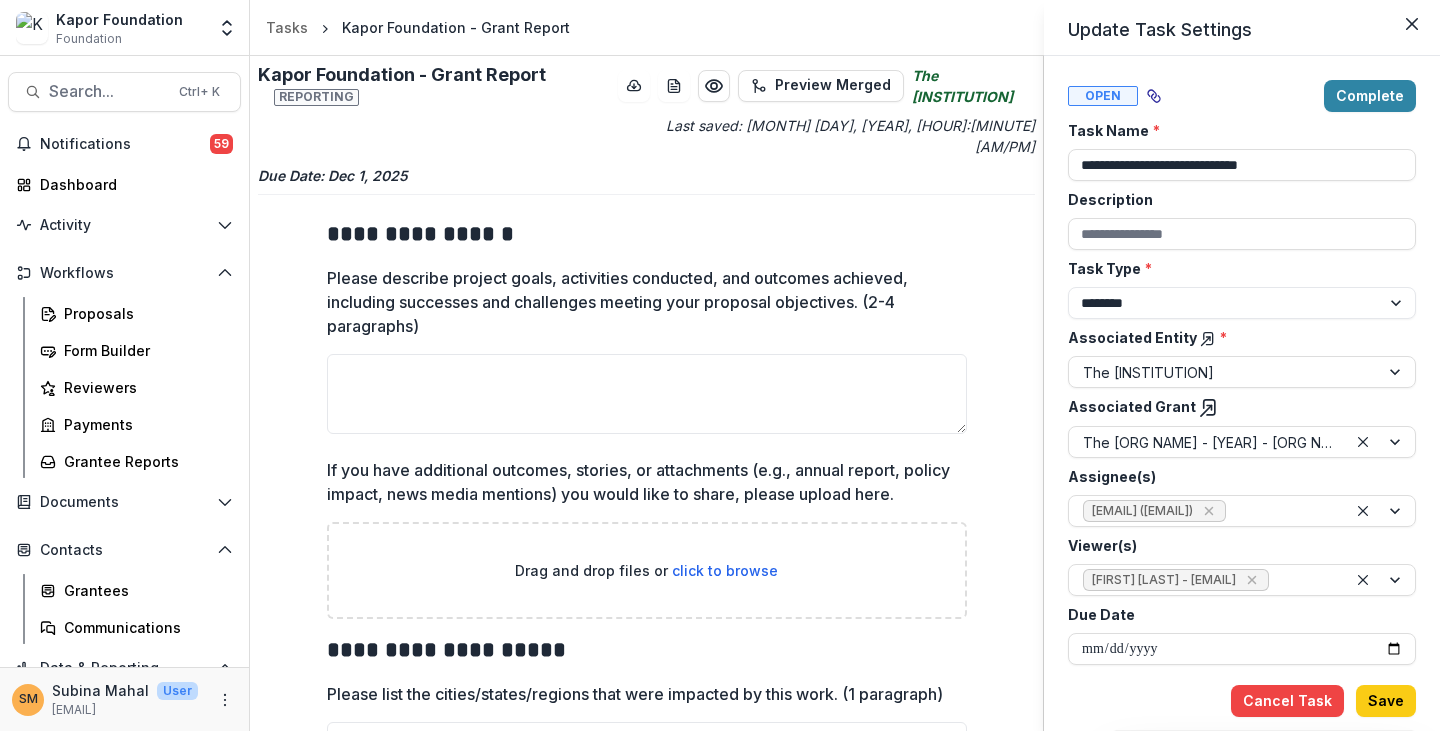 click on "**********" at bounding box center [720, 365] 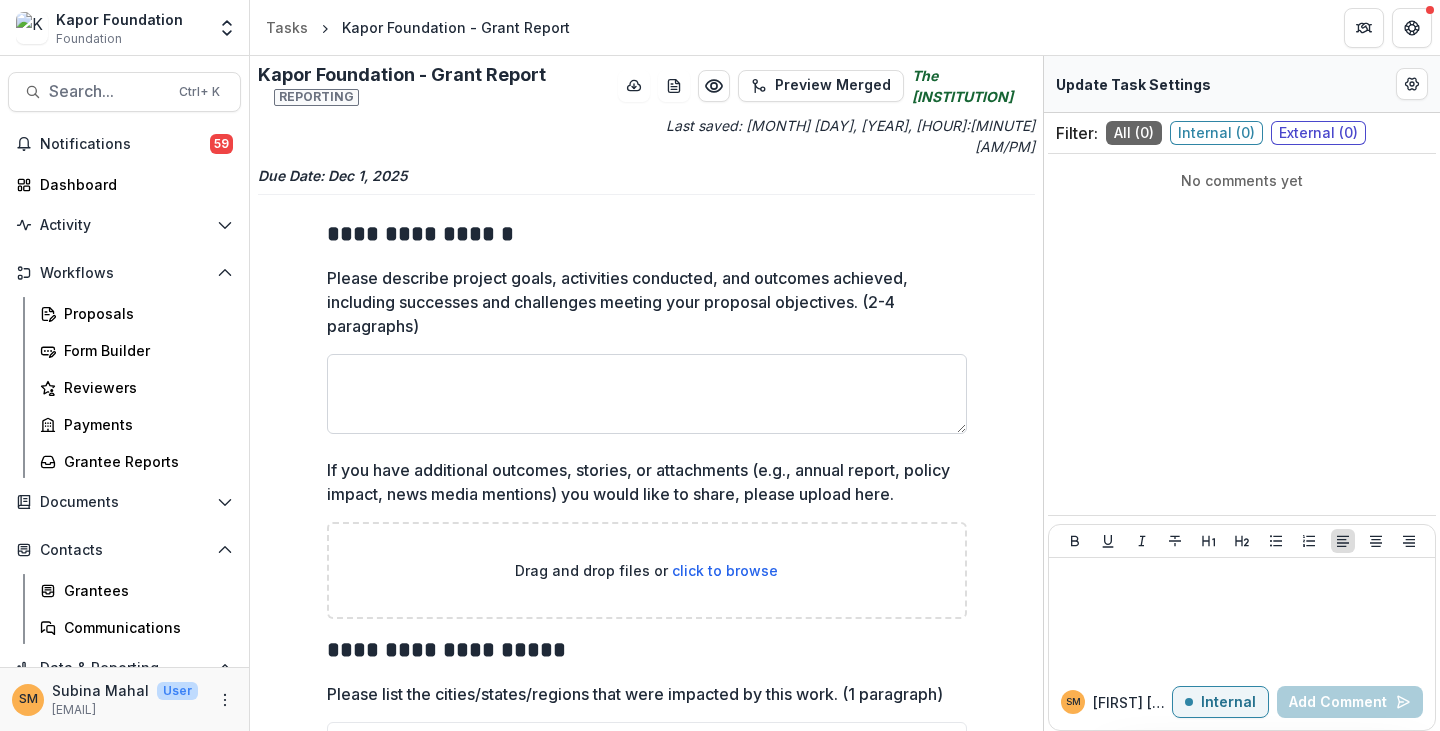 click on "Please describe project goals, activities conducted, and outcomes achieved, including successes and challenges meeting your proposal objectives. (2-4 paragraphs)" at bounding box center [647, 394] 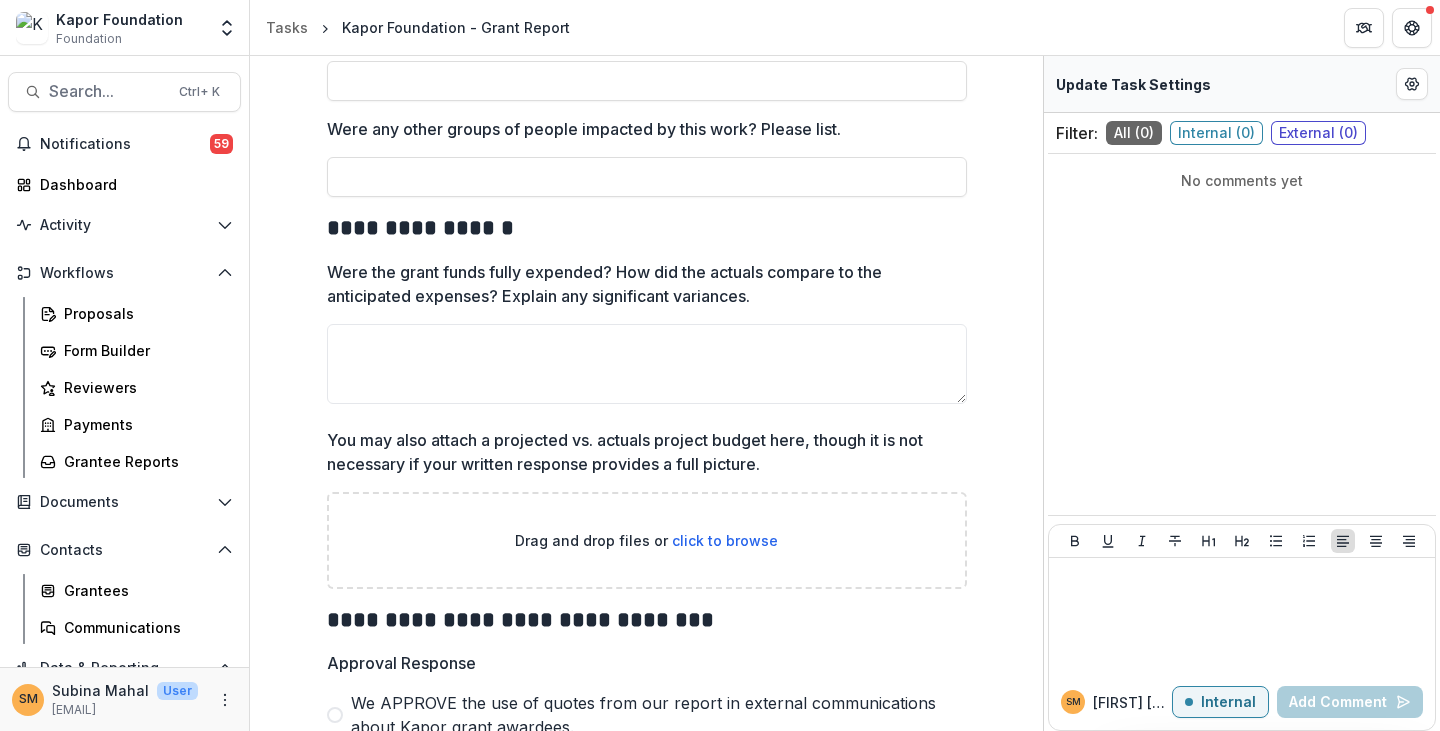 scroll, scrollTop: 1452, scrollLeft: 0, axis: vertical 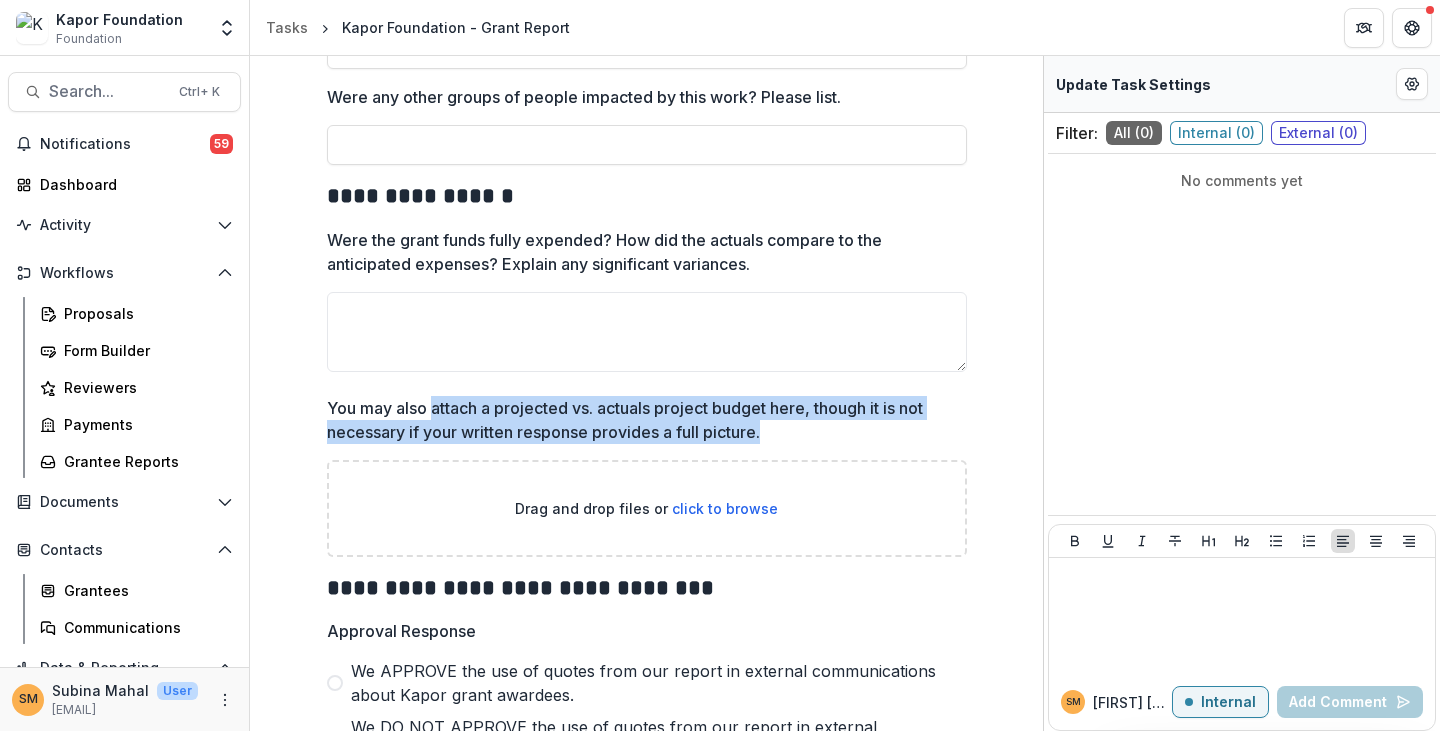 drag, startPoint x: 428, startPoint y: 327, endPoint x: 814, endPoint y: 351, distance: 386.7454 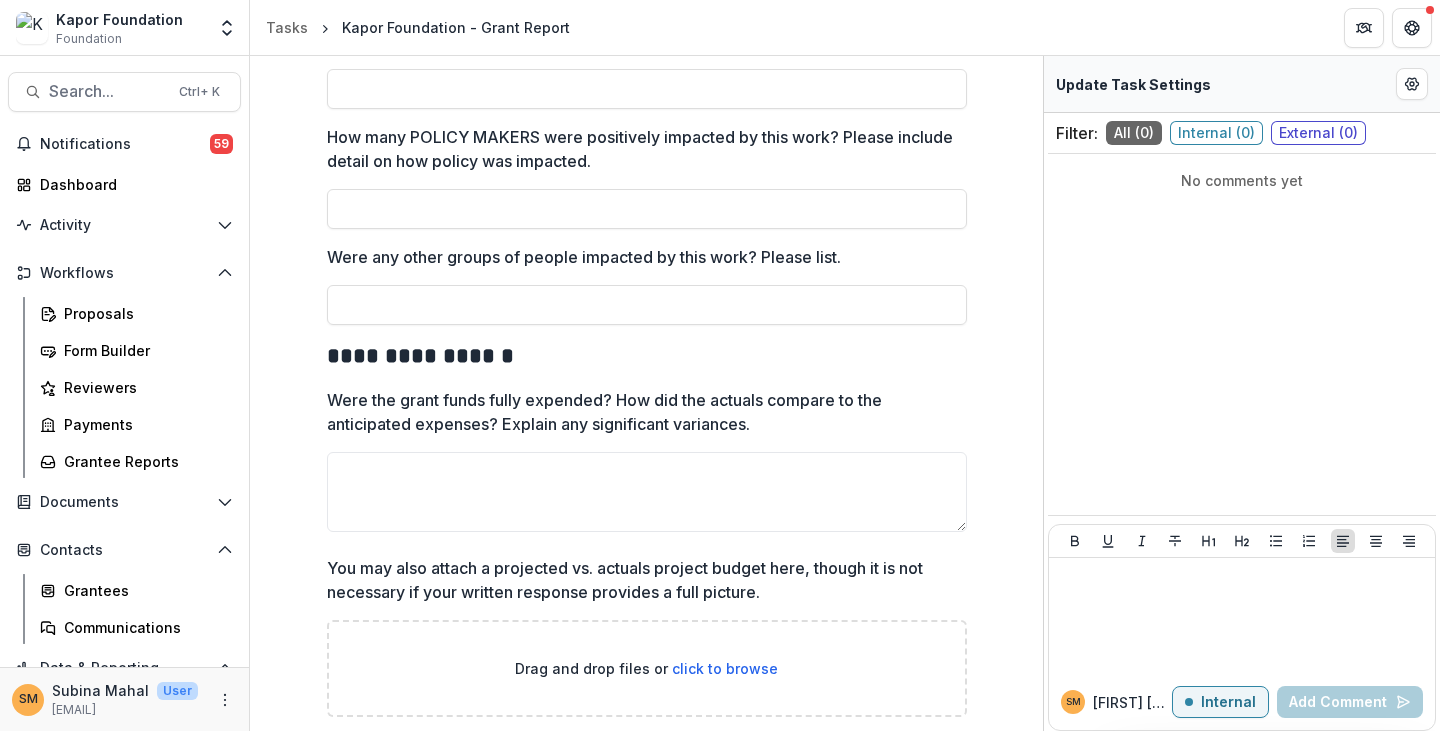 scroll, scrollTop: 1252, scrollLeft: 0, axis: vertical 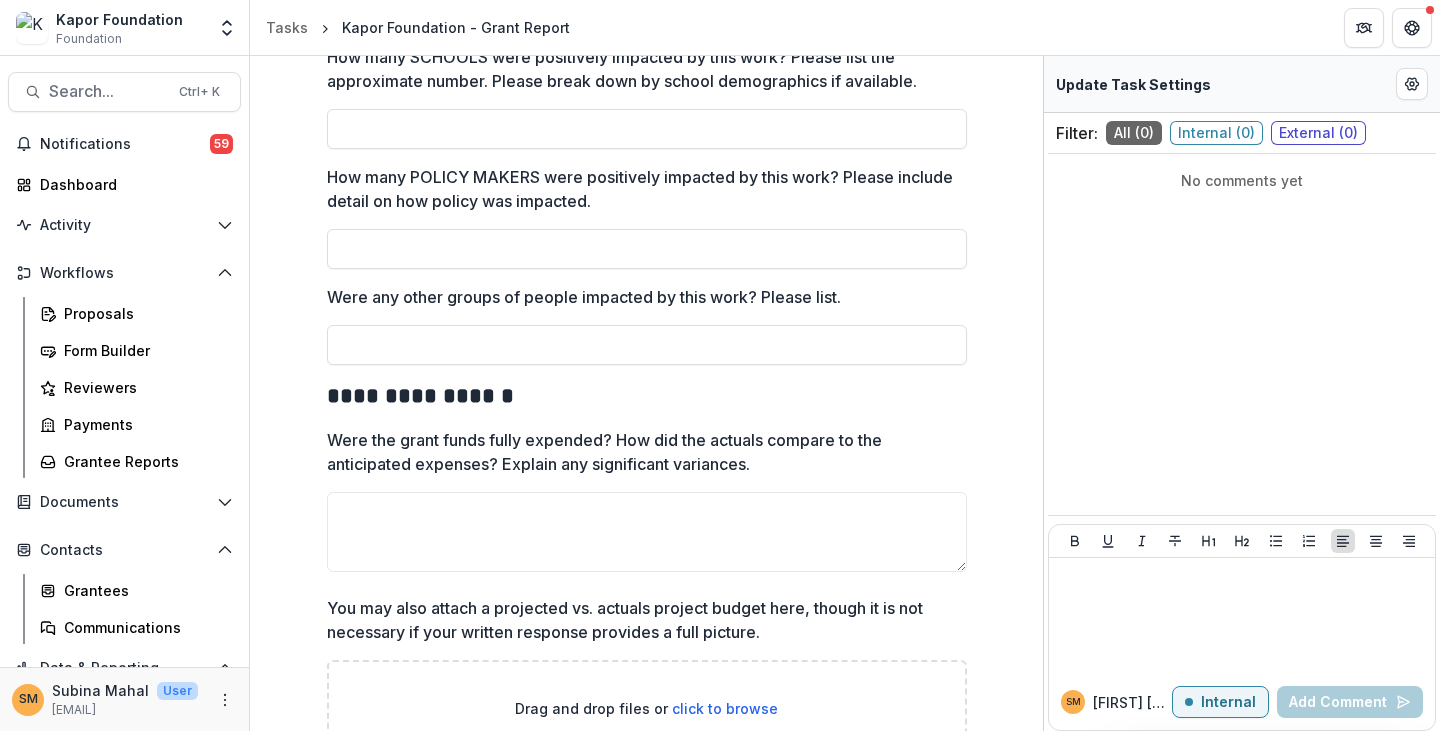 drag, startPoint x: 363, startPoint y: 368, endPoint x: 823, endPoint y: 399, distance: 461.0434 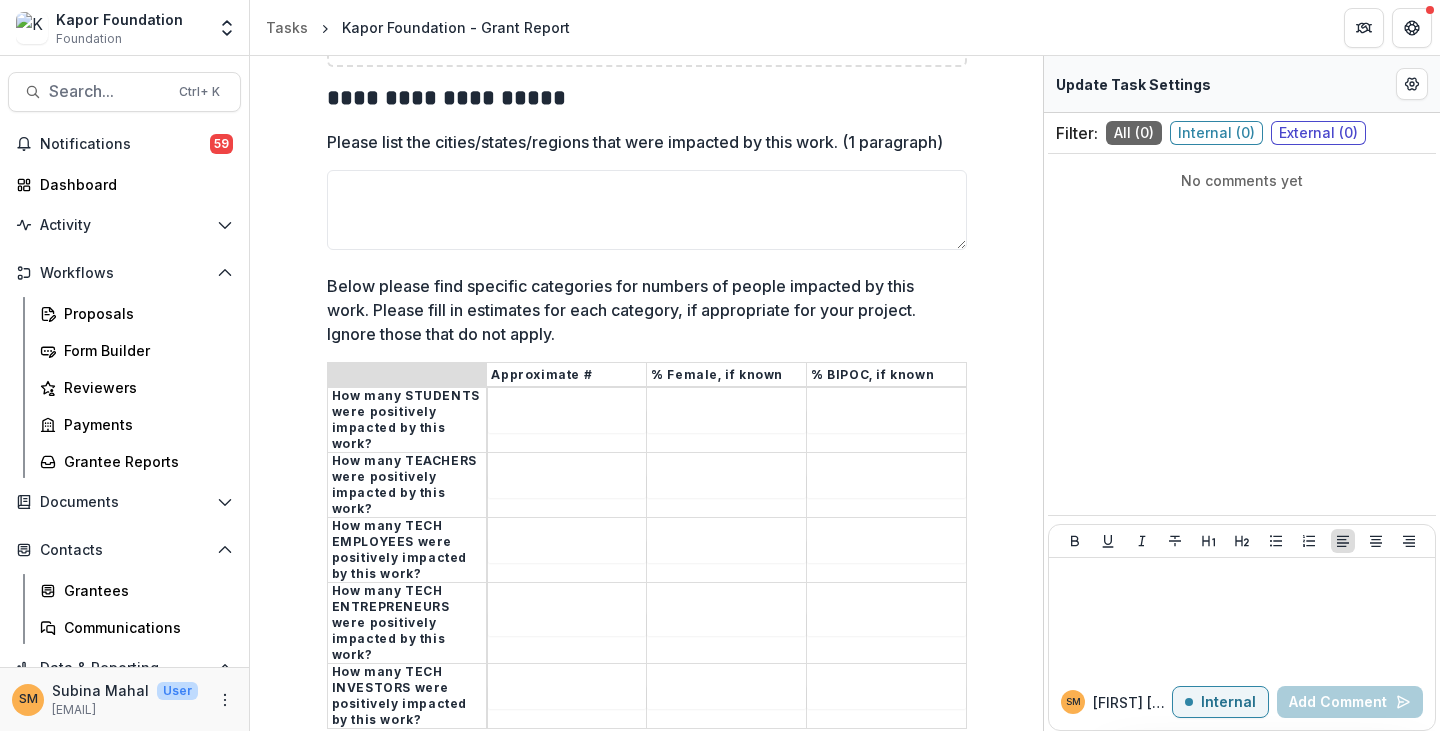 scroll, scrollTop: 252, scrollLeft: 0, axis: vertical 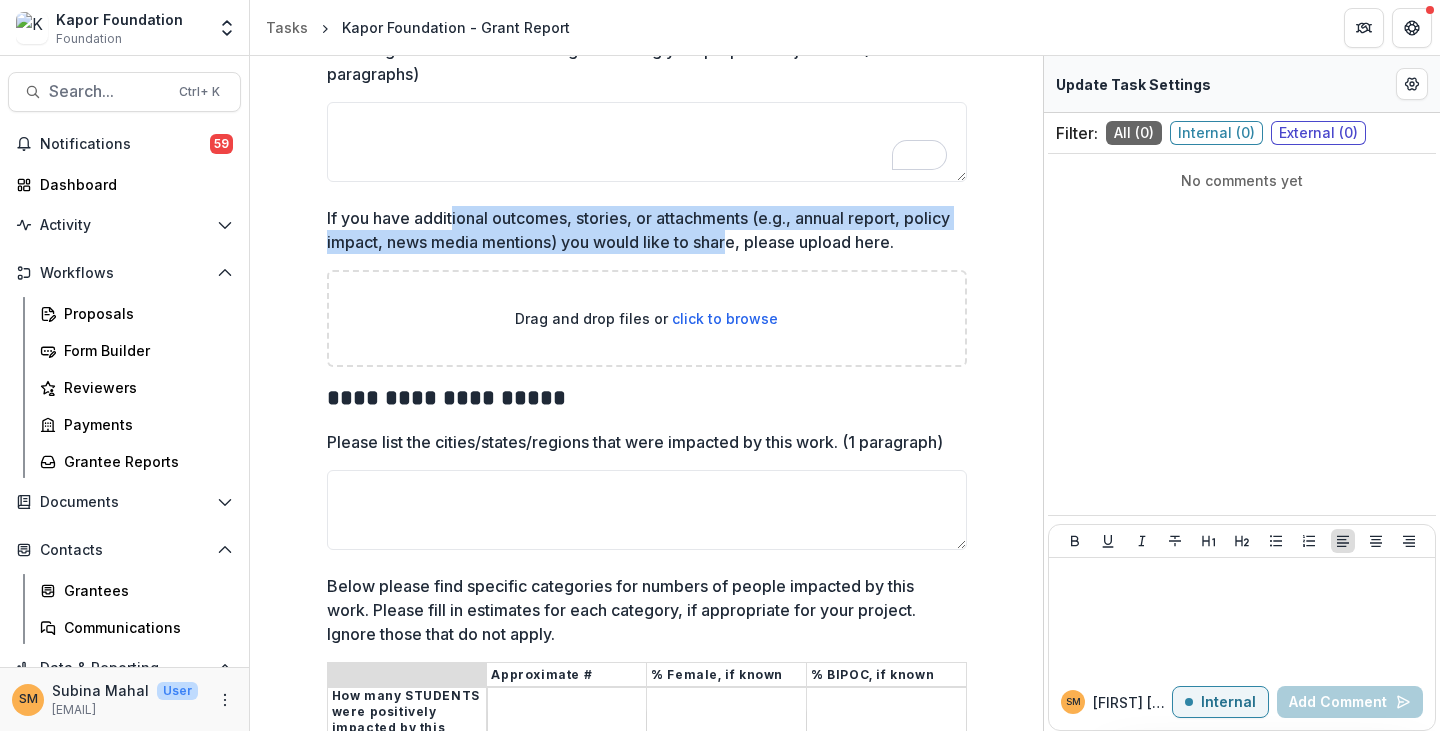 drag, startPoint x: 452, startPoint y: 196, endPoint x: 777, endPoint y: 222, distance: 326.03833 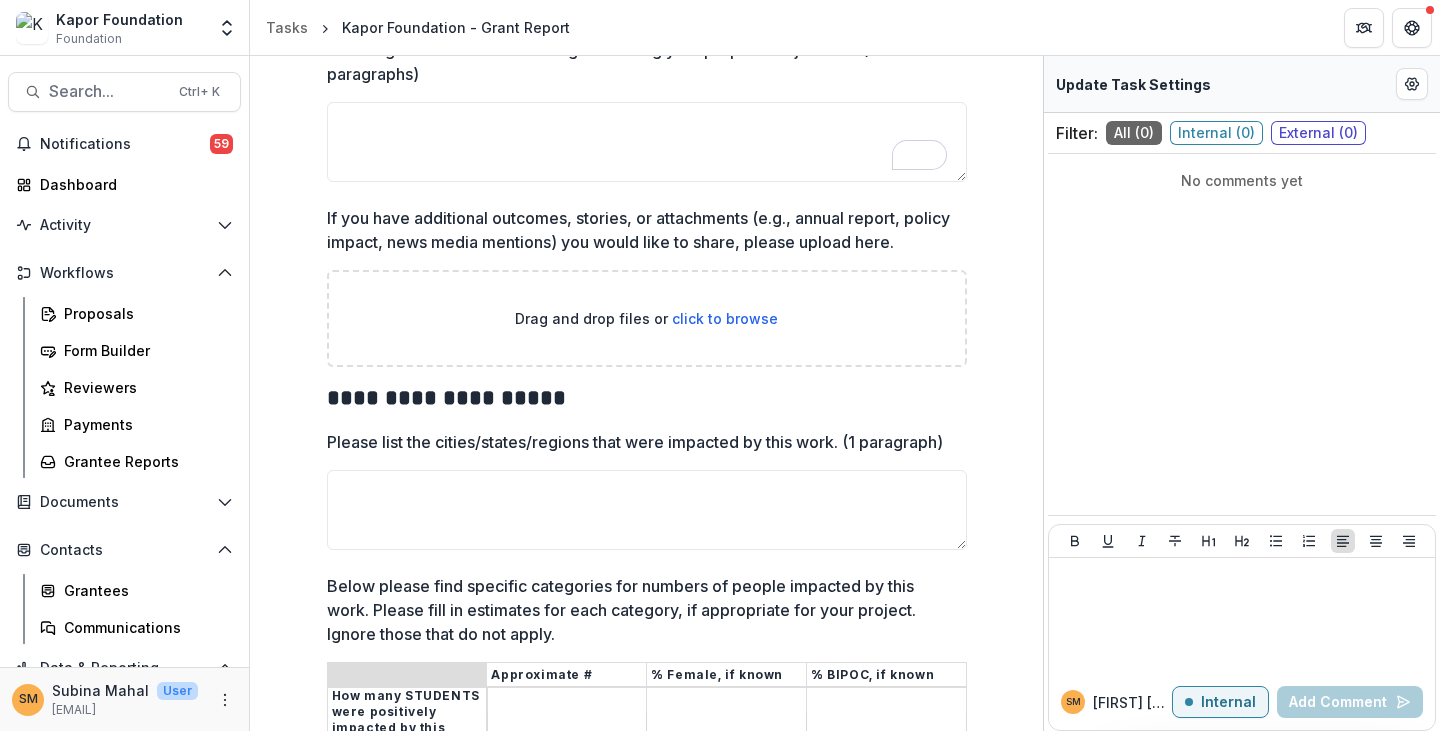 click on "click to browse" at bounding box center [725, 318] 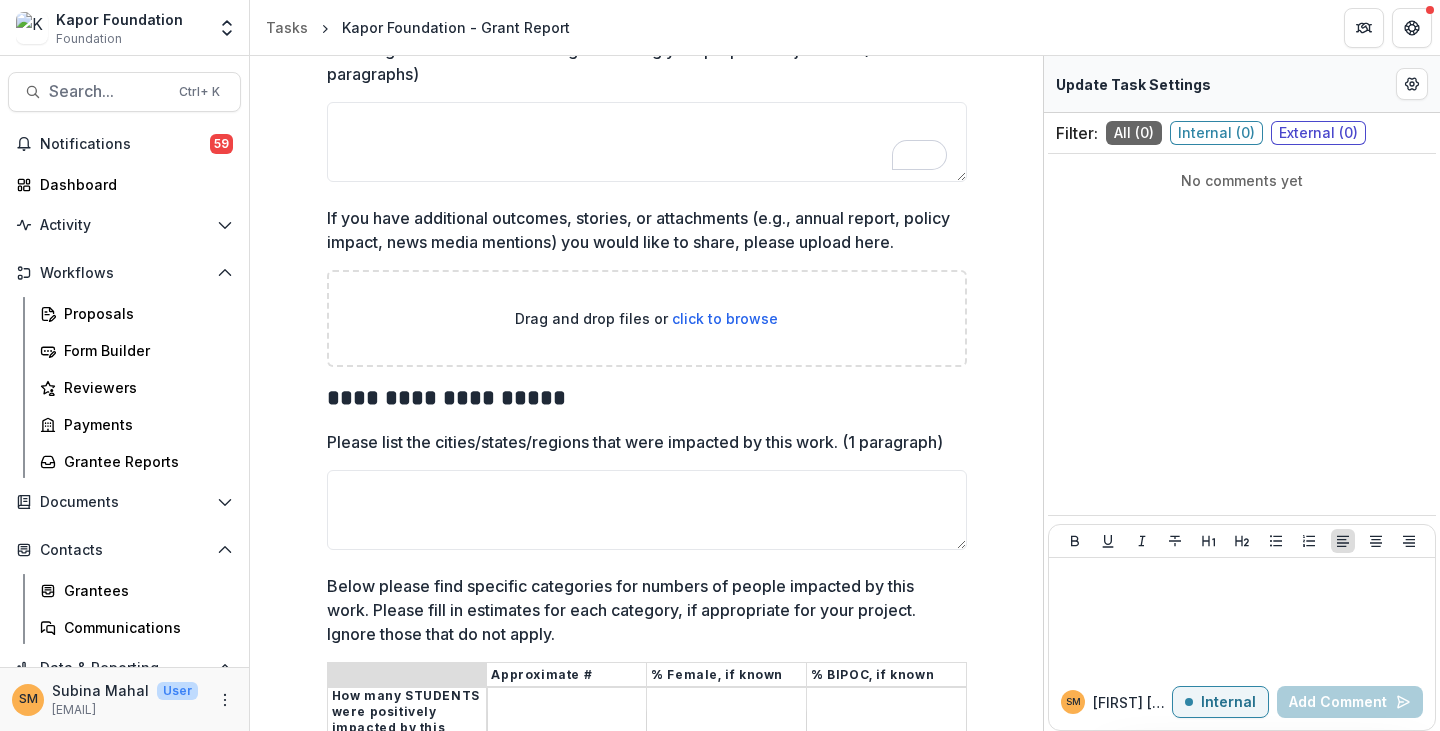 type on "**********" 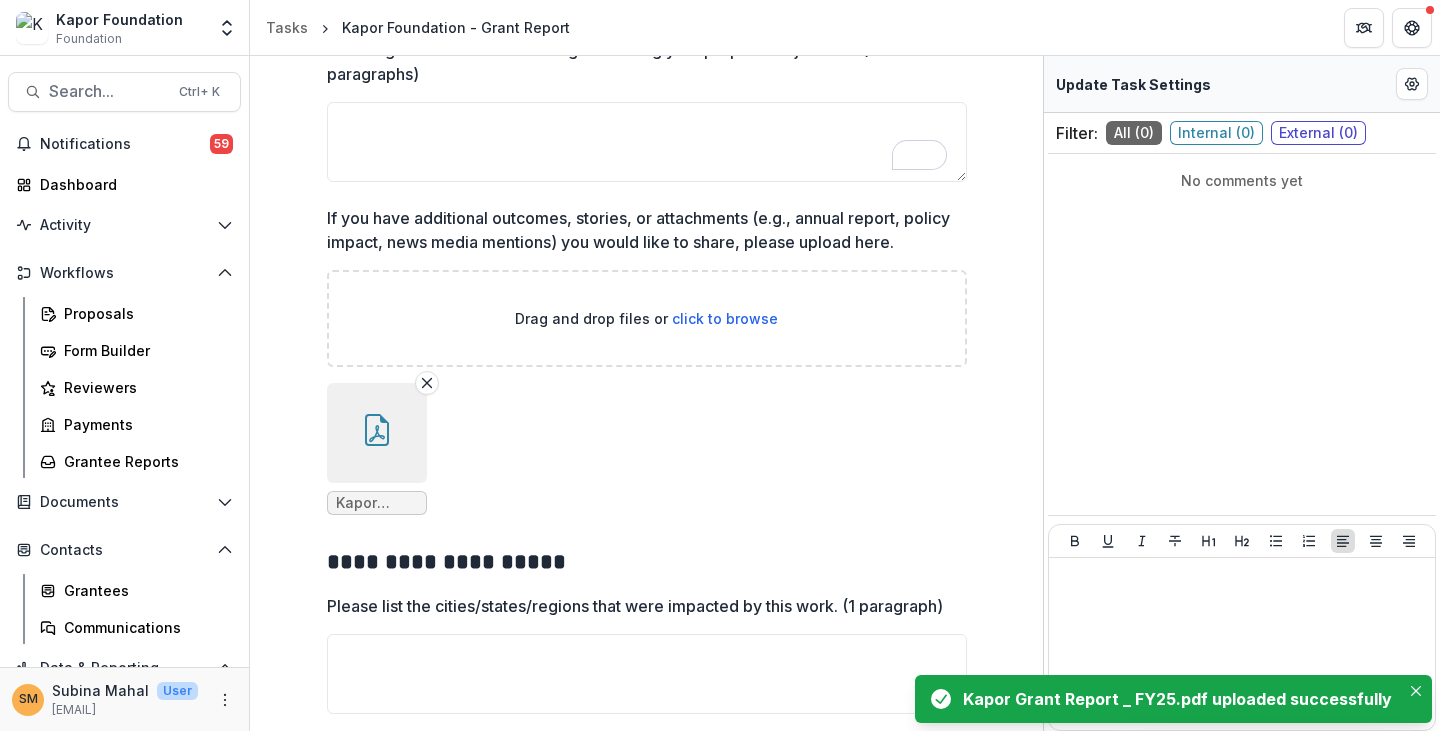 click at bounding box center (377, 433) 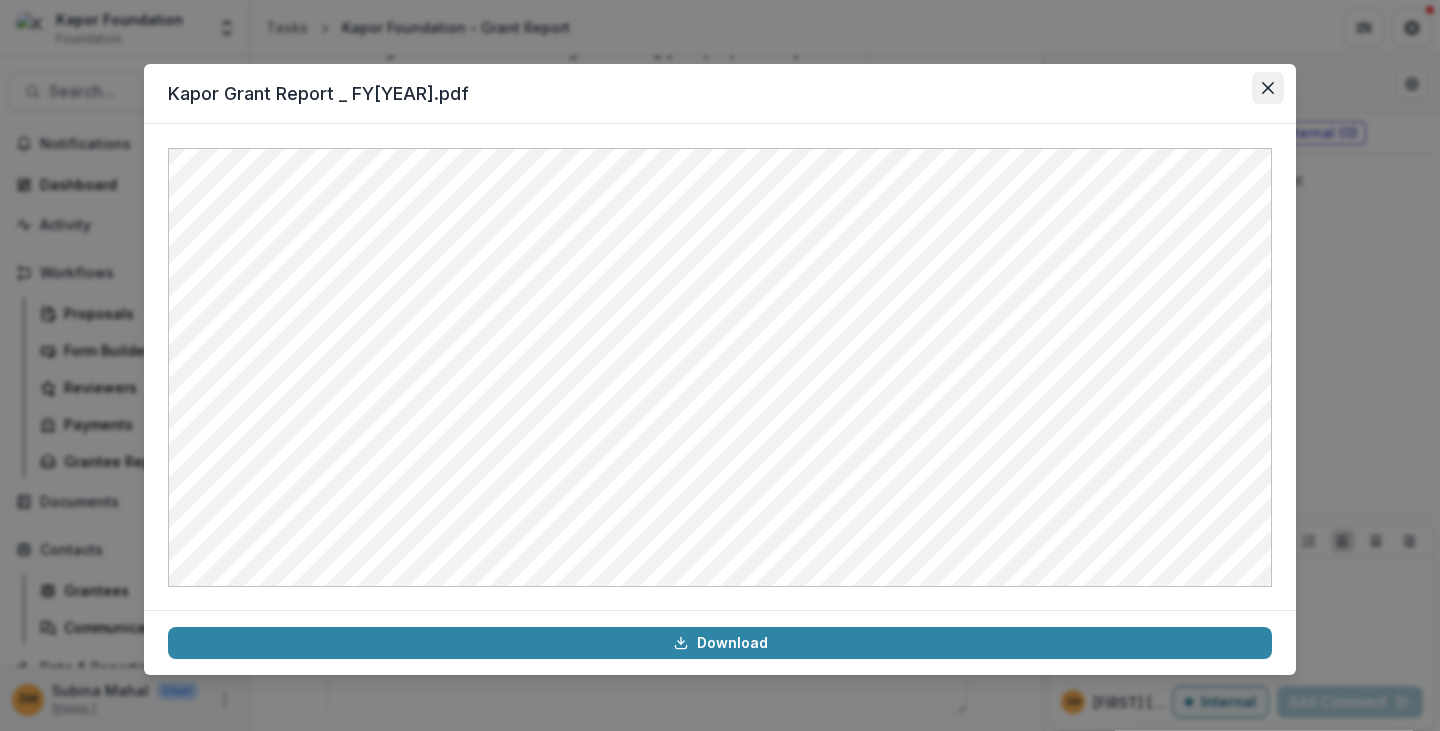 click 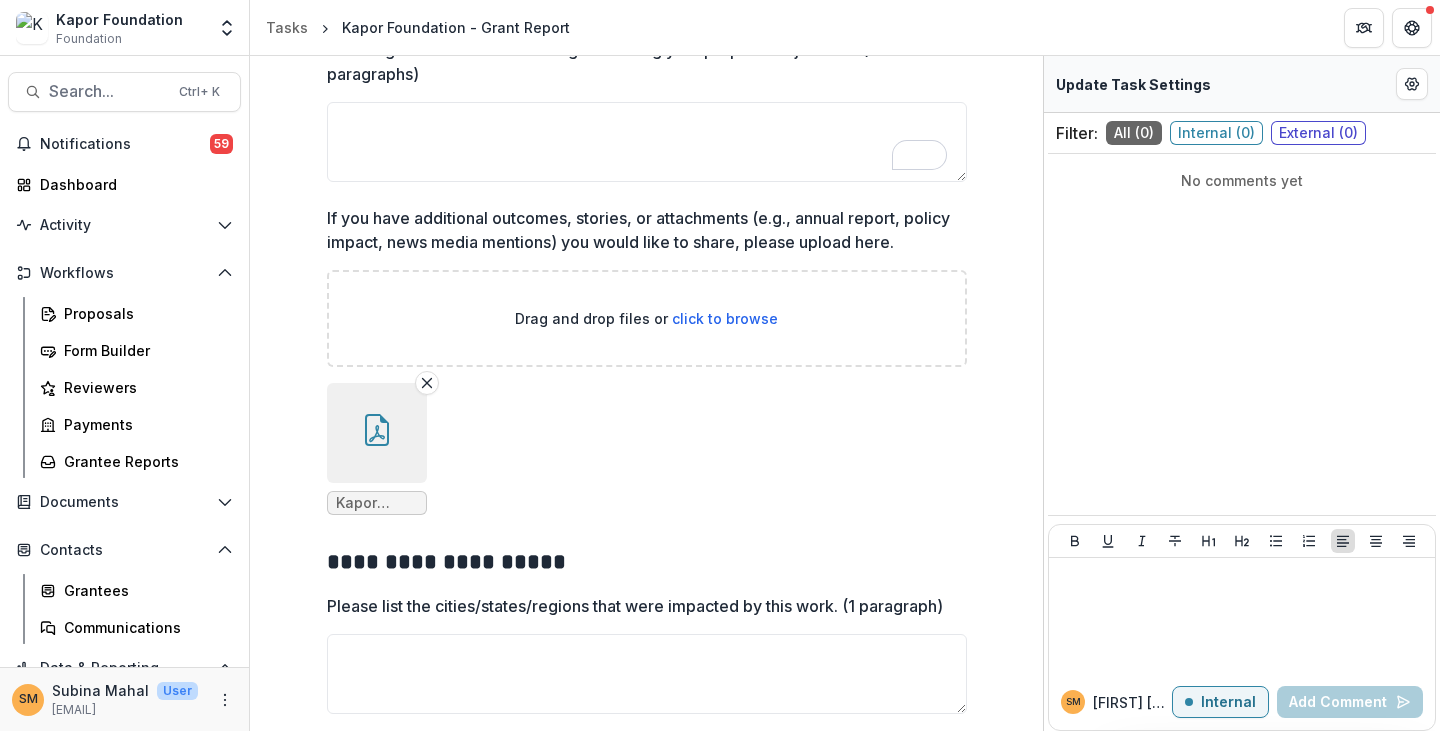 click on "Kapor Grant Report _ FY[YEAR].pdf" at bounding box center (647, 449) 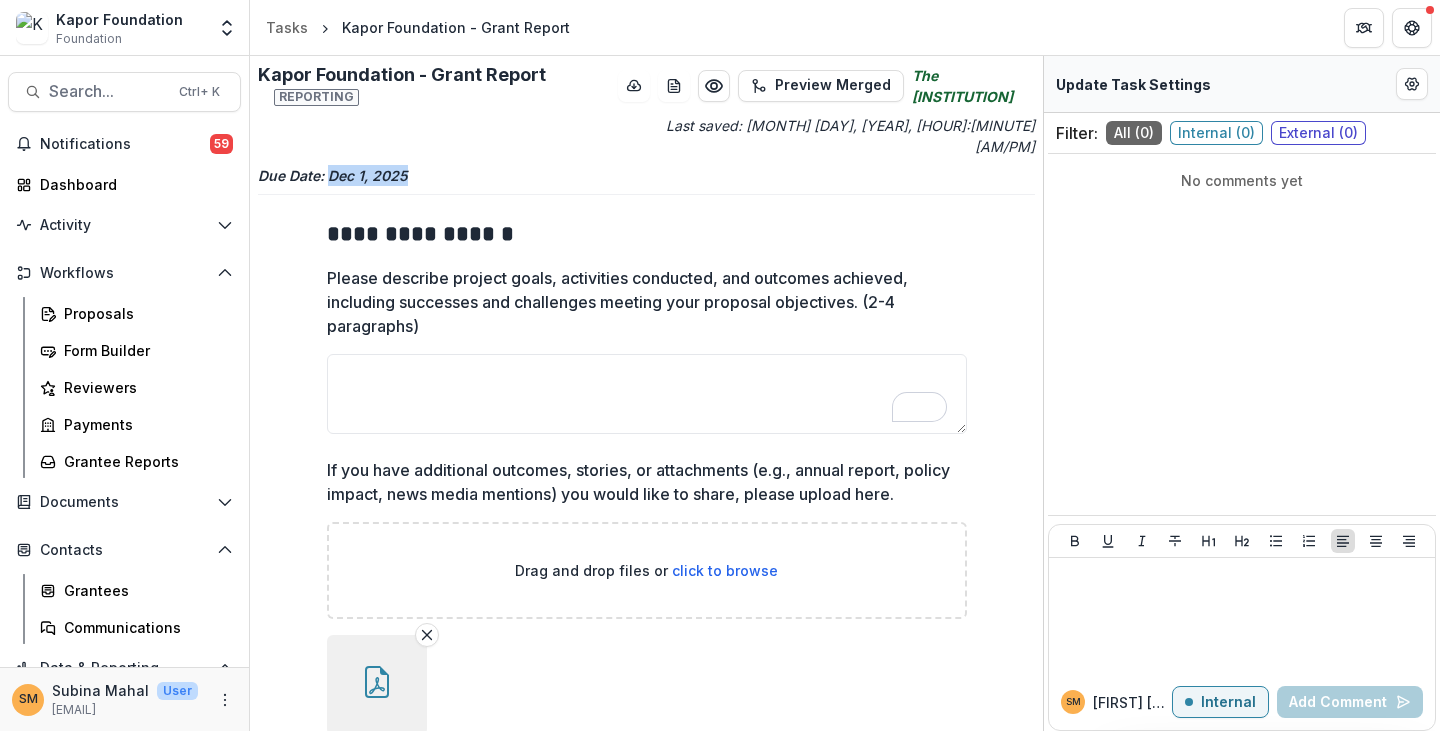 drag, startPoint x: 326, startPoint y: 153, endPoint x: 409, endPoint y: 155, distance: 83.02409 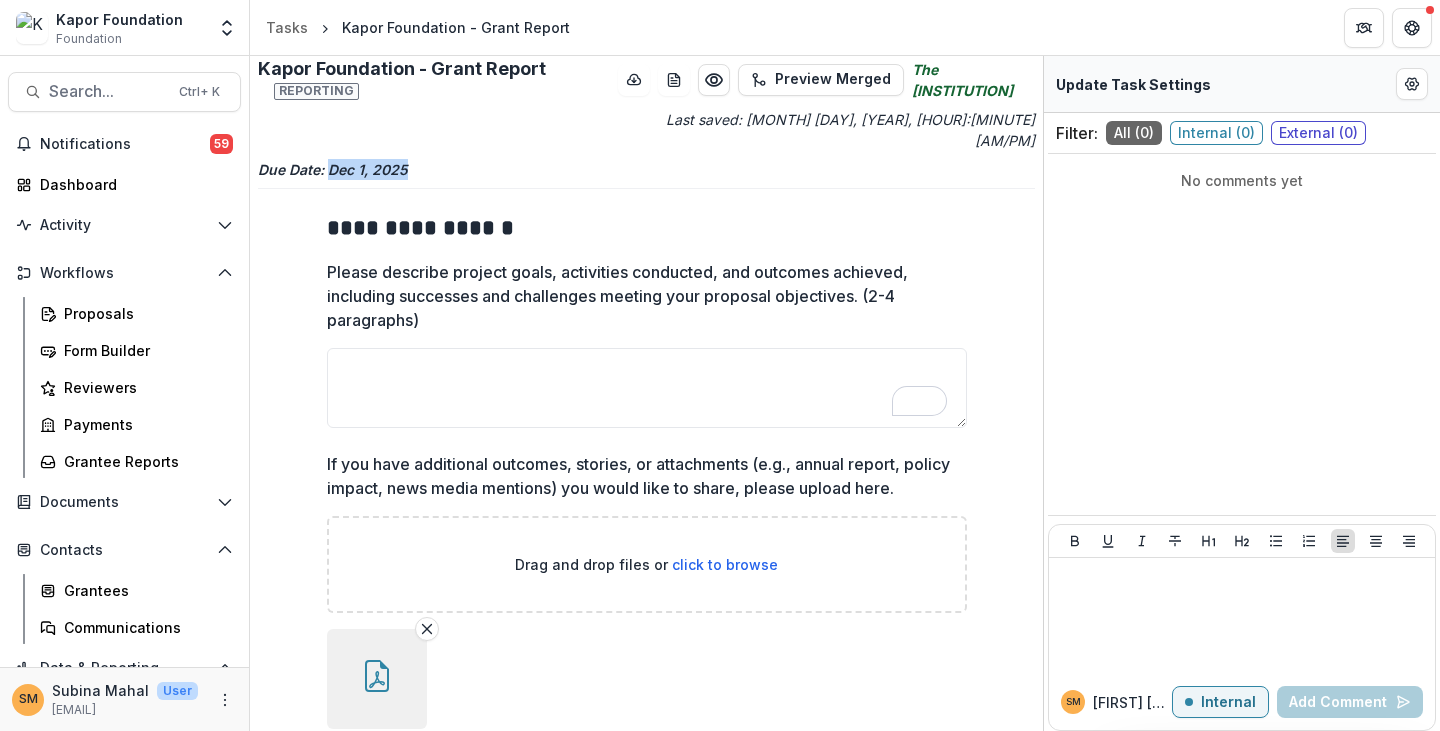 scroll, scrollTop: 0, scrollLeft: 0, axis: both 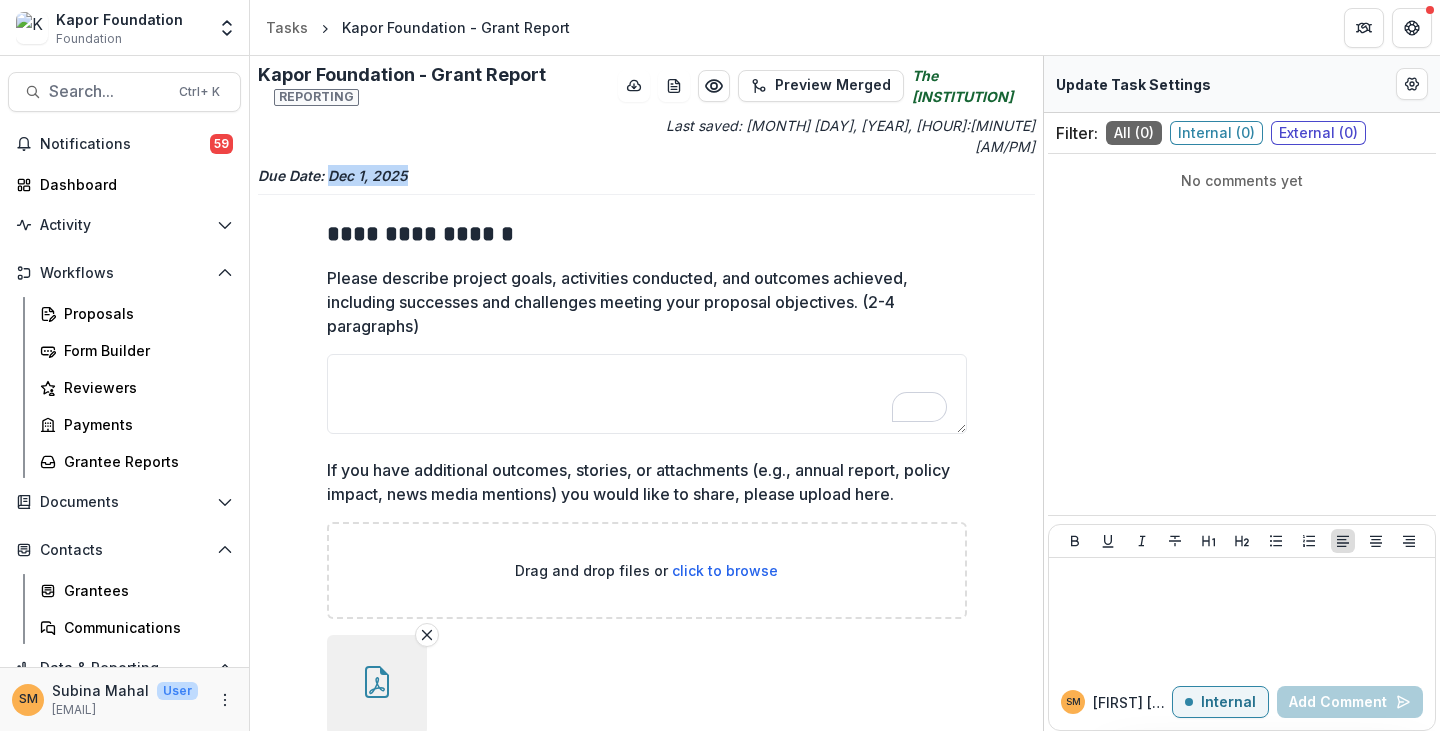 click on "Due Date:   [MONTH] [DAY], [YEAR]" at bounding box center (646, 175) 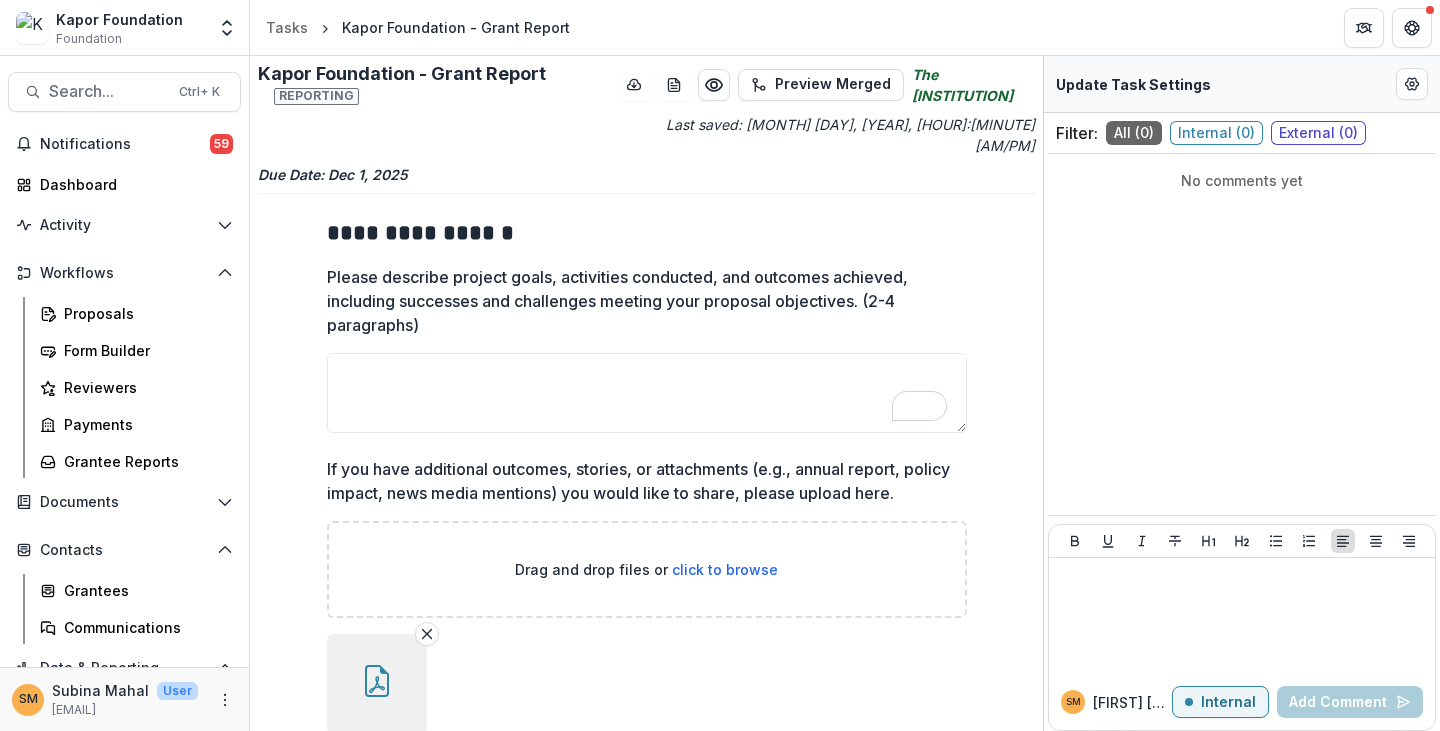 scroll, scrollTop: 0, scrollLeft: 0, axis: both 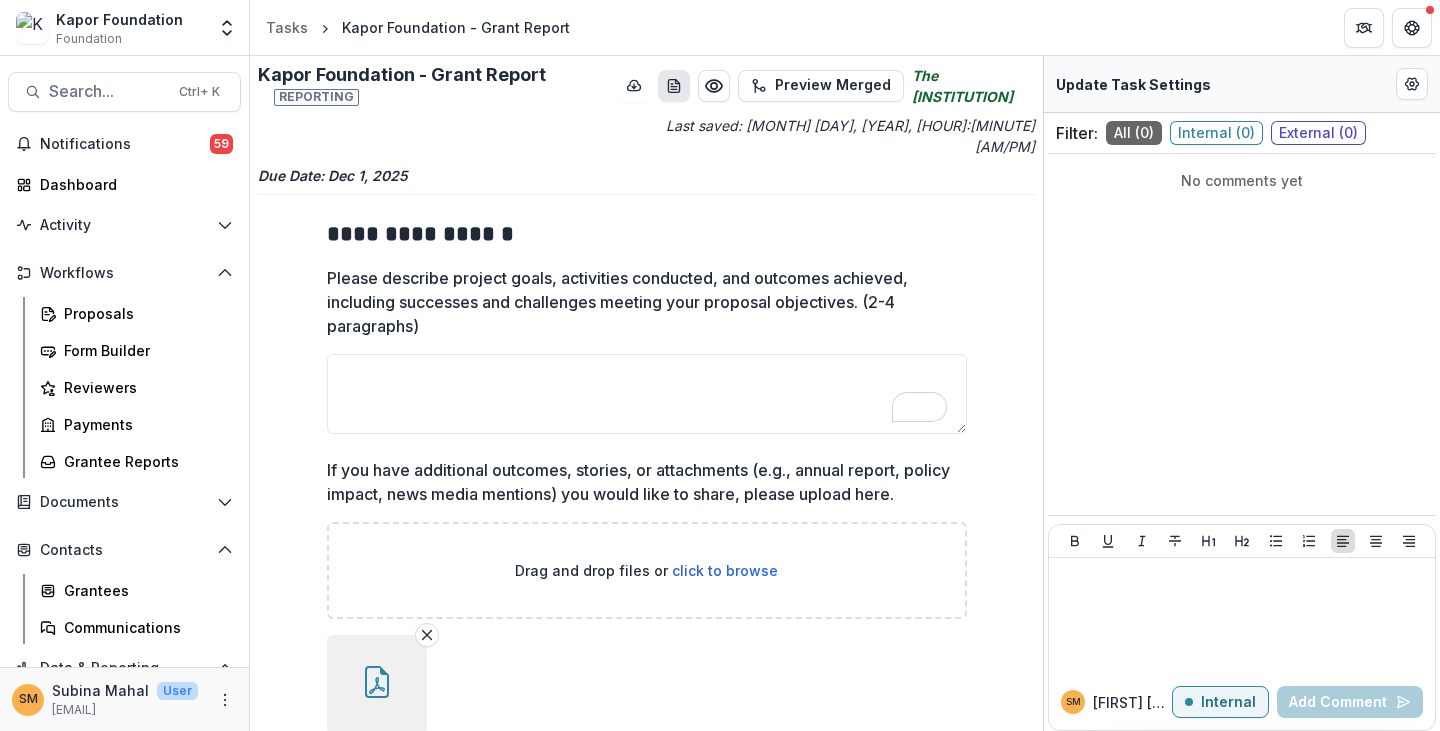 click 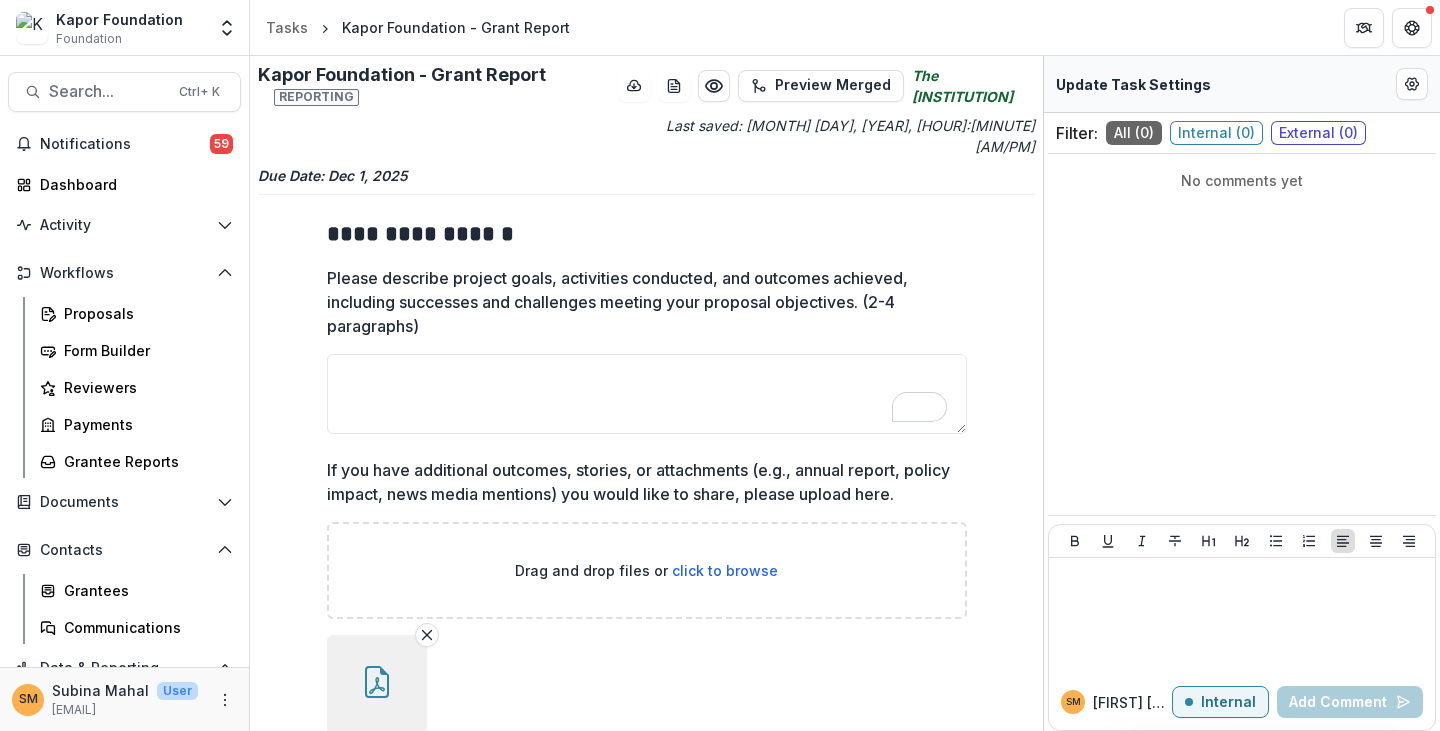 click on "No comments yet" at bounding box center (1242, 180) 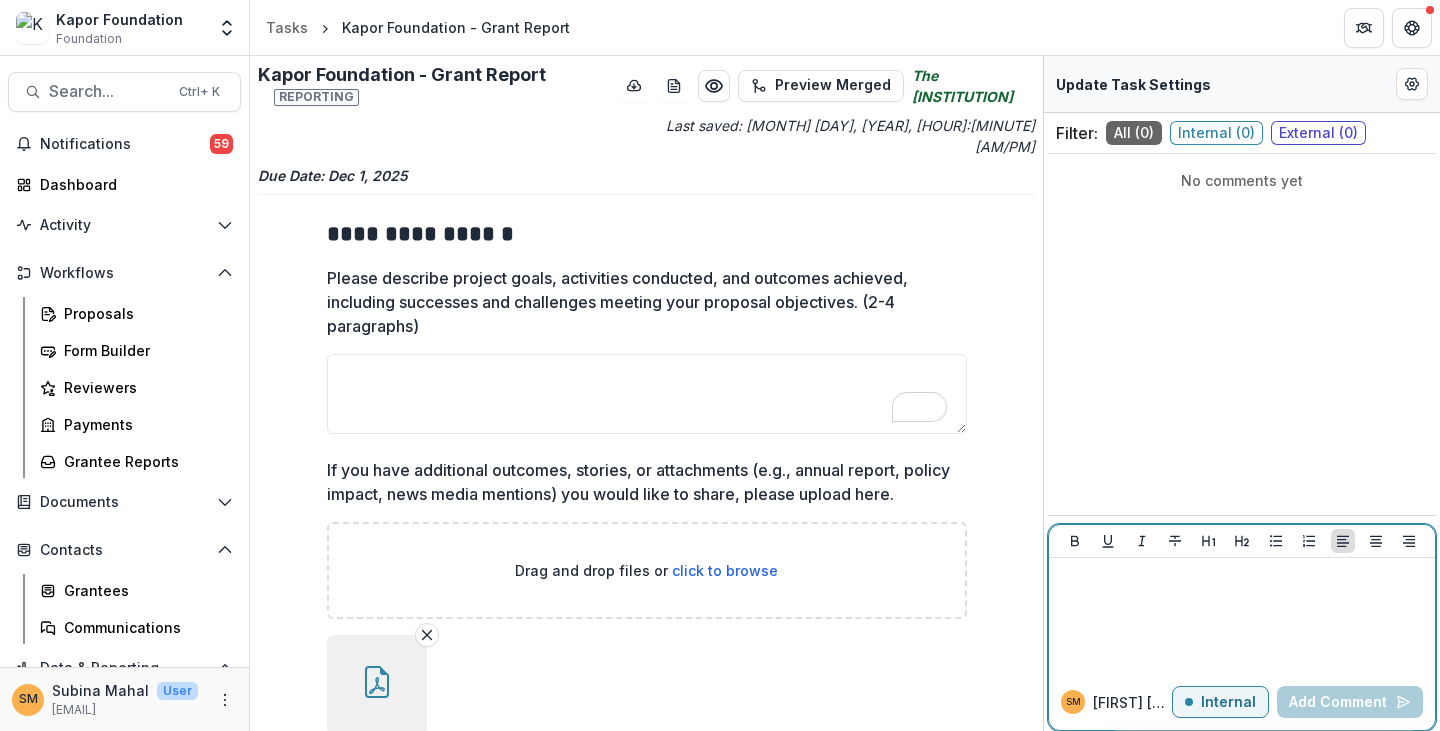 click at bounding box center [1242, 577] 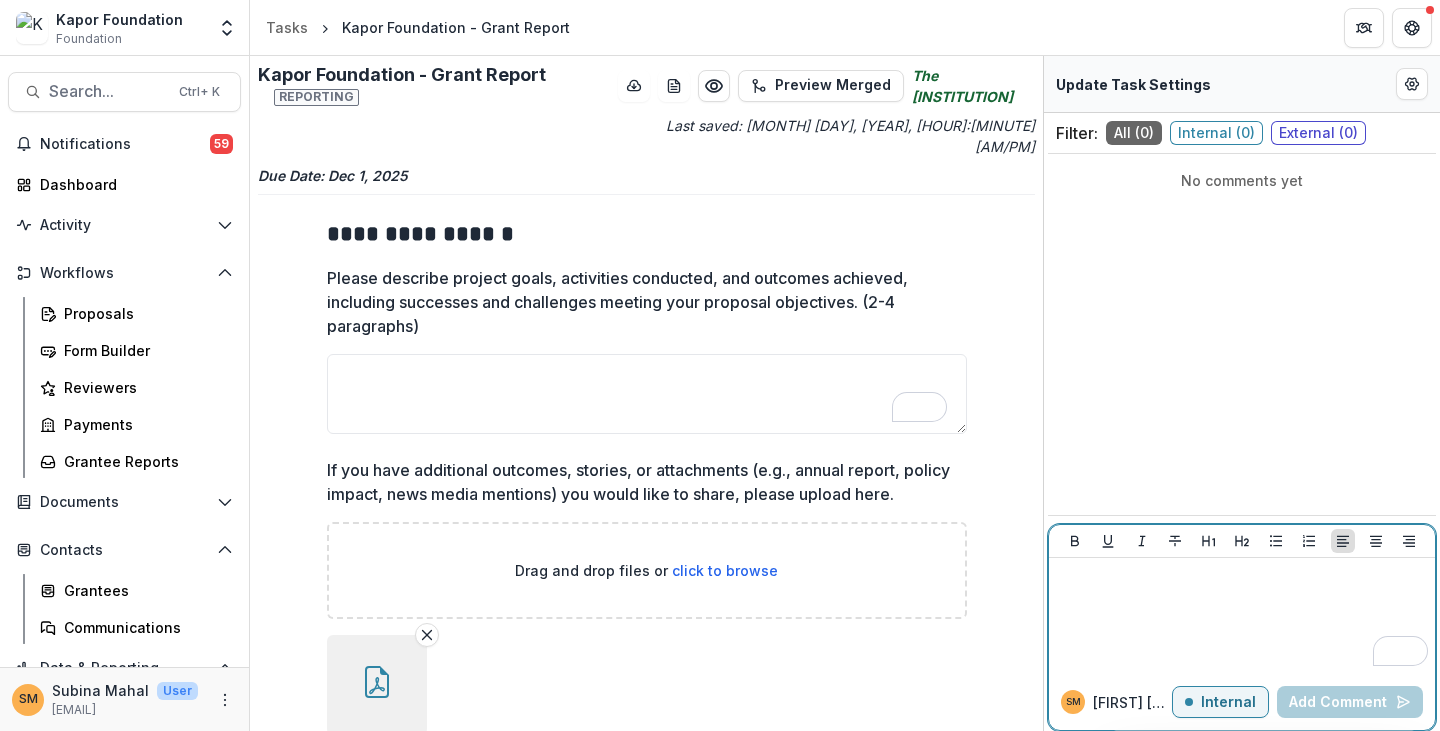 type 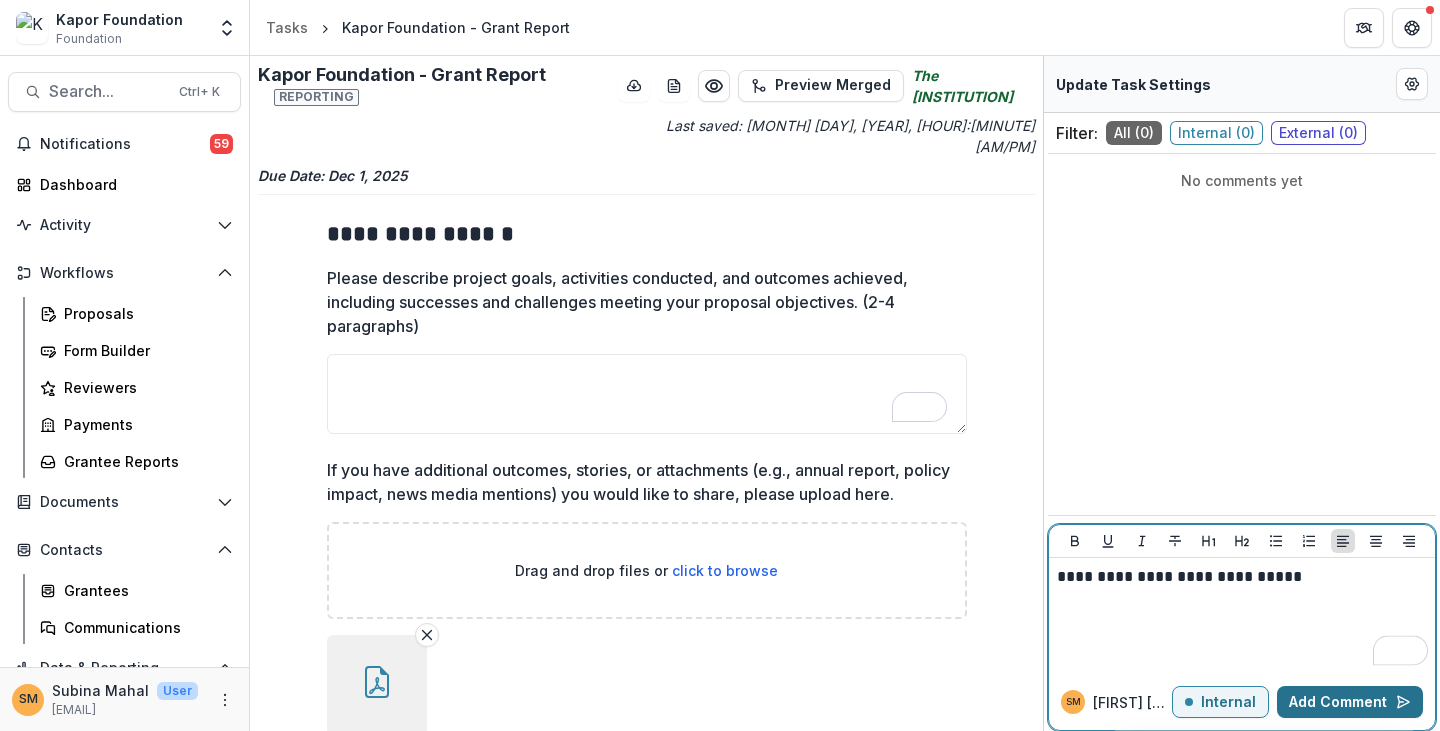 click on "Add Comment" at bounding box center [1350, 702] 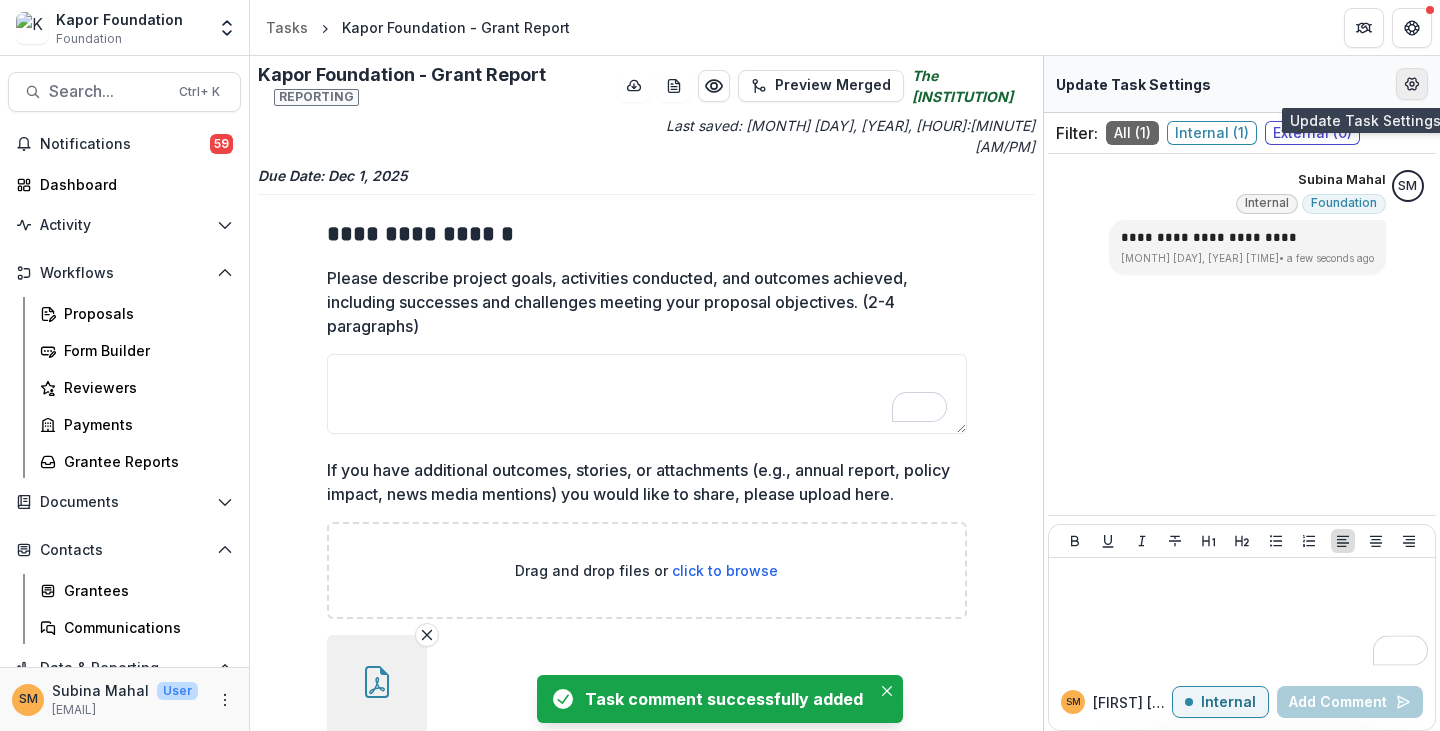 click 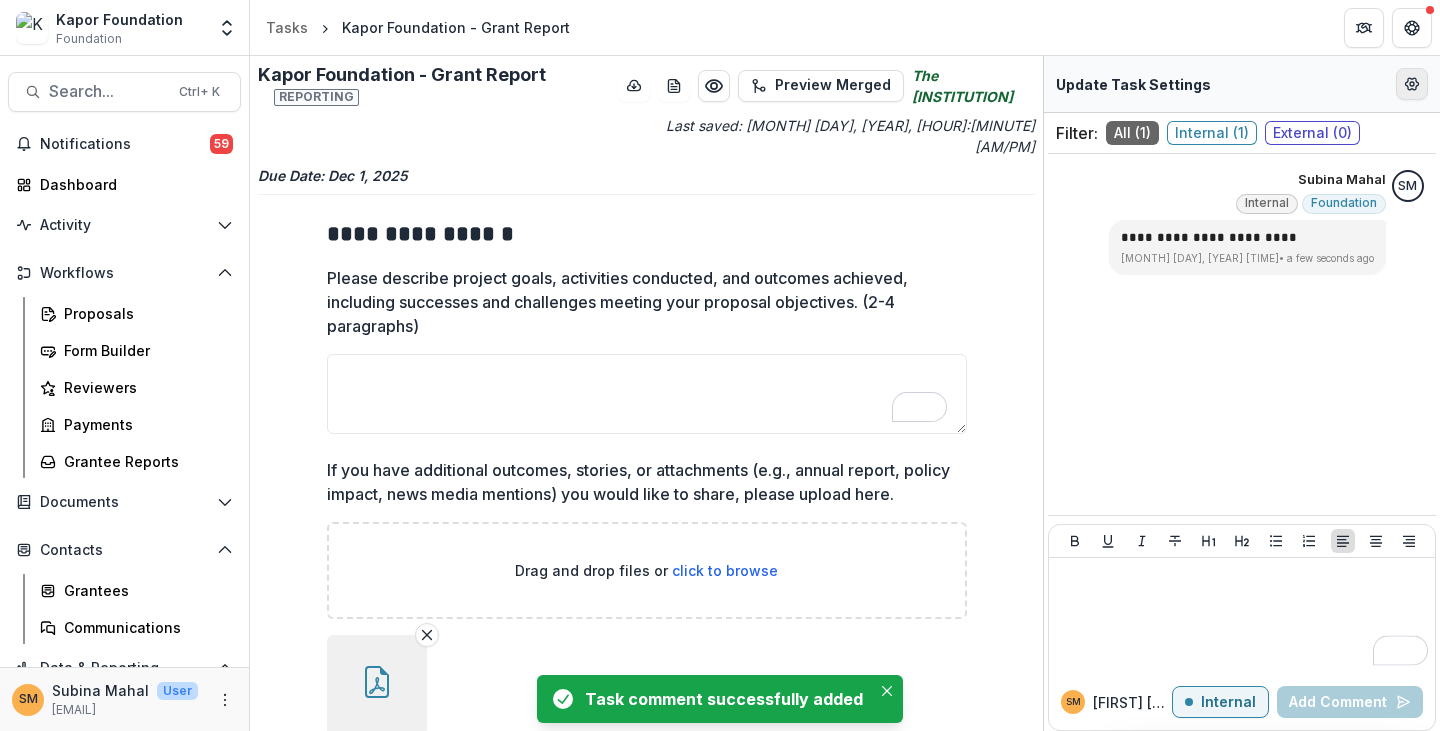 select on "********" 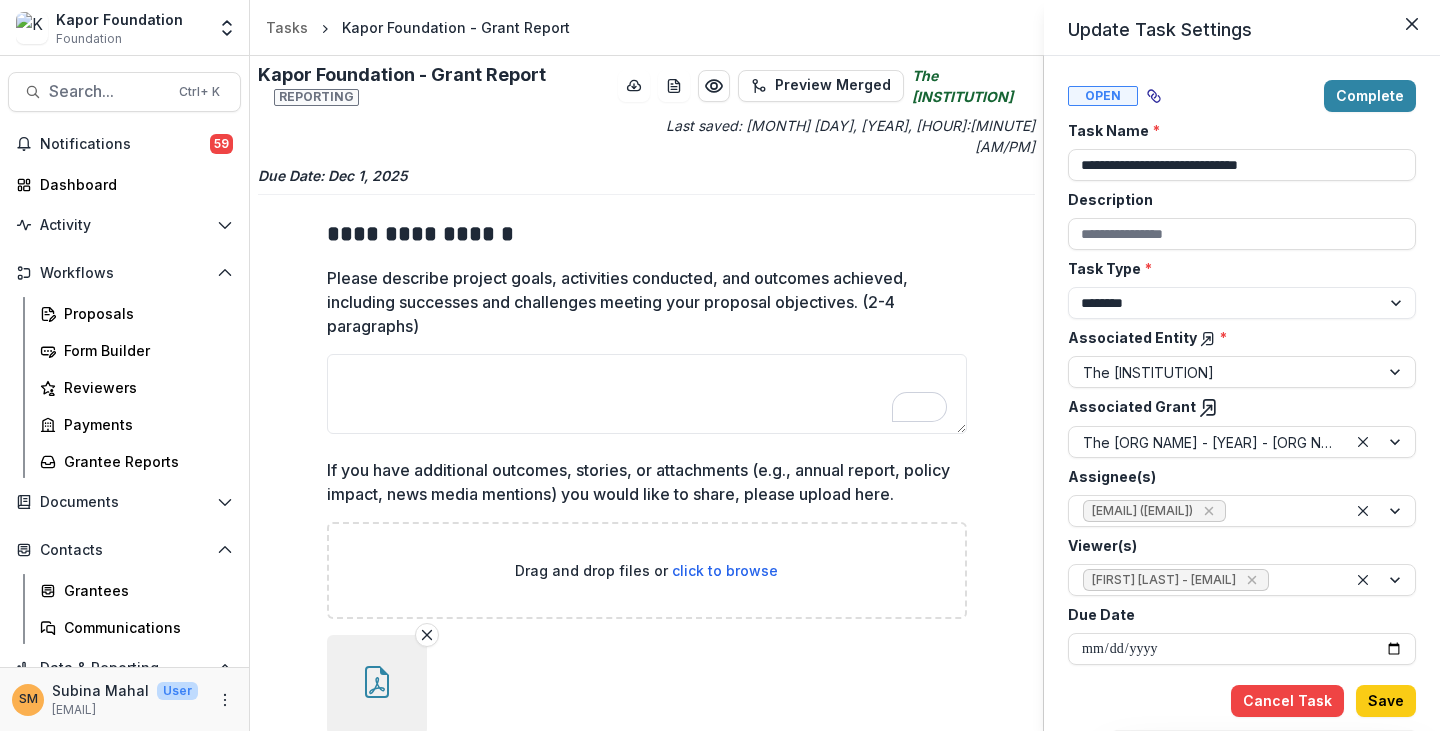 scroll, scrollTop: 32, scrollLeft: 0, axis: vertical 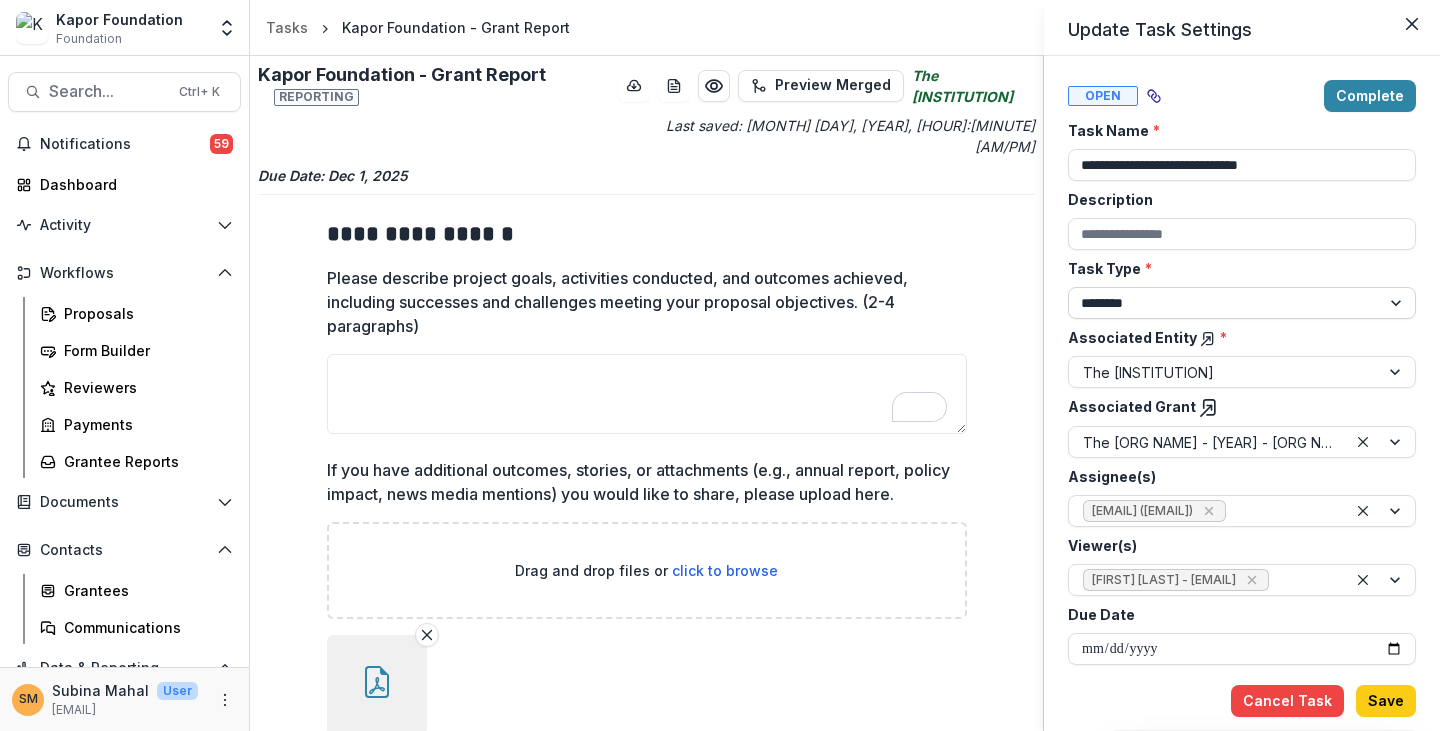 click on "******** ********" at bounding box center (1242, 303) 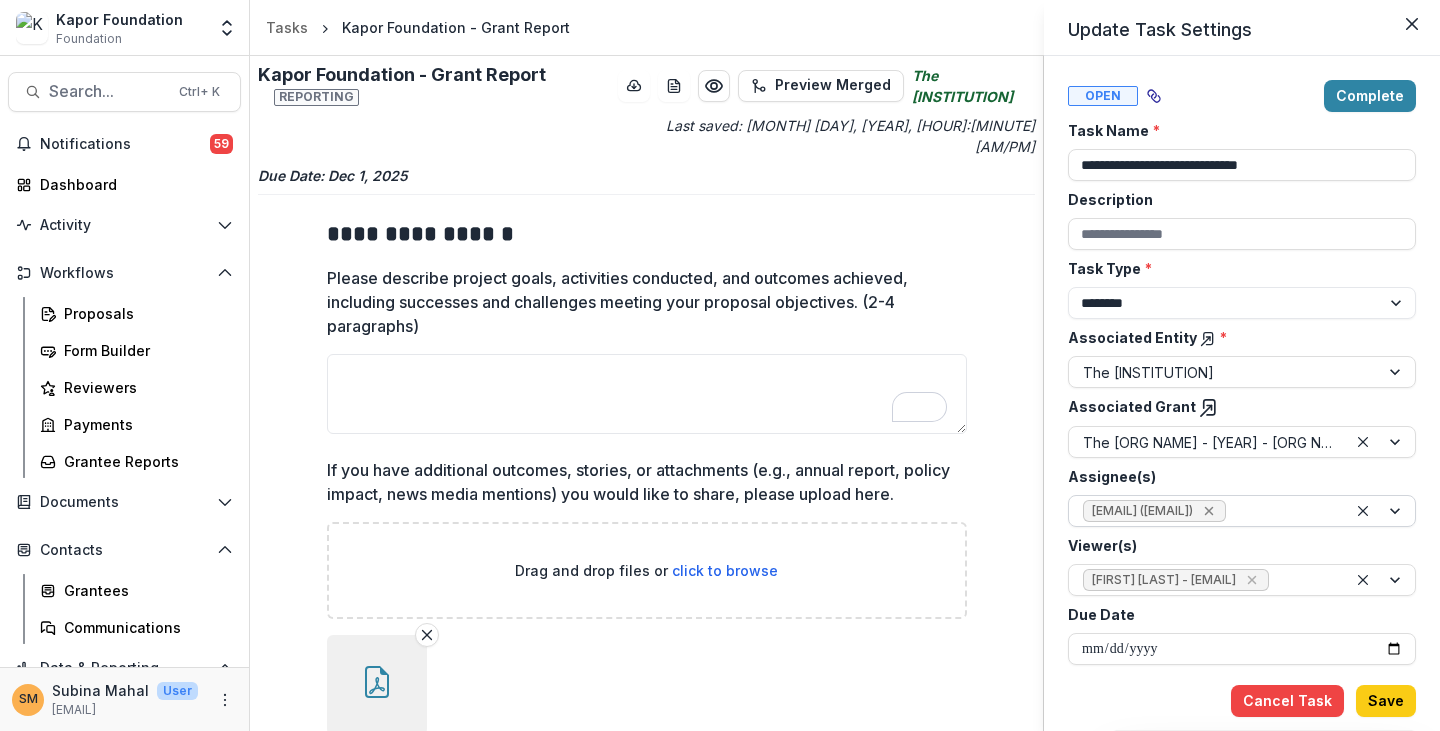 click 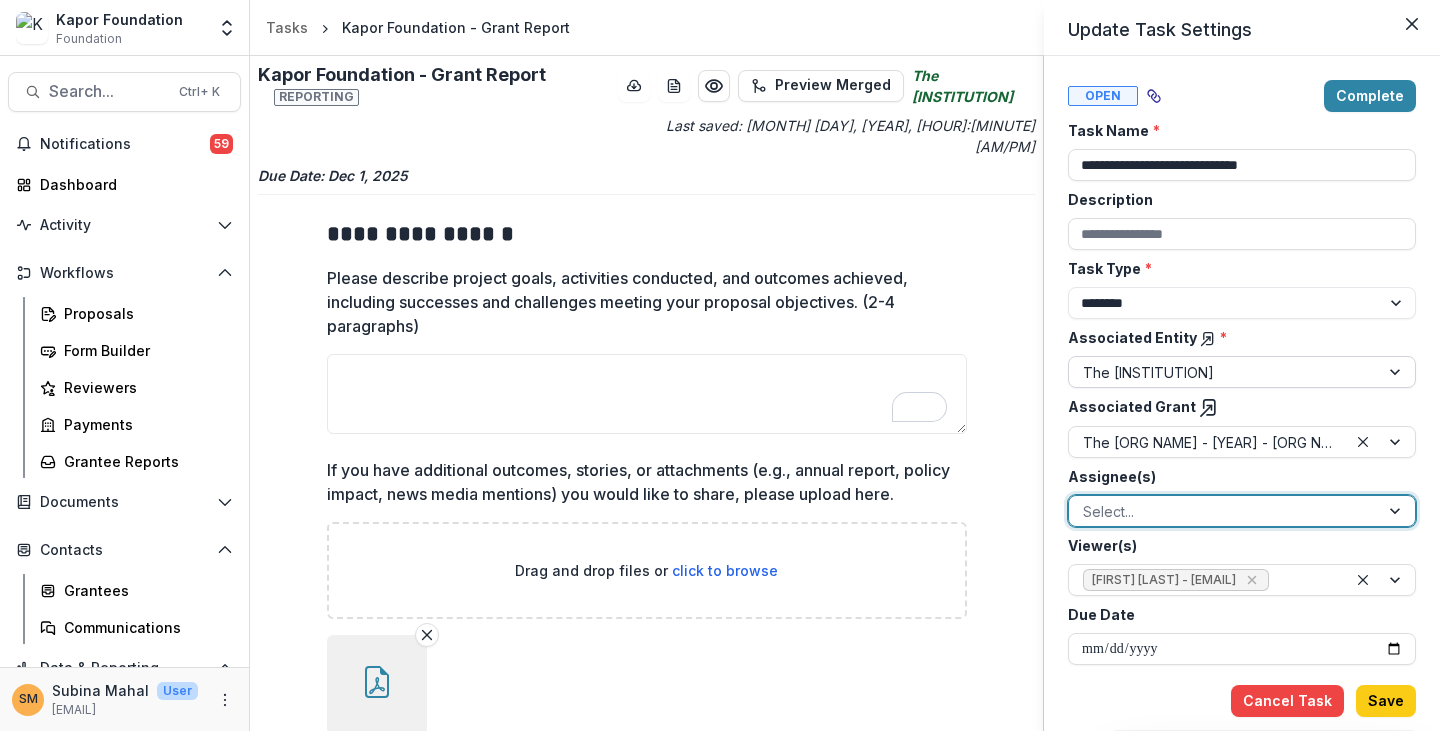 scroll, scrollTop: 0, scrollLeft: 0, axis: both 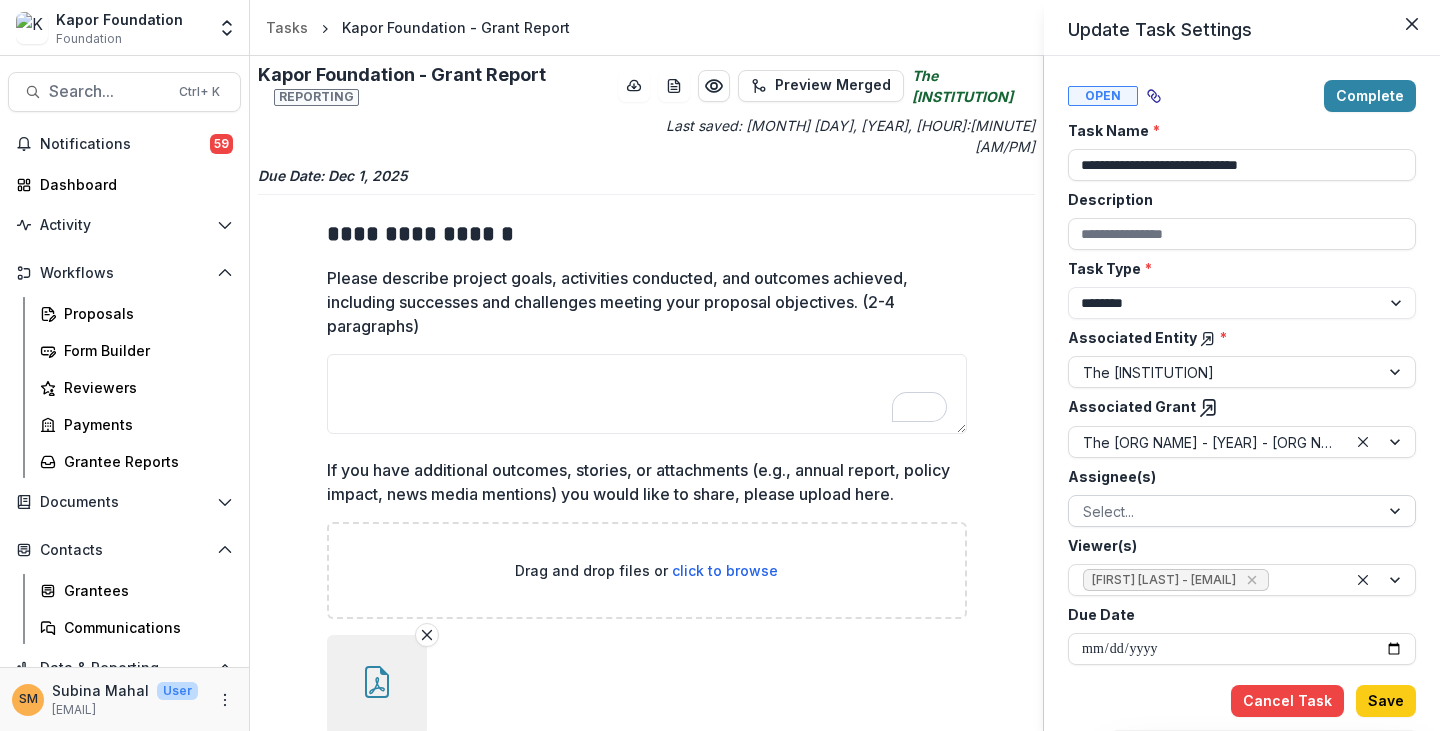 click on "Complete" at bounding box center [1370, 96] 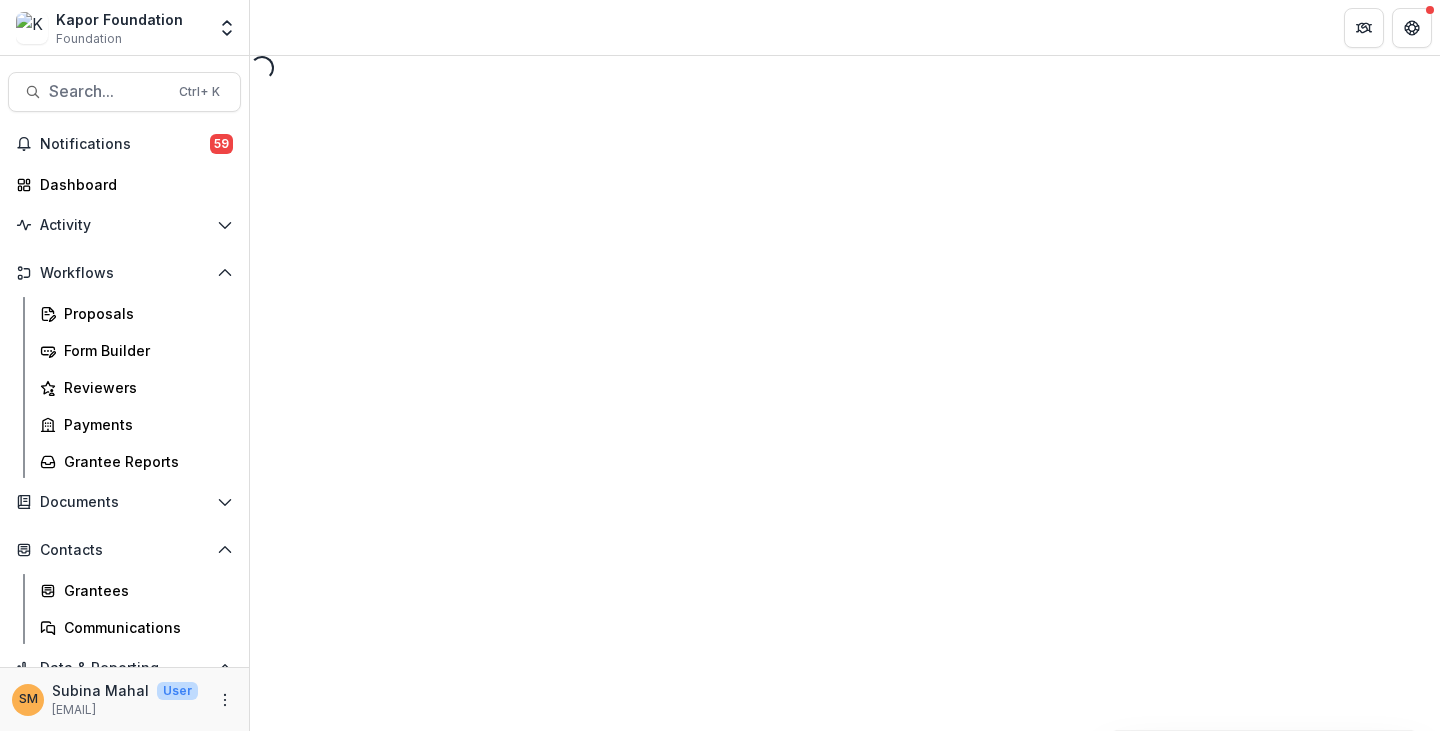 select on "********" 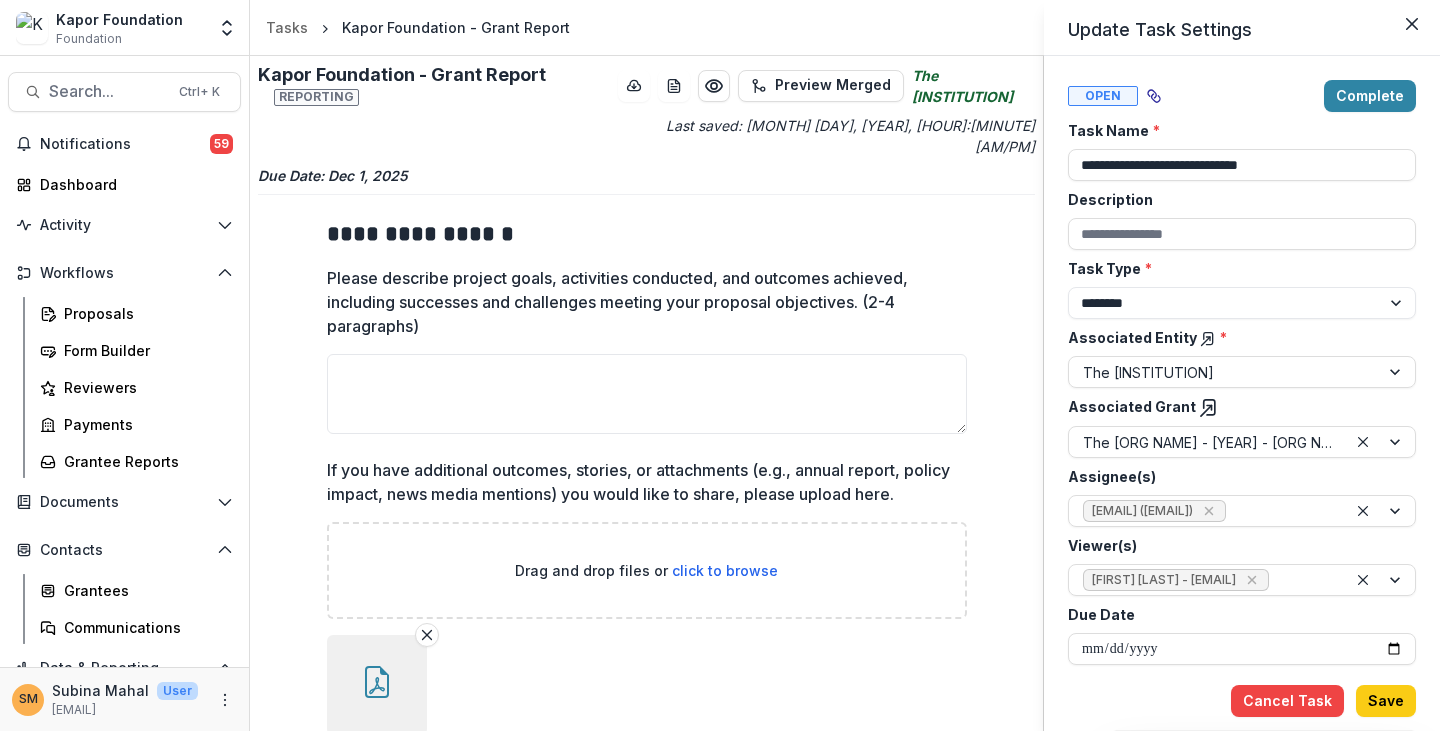 scroll, scrollTop: 0, scrollLeft: 0, axis: both 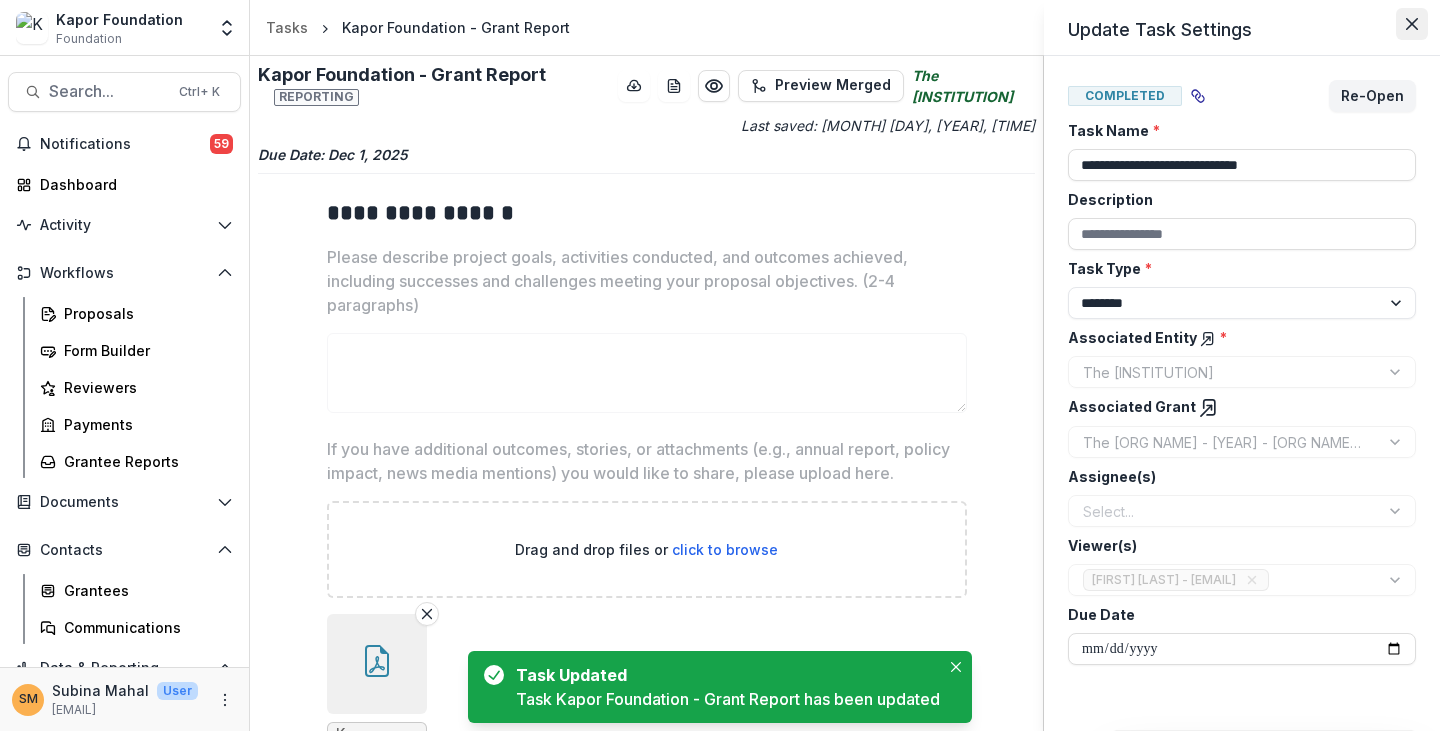 click 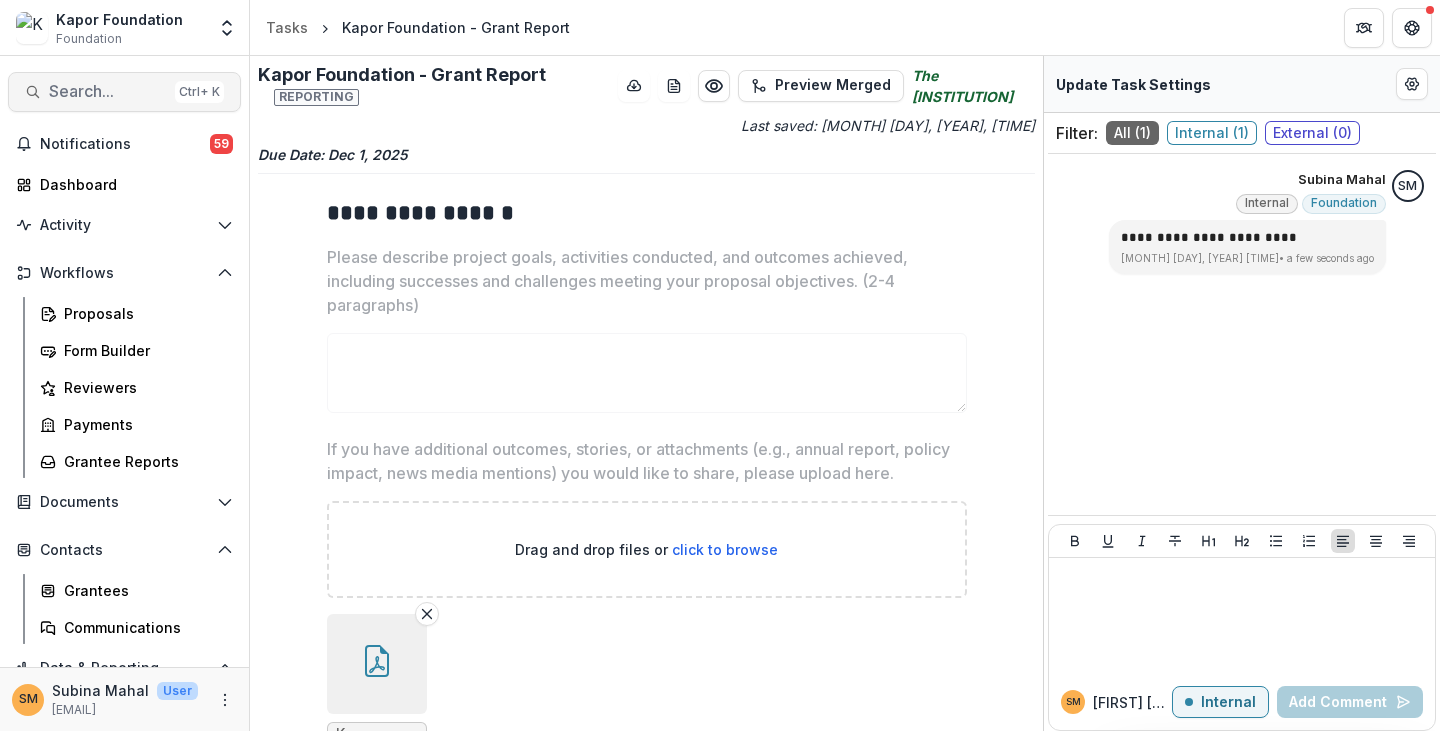 click on "Search..." at bounding box center (108, 91) 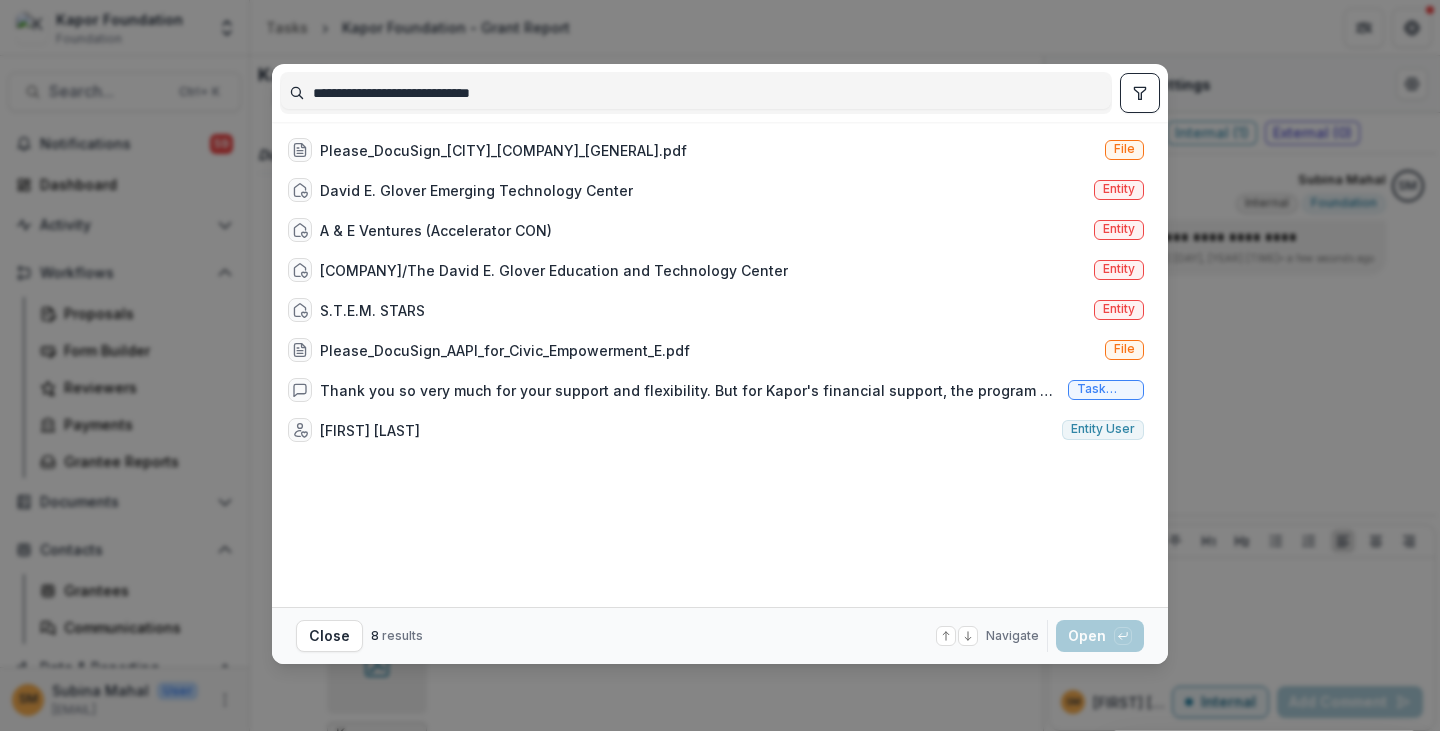 drag, startPoint x: 326, startPoint y: 92, endPoint x: 292, endPoint y: 92, distance: 34 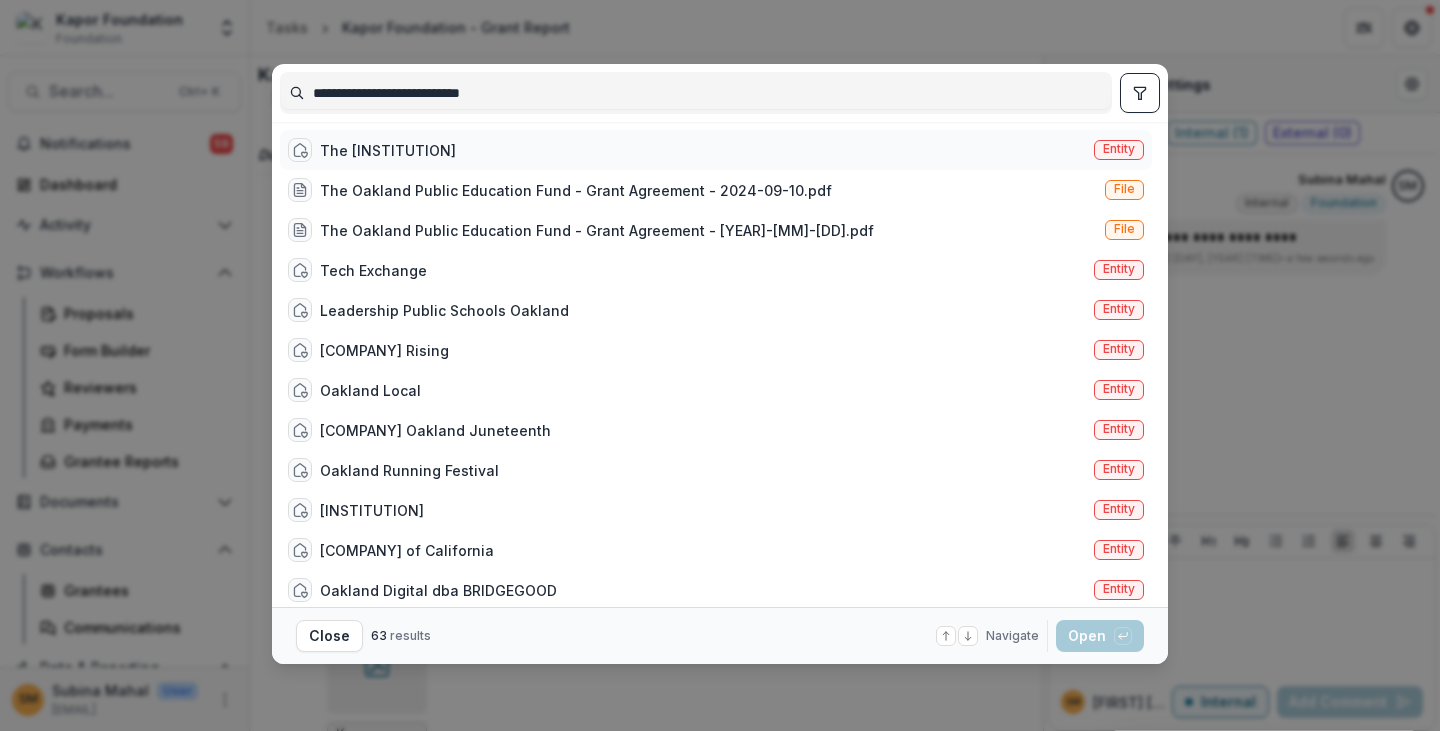 type on "**********" 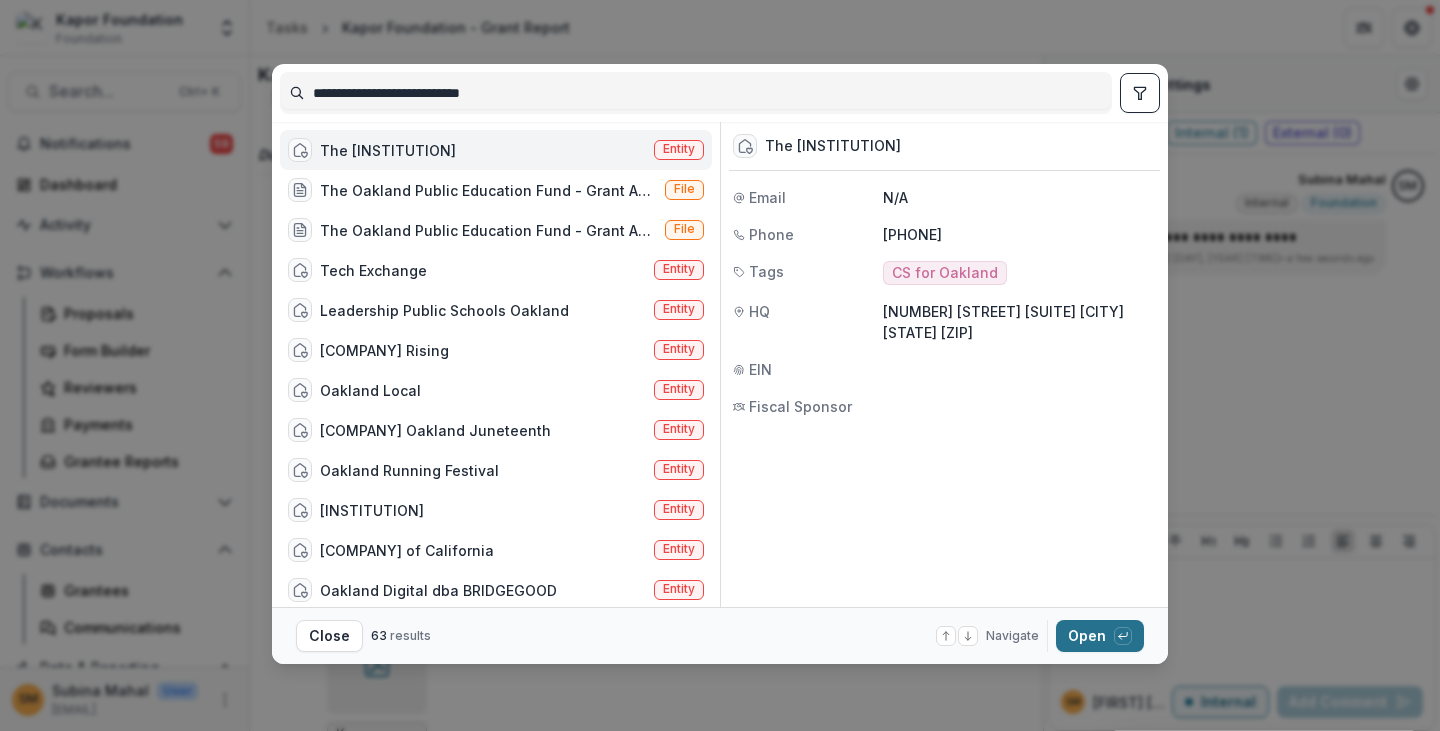 click on "Open with enter key" at bounding box center [1100, 636] 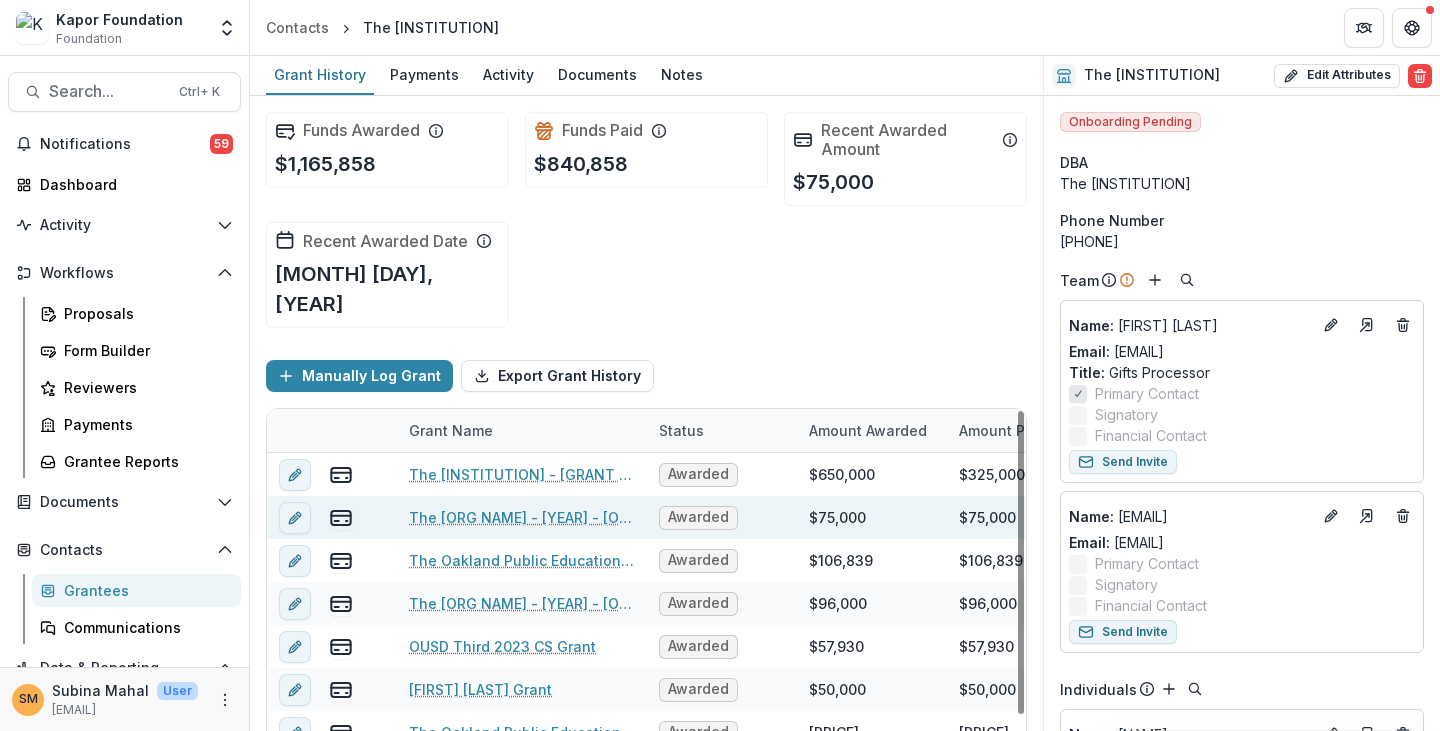 click on "The [ORG NAME] - [YEAR] - [ORG NAME] - [GRANT TYPE]" at bounding box center [522, 517] 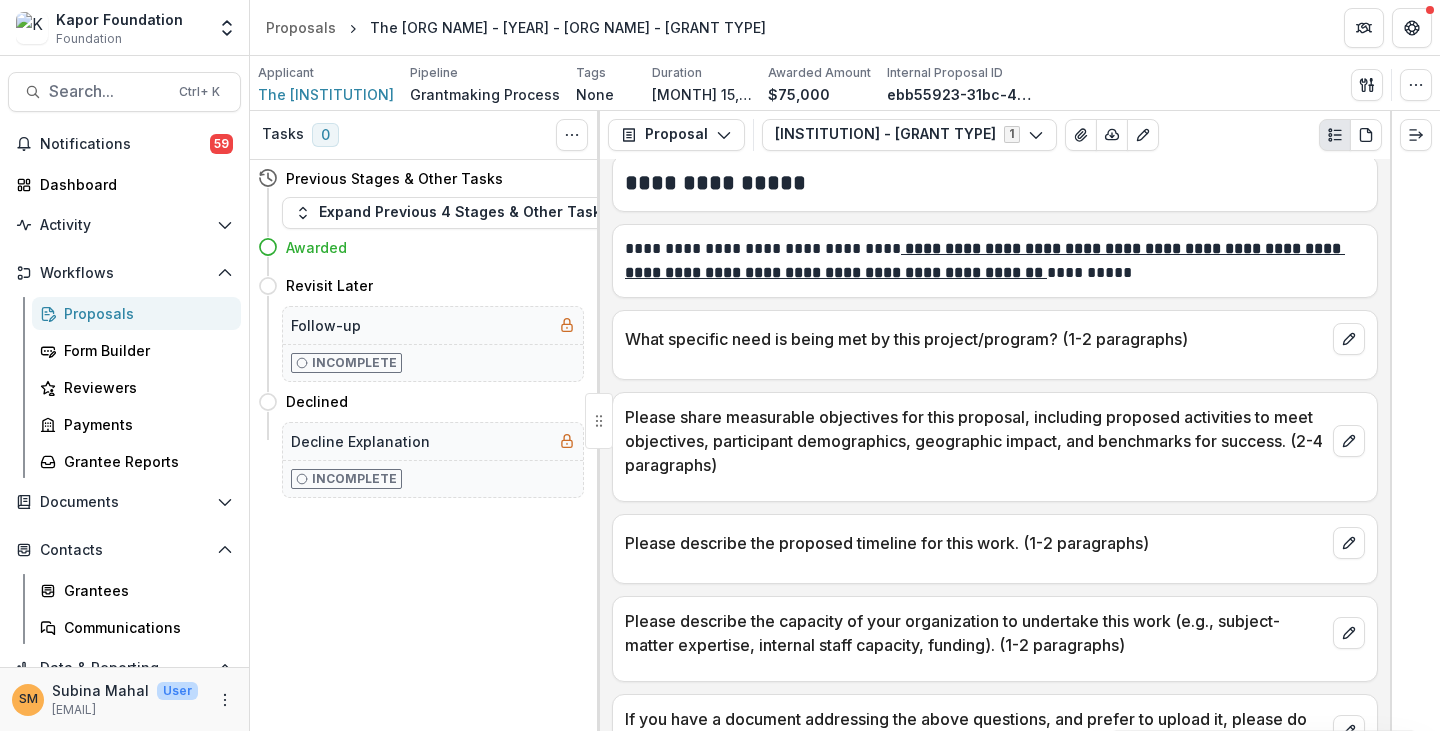 scroll, scrollTop: 1146, scrollLeft: 0, axis: vertical 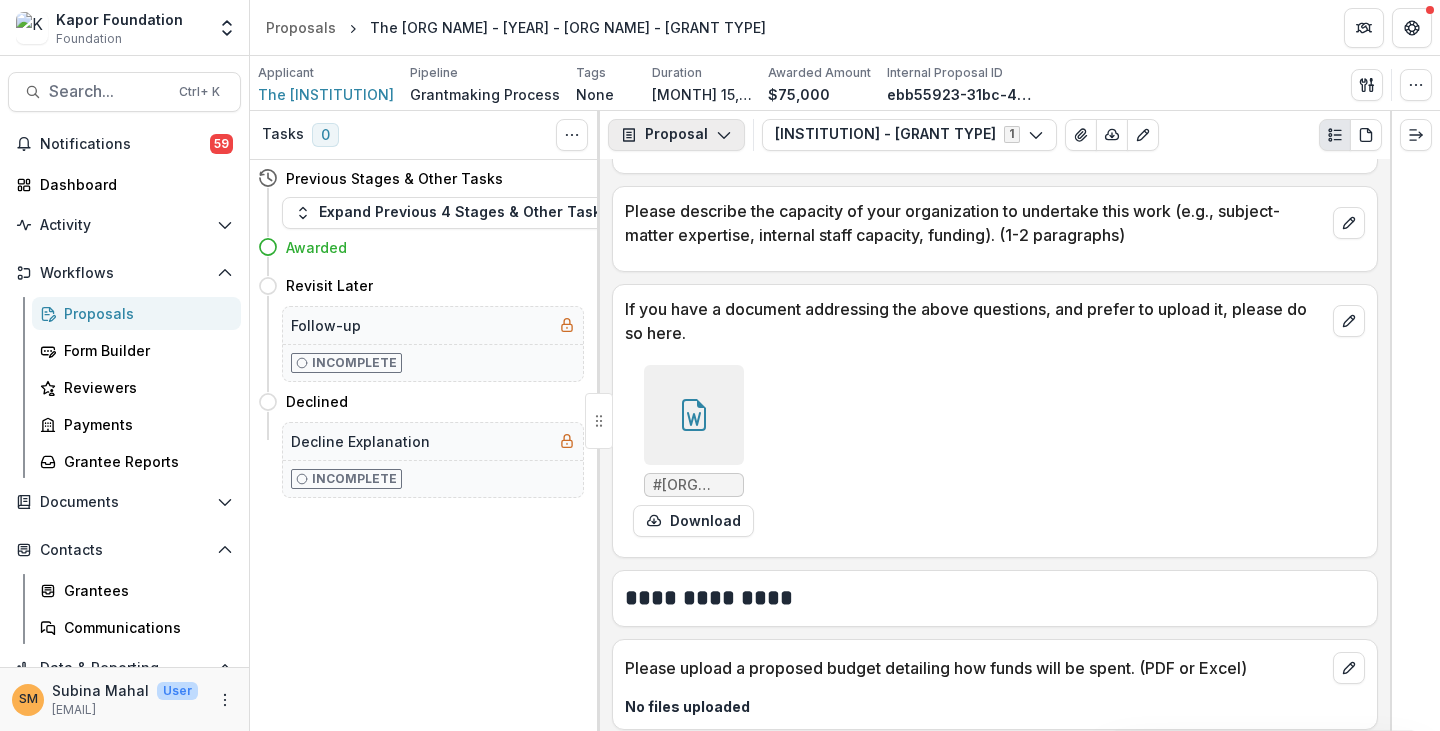 click on "Proposal" at bounding box center (676, 135) 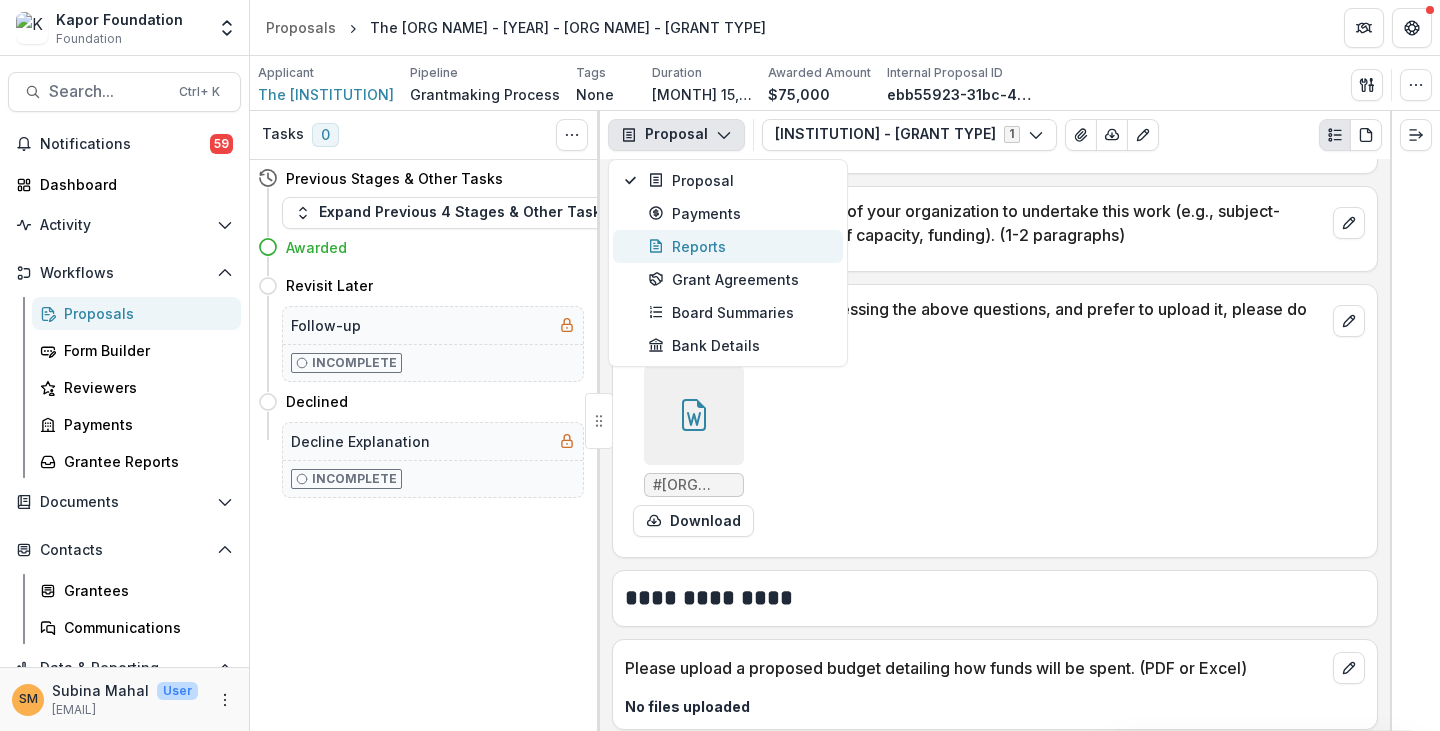 click on "Reports" at bounding box center [739, 246] 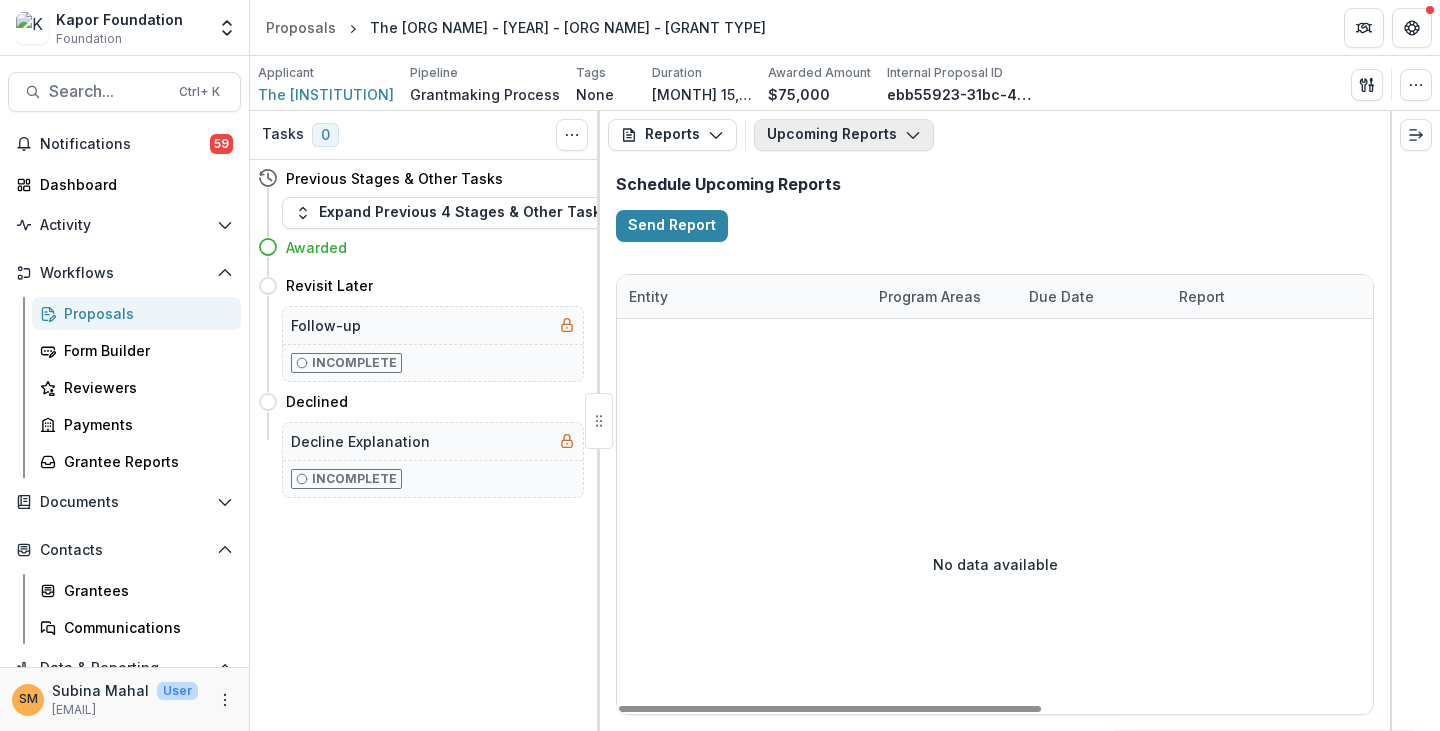 click on "Upcoming Reports" at bounding box center [844, 135] 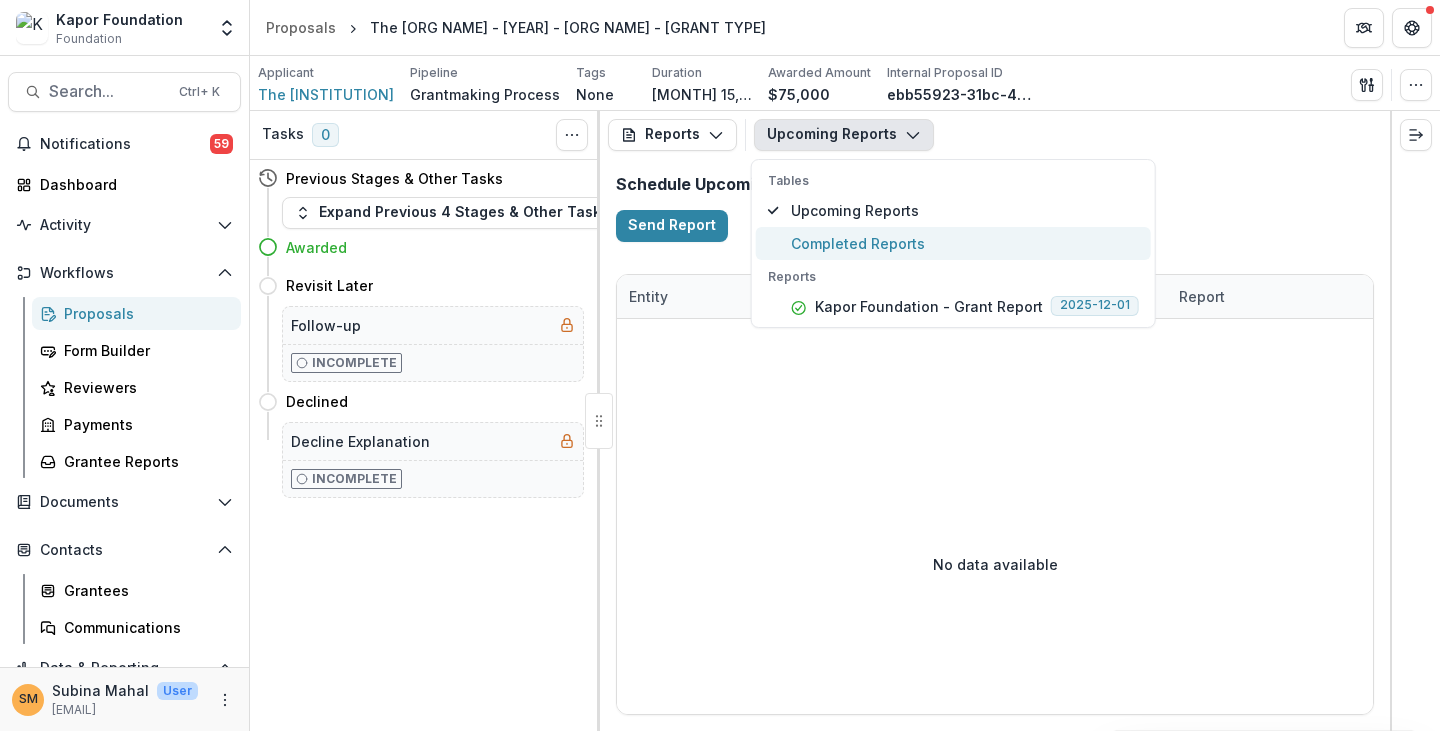 click on "Completed Reports" at bounding box center (965, 243) 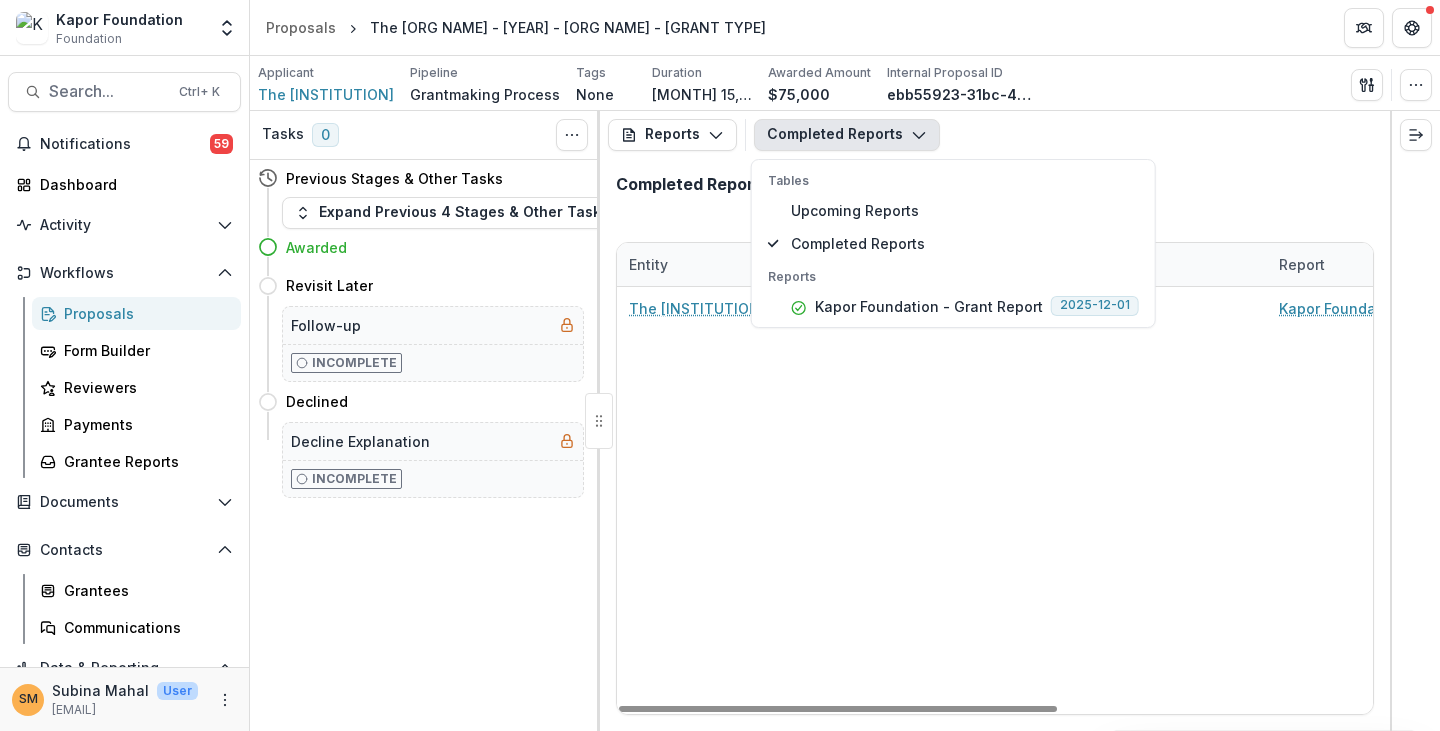 click on "The [CITY] Public Education Fund SUNSET: Focus Area: Pathways to Tech Jobs,SUNSET: Tech Policy [MM]/[DD]/[YEAR] Kapor Foundation - Grant Report The [CITY] Public Education Fund - [YEAR] - Kapor Foundation - Strategic Grants" at bounding box center (1267, 500) 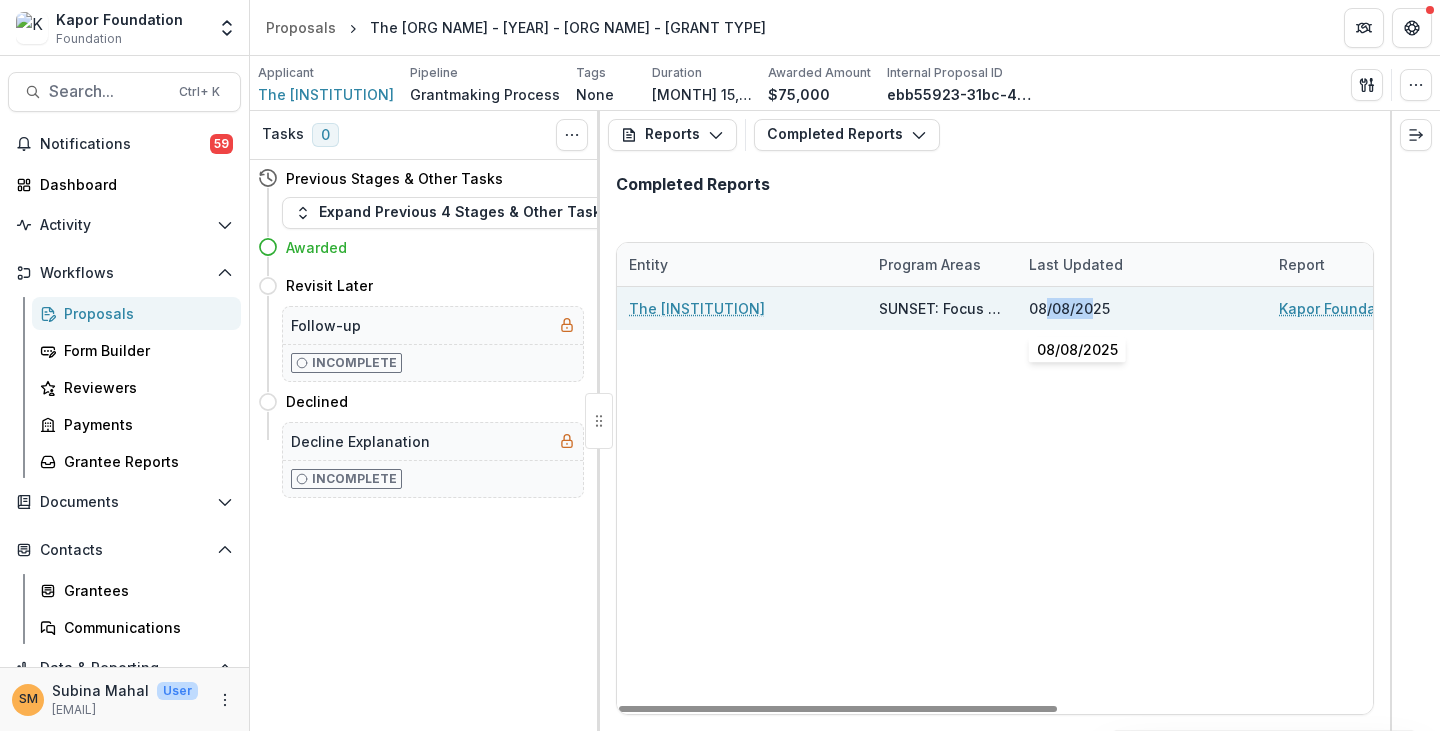 drag, startPoint x: 1046, startPoint y: 303, endPoint x: 1094, endPoint y: 305, distance: 48.04165 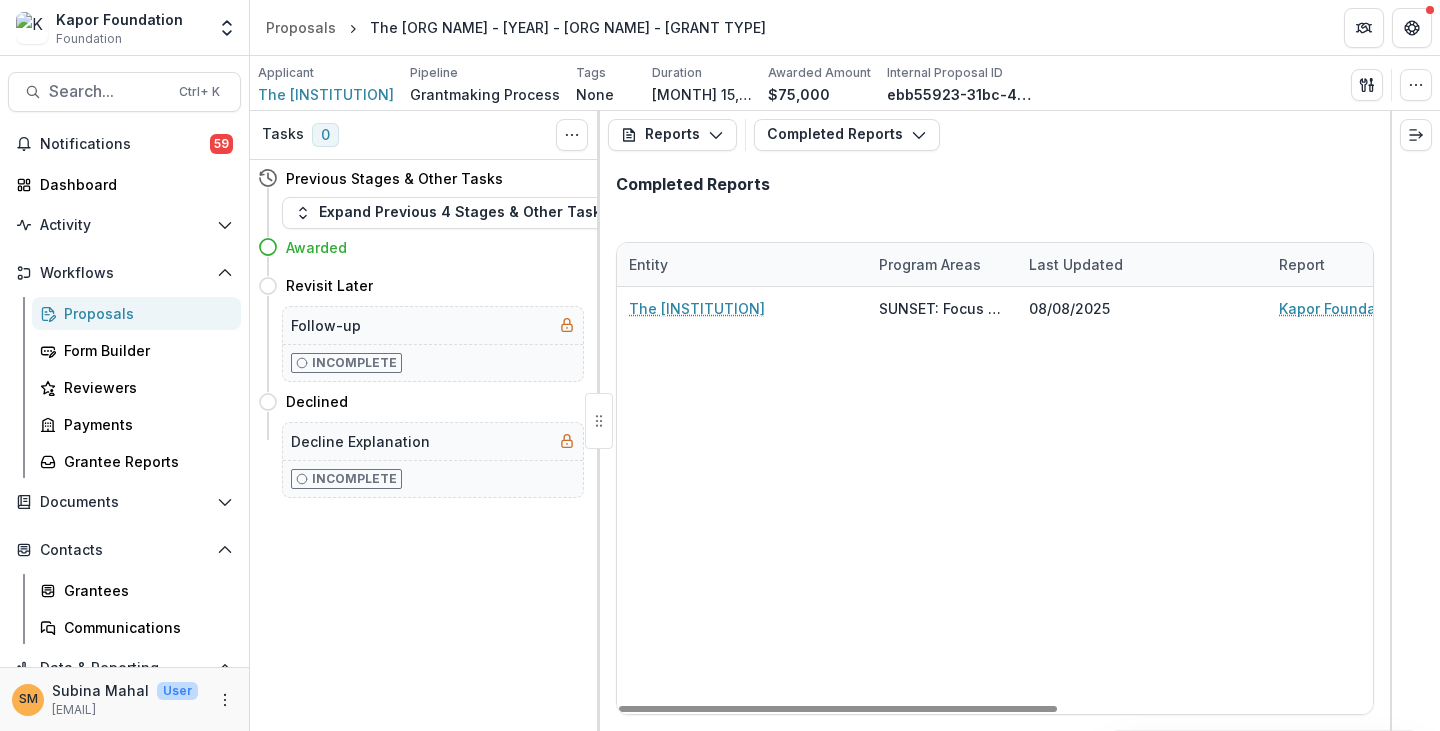 click on "The [CITY] Public Education Fund SUNSET: Focus Area: Pathways to Tech Jobs,SUNSET: Tech Policy [MM]/[DD]/[YEAR] Kapor Foundation - Grant Report The [CITY] Public Education Fund - [YEAR] - Kapor Foundation - Strategic Grants" at bounding box center (1267, 500) 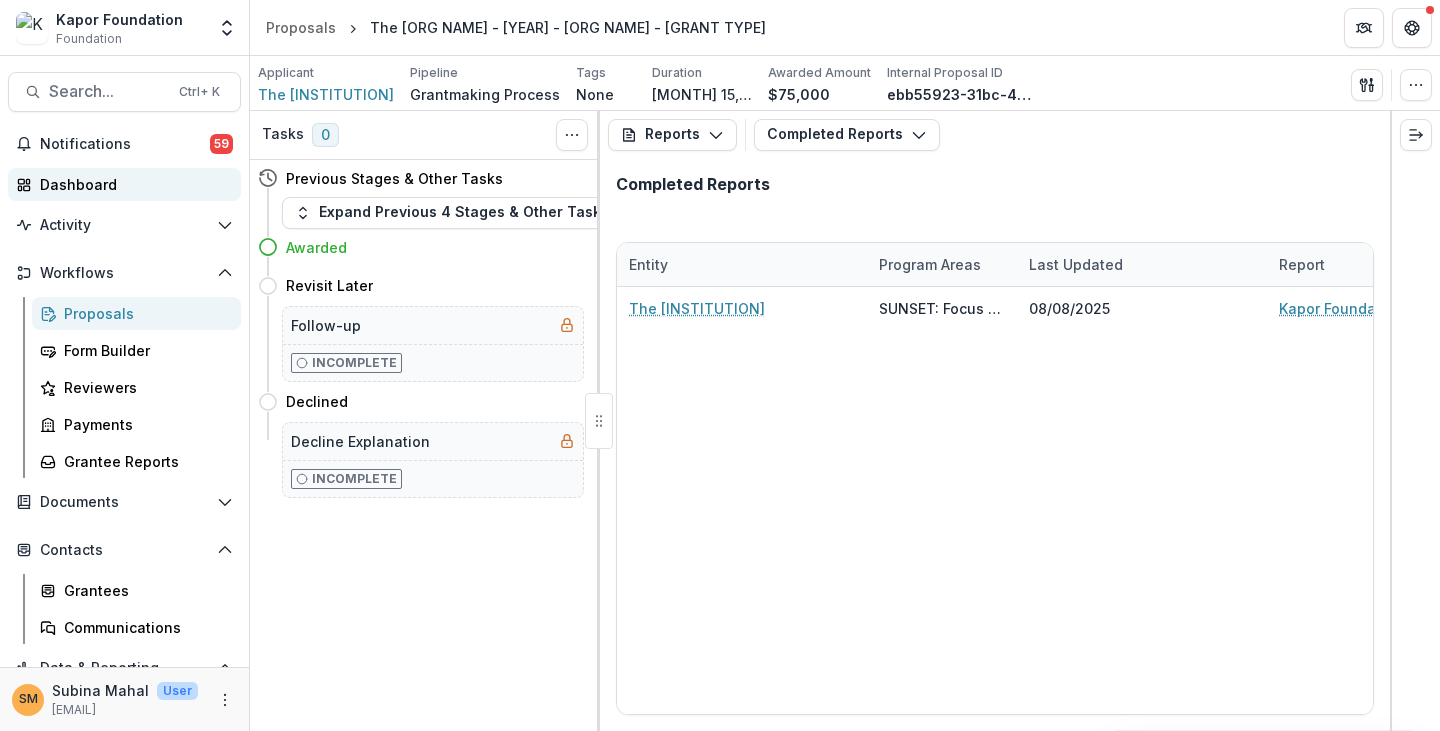 click on "Dashboard" at bounding box center [132, 184] 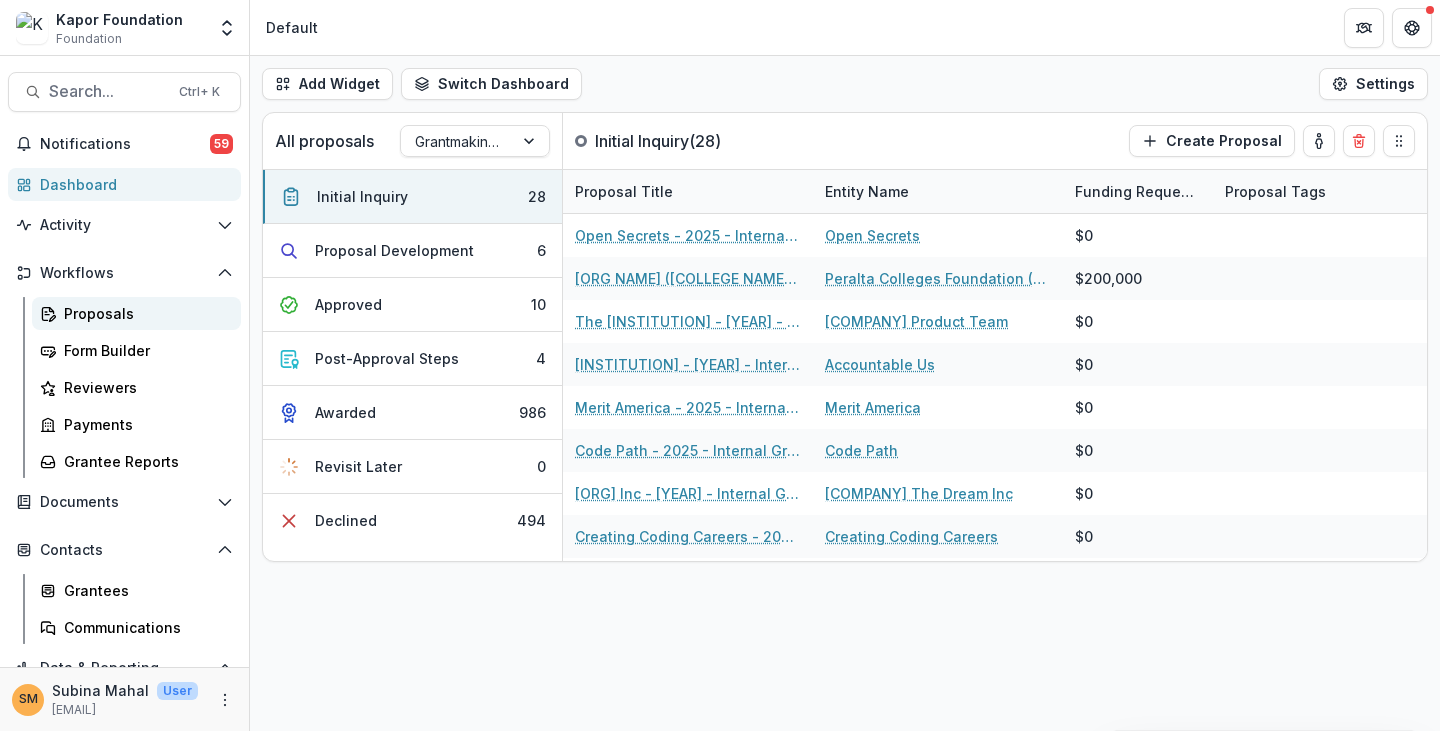 click on "Proposals" at bounding box center [144, 313] 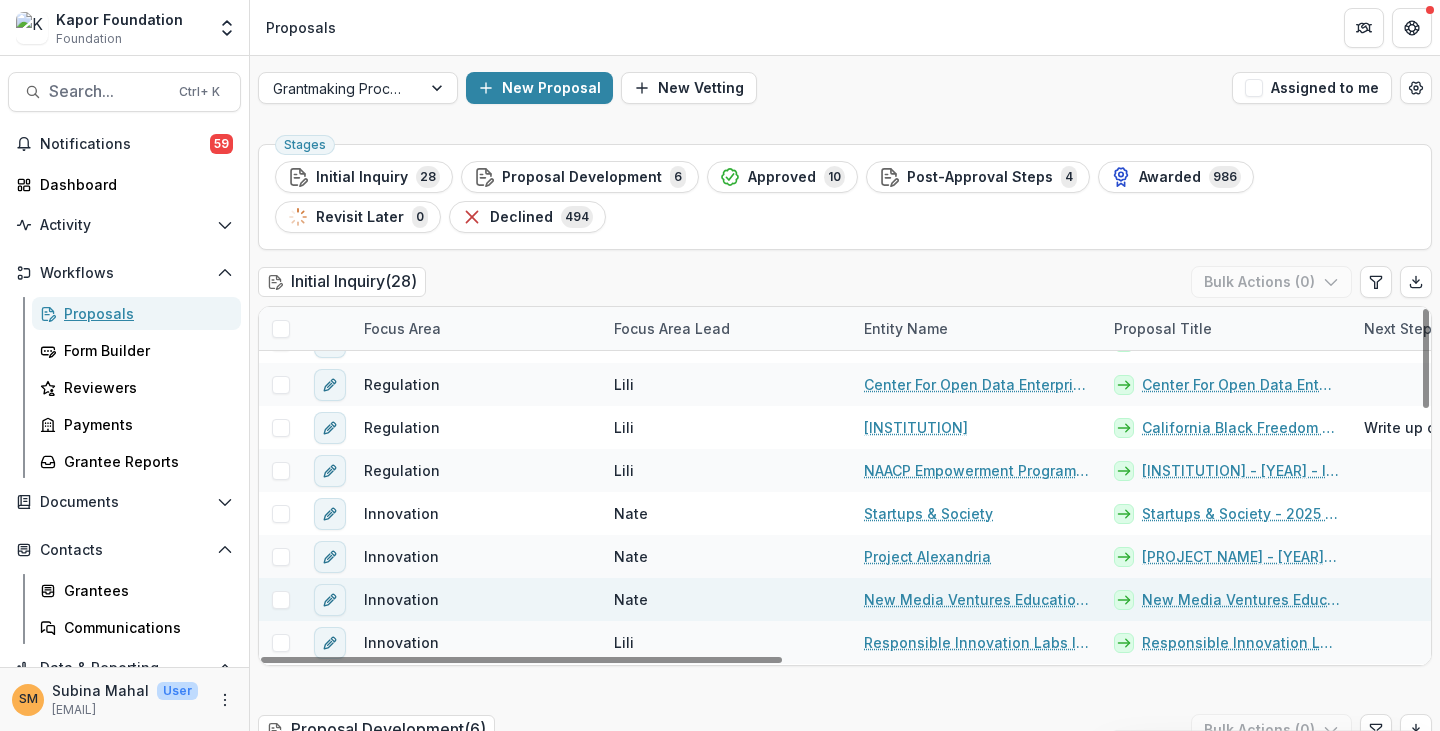 scroll, scrollTop: 888, scrollLeft: 0, axis: vertical 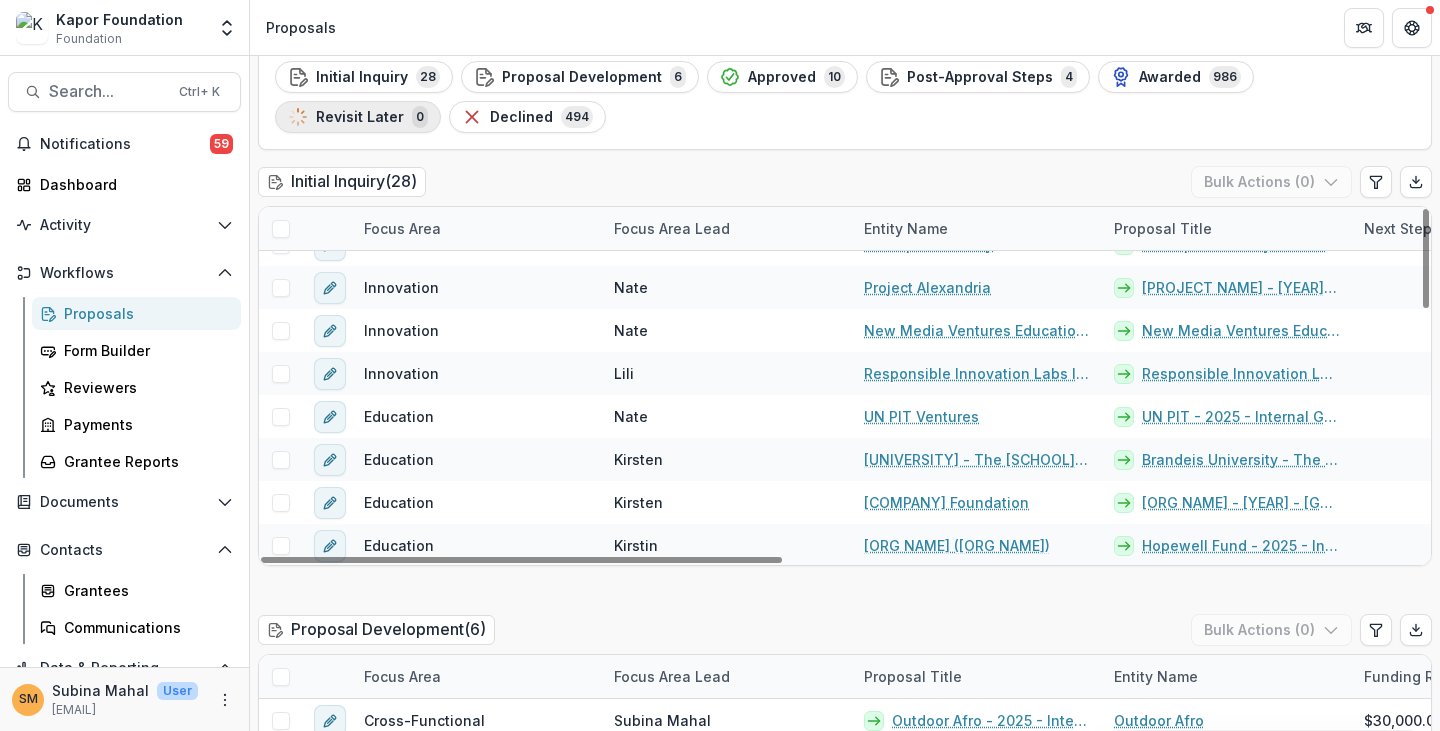 click on "Revisit Later 0" at bounding box center [358, 117] 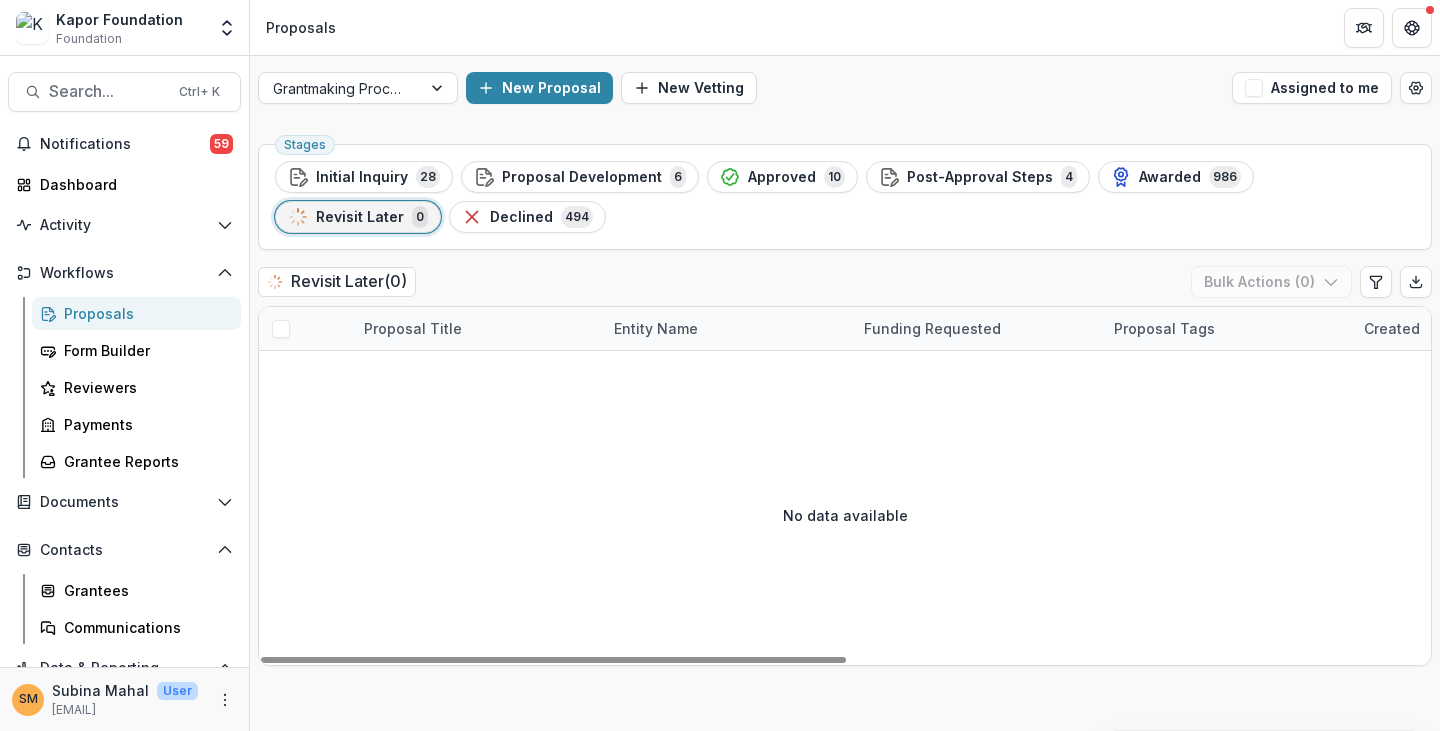 click on "Proposals" at bounding box center [144, 313] 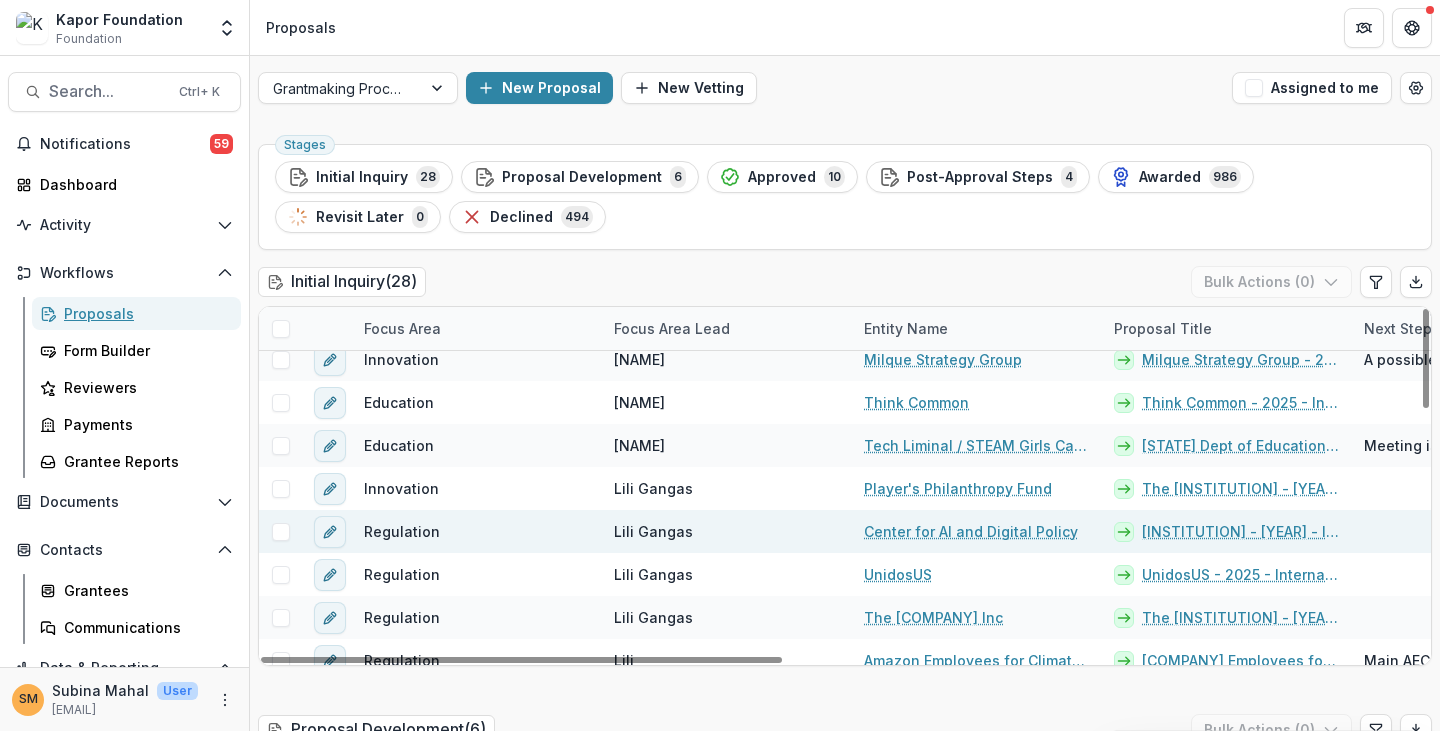 scroll, scrollTop: 0, scrollLeft: 0, axis: both 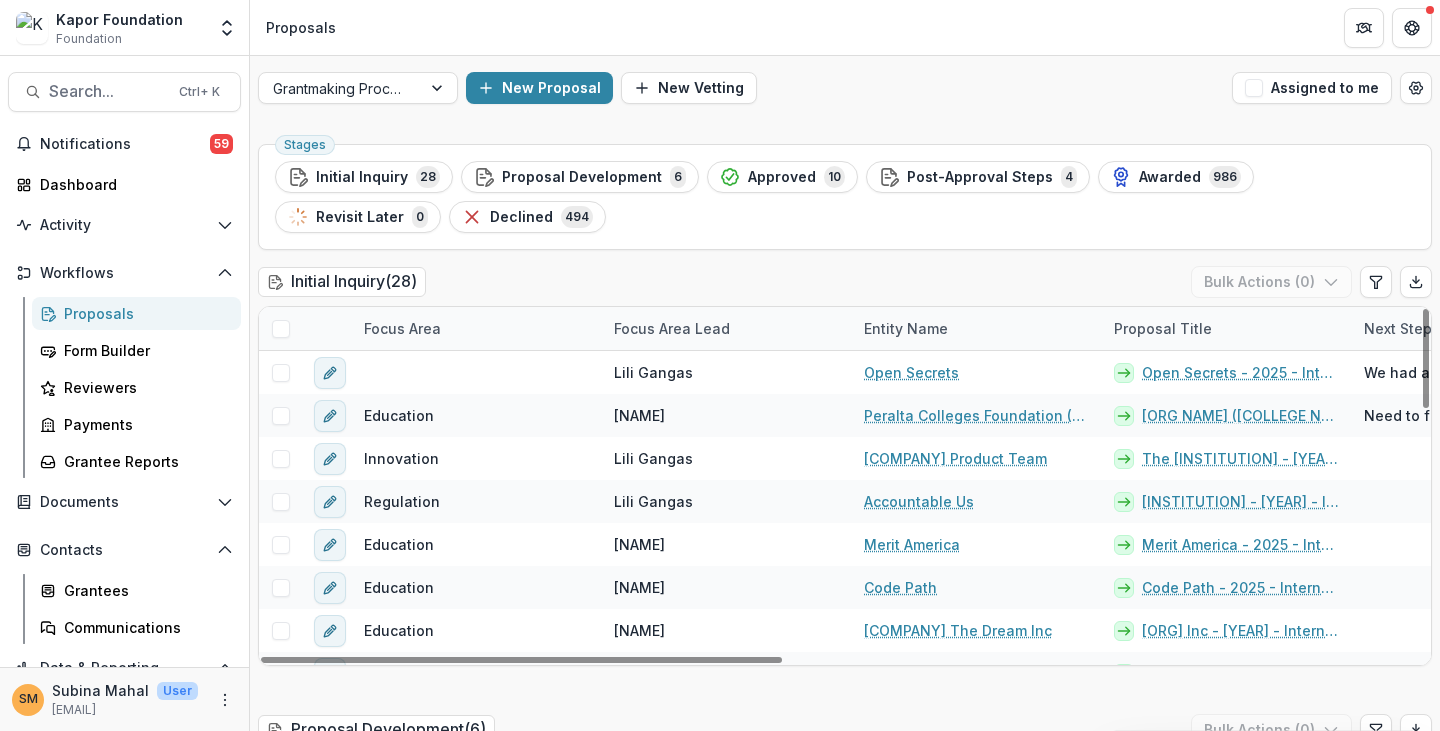 click on "Focus Area" at bounding box center [402, 328] 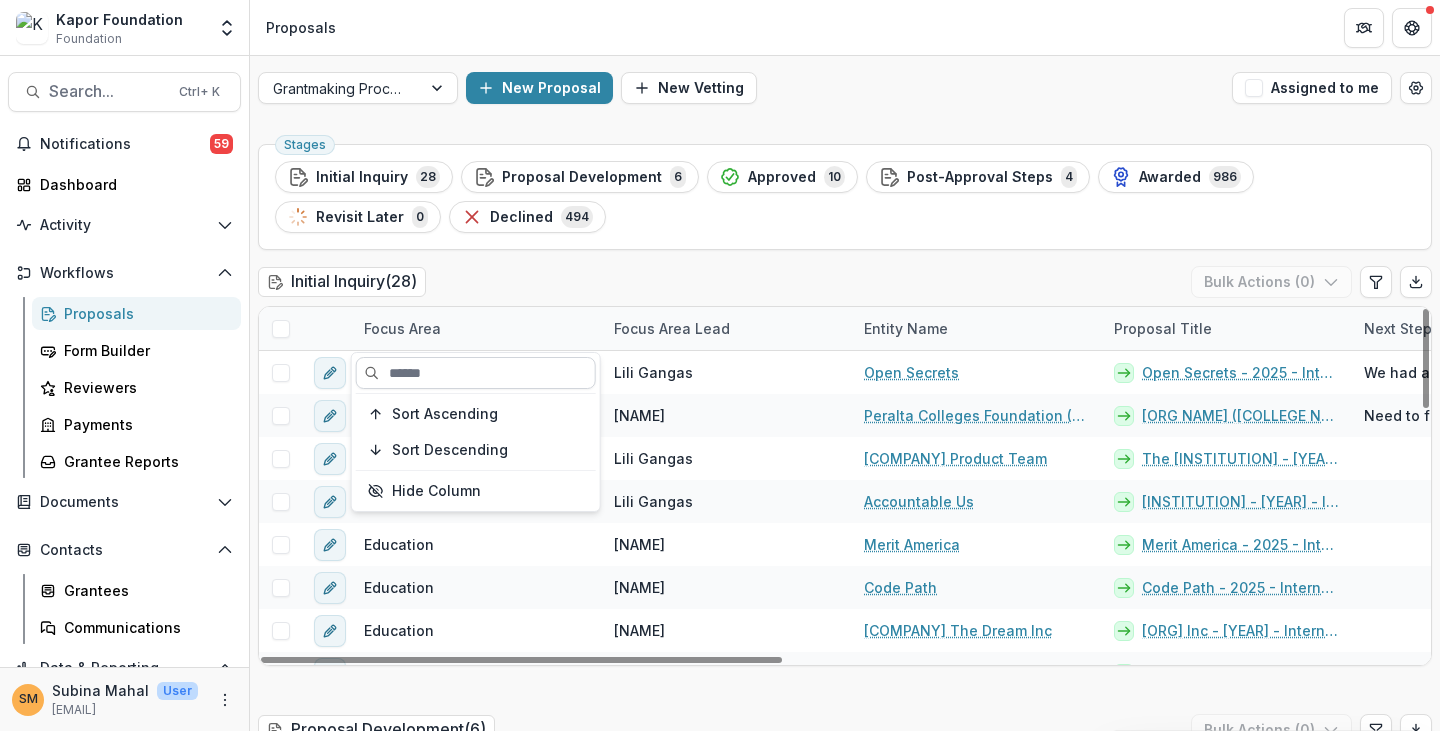 click at bounding box center [476, 373] 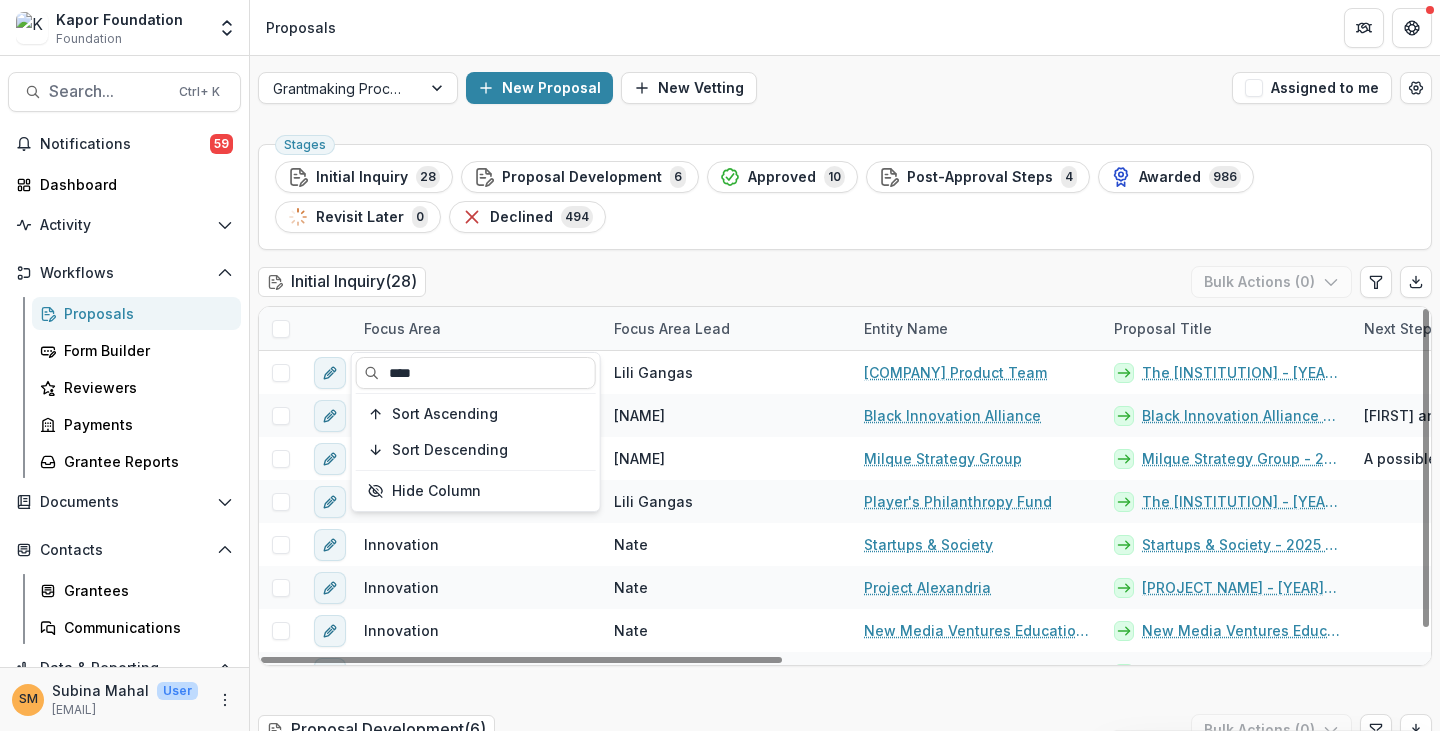 type on "****" 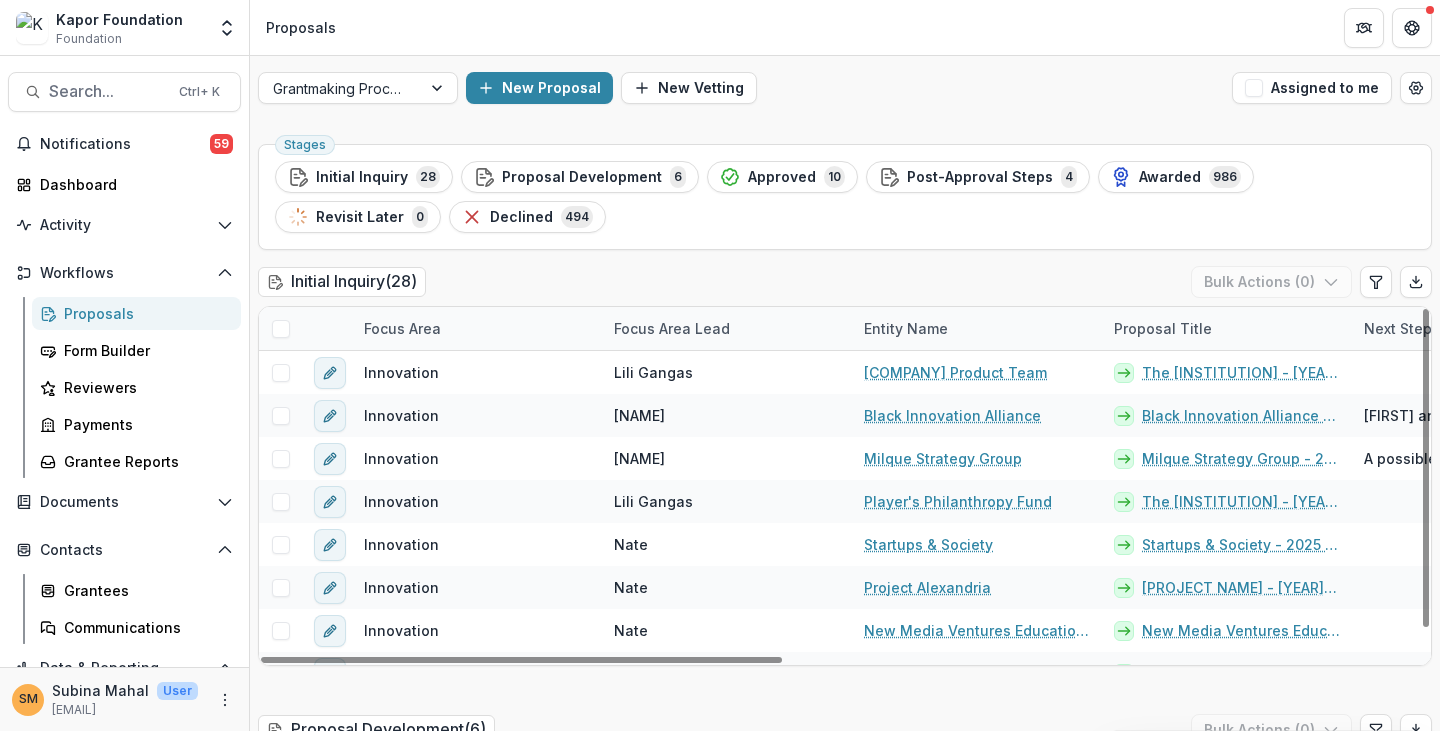 click on "Focus Area Focus Area Lead Entity Name Proposal Title Next Steps / Status Proposal Topic Alignment to Strategy Area(s) Amount Timeline Funding Collaborators Innovation Lili Gangas Aspen Product Team Aspen Product Team - 2025 - Internal Grant Concept Form The Inclusive Red-Teaming Project $0.00 Innovation Nathan Jones Black Innovation Alliance Black Innovation Alliance - 2025 - Internal Grant Concept Form Lili and Nate to follow up with a call to discuss more. TRUST: BIA’s National + Local Ecosystem Model:
Three-city impact: Atlanta (active Jan 2025), Detroit (launch June 2025), and Oakland (co-created launch Q1 2026).
High leverage: Investing in ISOs turns every grant dollar into hundreds of founders served, millions unlocked, and thousands of jobs.
Aligned vision: Kapor’s priority regions and tech-equity expertise are baked into the design. $0.00 Innovation Nathan Jones Milque Strategy Group Milque Strategy Group - 2025 - Internal Grant Concept Form $0.00 Innovation Lili Gangas Player's Philanthropy Fund" at bounding box center (845, 486) 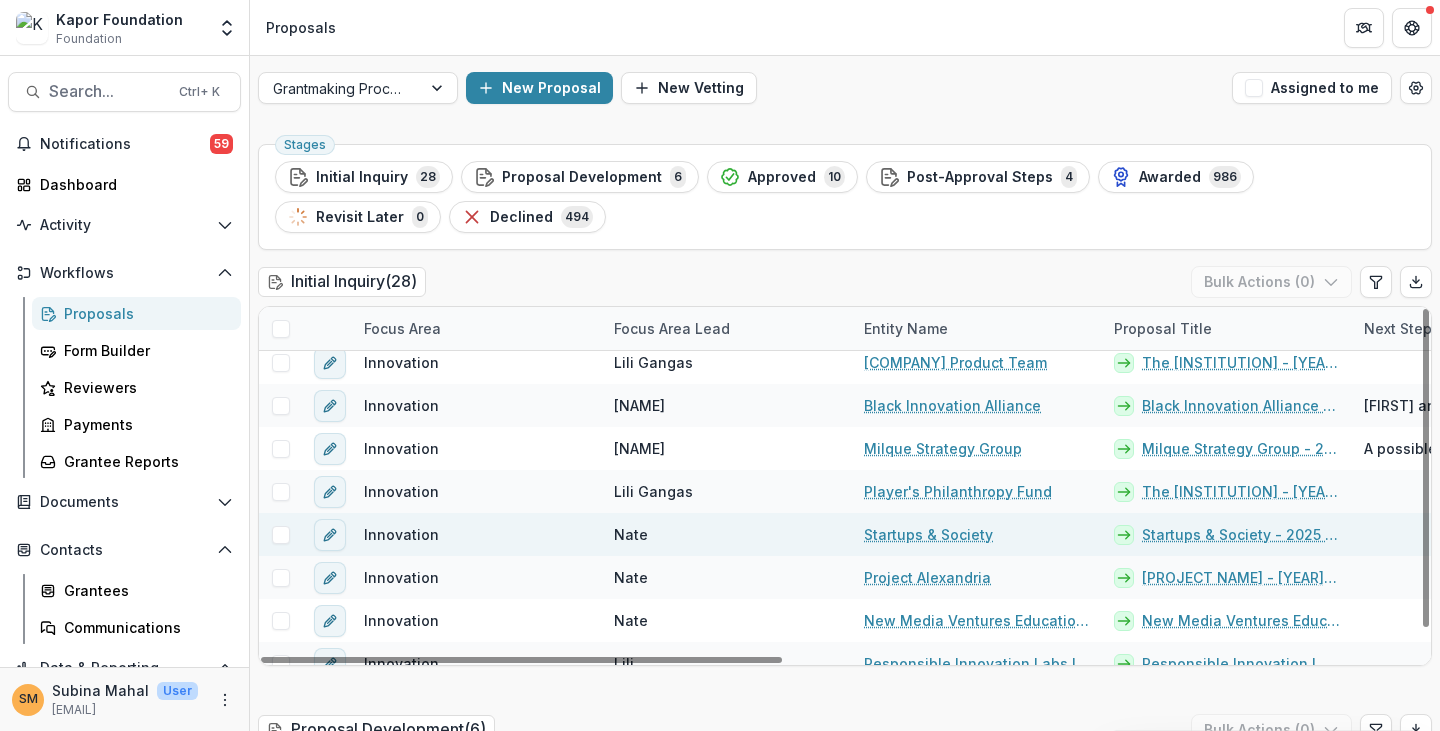 scroll, scrollTop: 28, scrollLeft: 0, axis: vertical 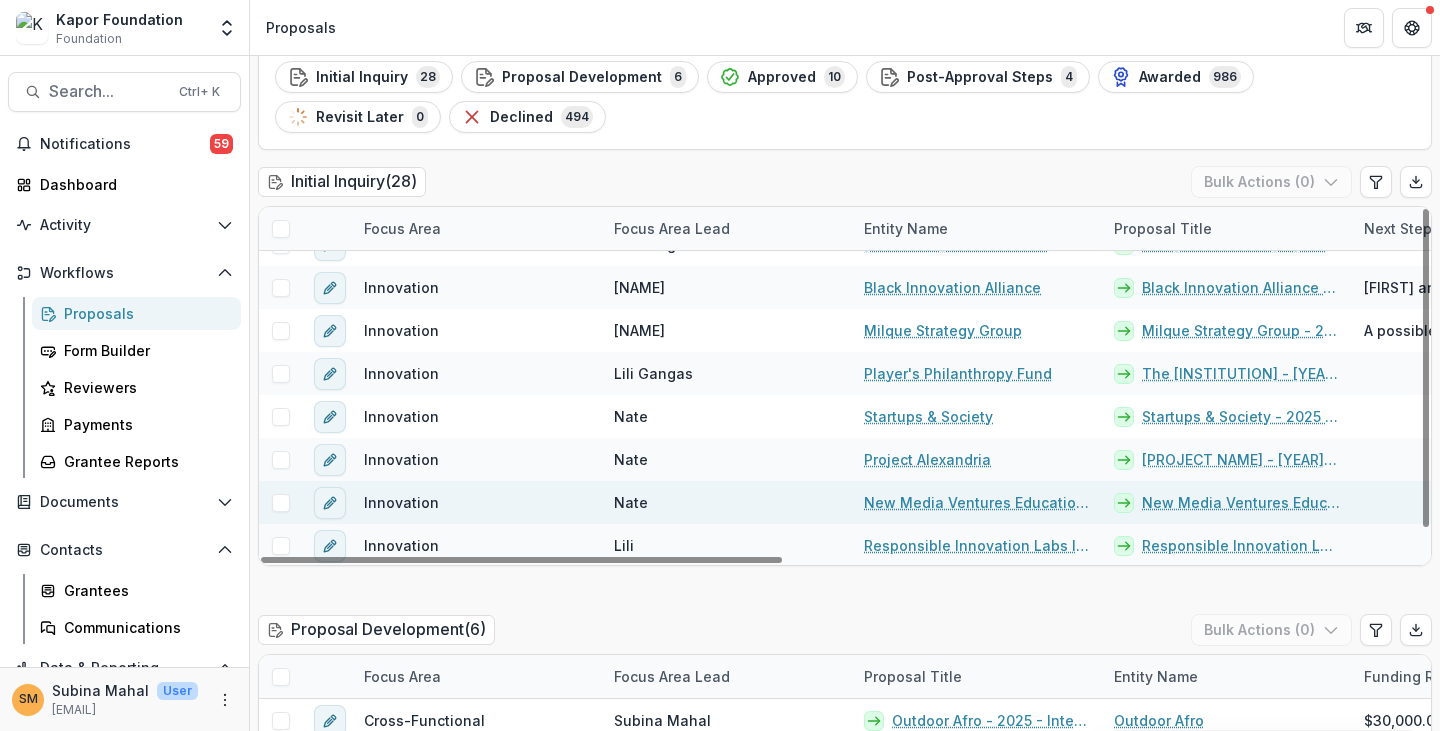 click on "New Media Ventures Education Fund - 2025 - Internal Grant Concept Form" at bounding box center [1241, 502] 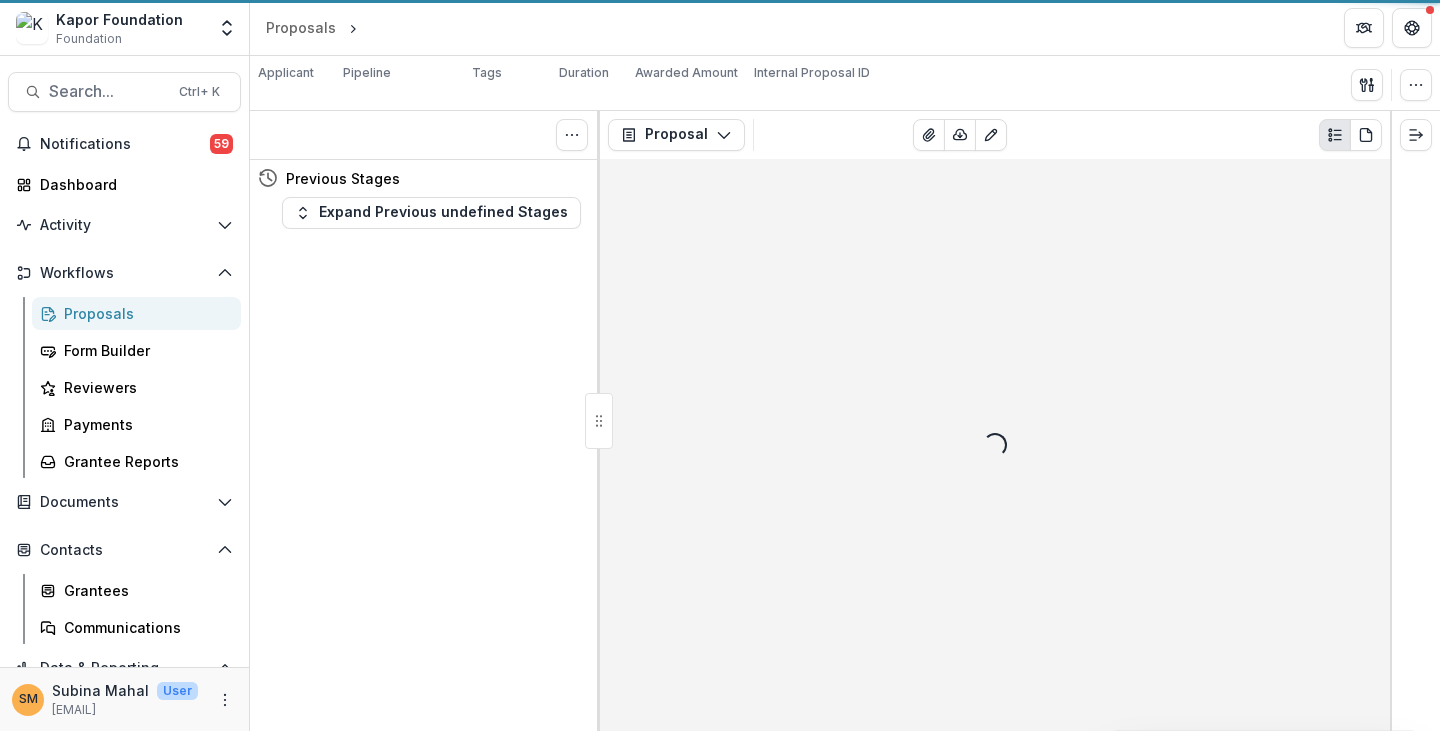 scroll, scrollTop: 0, scrollLeft: 0, axis: both 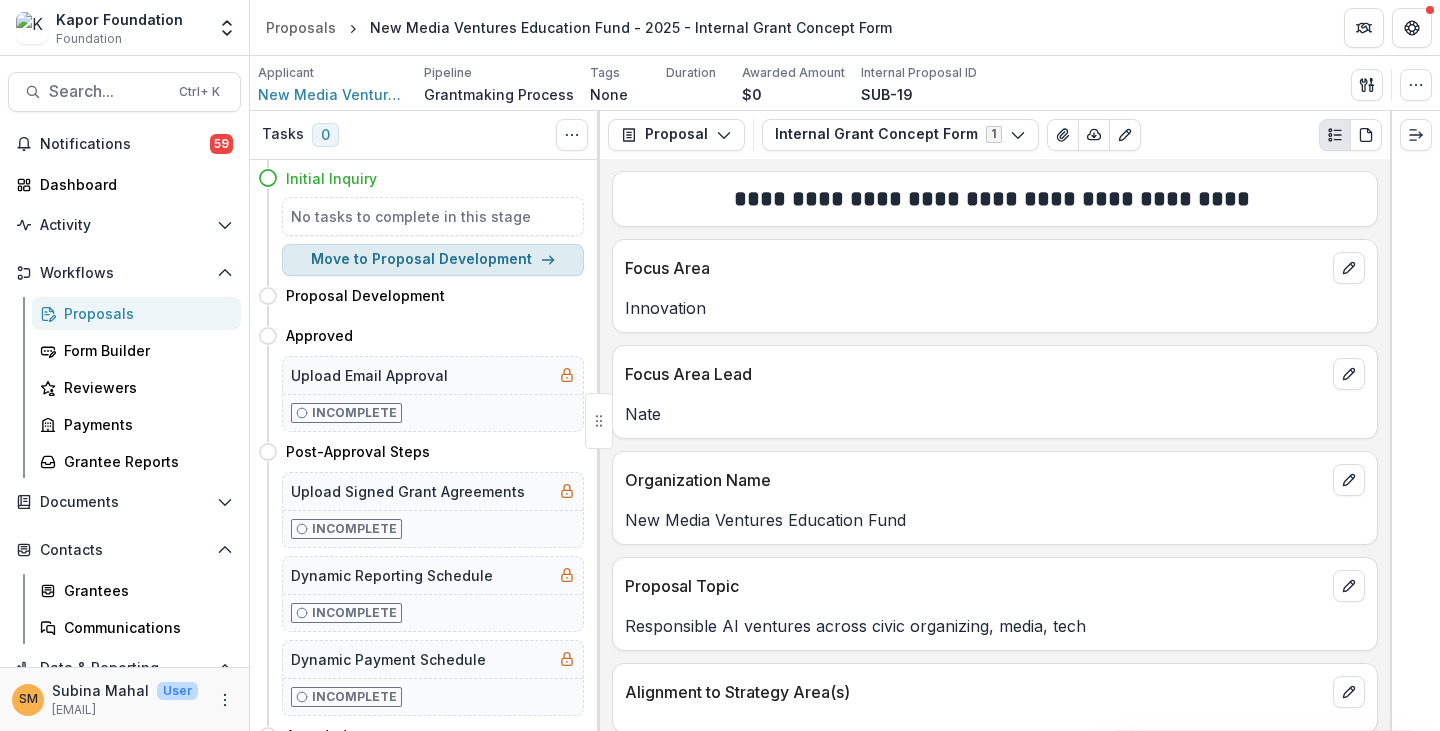 click on "Move to Proposal Development" at bounding box center (433, 260) 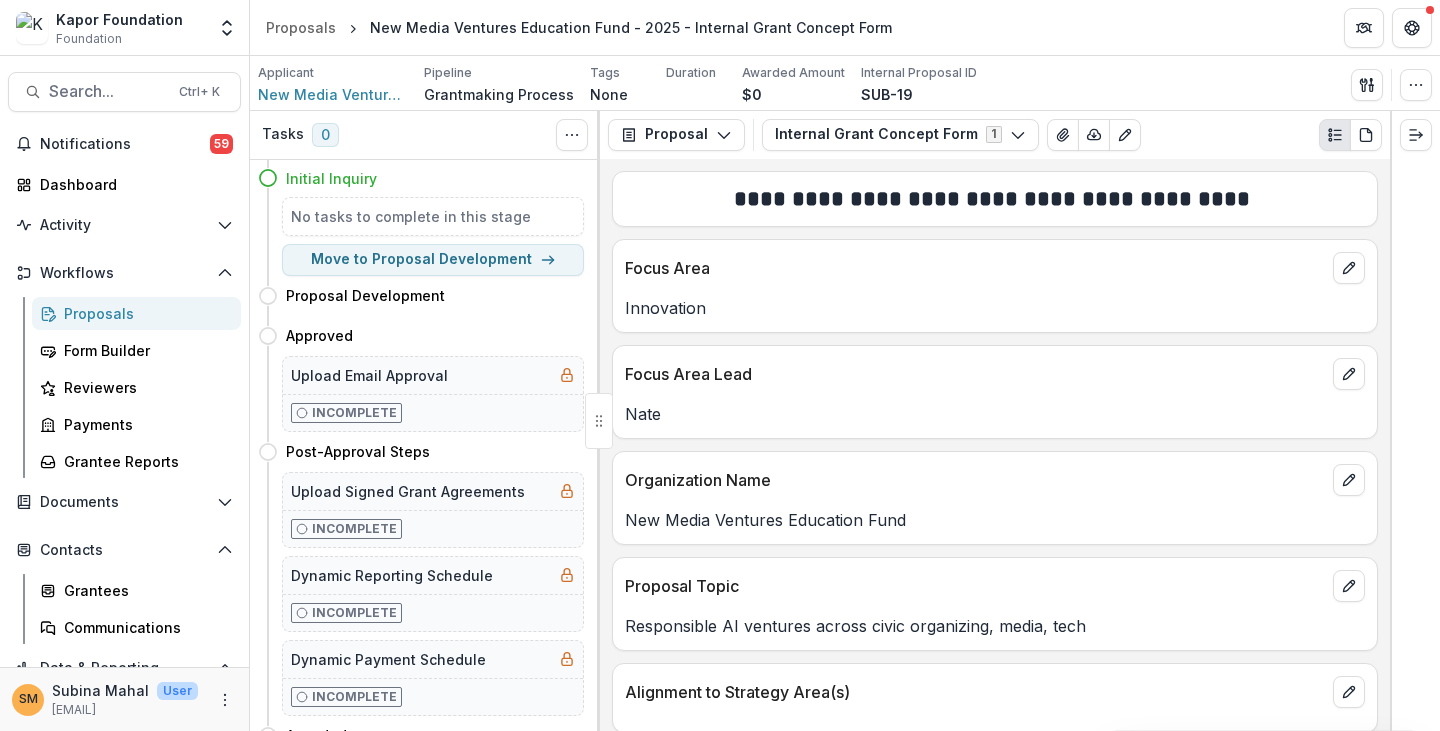 select on "**********" 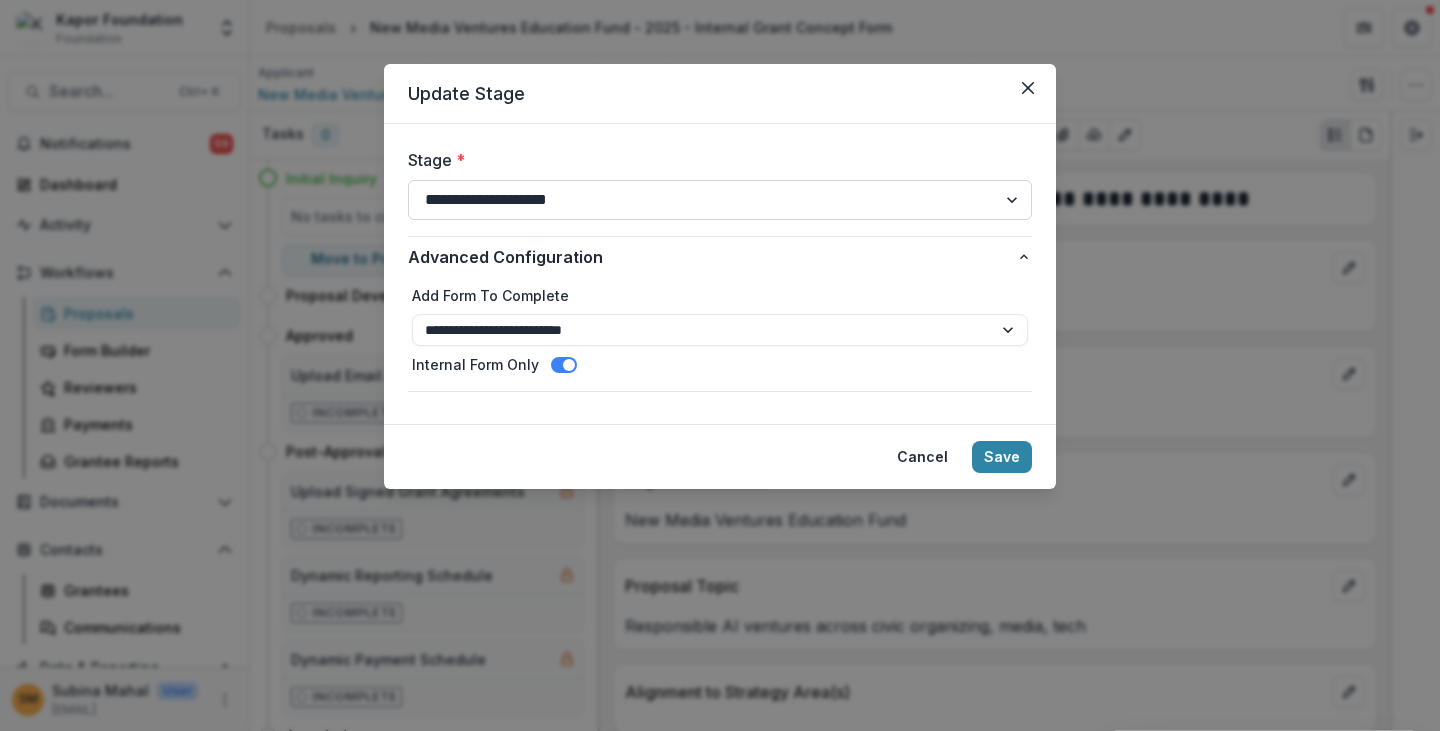 click on "**********" at bounding box center (720, 200) 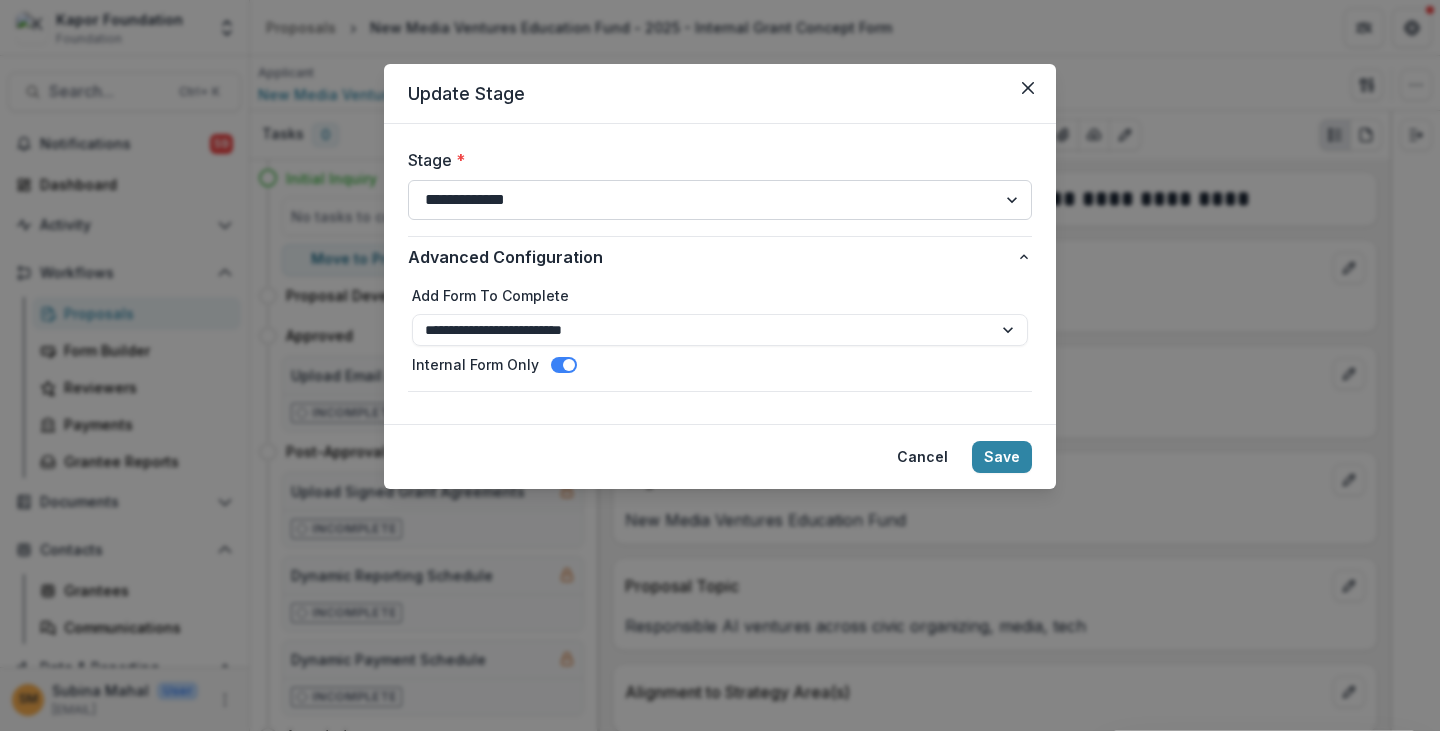 click on "**********" at bounding box center (720, 200) 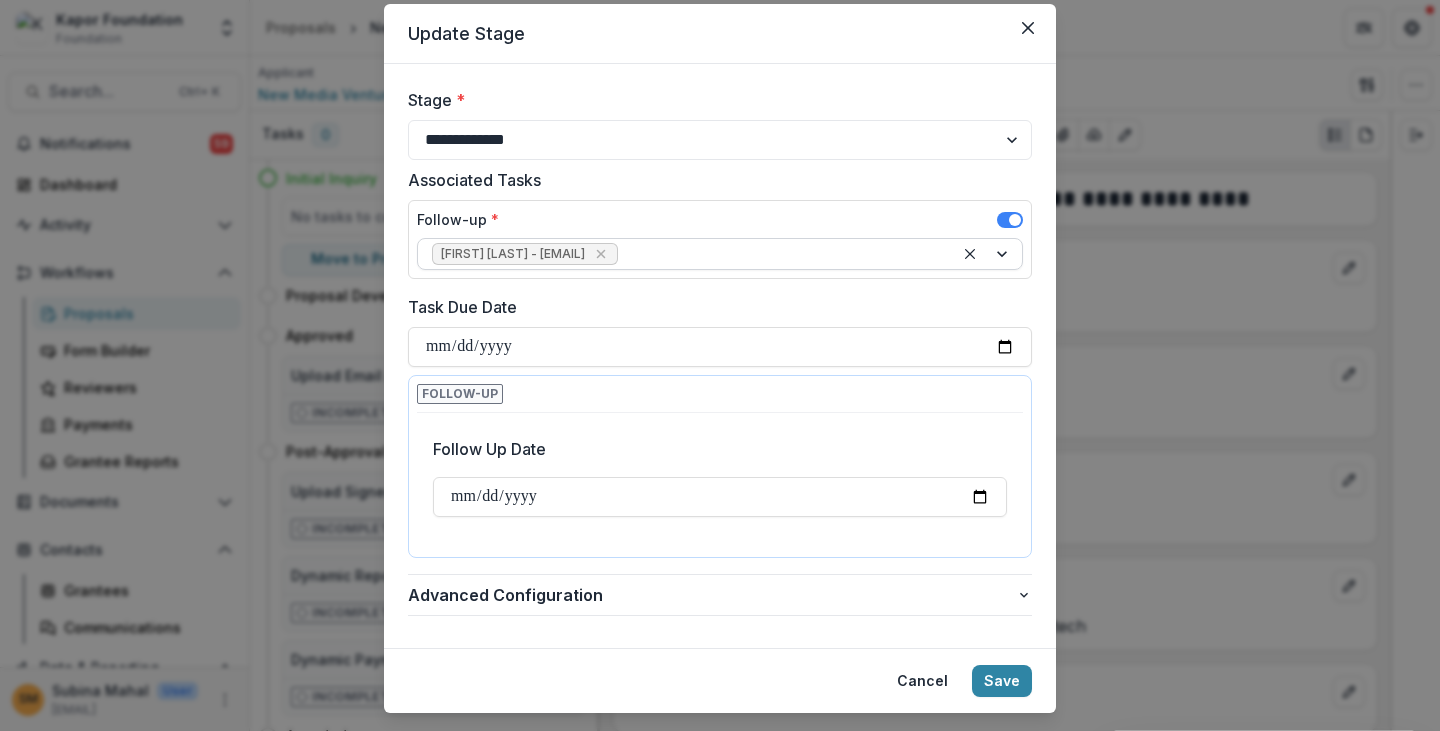 scroll, scrollTop: 2, scrollLeft: 0, axis: vertical 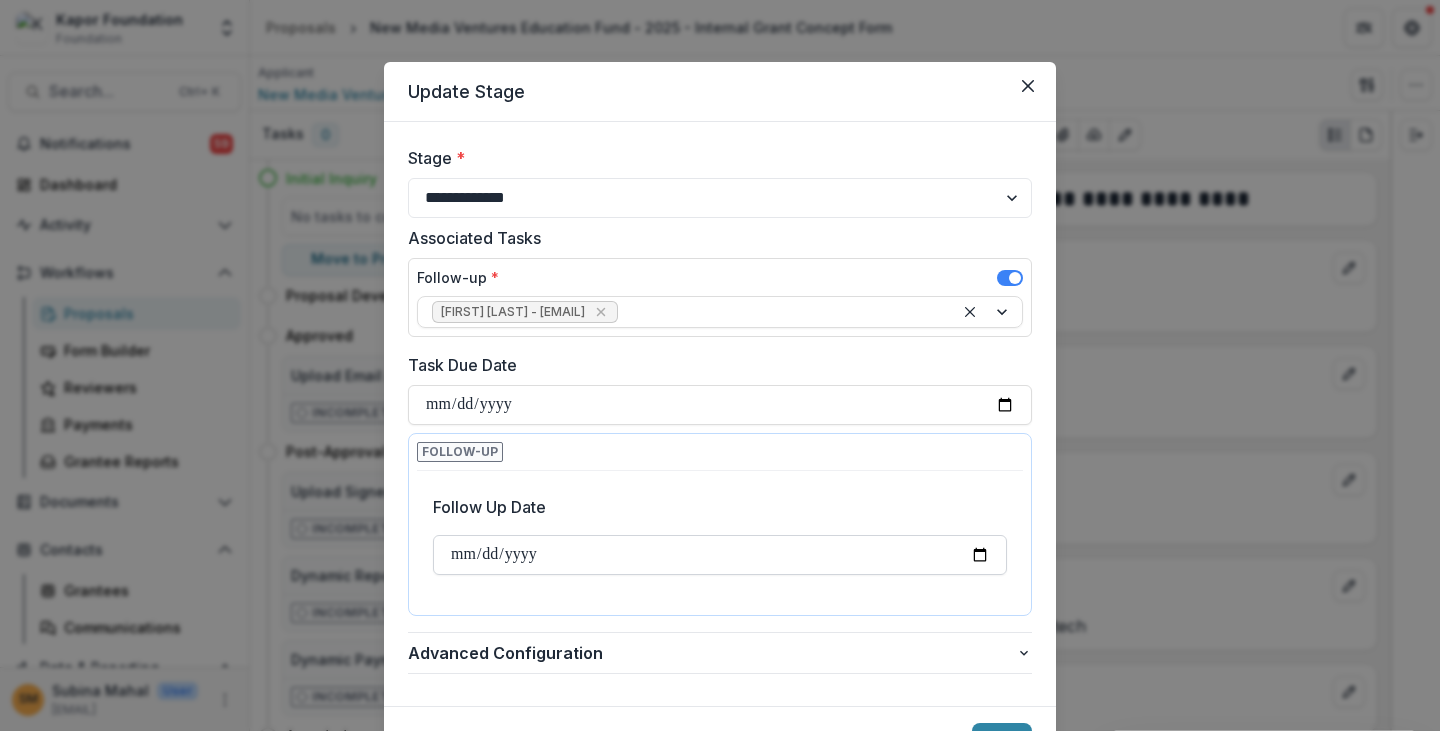 click on "Follow Up Date" at bounding box center (720, 555) 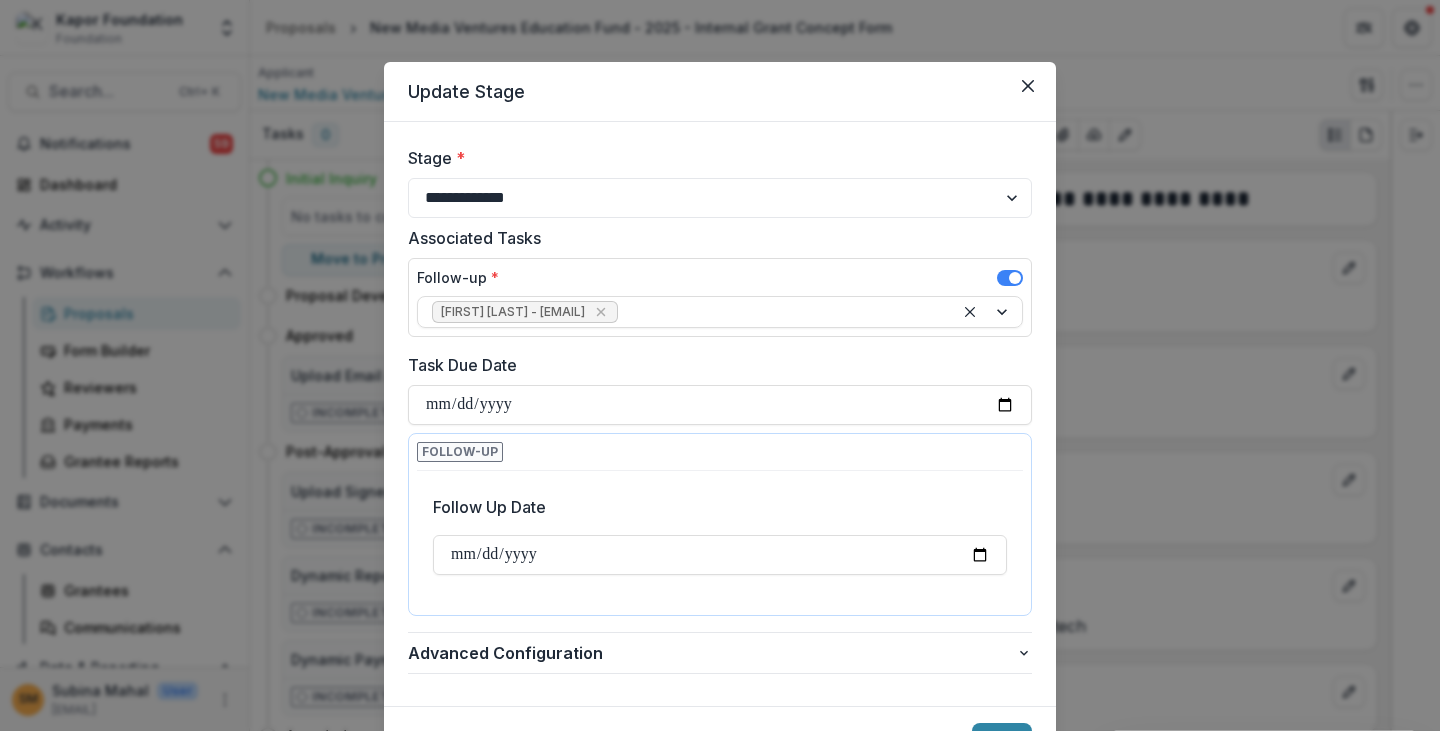 click on "Follow Up Date" at bounding box center [720, 543] 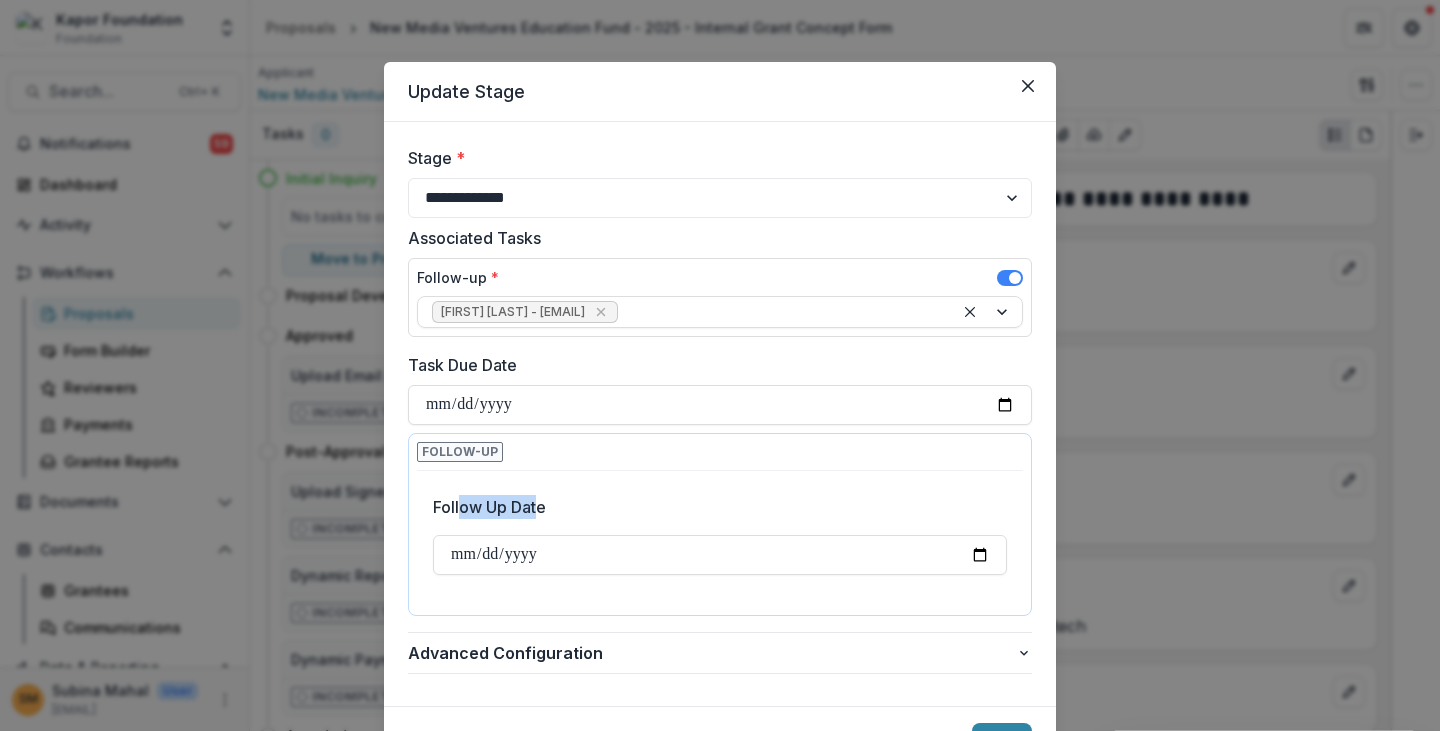 drag, startPoint x: 456, startPoint y: 508, endPoint x: 534, endPoint y: 507, distance: 78.00641 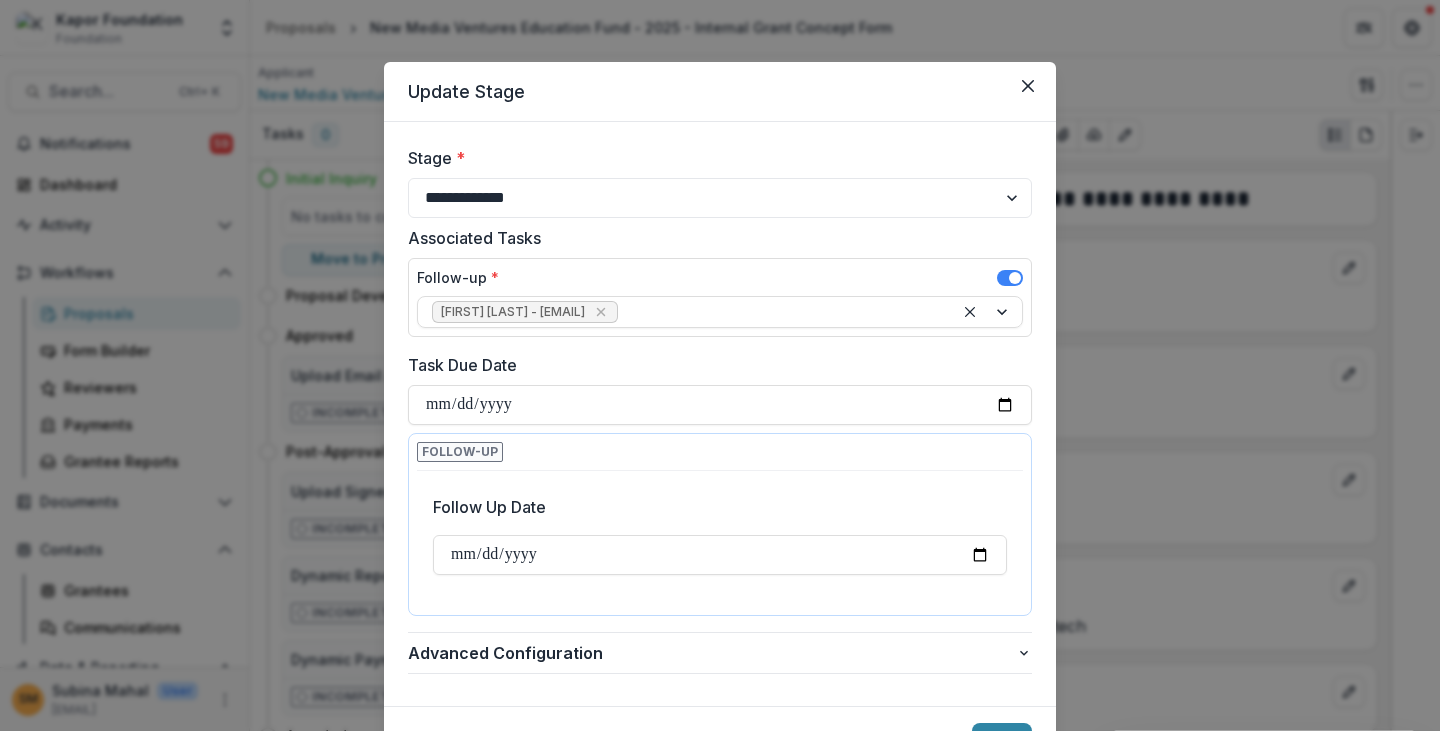 click on "Follow Up Date" at bounding box center (714, 507) 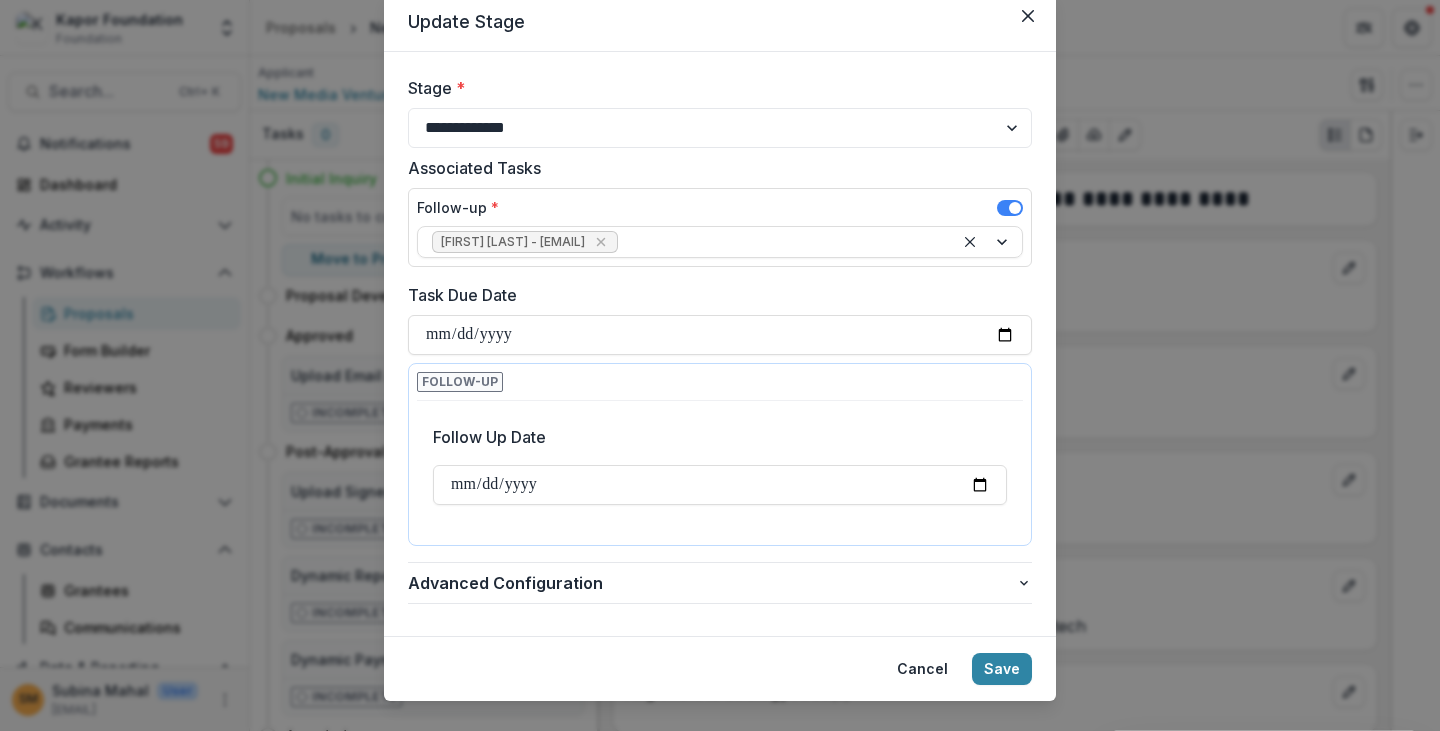 scroll, scrollTop: 102, scrollLeft: 0, axis: vertical 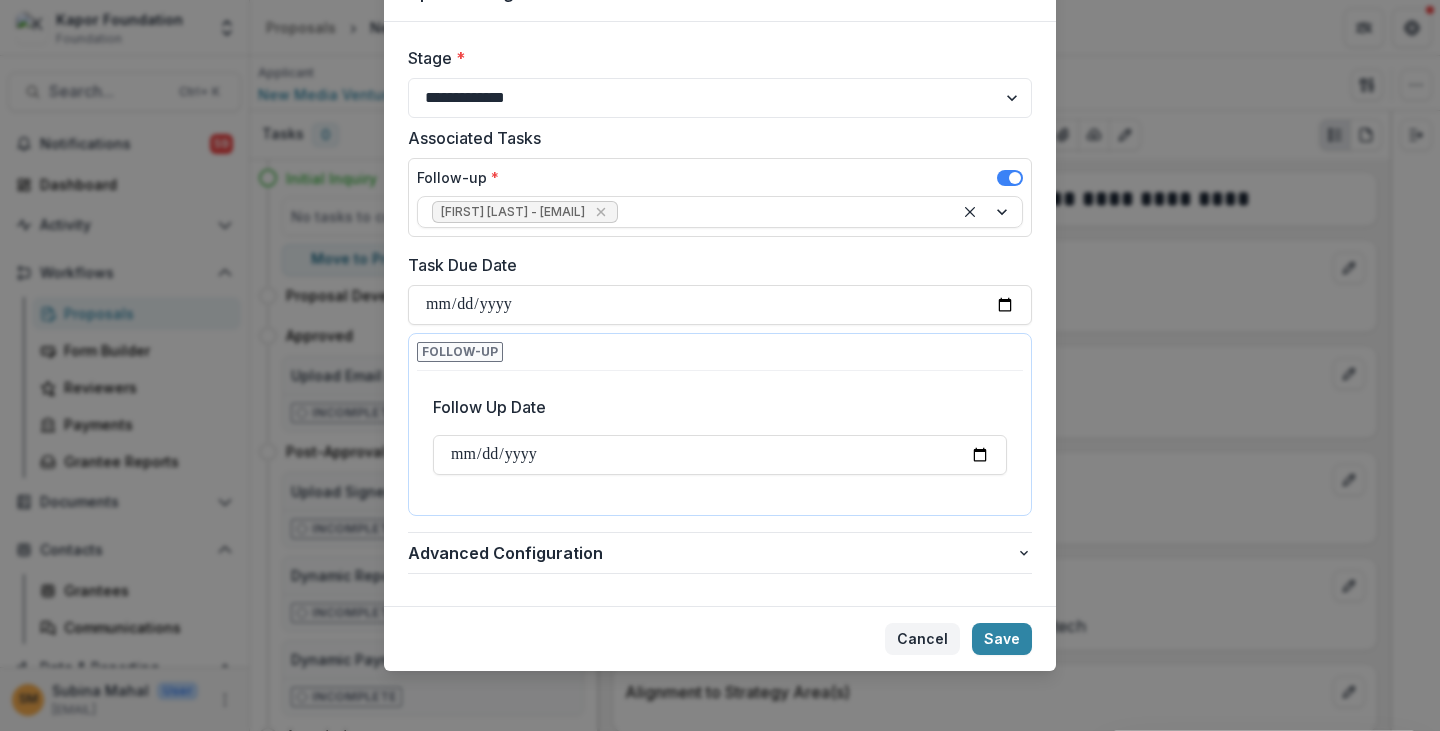 click on "Cancel" at bounding box center [922, 639] 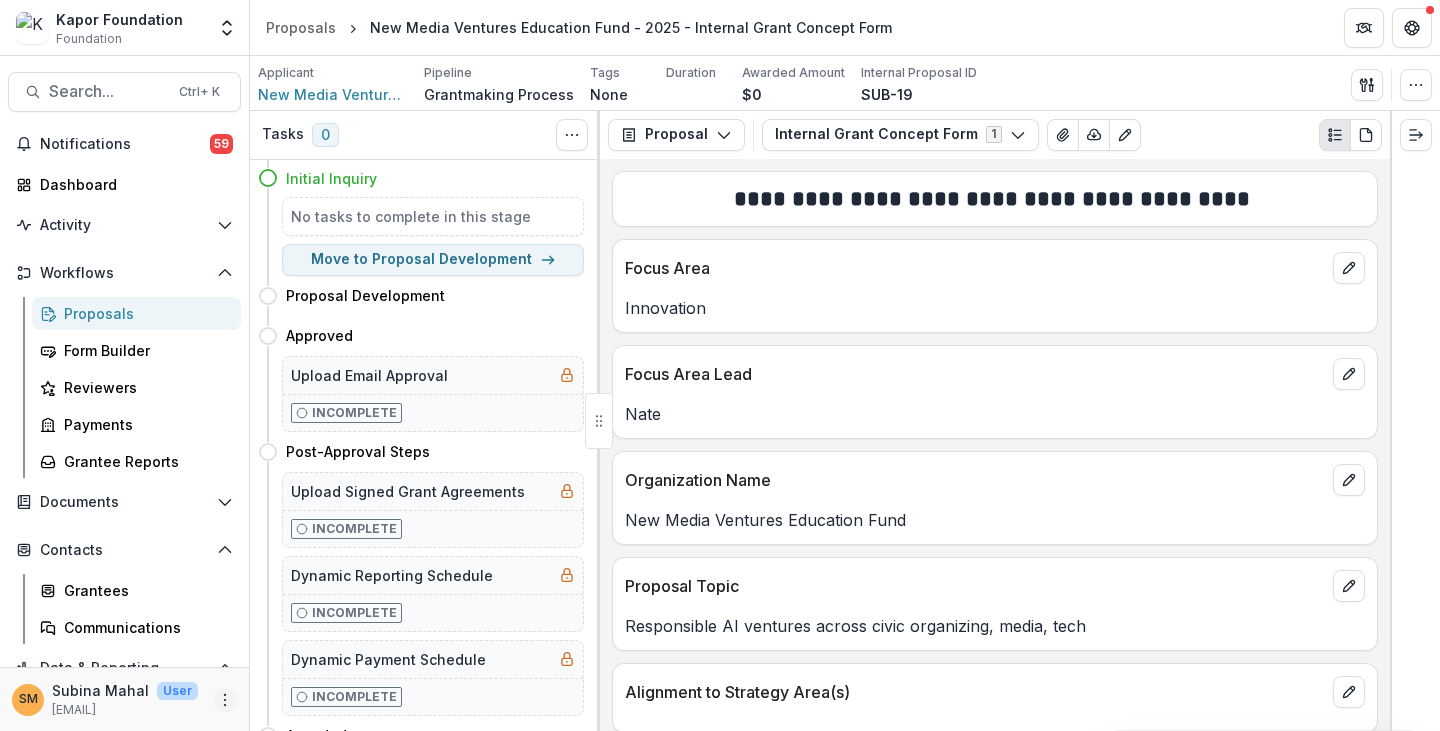 click 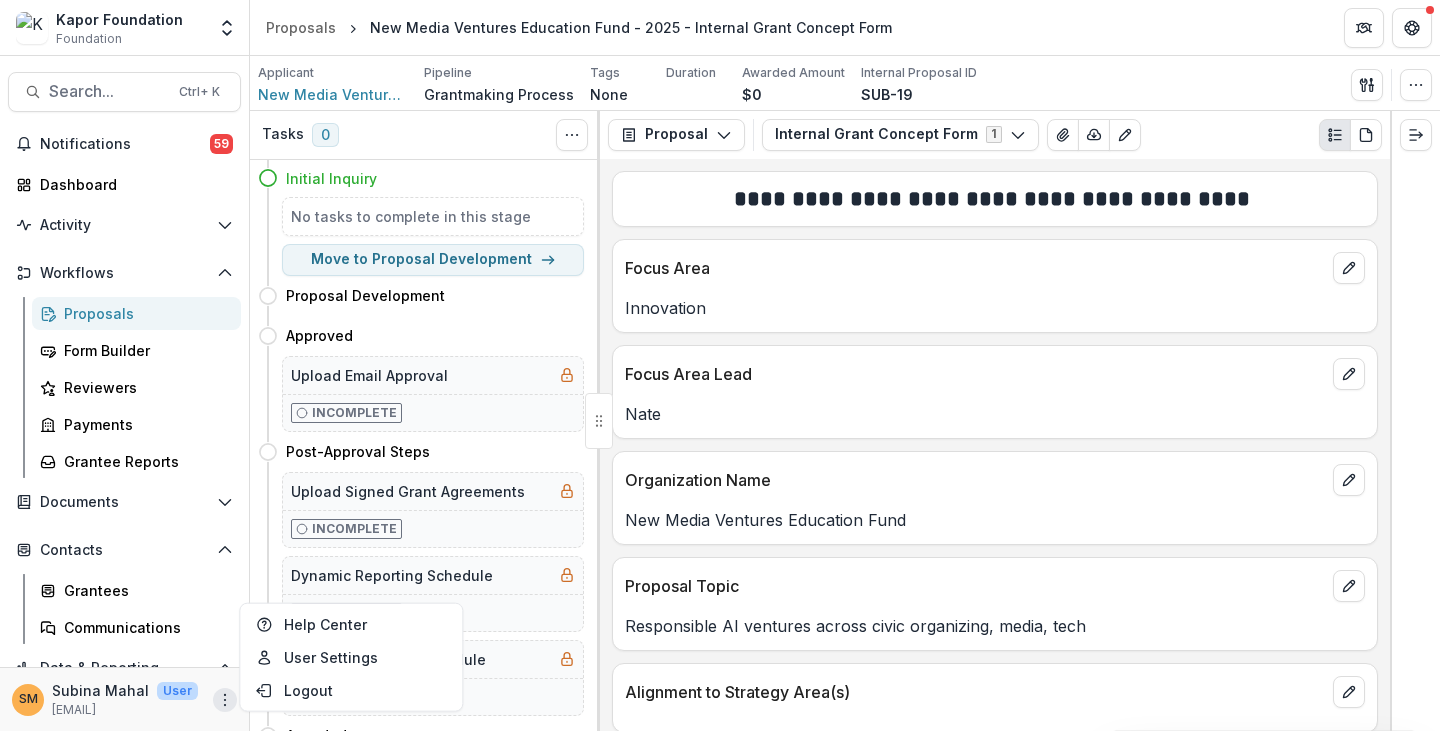 click 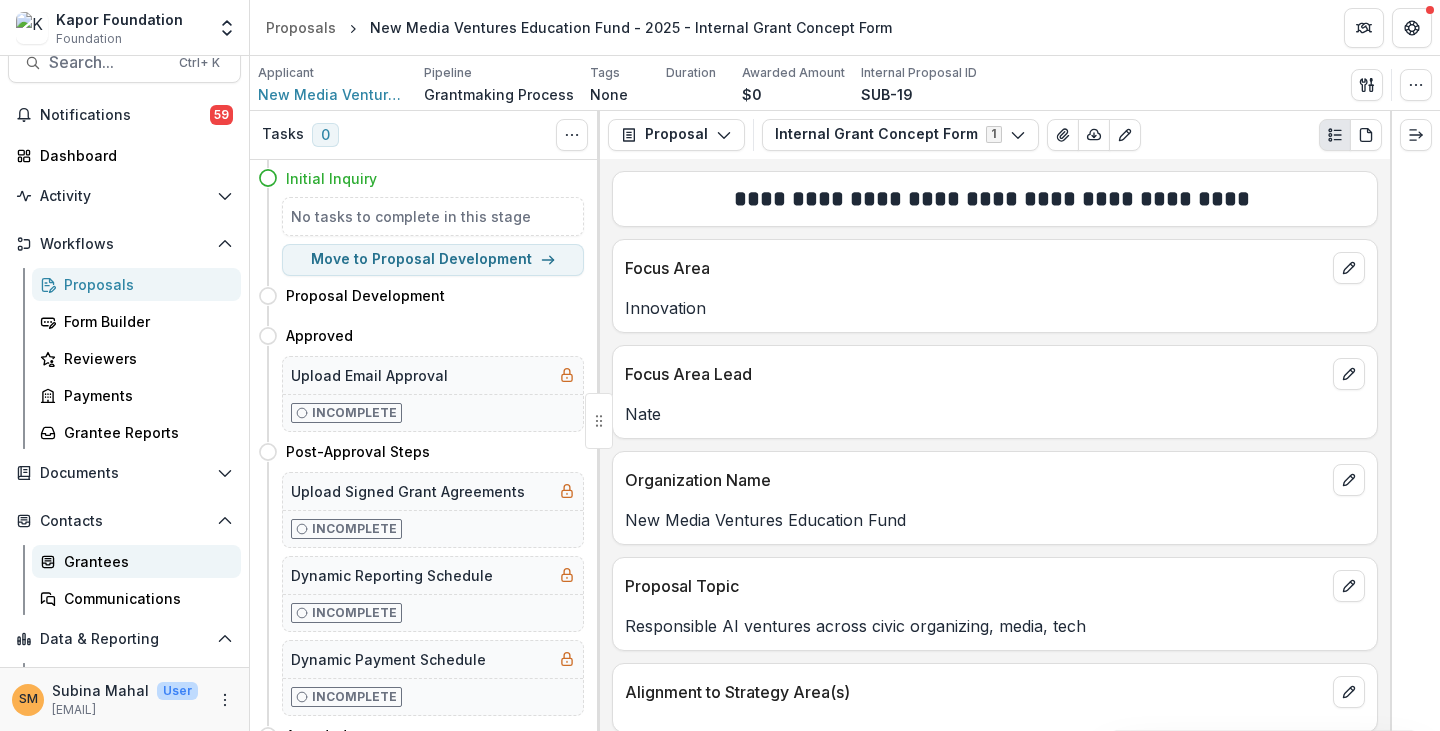scroll, scrollTop: 0, scrollLeft: 0, axis: both 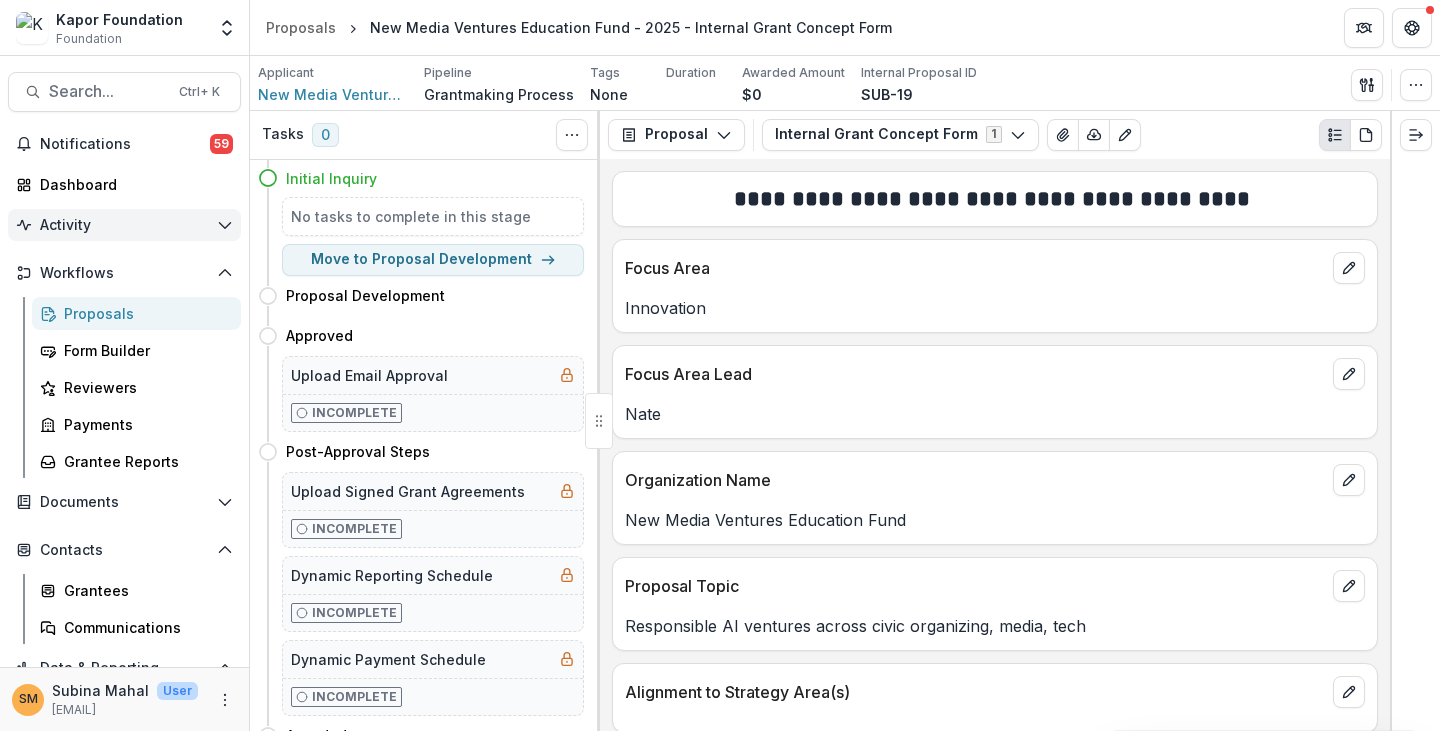 click 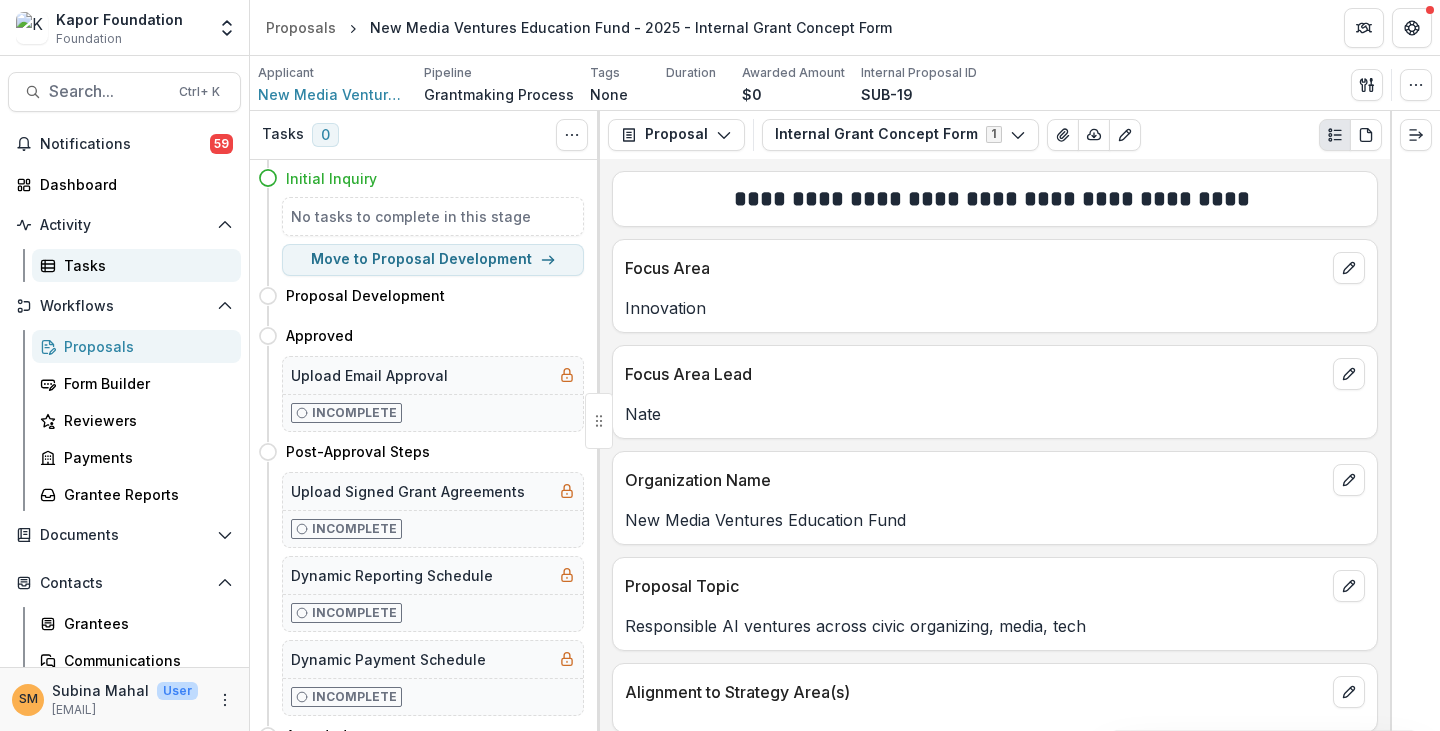 click on "Tasks" at bounding box center (144, 265) 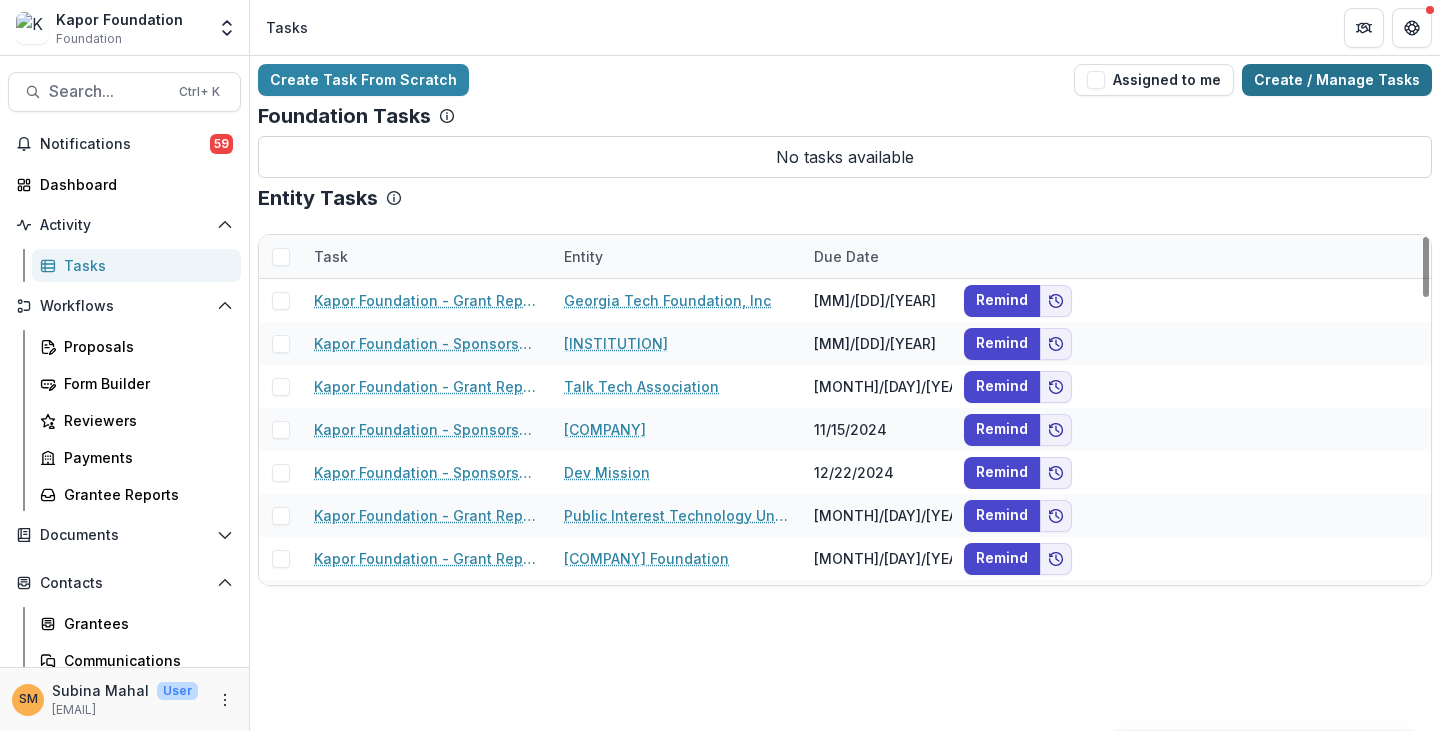 click on "Create / Manage Tasks" at bounding box center [1337, 80] 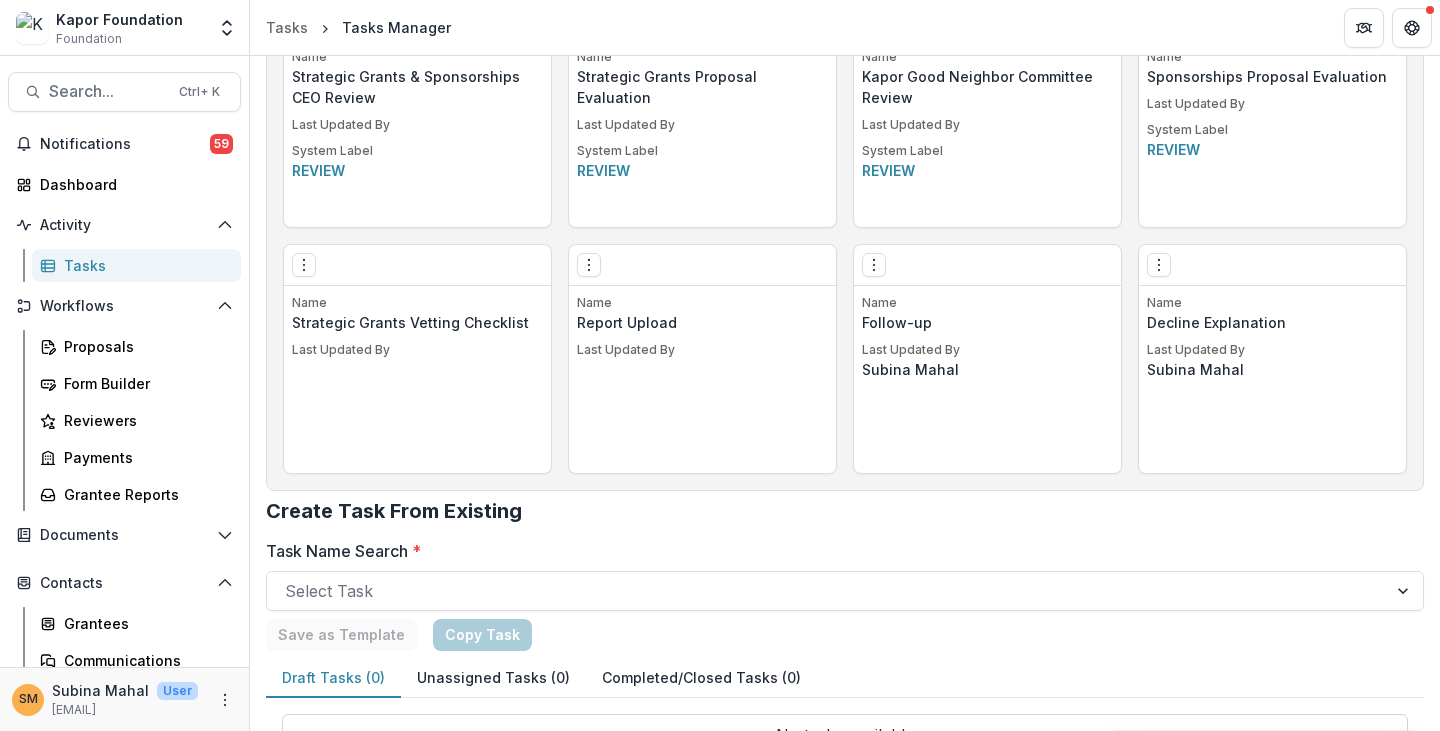 scroll, scrollTop: 1832, scrollLeft: 0, axis: vertical 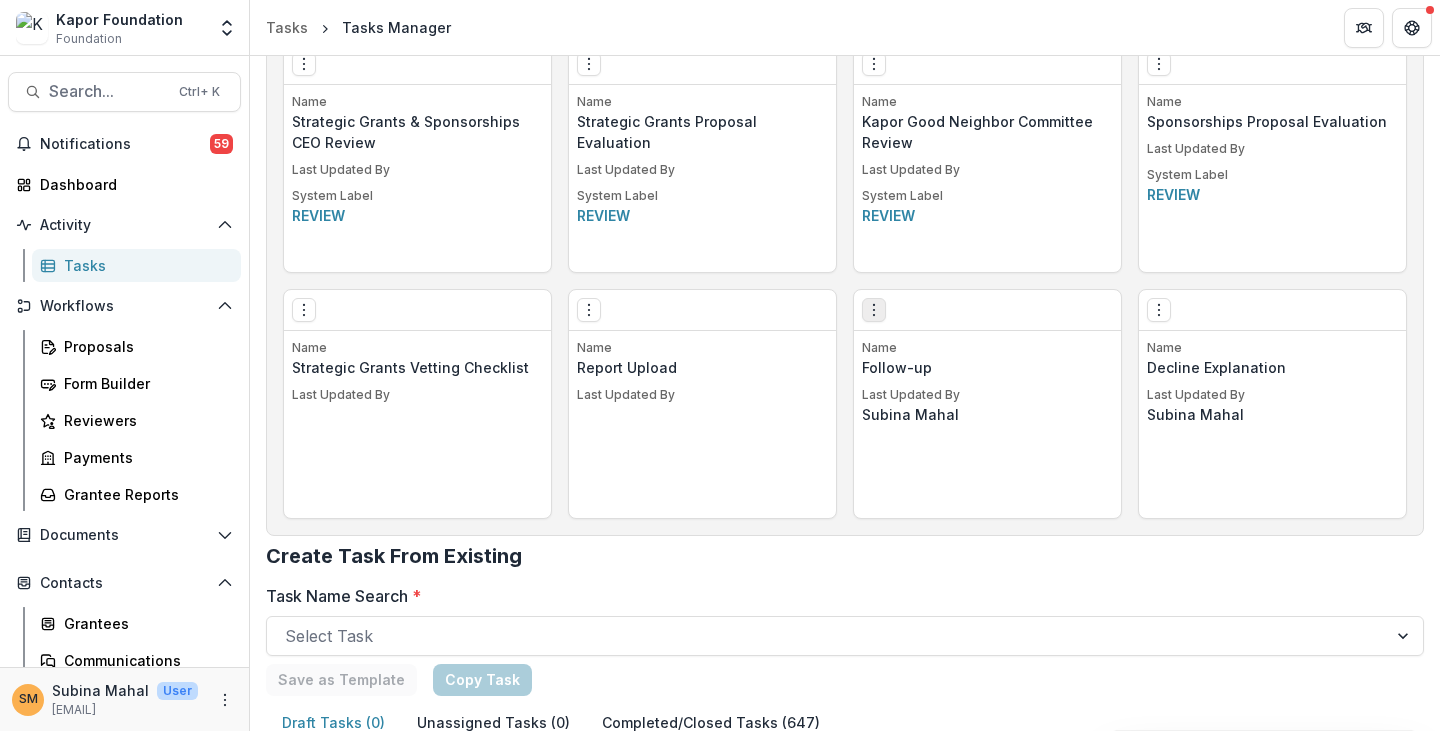click 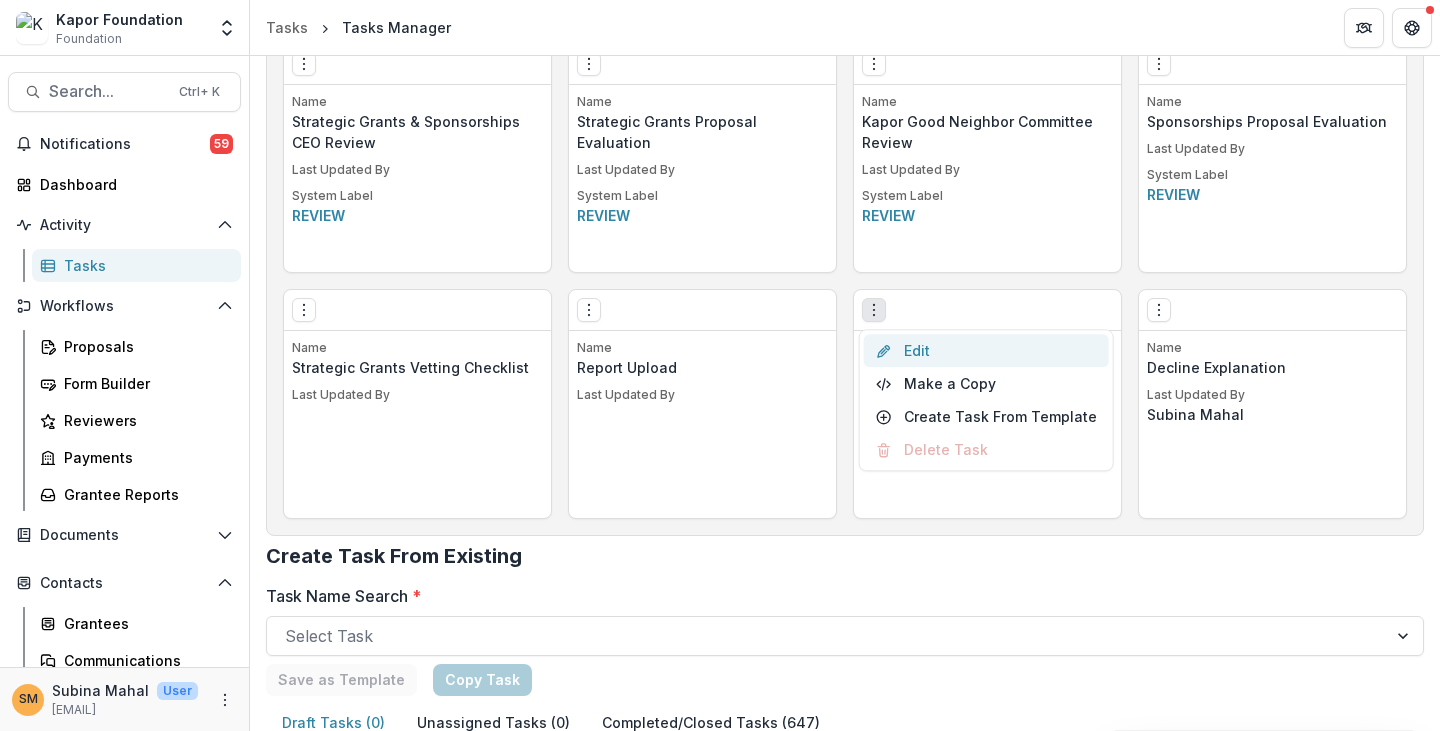 click on "Edit" at bounding box center (986, 350) 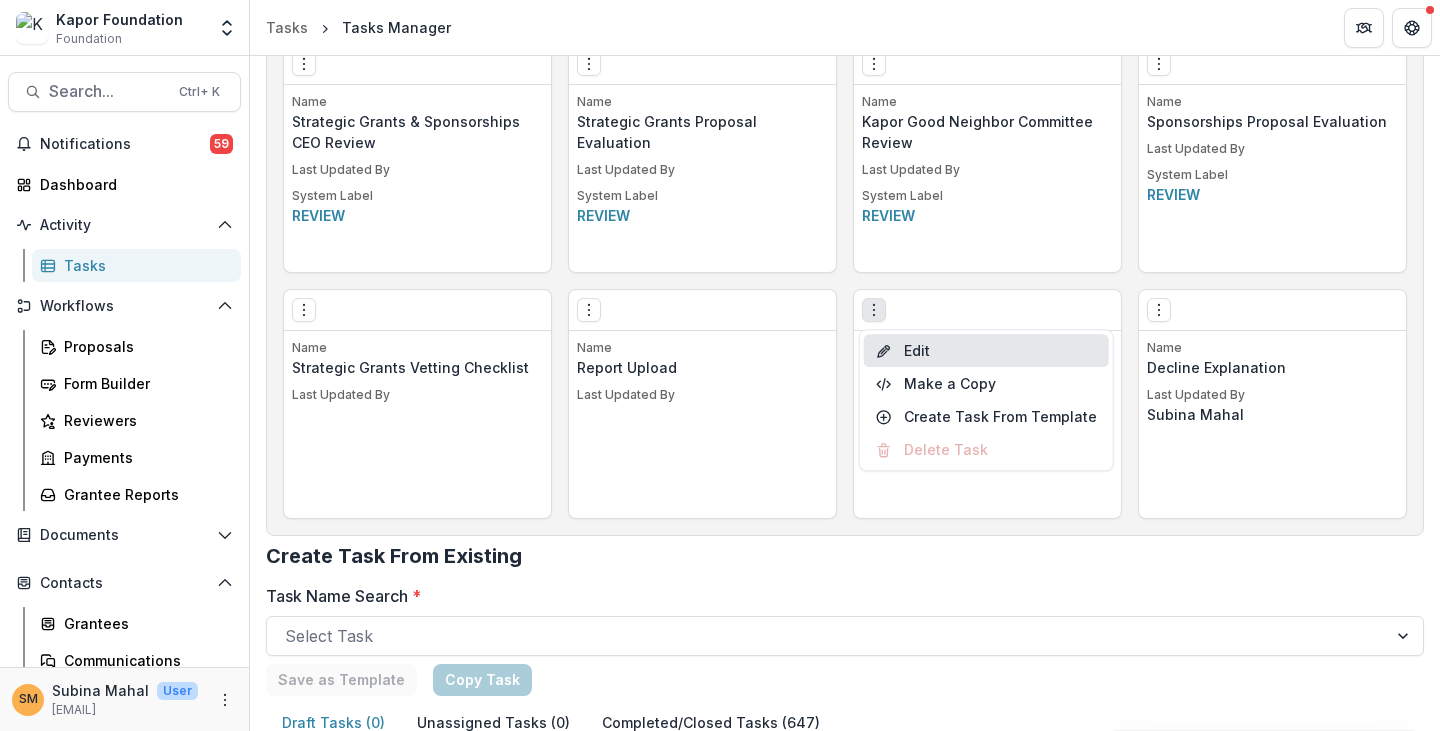 scroll, scrollTop: 0, scrollLeft: 0, axis: both 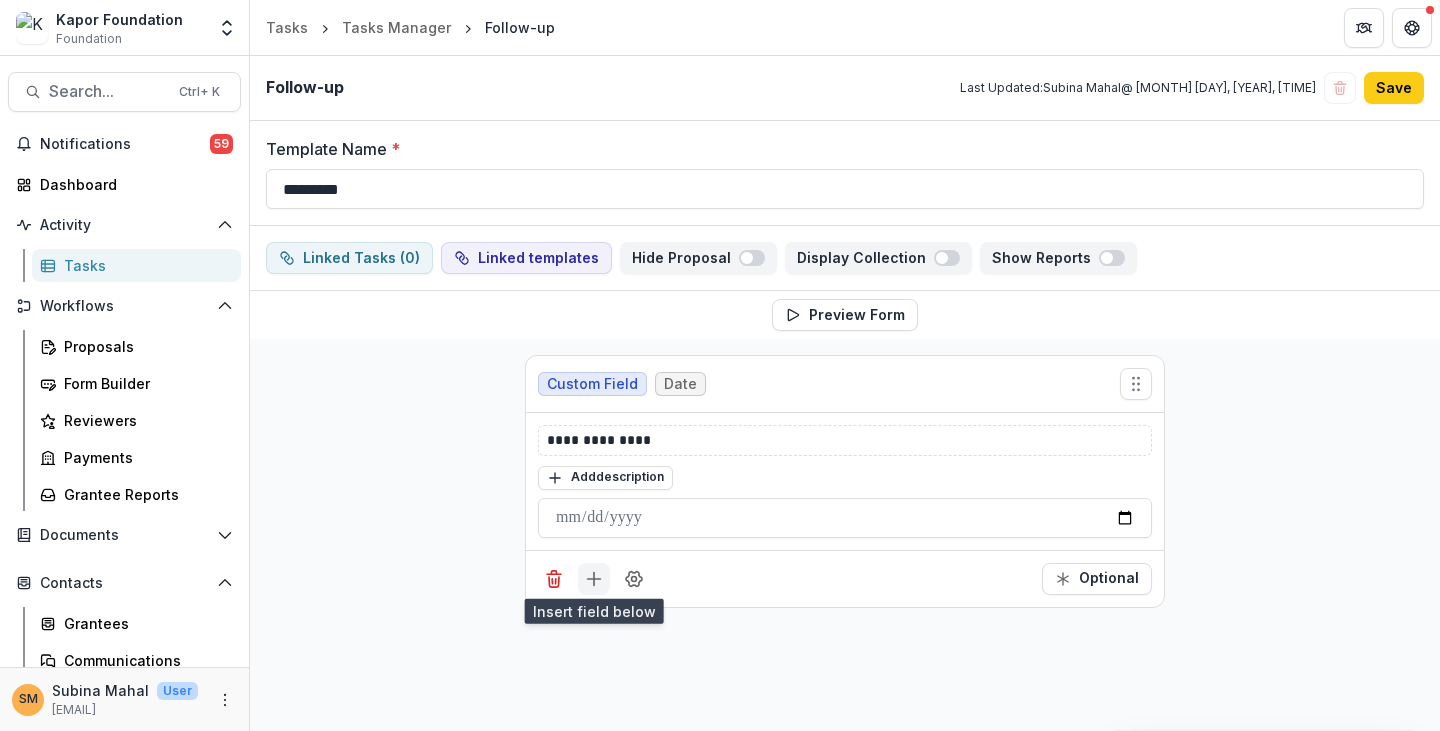 click 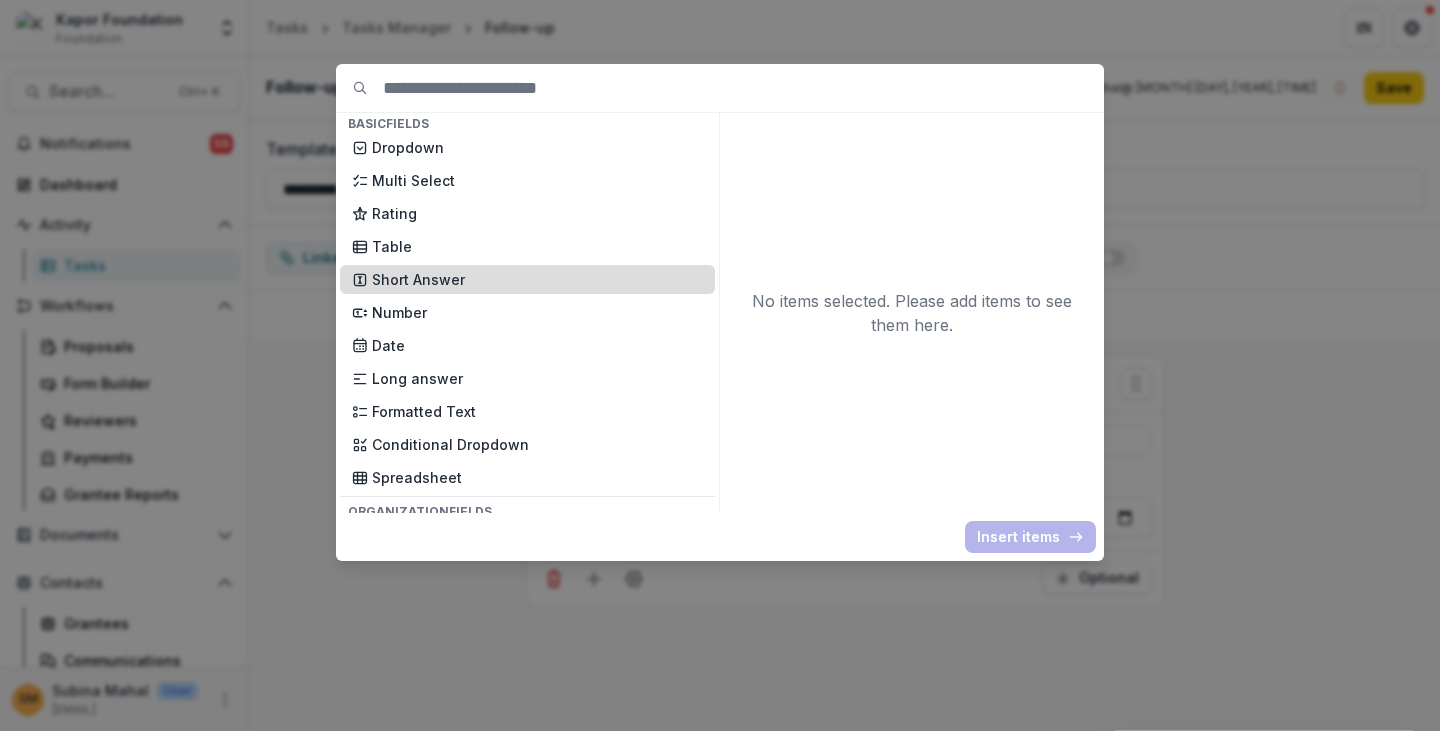 scroll, scrollTop: 300, scrollLeft: 0, axis: vertical 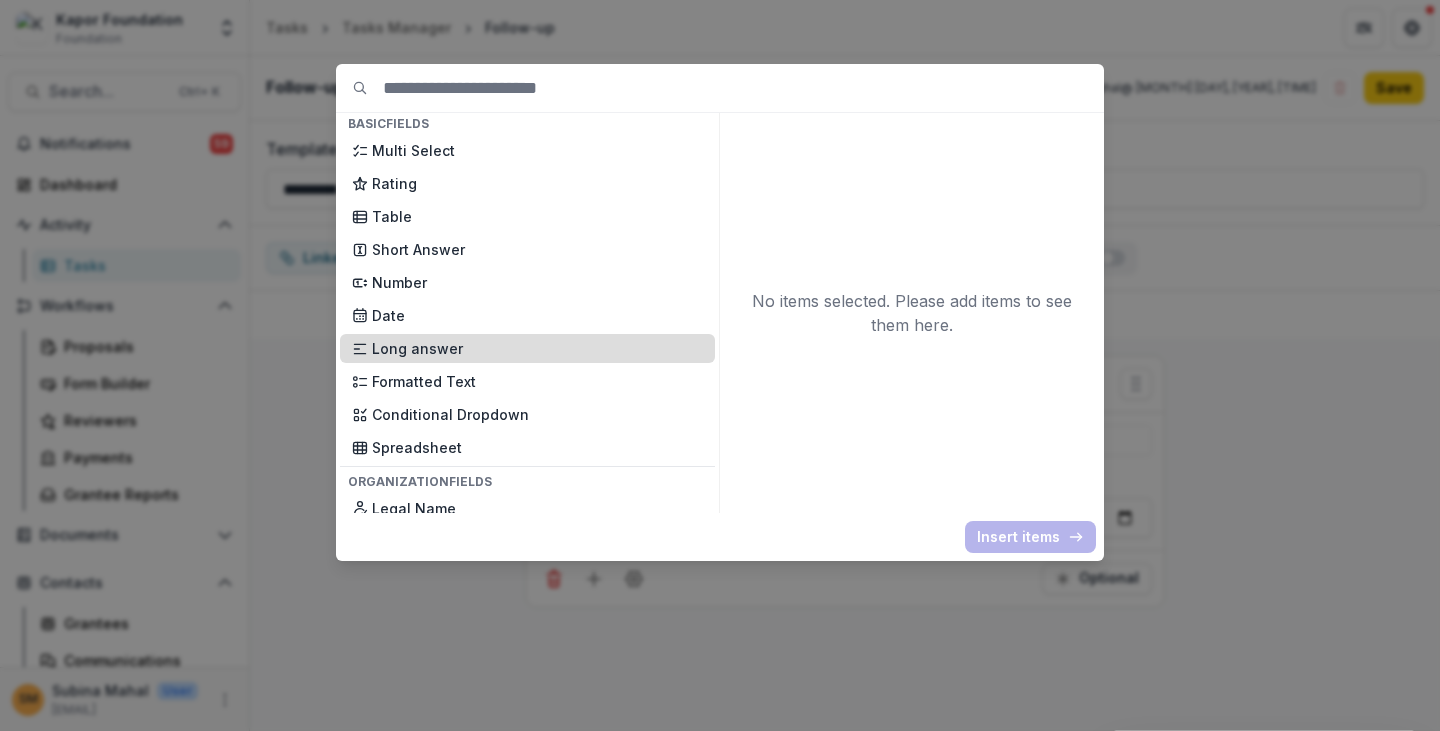 click on "Long answer" at bounding box center (537, 348) 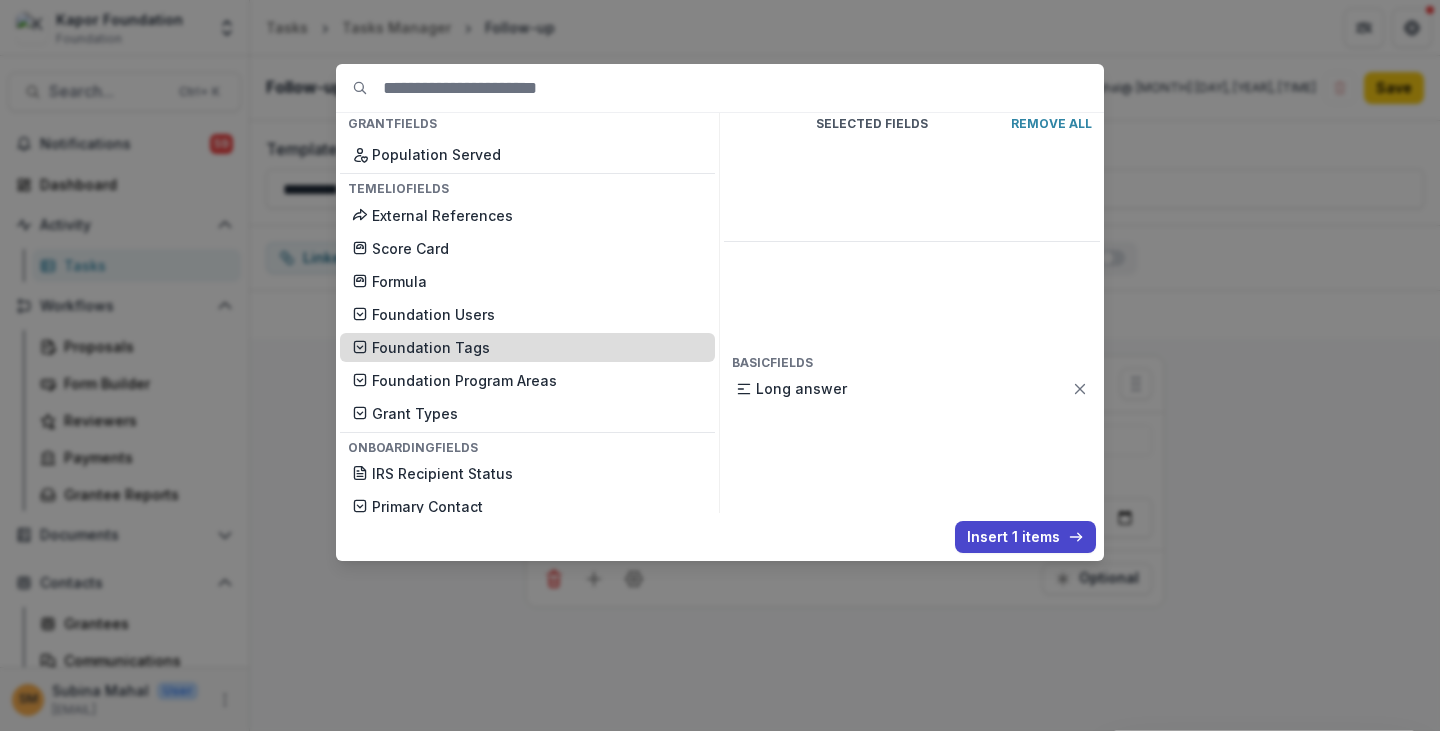 scroll, scrollTop: 1747, scrollLeft: 0, axis: vertical 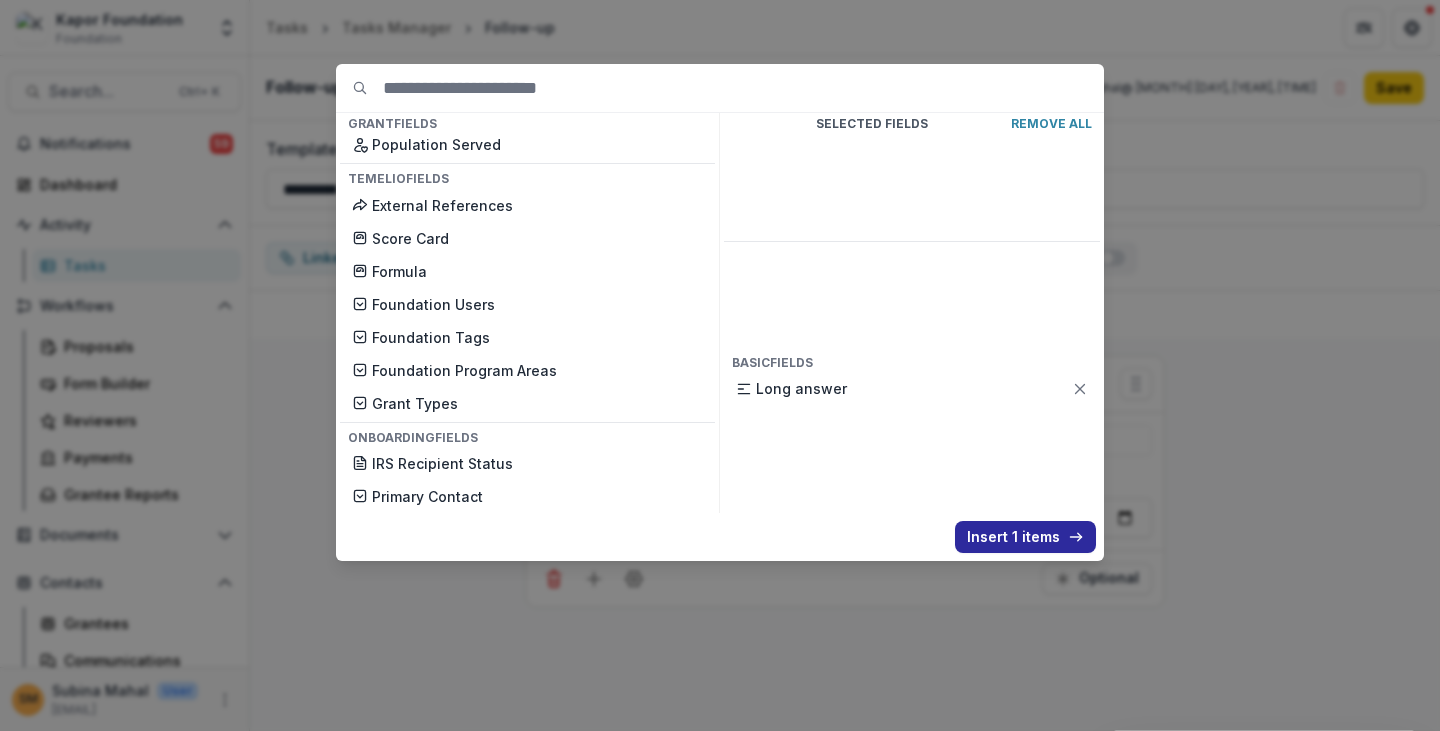 click on "Insert 1 items" at bounding box center [1025, 537] 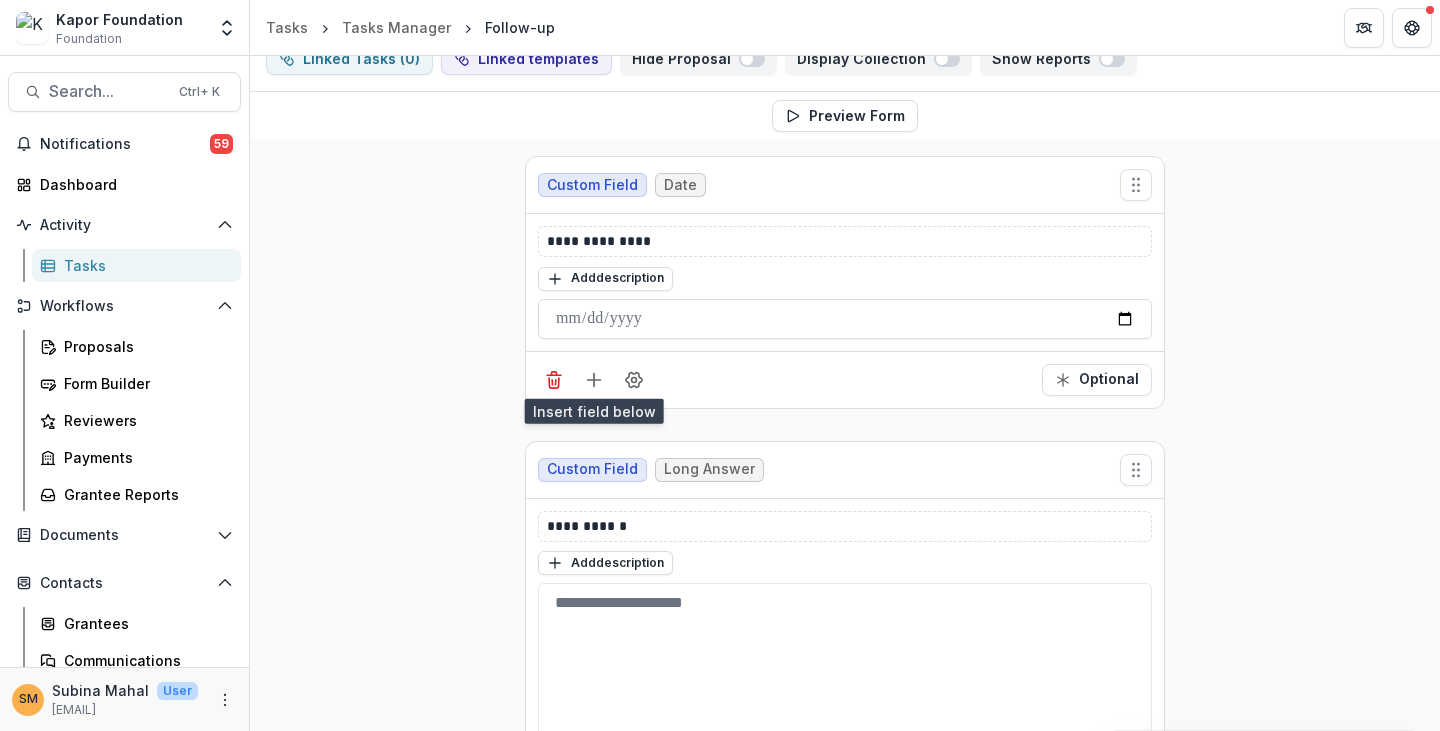 scroll, scrollTop: 200, scrollLeft: 0, axis: vertical 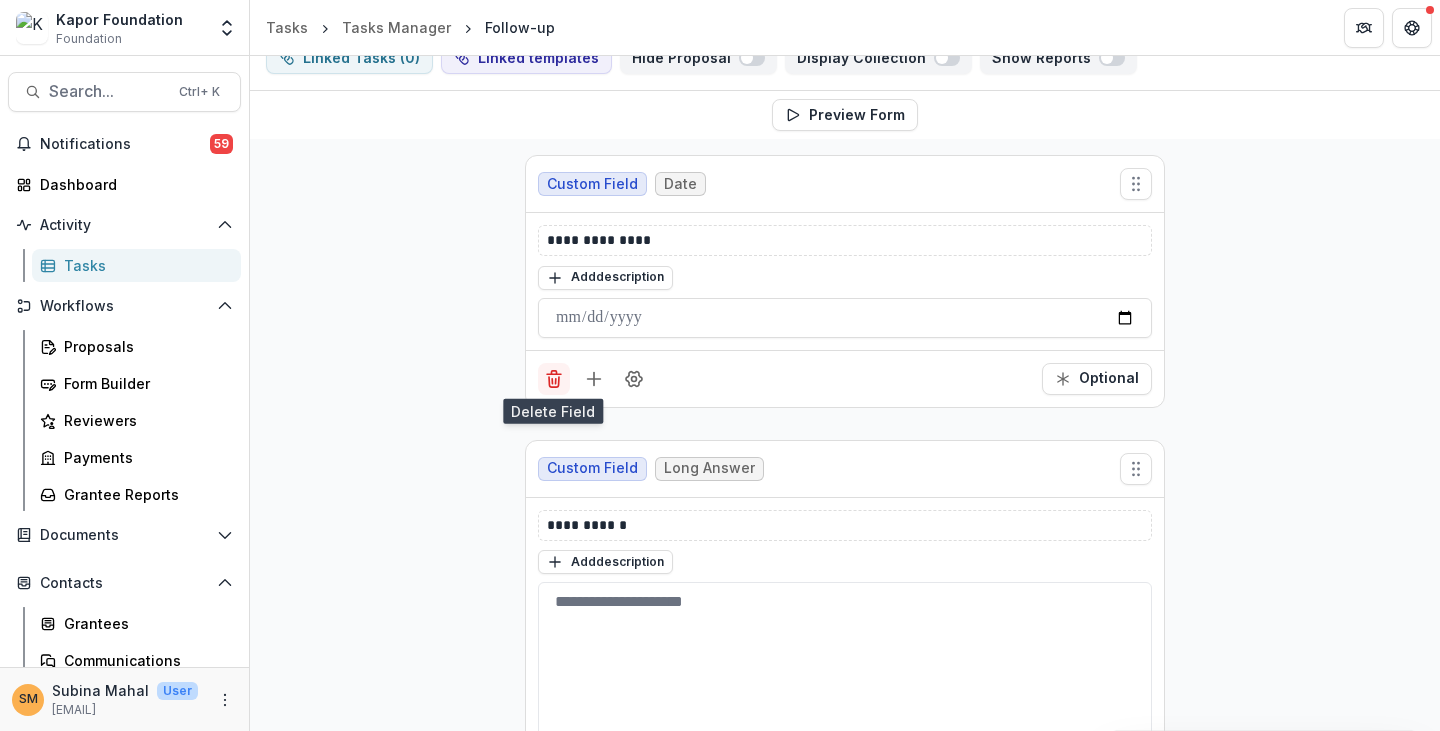 click 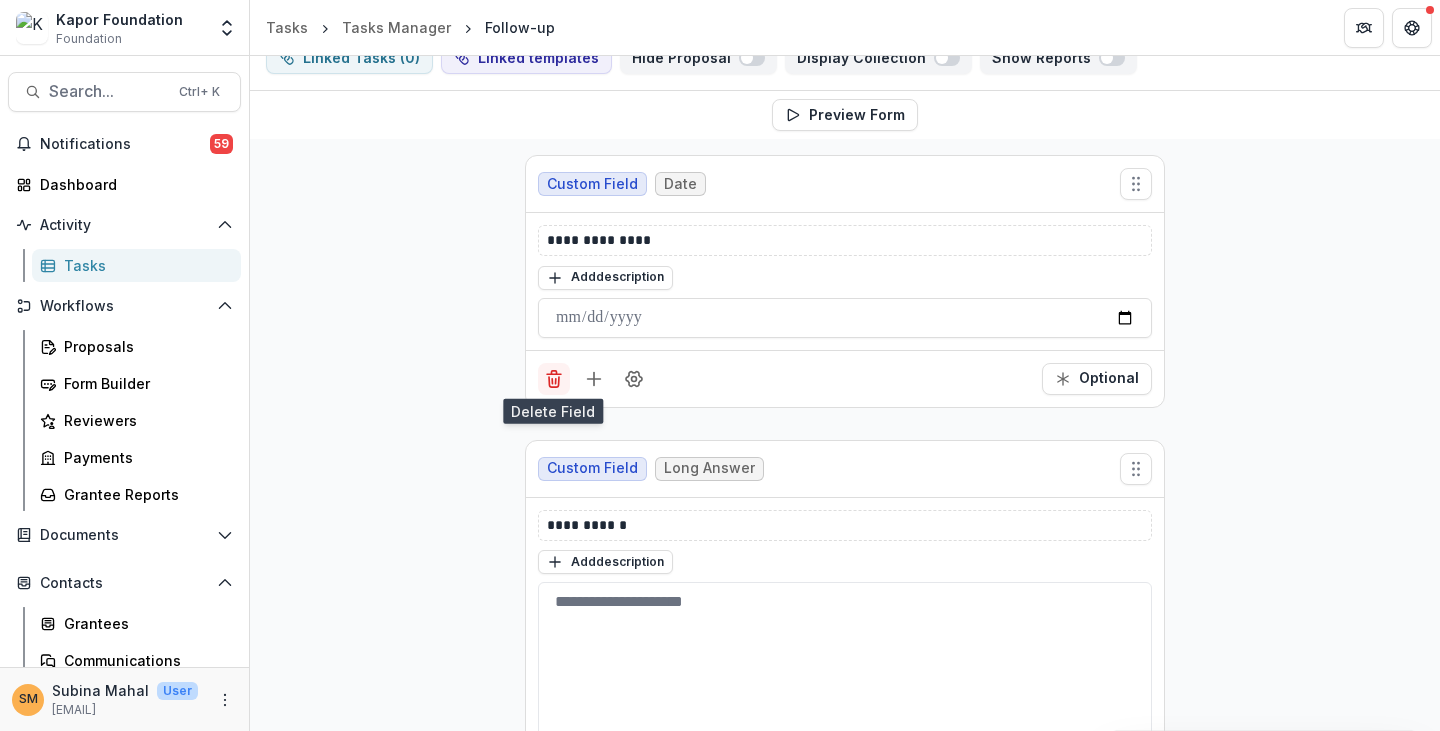 scroll, scrollTop: 106, scrollLeft: 0, axis: vertical 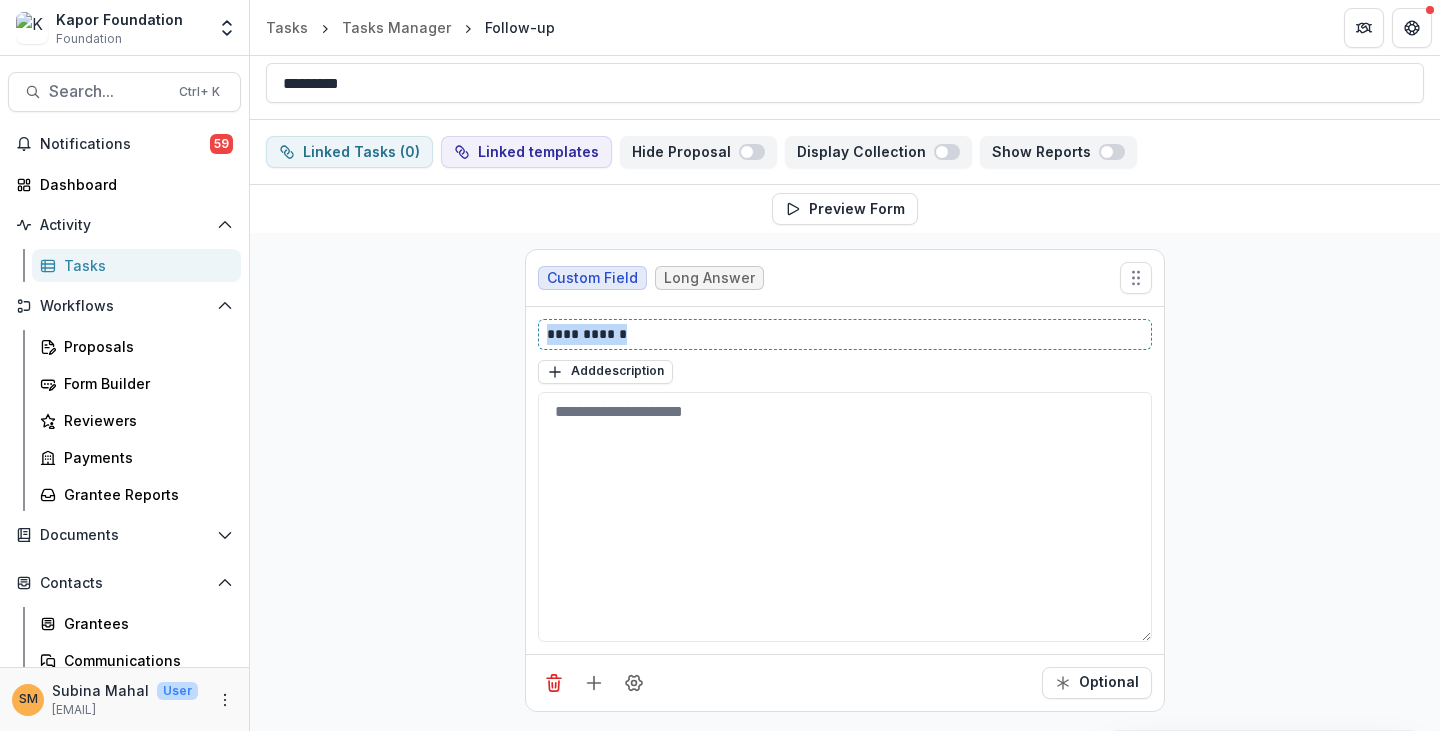 drag, startPoint x: 647, startPoint y: 337, endPoint x: 515, endPoint y: 314, distance: 133.9888 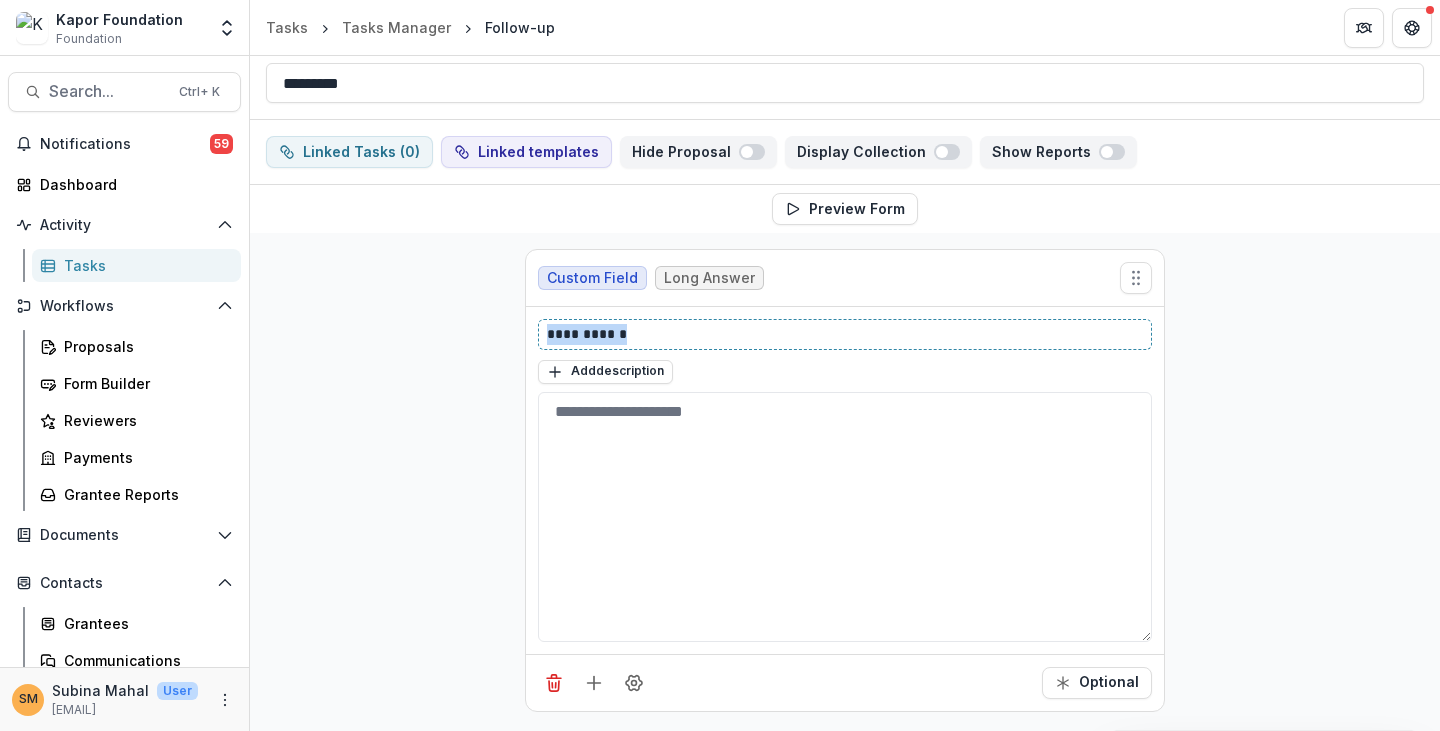 click on "**********" at bounding box center (845, 483) 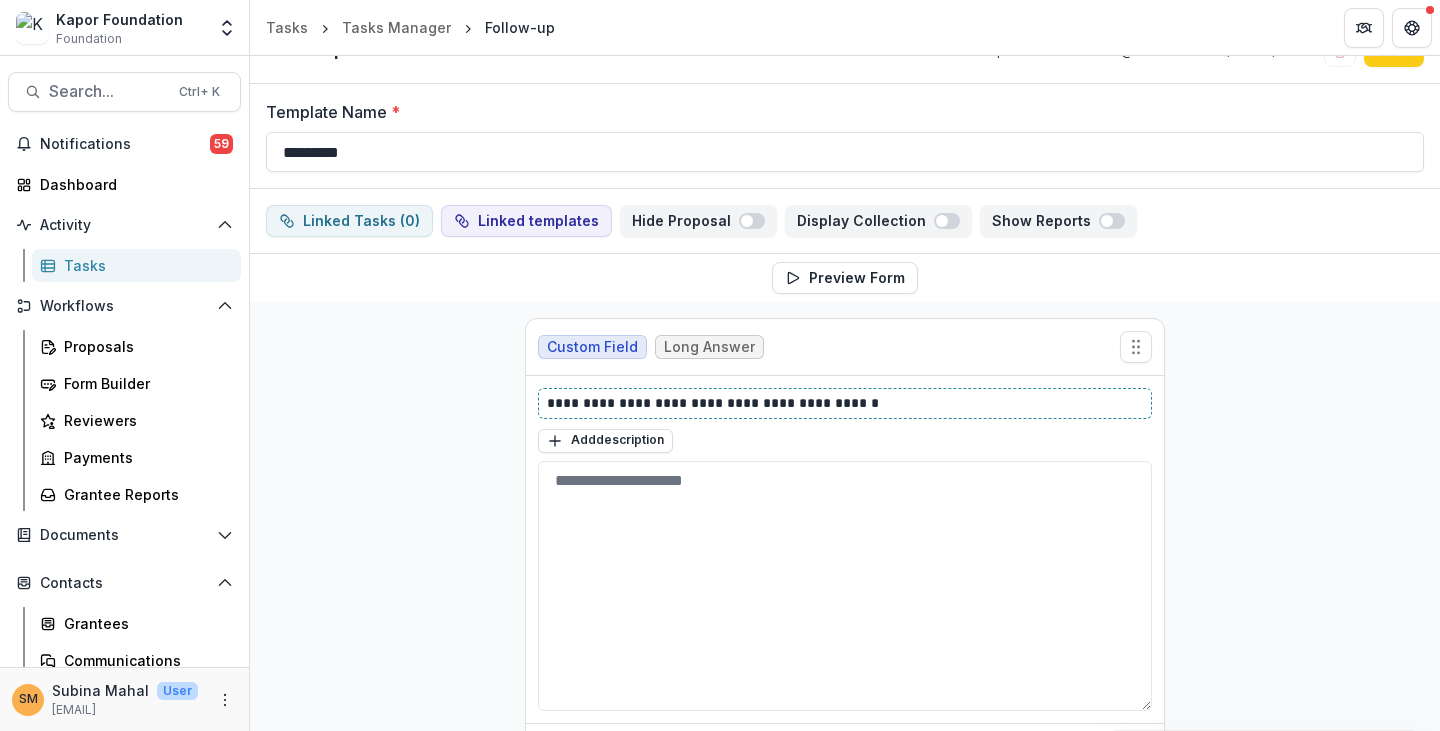 scroll, scrollTop: 6, scrollLeft: 0, axis: vertical 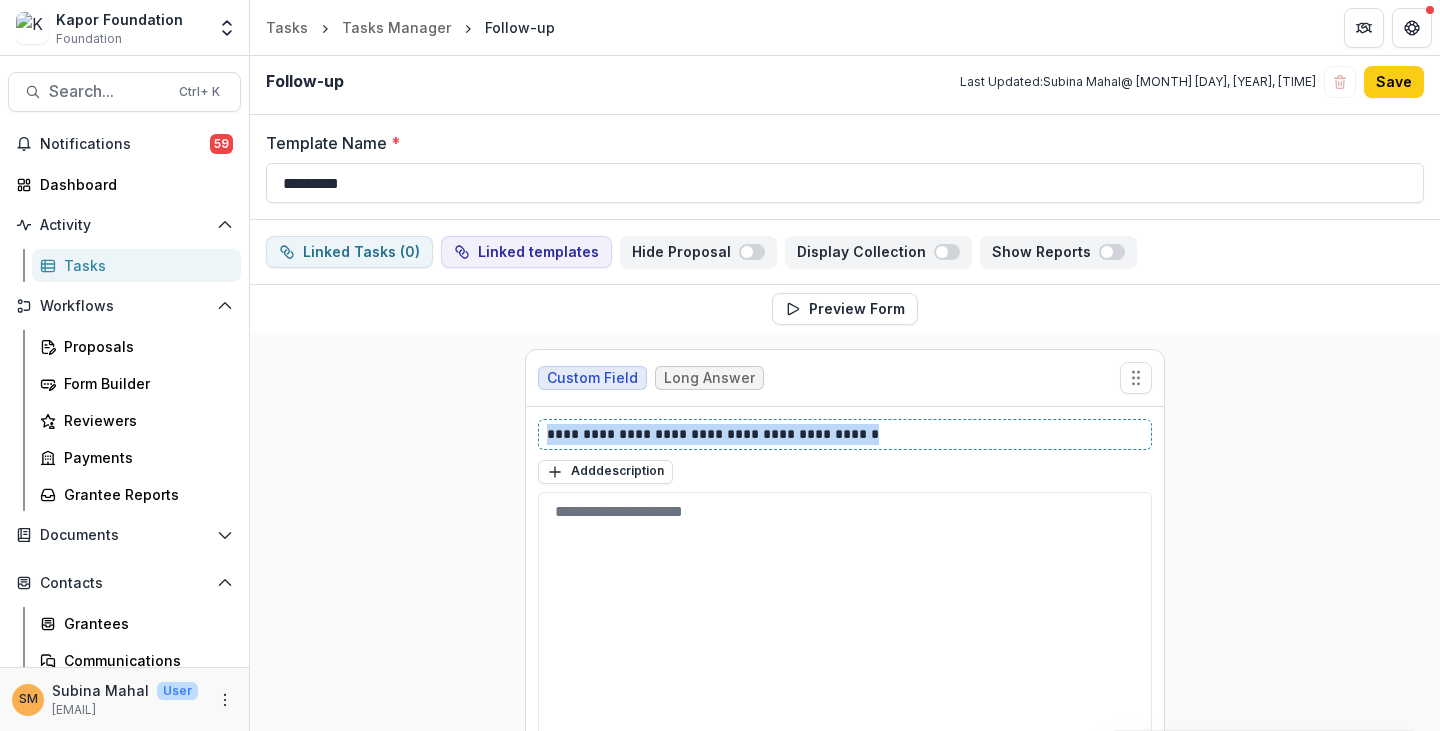 drag, startPoint x: 876, startPoint y: 436, endPoint x: 486, endPoint y: 430, distance: 390.04614 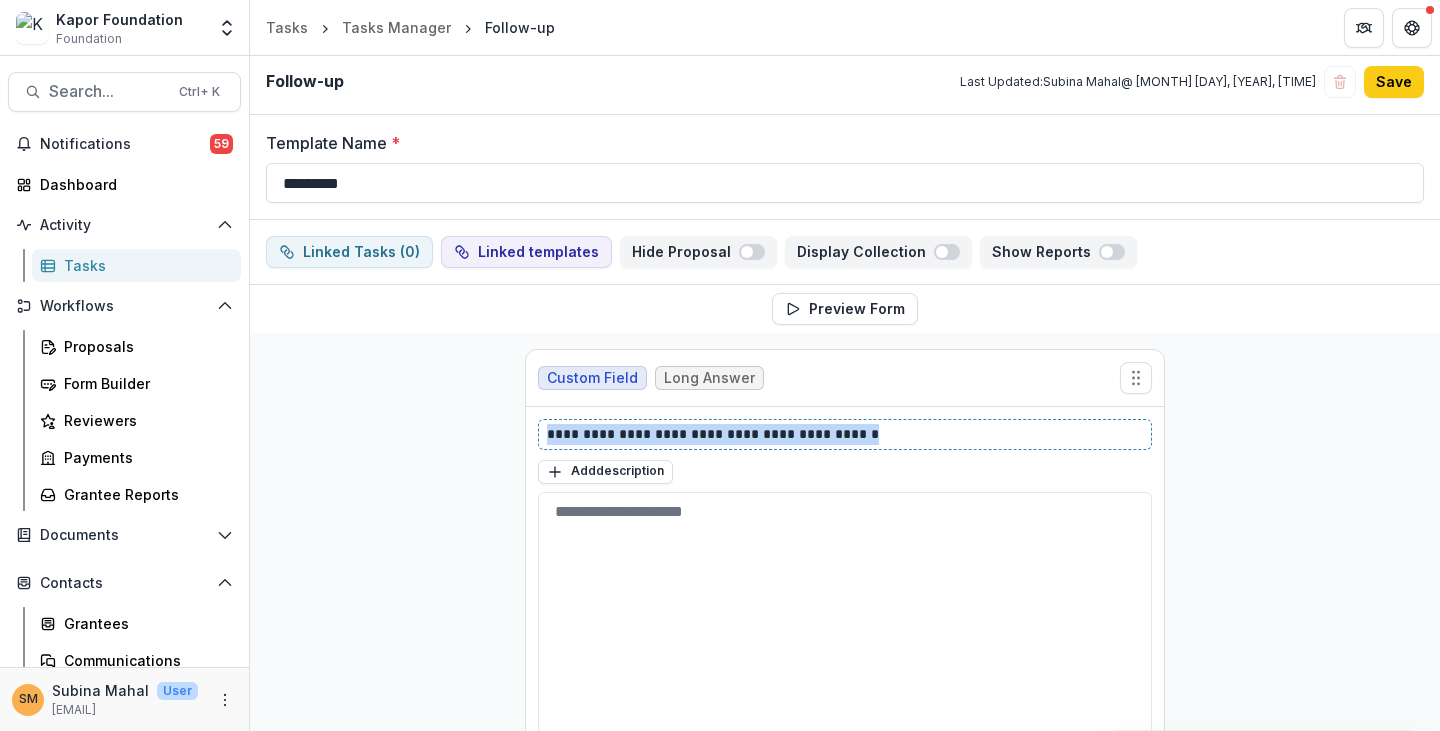 click on "**********" at bounding box center [845, 583] 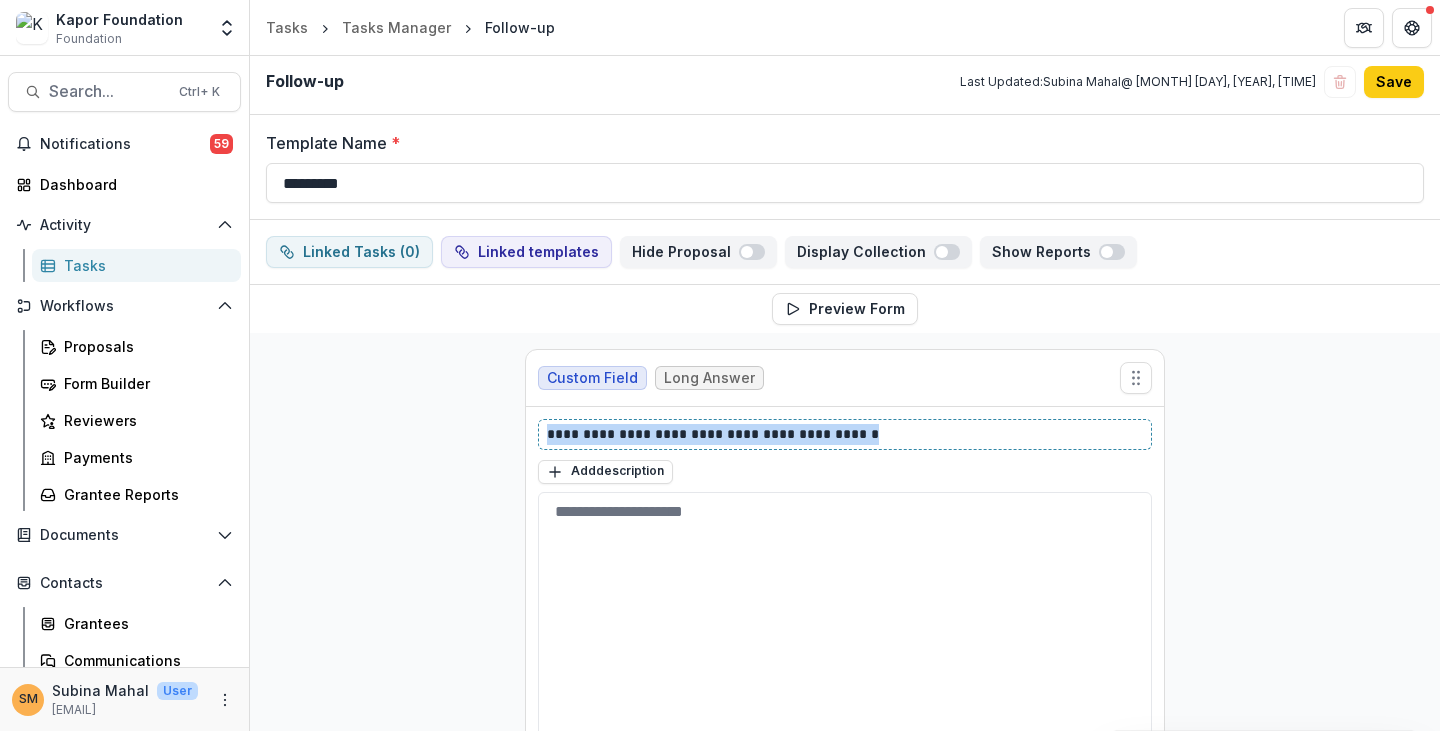 click on "**********" at bounding box center [845, 434] 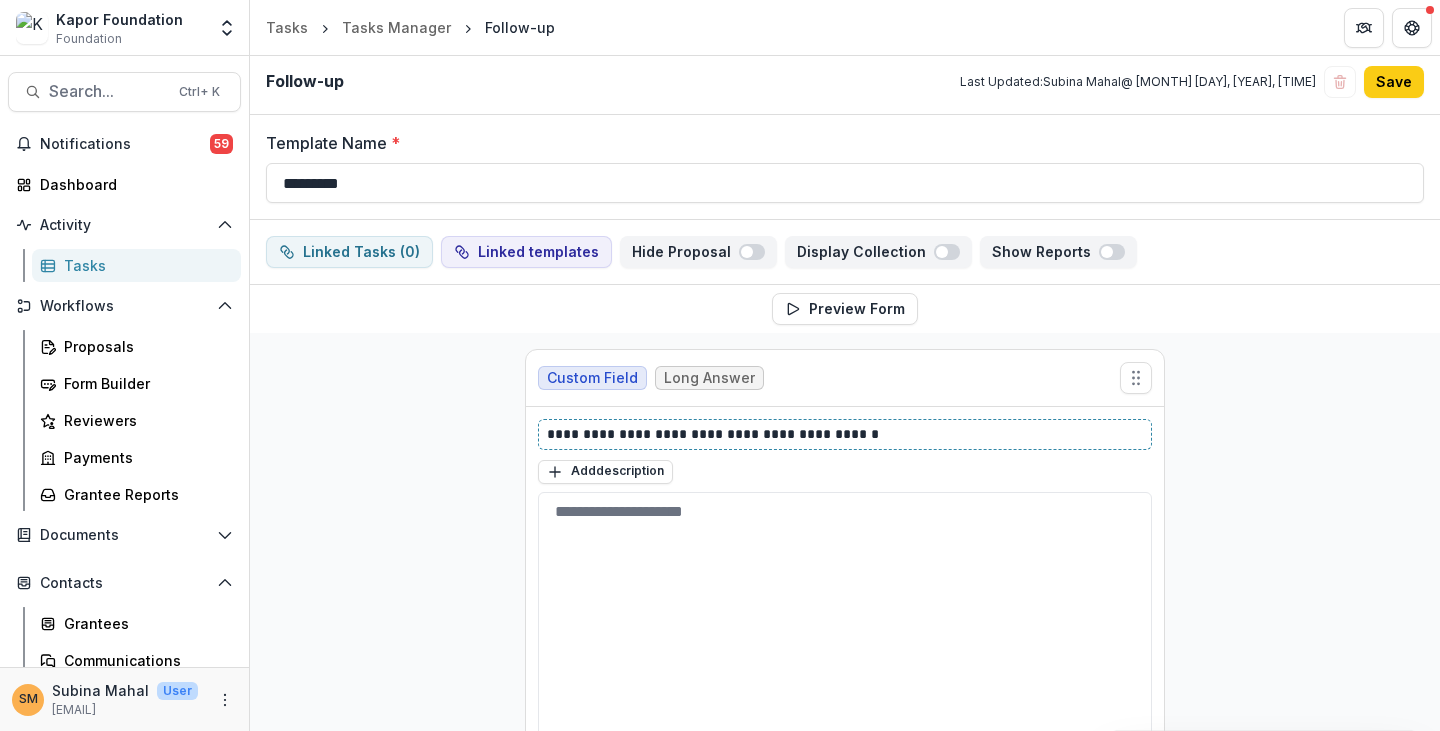 click on "**********" at bounding box center [845, 434] 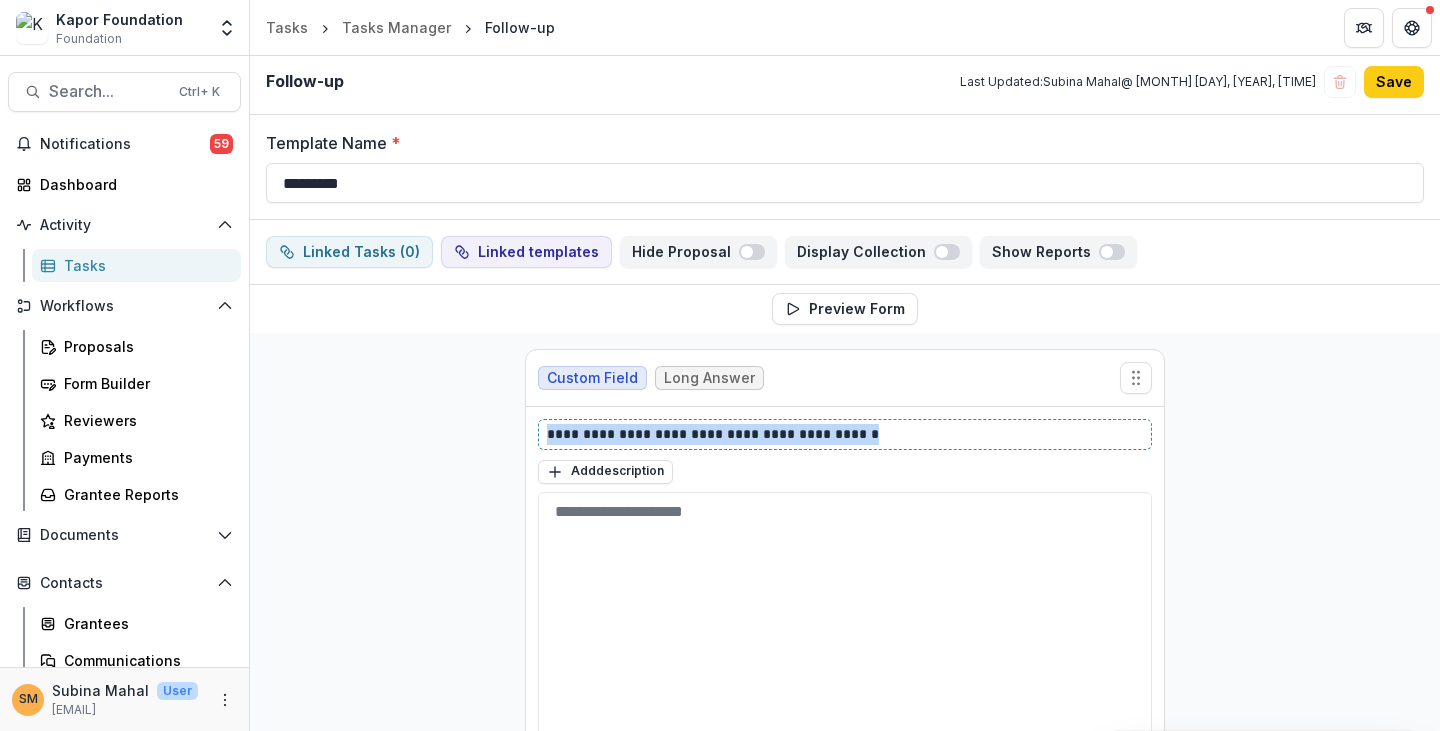 click on "**********" at bounding box center (845, 434) 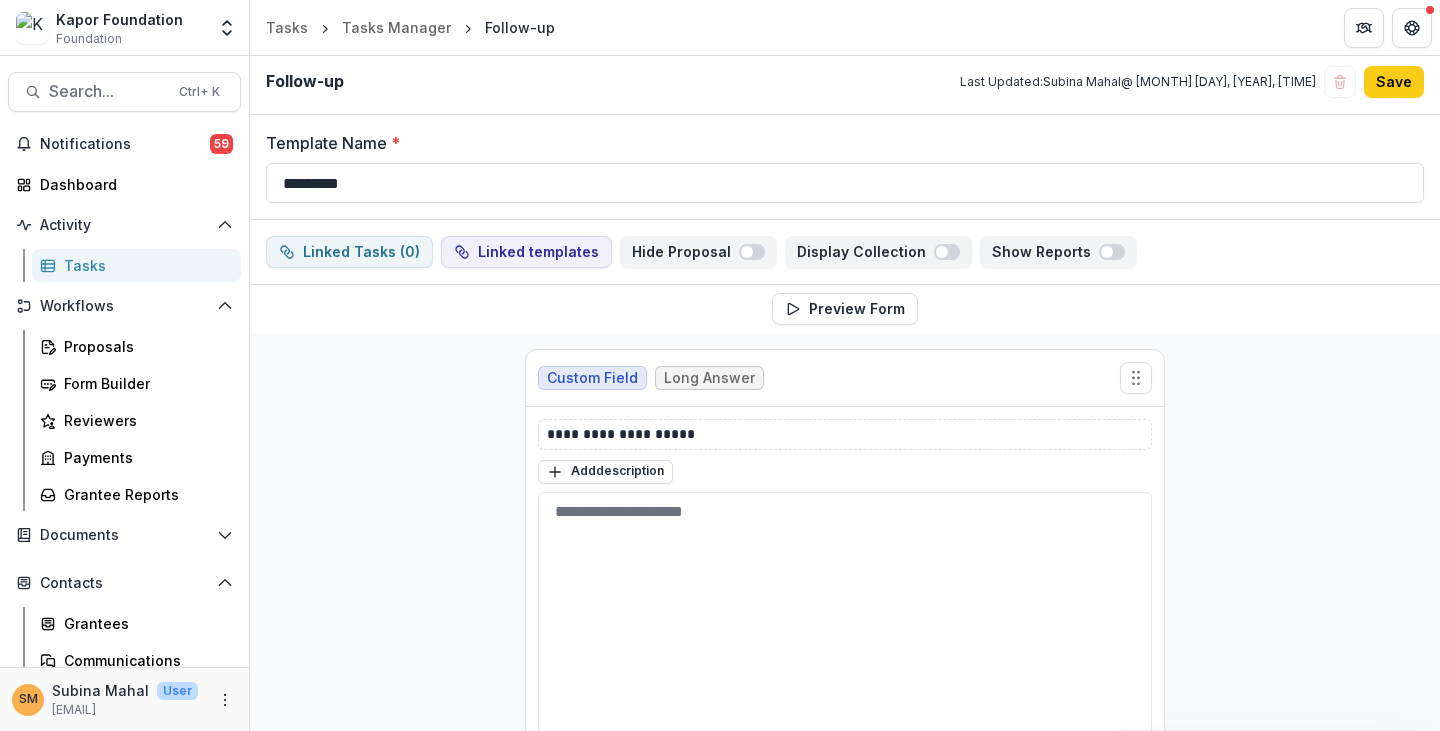 click on "**********" at bounding box center [845, 583] 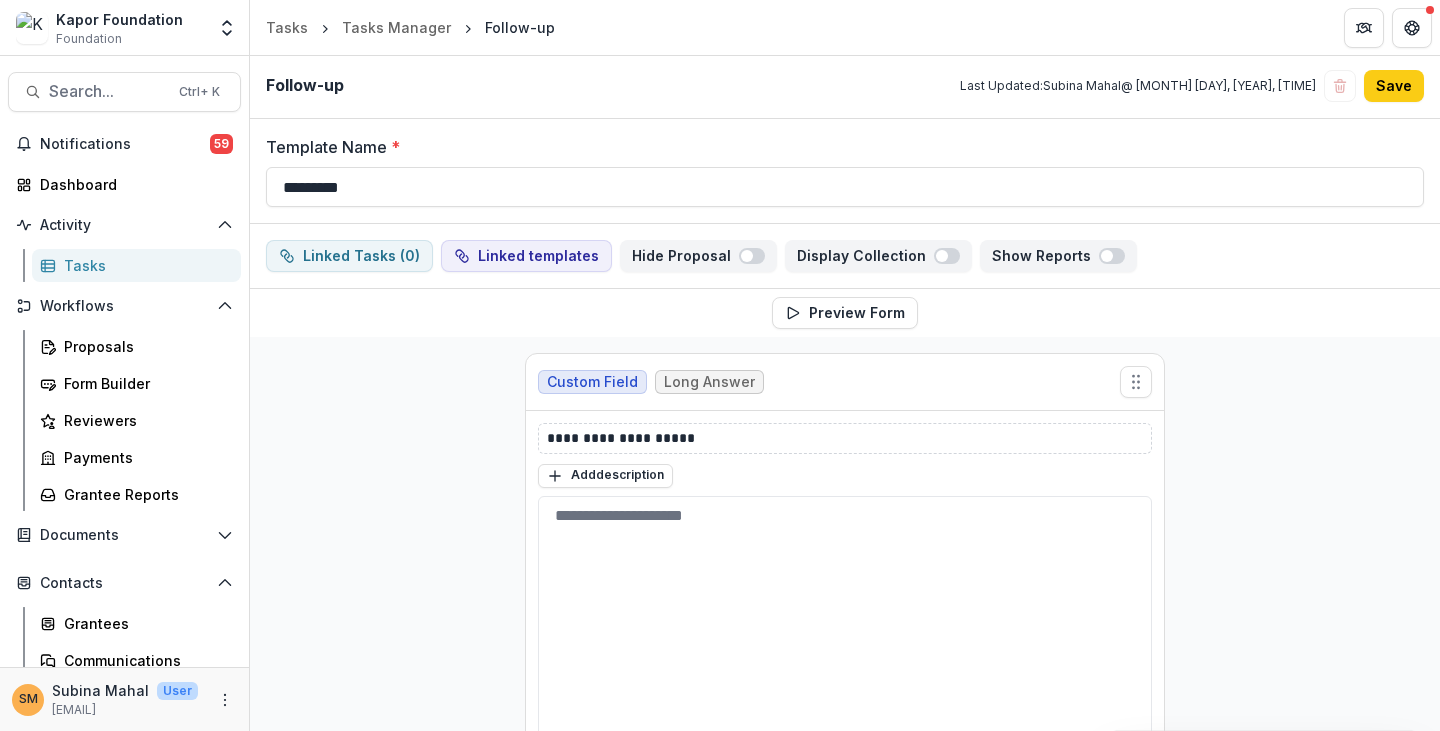 scroll, scrollTop: 0, scrollLeft: 0, axis: both 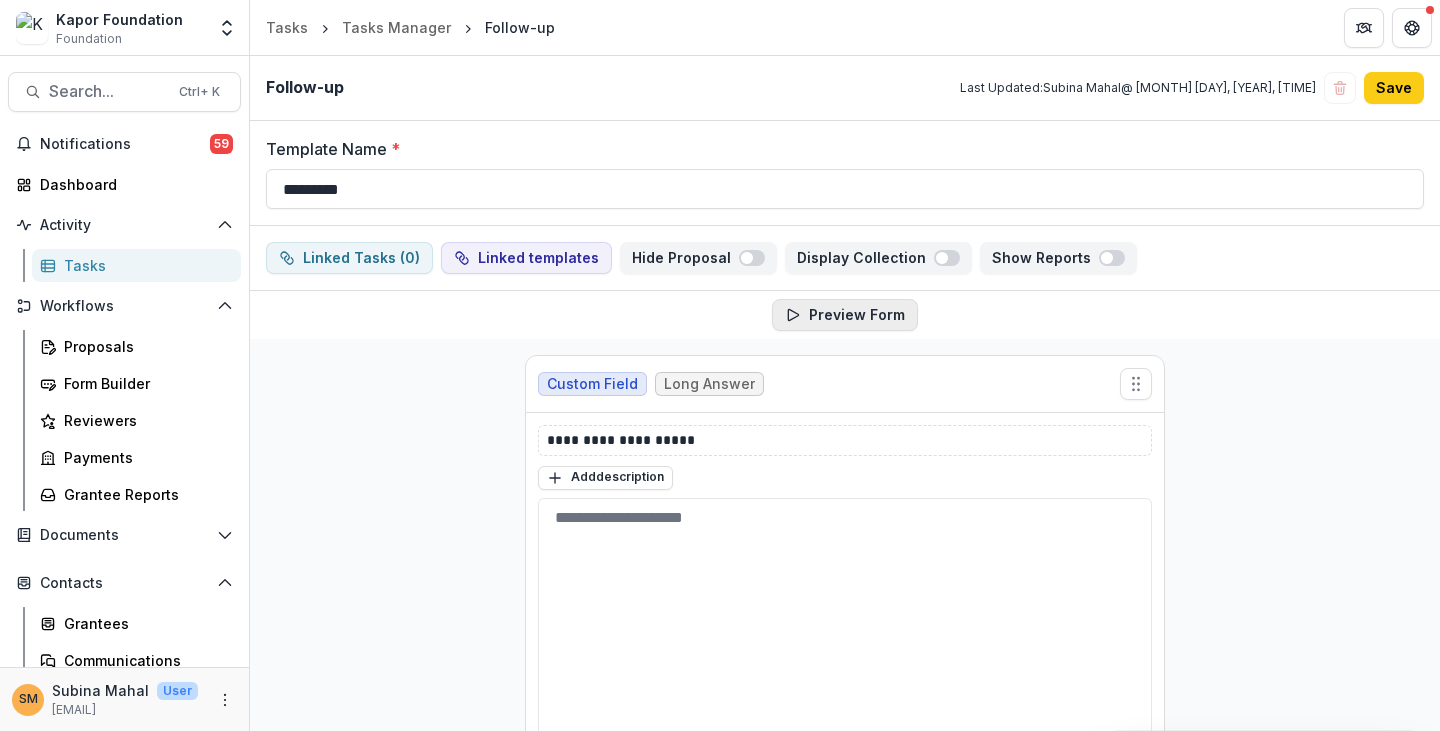 click on "Preview Form" at bounding box center [845, 315] 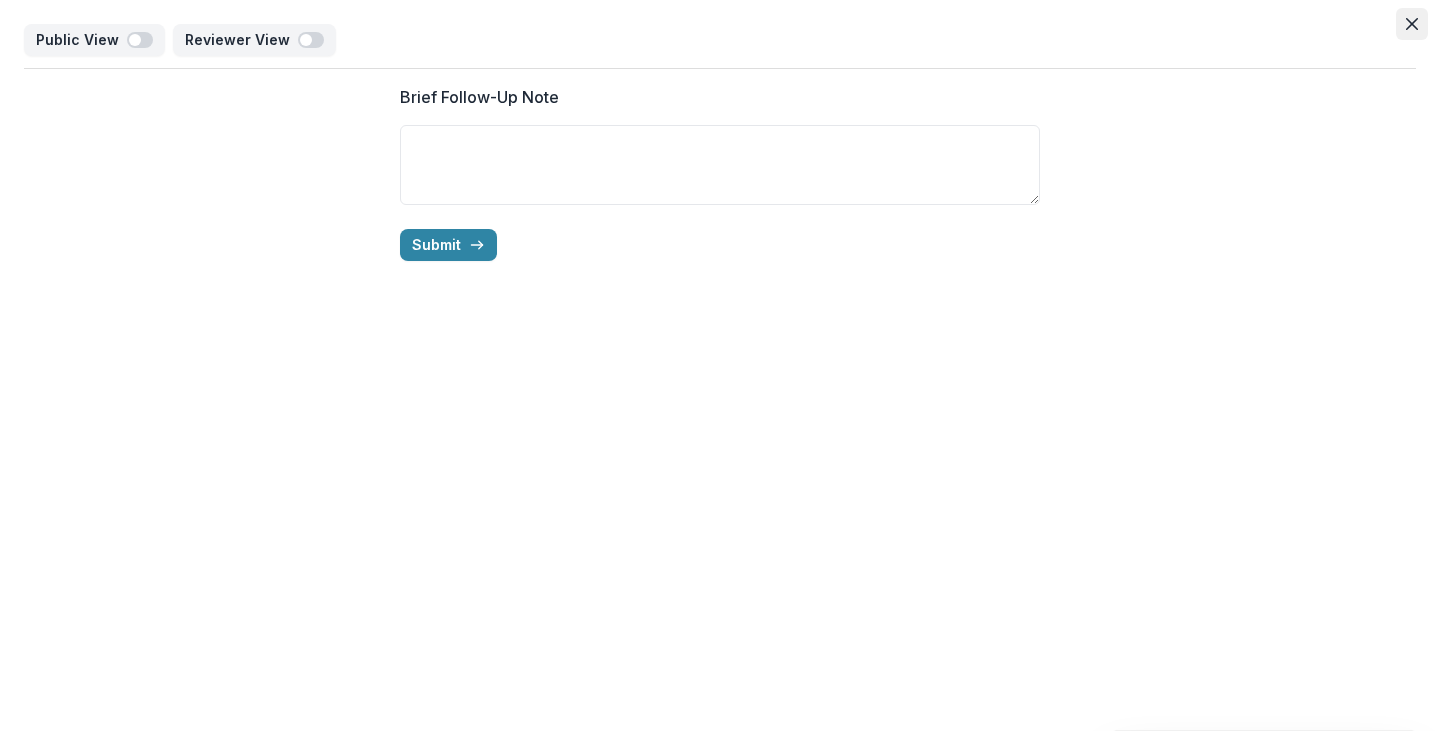 click at bounding box center (1412, 24) 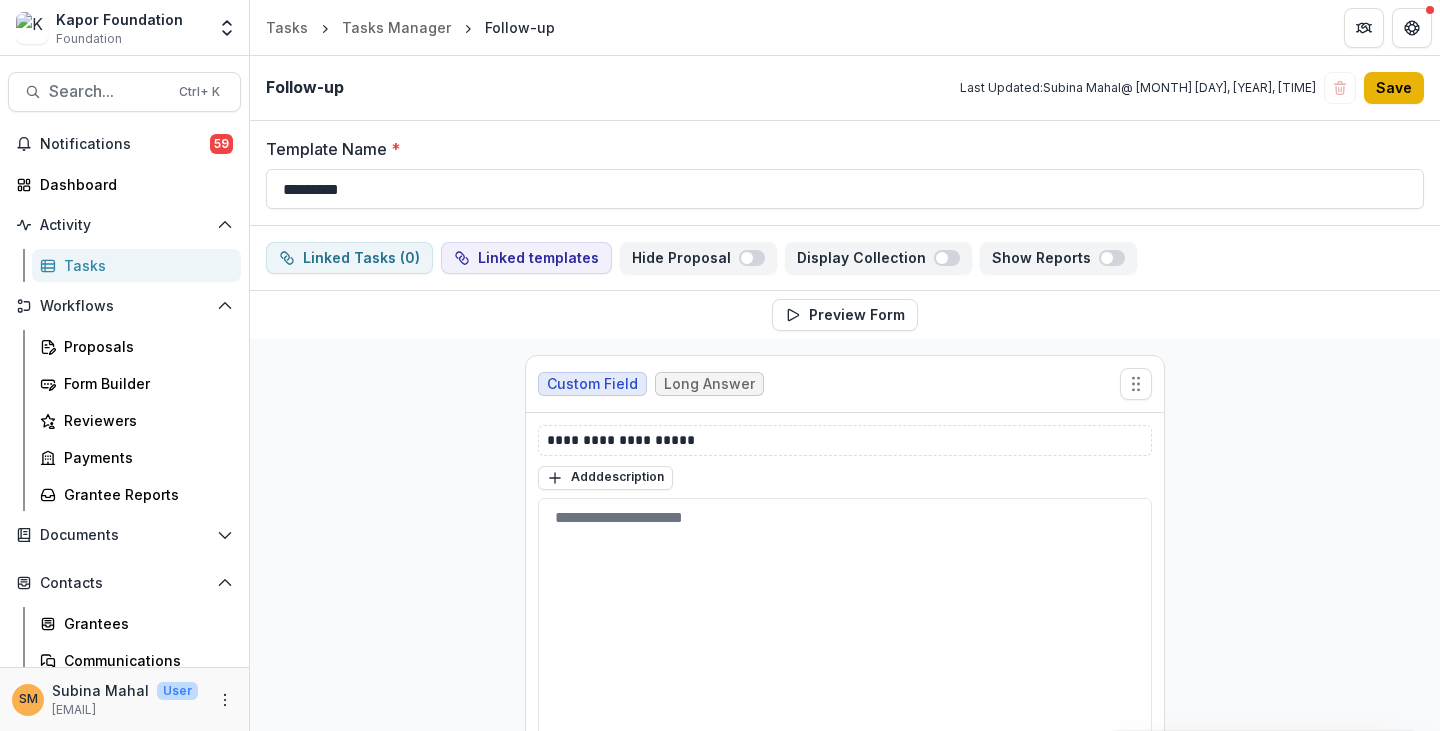 click on "Save" at bounding box center [1394, 88] 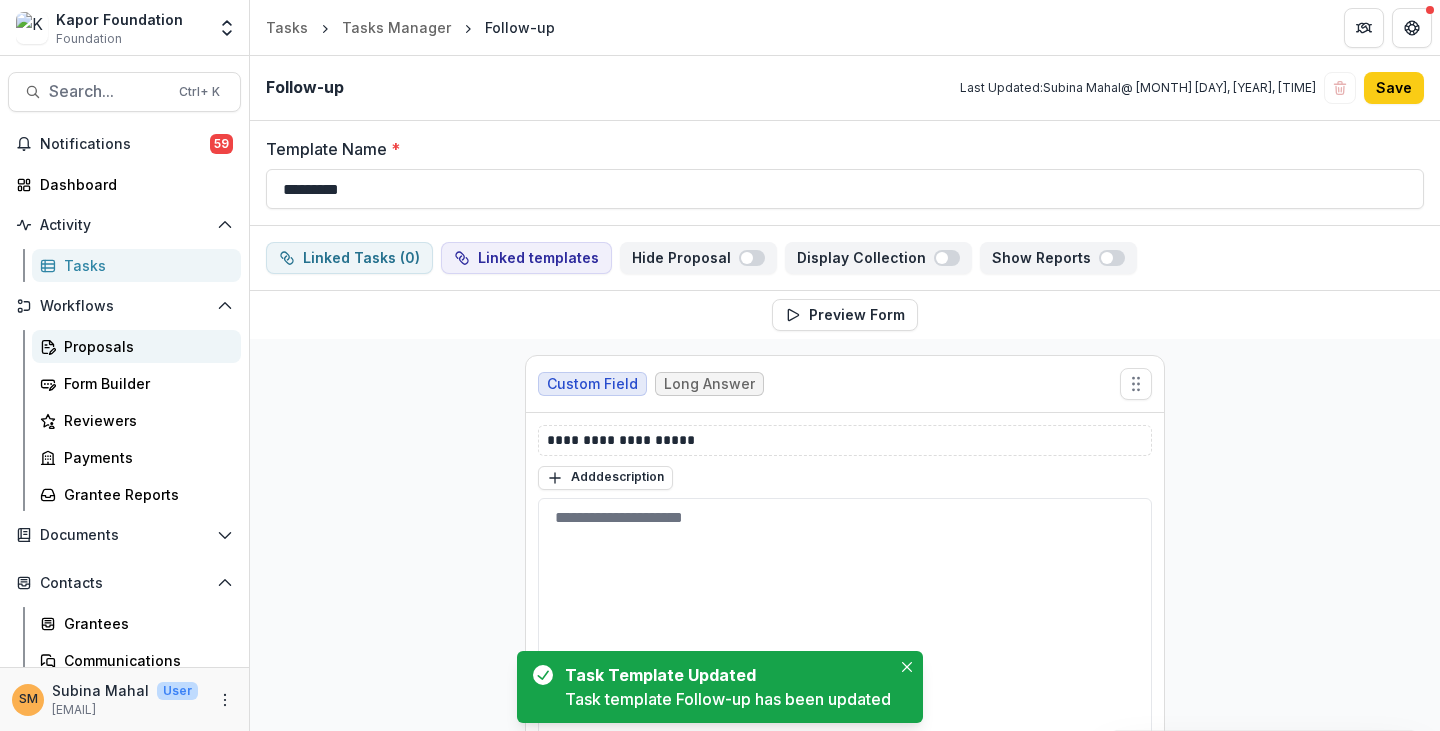 click on "Proposals" at bounding box center (144, 346) 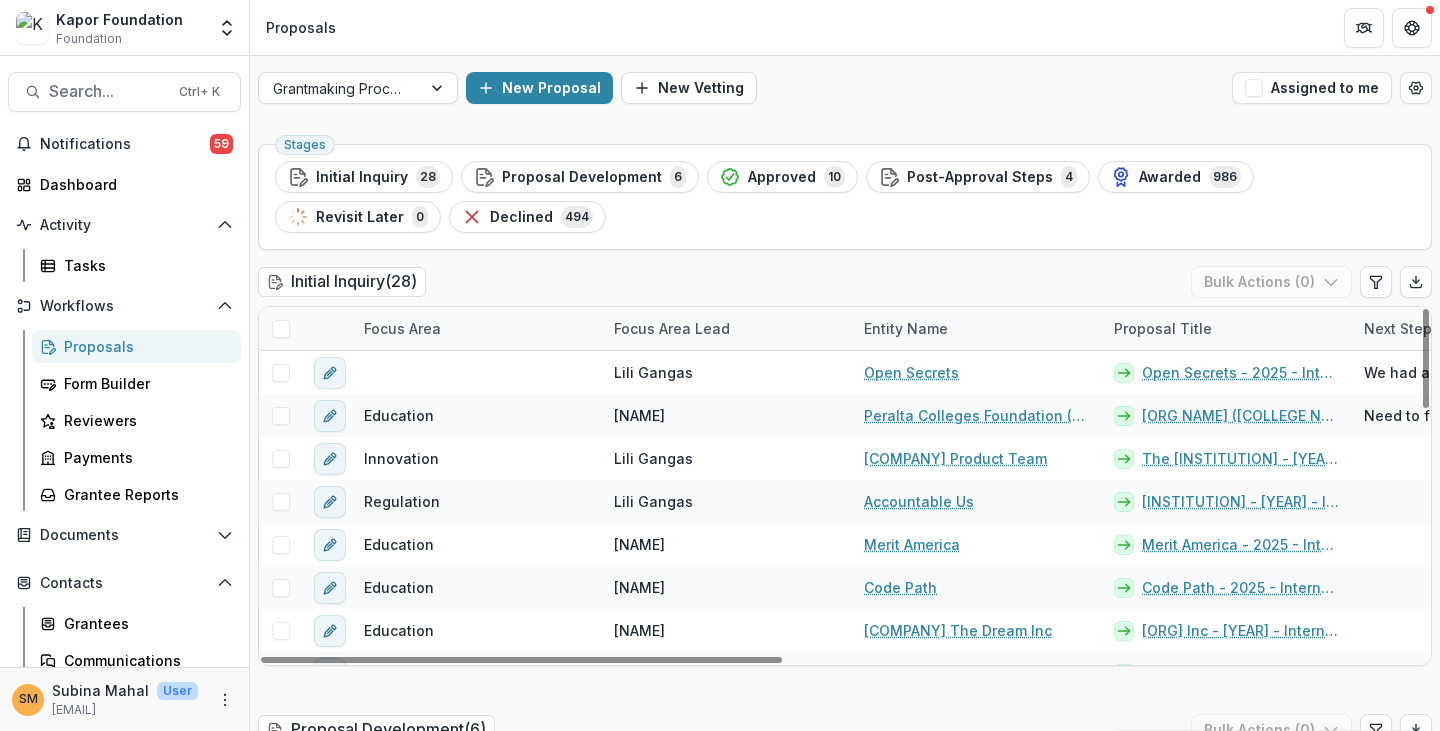 drag, startPoint x: 386, startPoint y: 330, endPoint x: 398, endPoint y: 323, distance: 13.892444 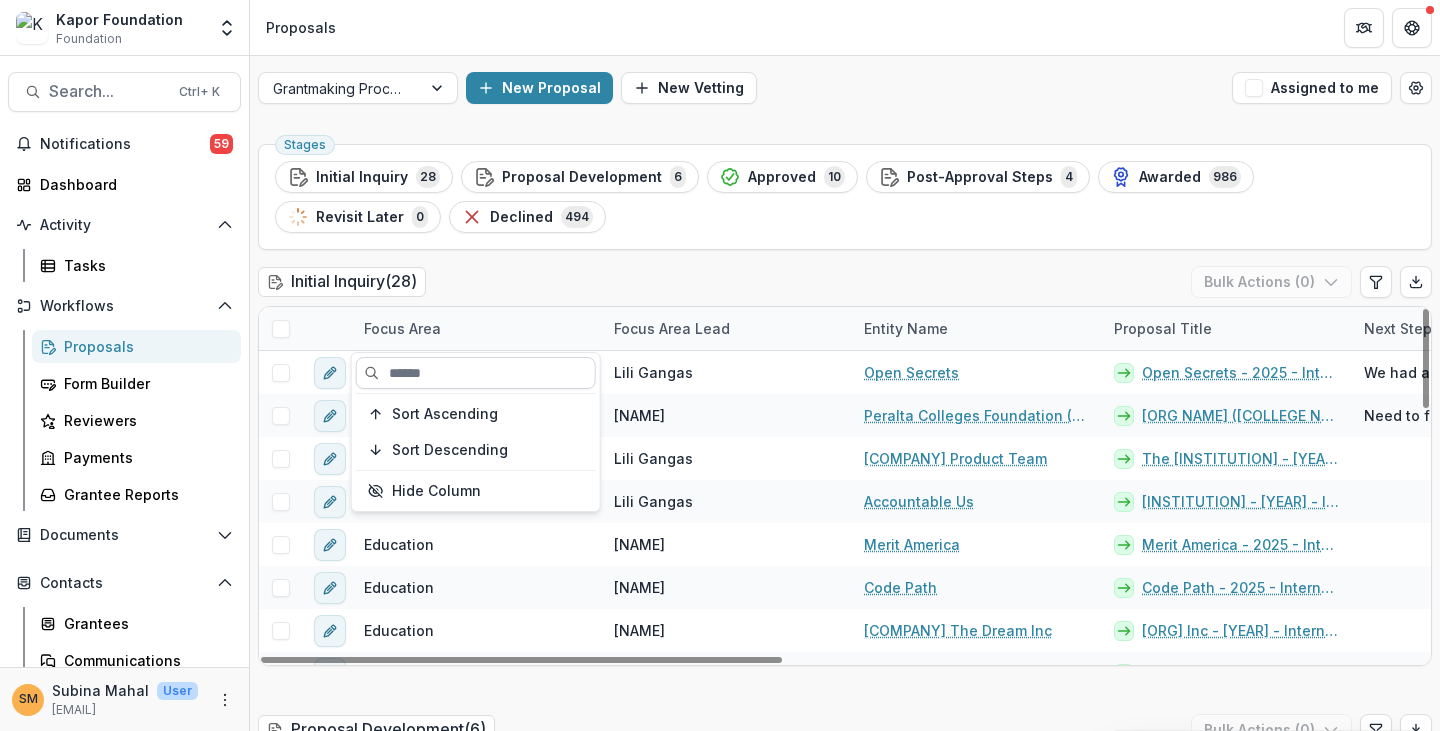 click at bounding box center (476, 373) 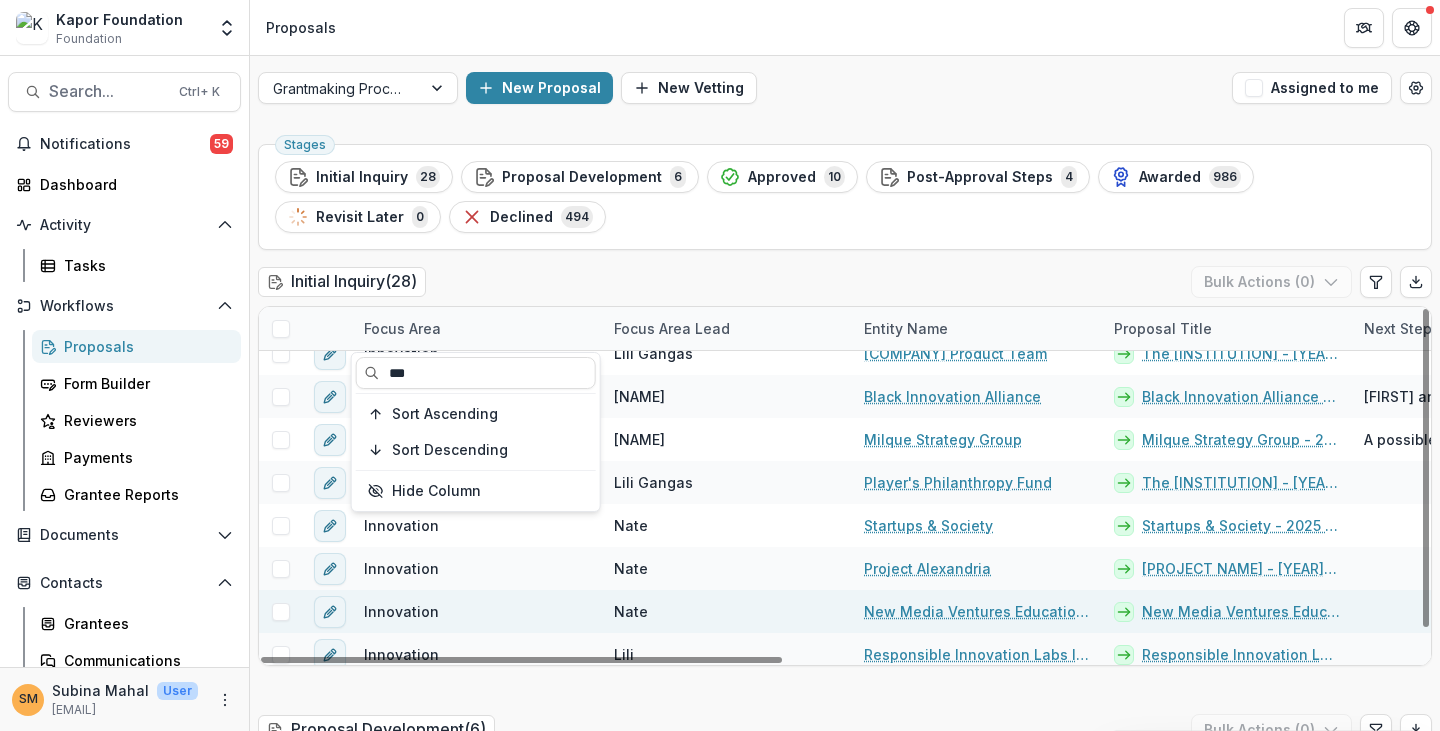 scroll, scrollTop: 28, scrollLeft: 0, axis: vertical 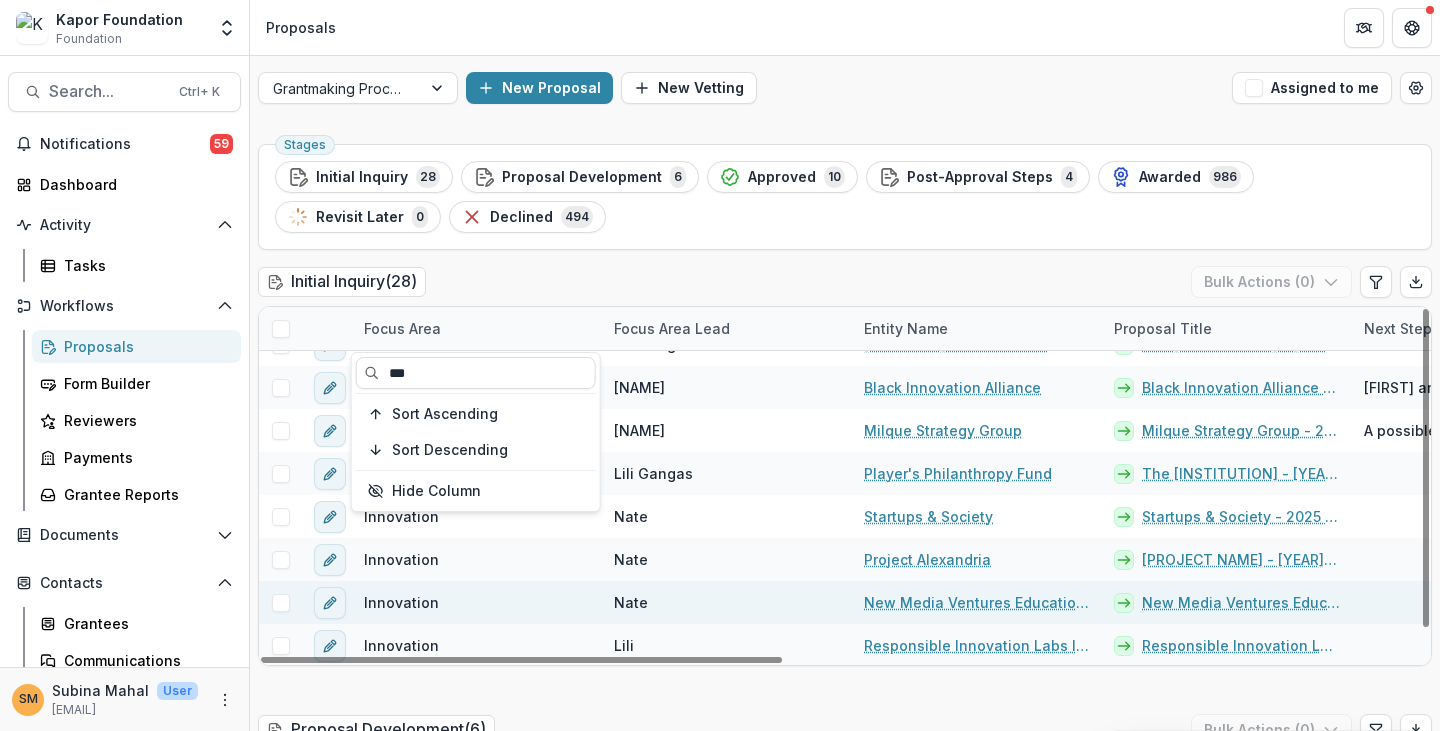 type on "***" 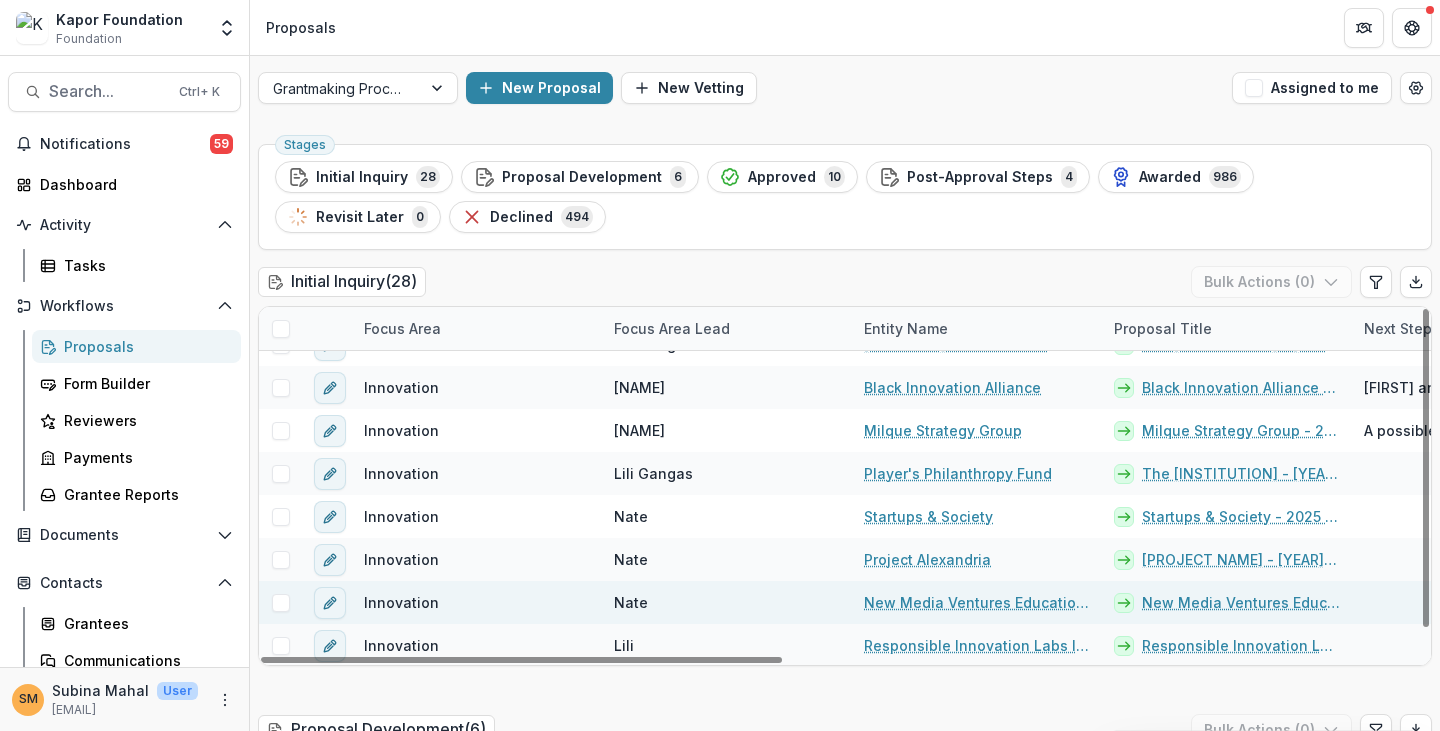 click on "New Media Ventures Education Fund" at bounding box center (977, 602) 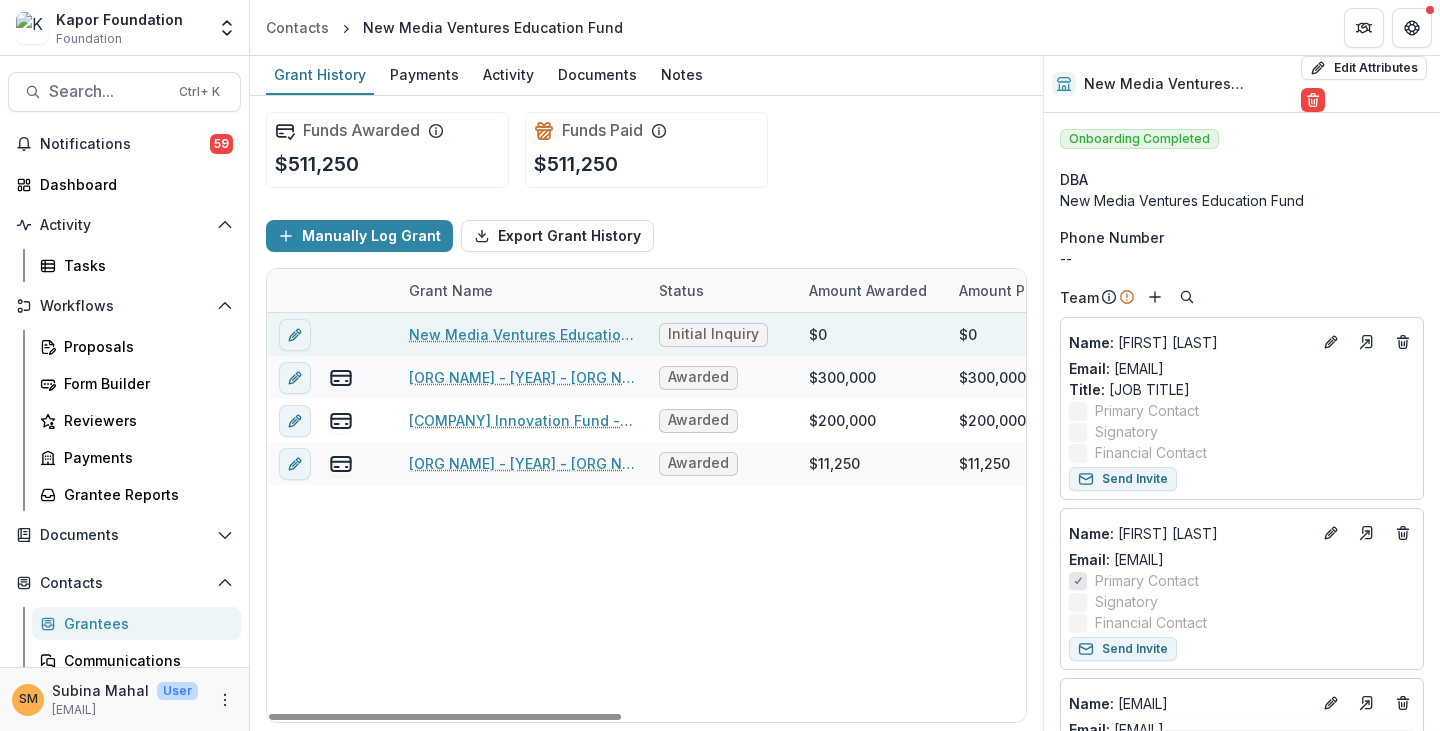 click on "New Media Ventures Education Fund - 2025 - Internal Grant Concept Form" at bounding box center (522, 334) 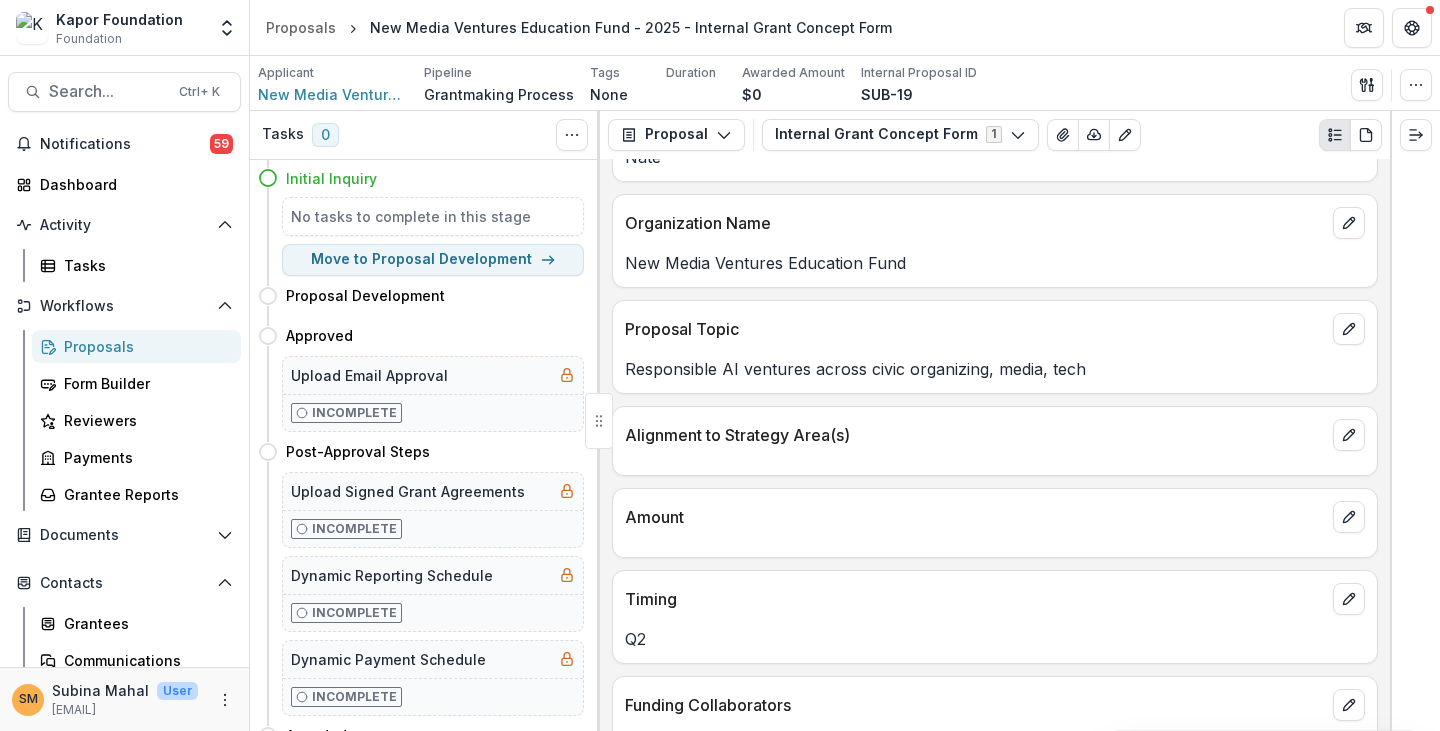 scroll, scrollTop: 0, scrollLeft: 0, axis: both 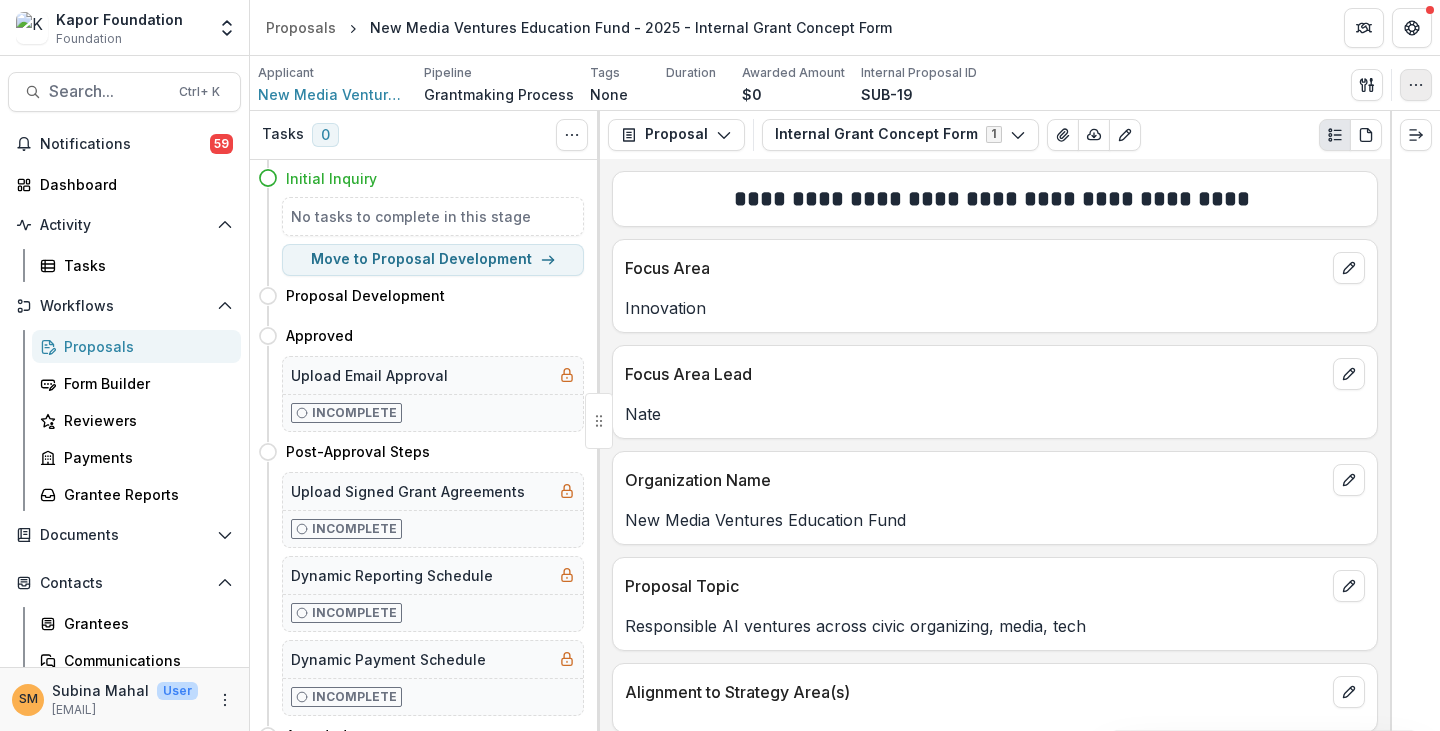 click 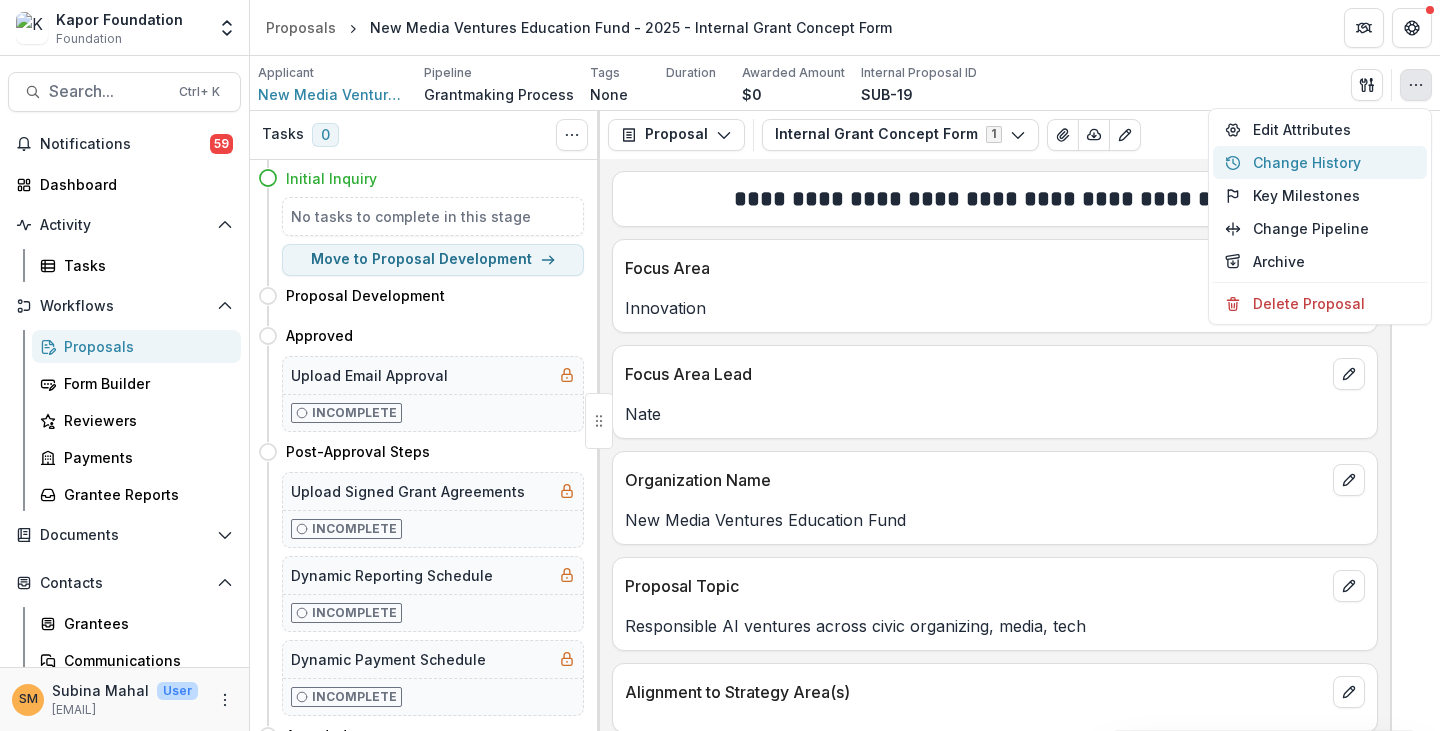 click on "Change History" at bounding box center [1320, 162] 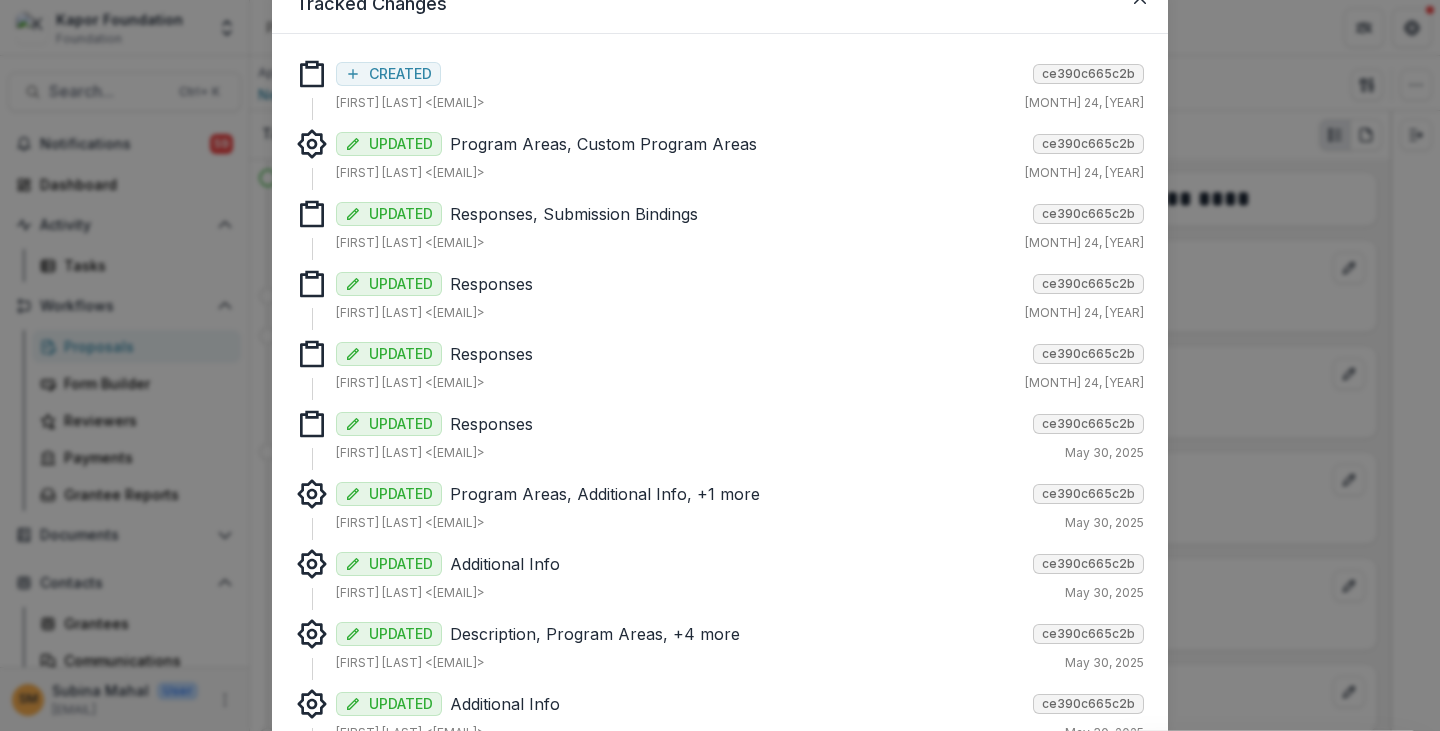 scroll, scrollTop: 0, scrollLeft: 0, axis: both 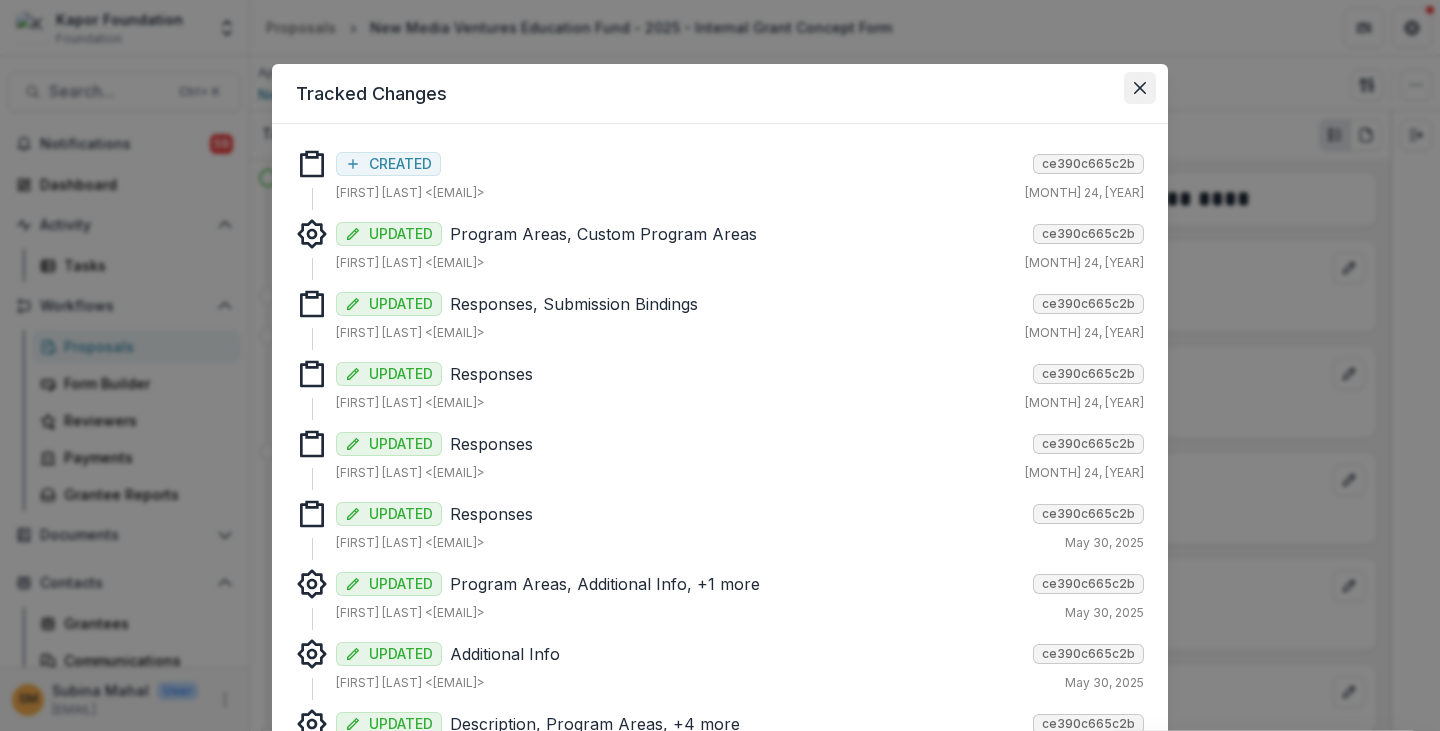 click 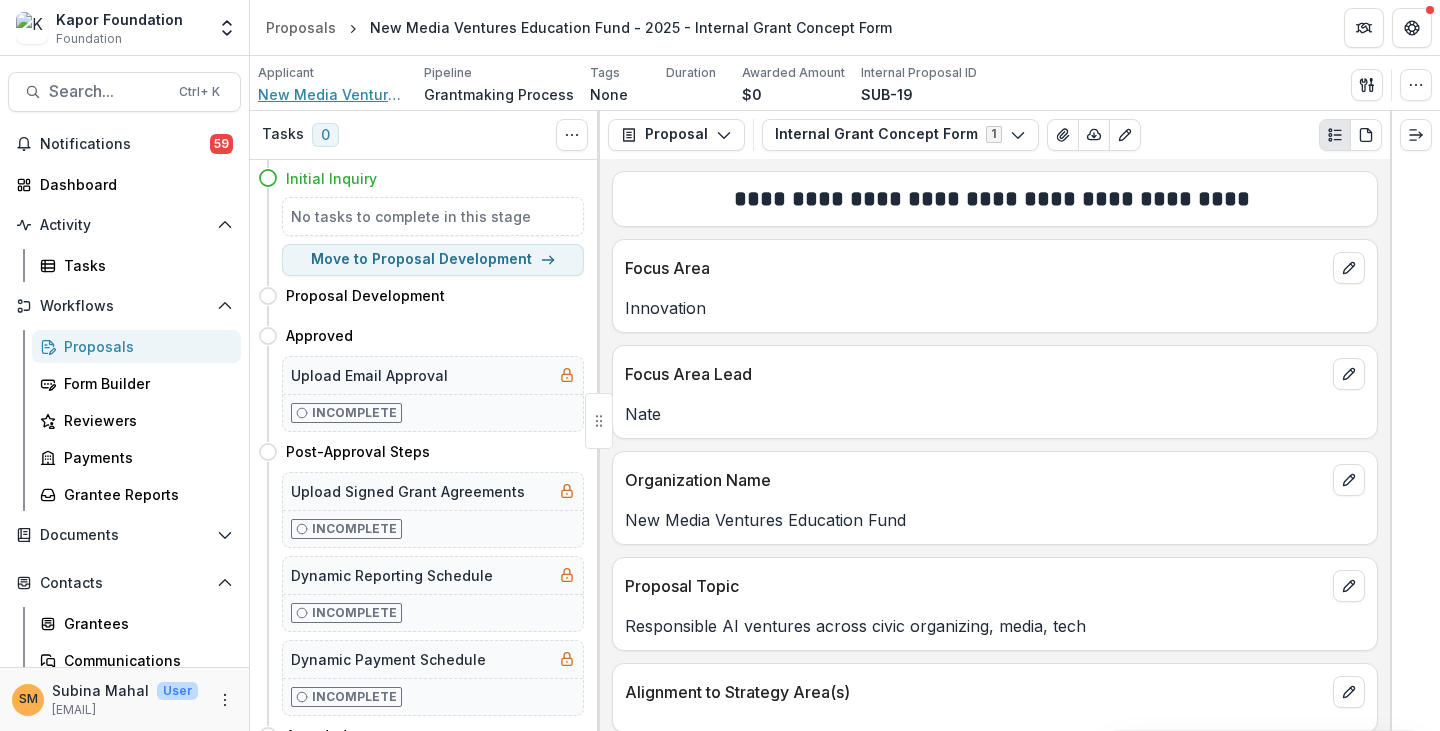 click on "New Media Ventures Education Fund" at bounding box center [333, 94] 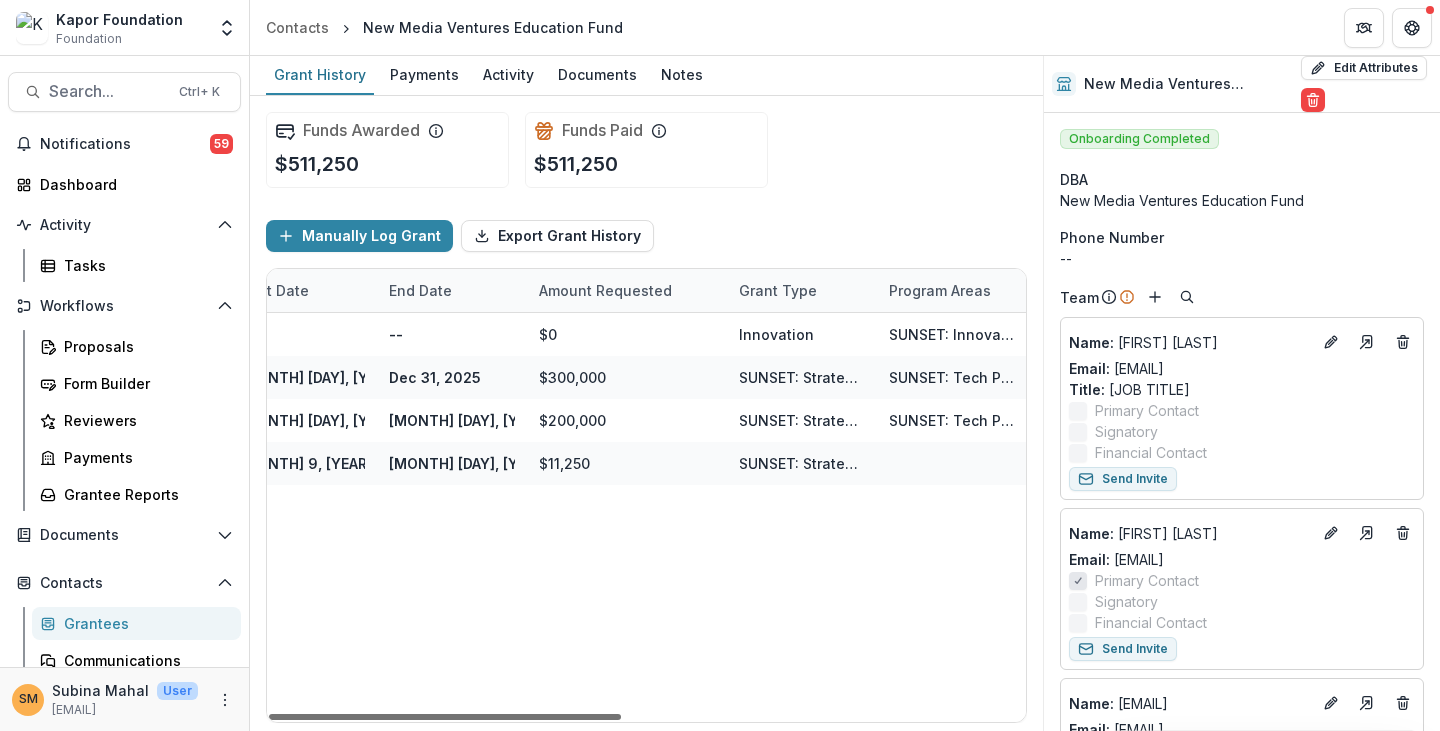 scroll, scrollTop: 0, scrollLeft: 0, axis: both 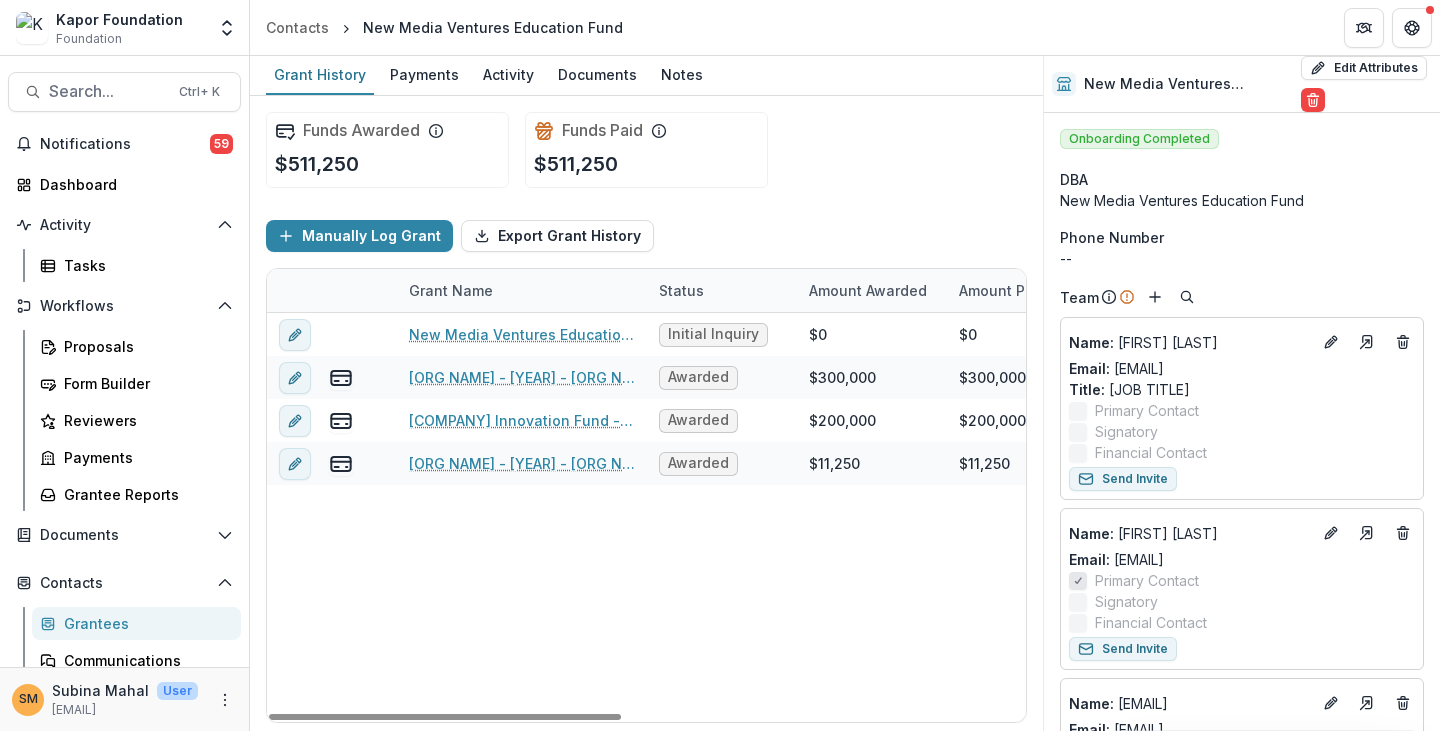drag, startPoint x: 604, startPoint y: 711, endPoint x: 414, endPoint y: 555, distance: 245.83734 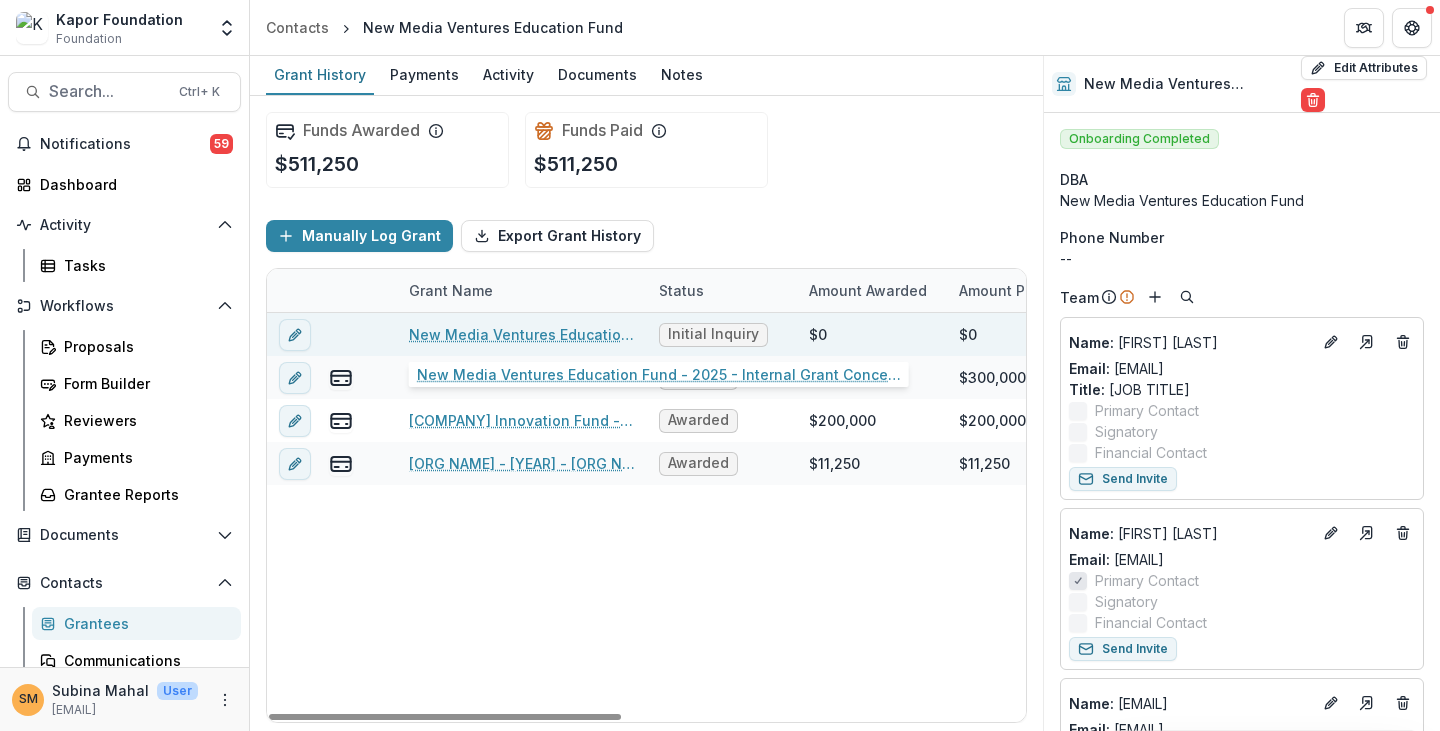 click on "New Media Ventures Education Fund - 2025 - Internal Grant Concept Form" at bounding box center (522, 334) 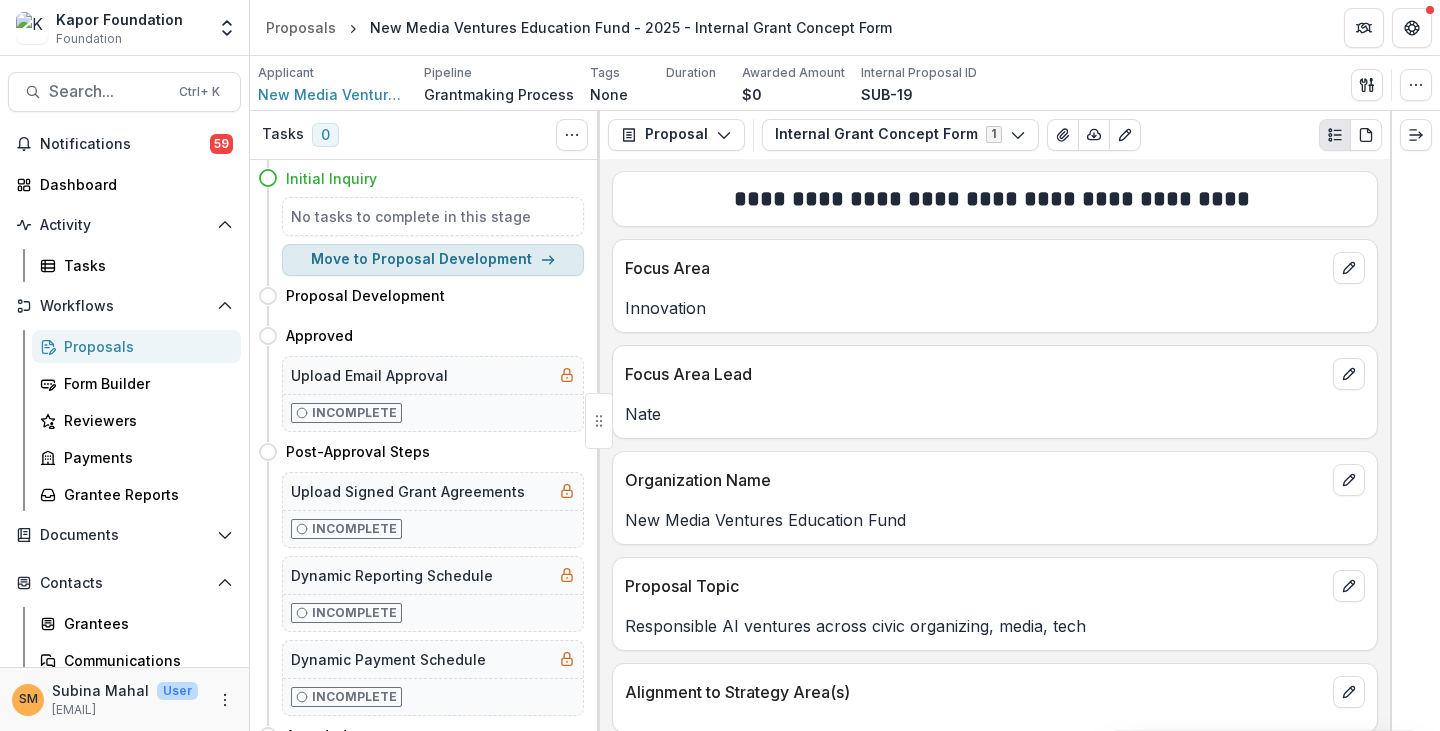 click on "Move to Proposal Development" at bounding box center (433, 260) 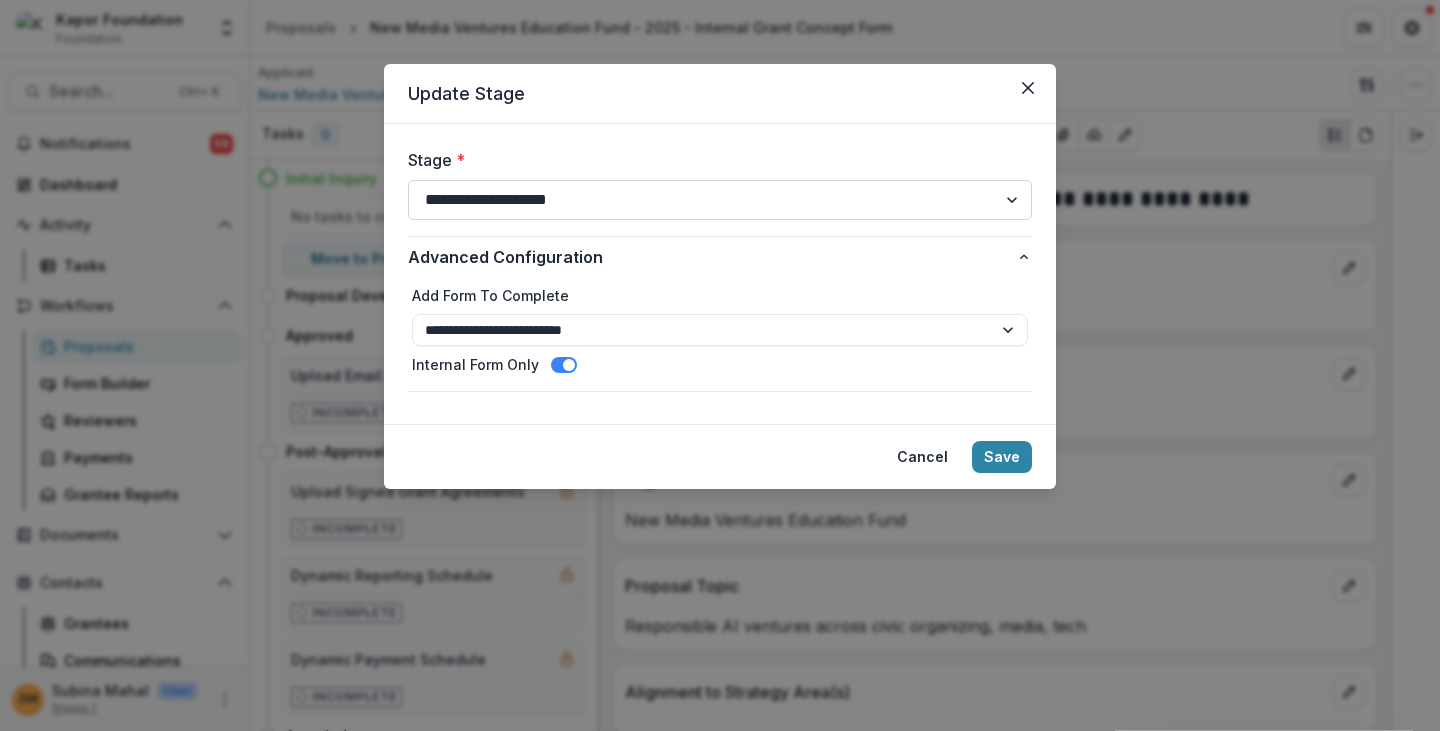 click on "**********" at bounding box center [720, 200] 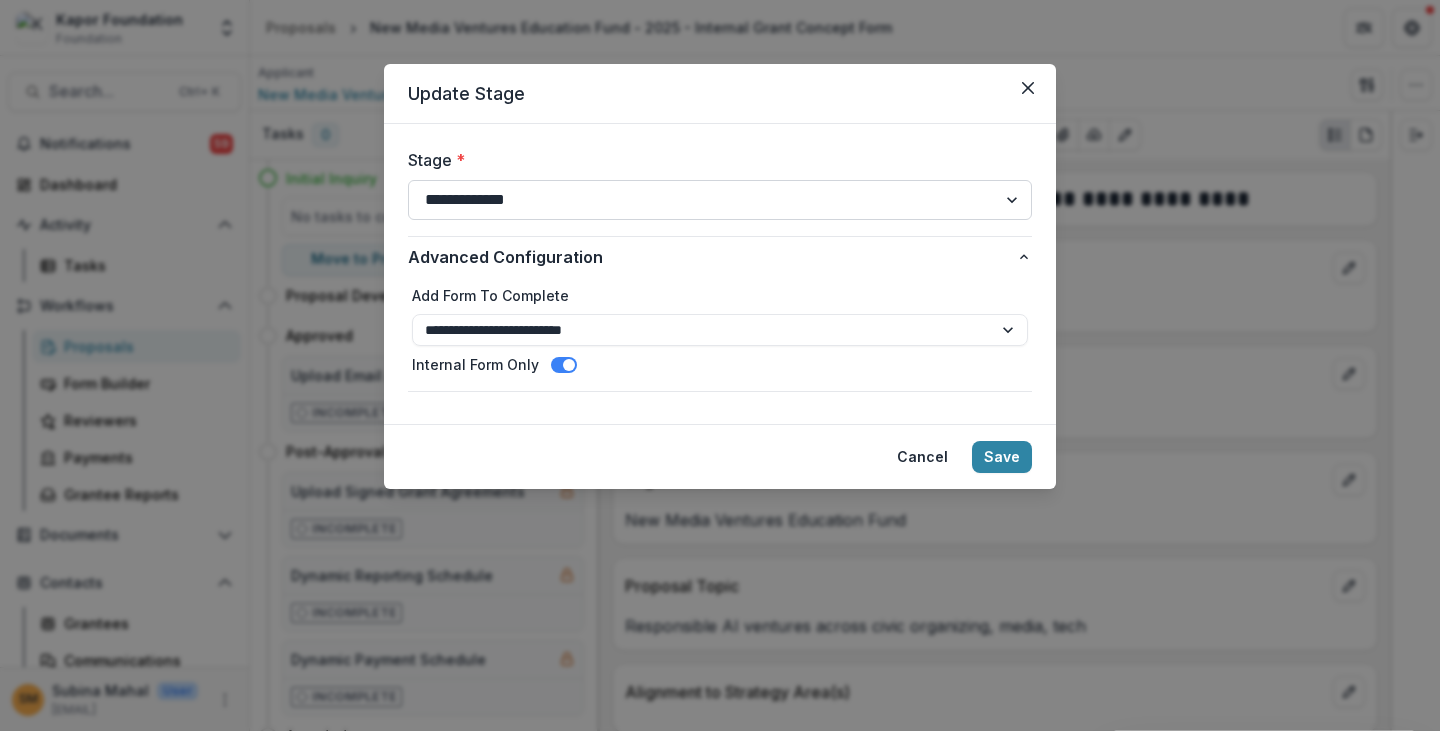 click on "**********" at bounding box center [720, 200] 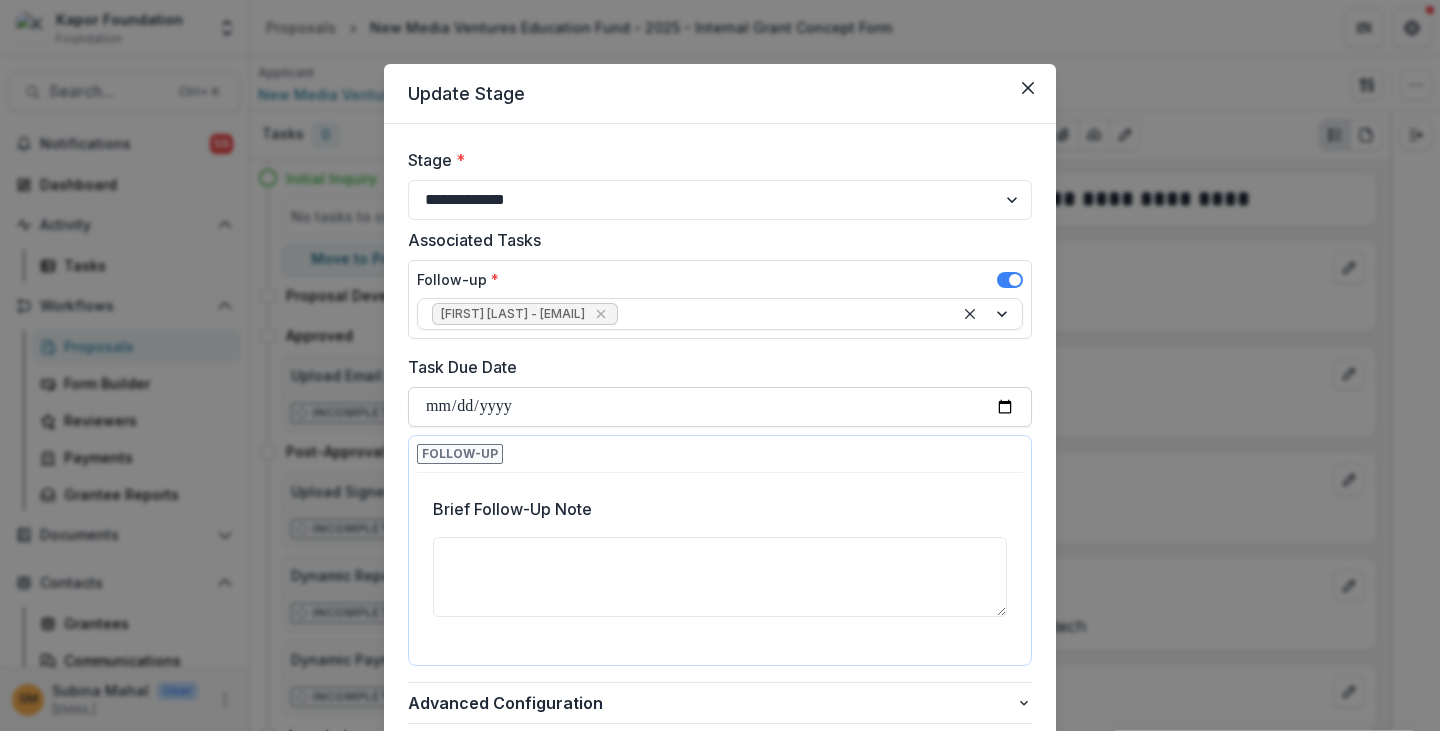 scroll, scrollTop: 150, scrollLeft: 0, axis: vertical 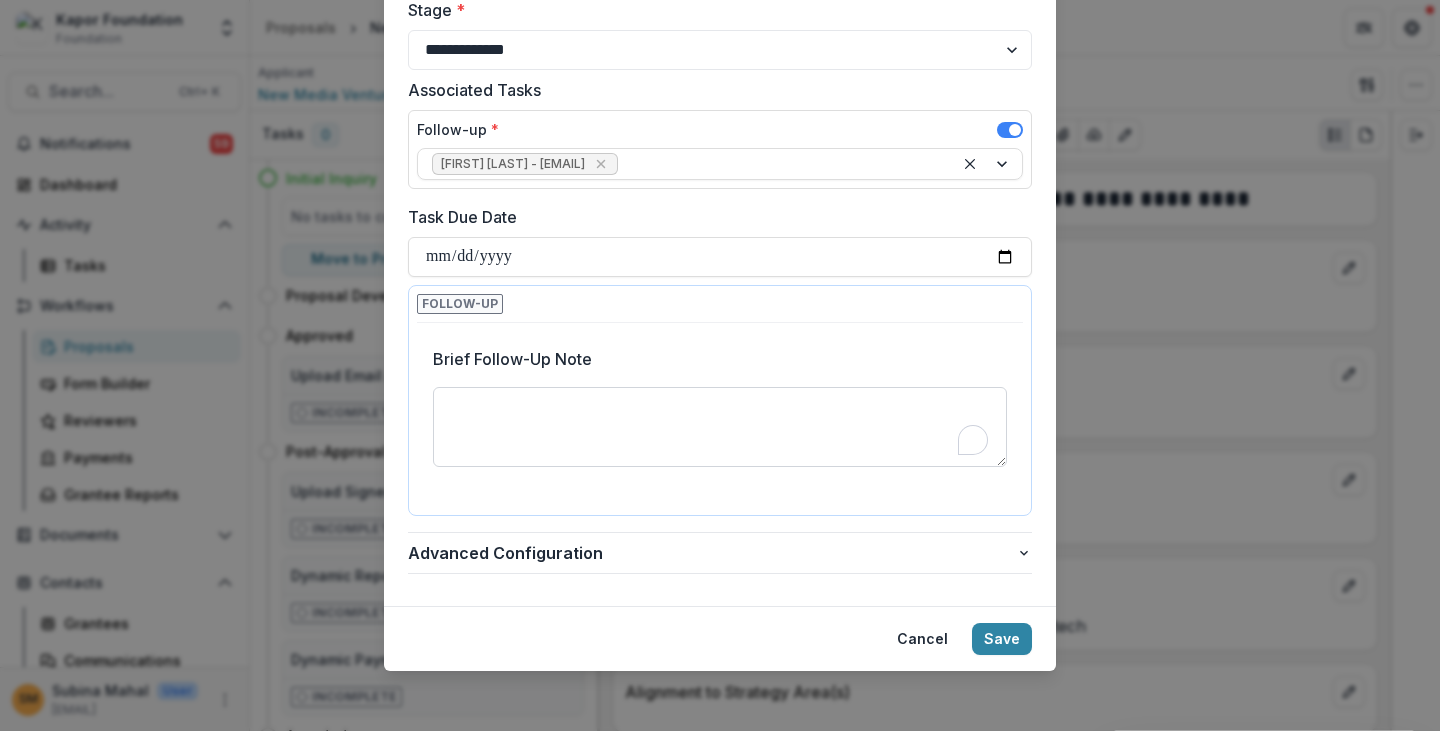 click on "Brief Follow-Up Note" at bounding box center (720, 427) 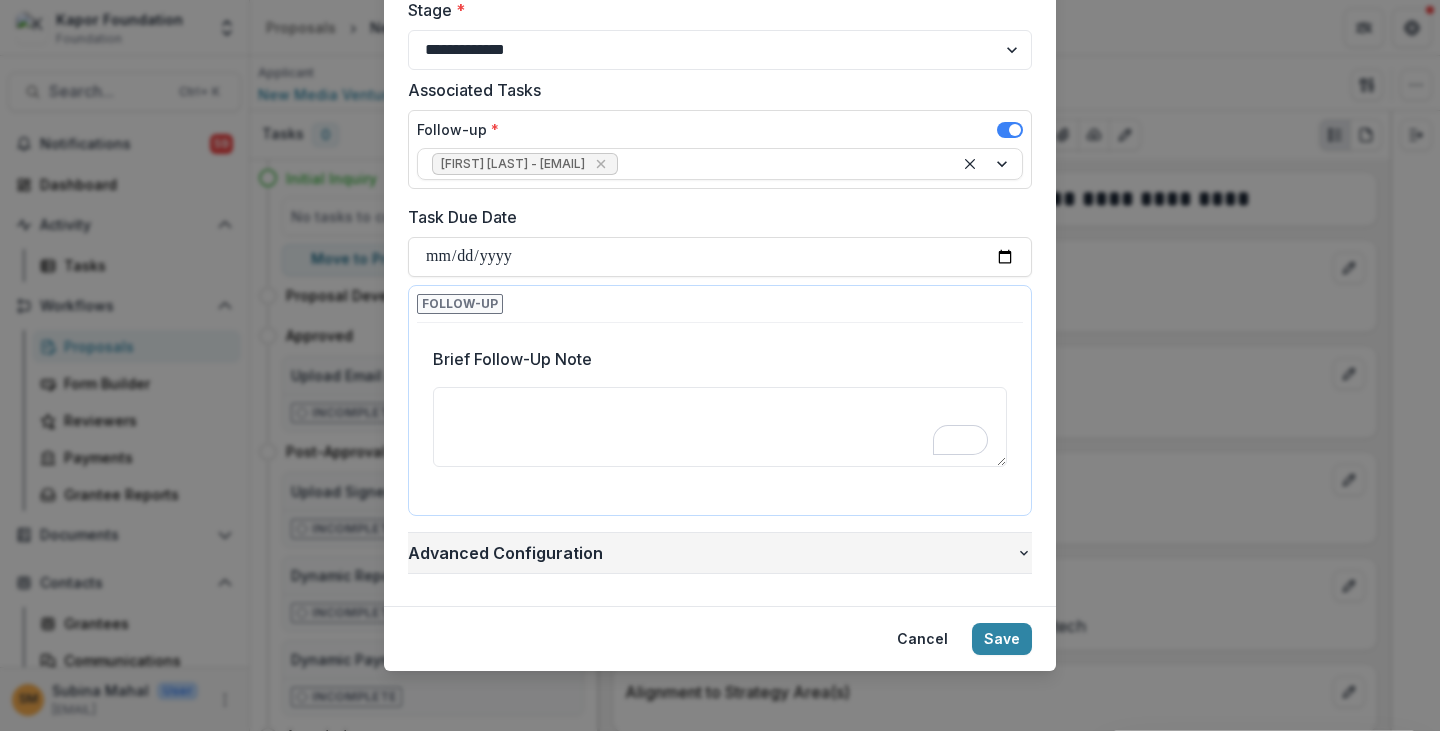 click on "Advanced Configuration" at bounding box center (712, 553) 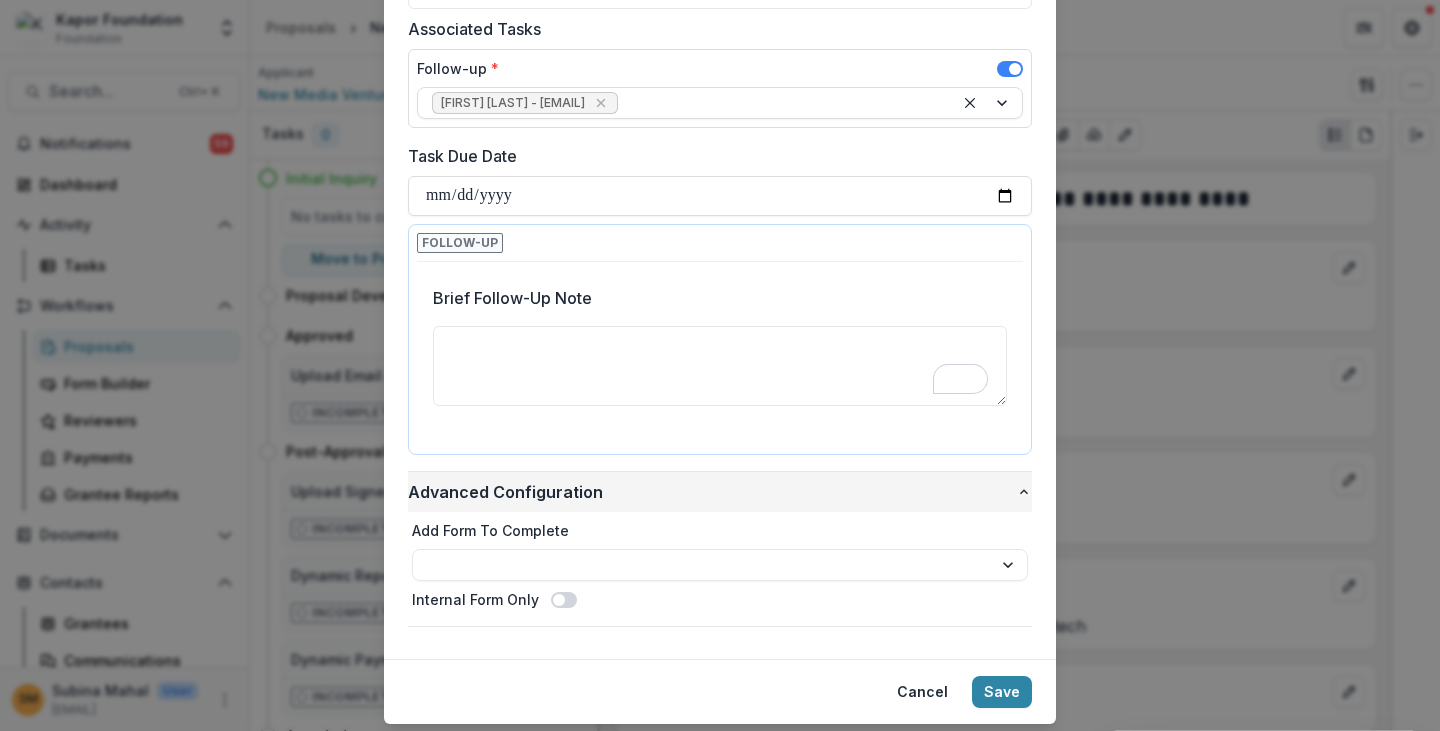 scroll, scrollTop: 264, scrollLeft: 0, axis: vertical 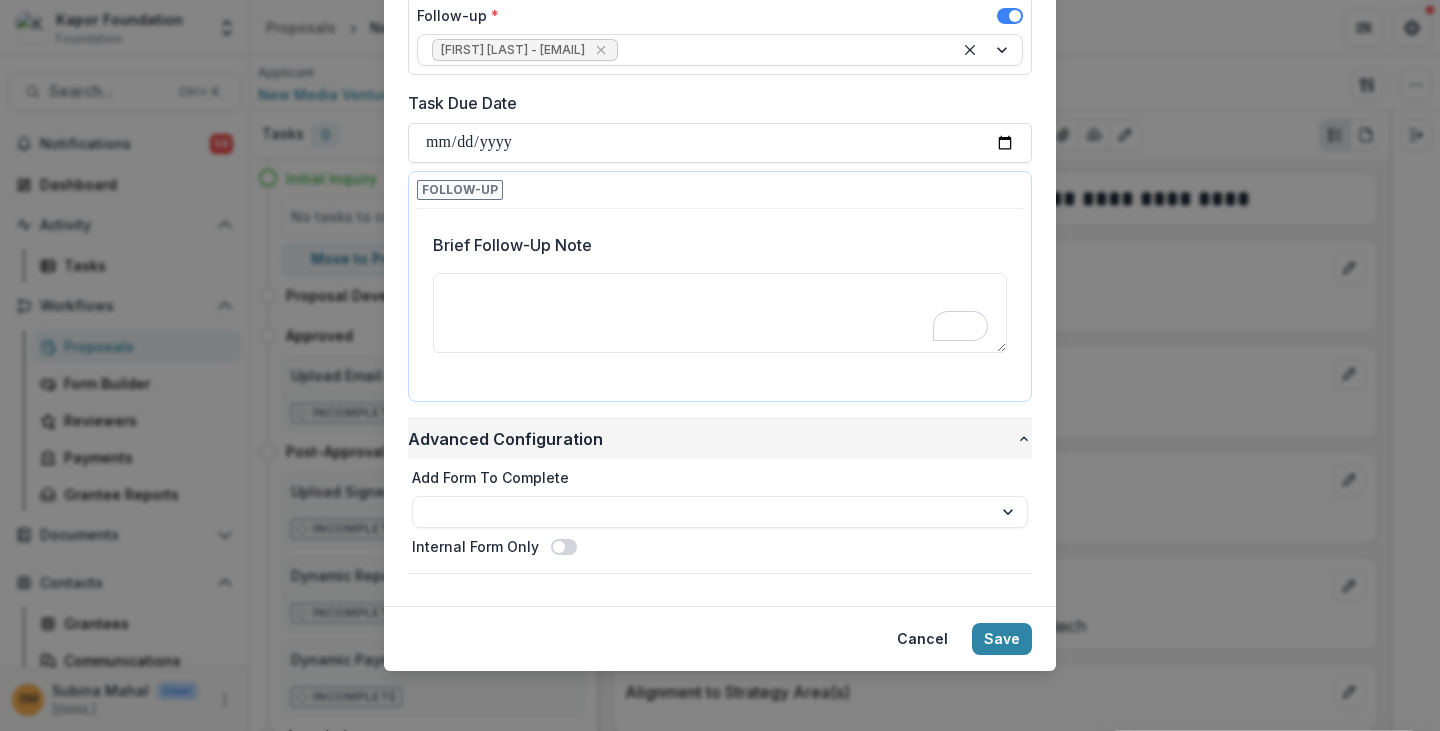 click on "Advanced Configuration" at bounding box center (712, 439) 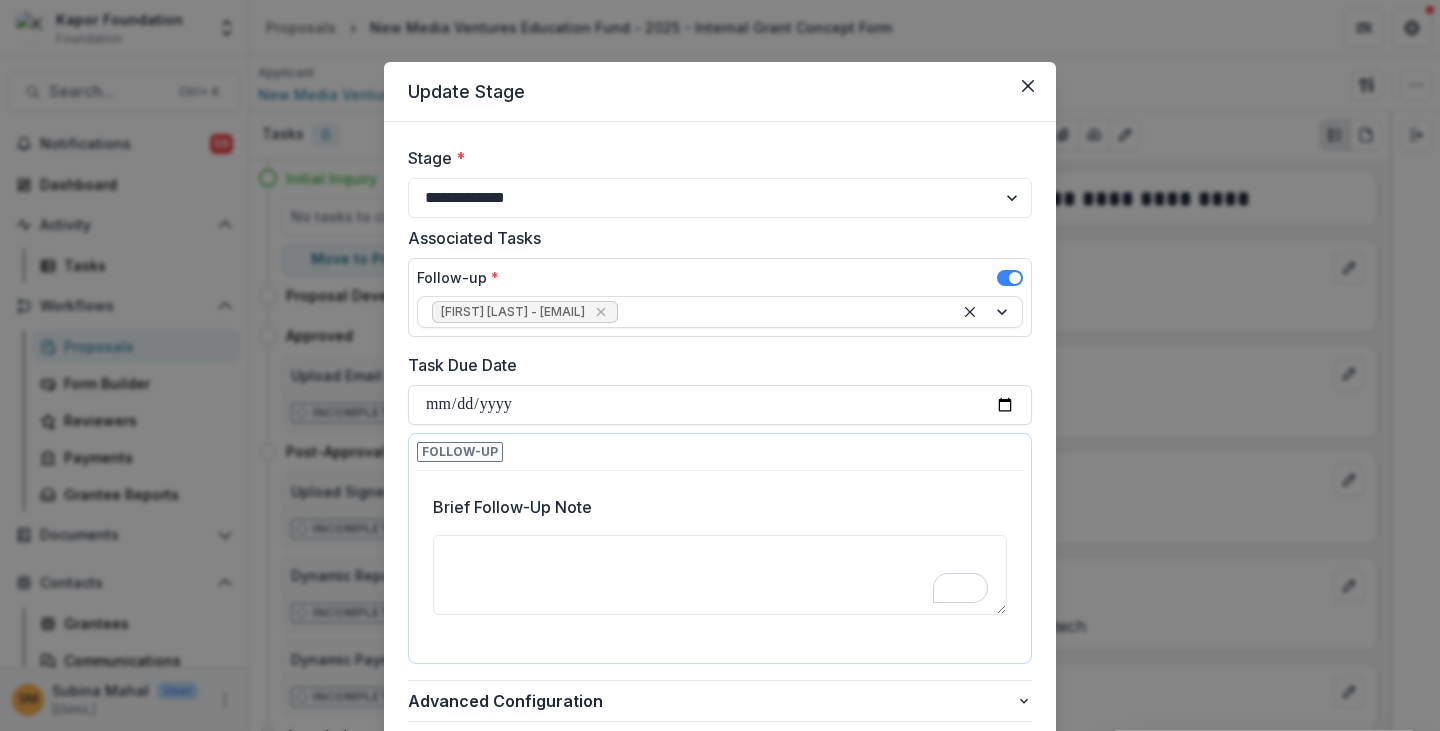 scroll, scrollTop: 0, scrollLeft: 0, axis: both 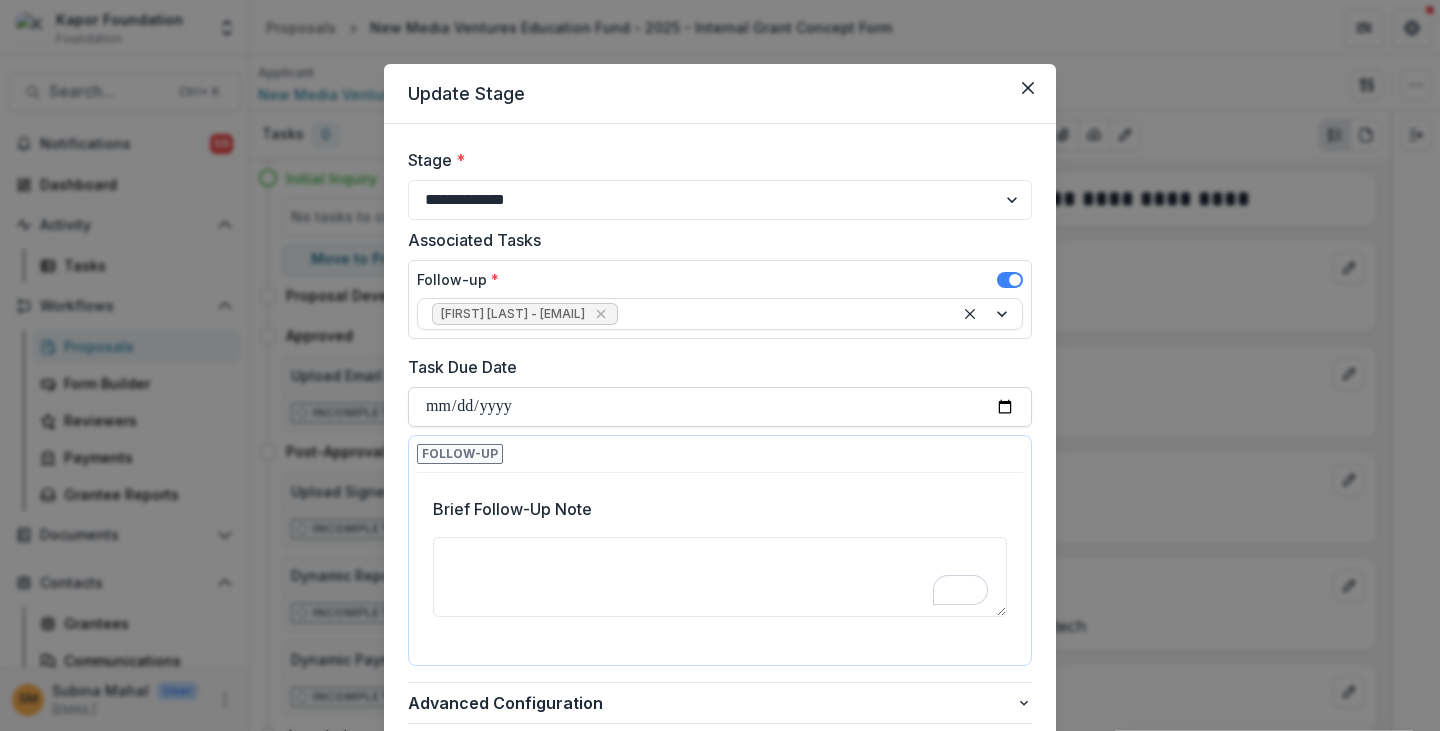 click on "**********" at bounding box center [720, 407] 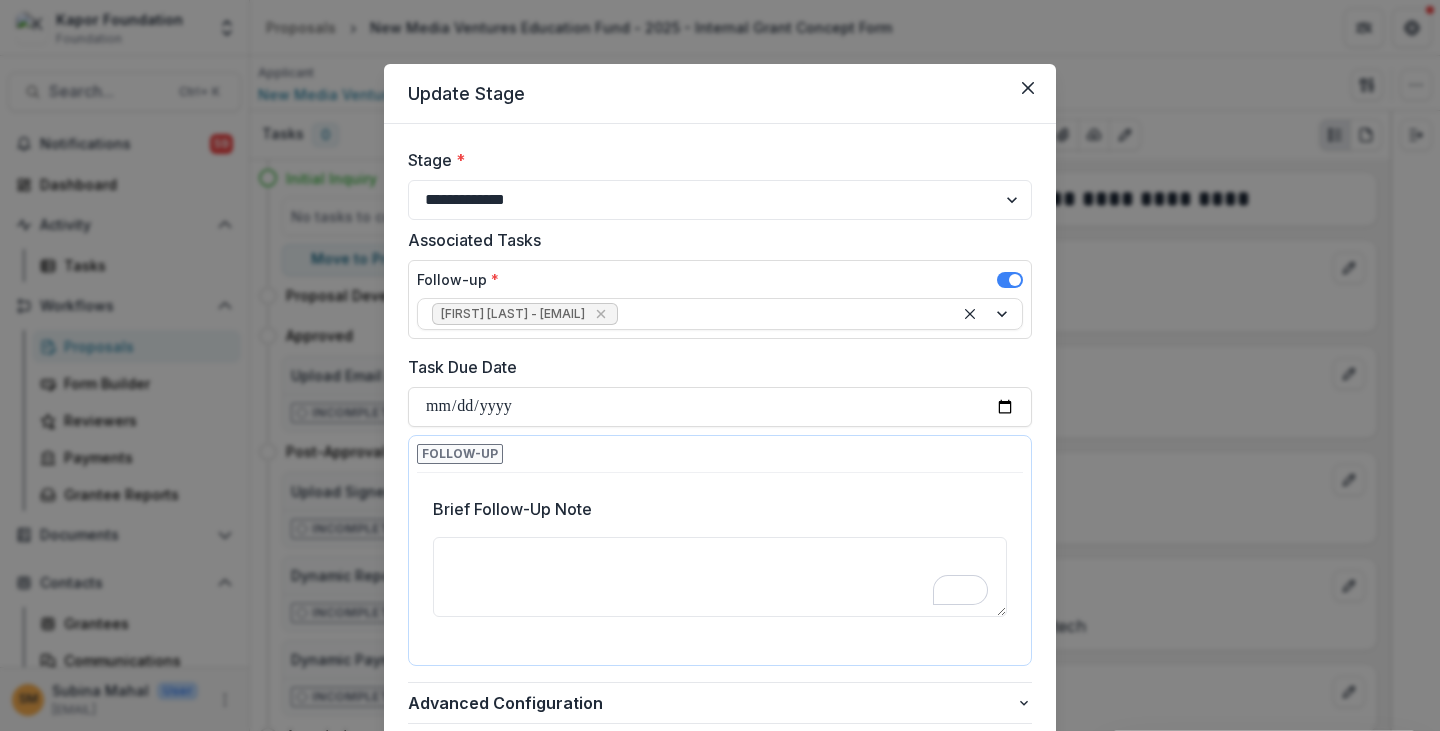 click on "Task Due Date" at bounding box center [714, 367] 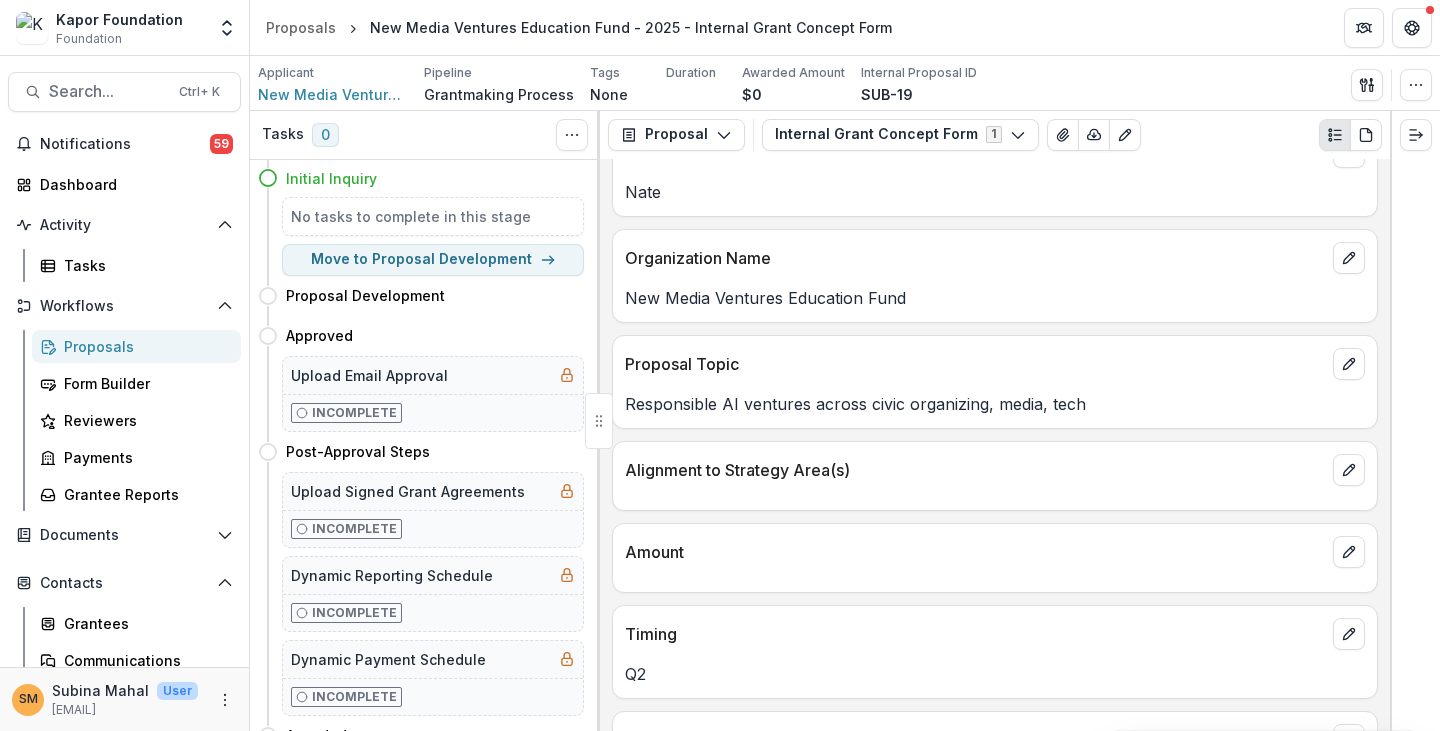 scroll, scrollTop: 0, scrollLeft: 0, axis: both 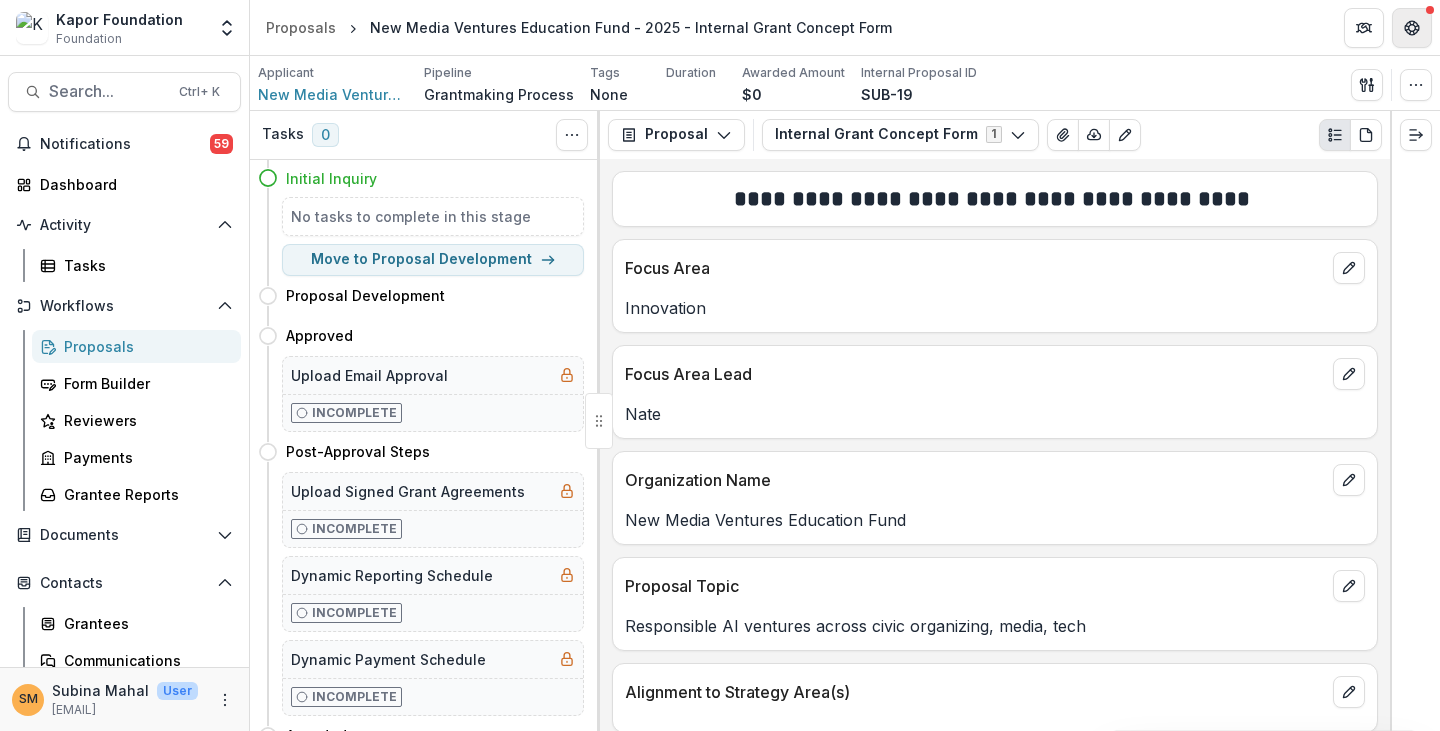 click 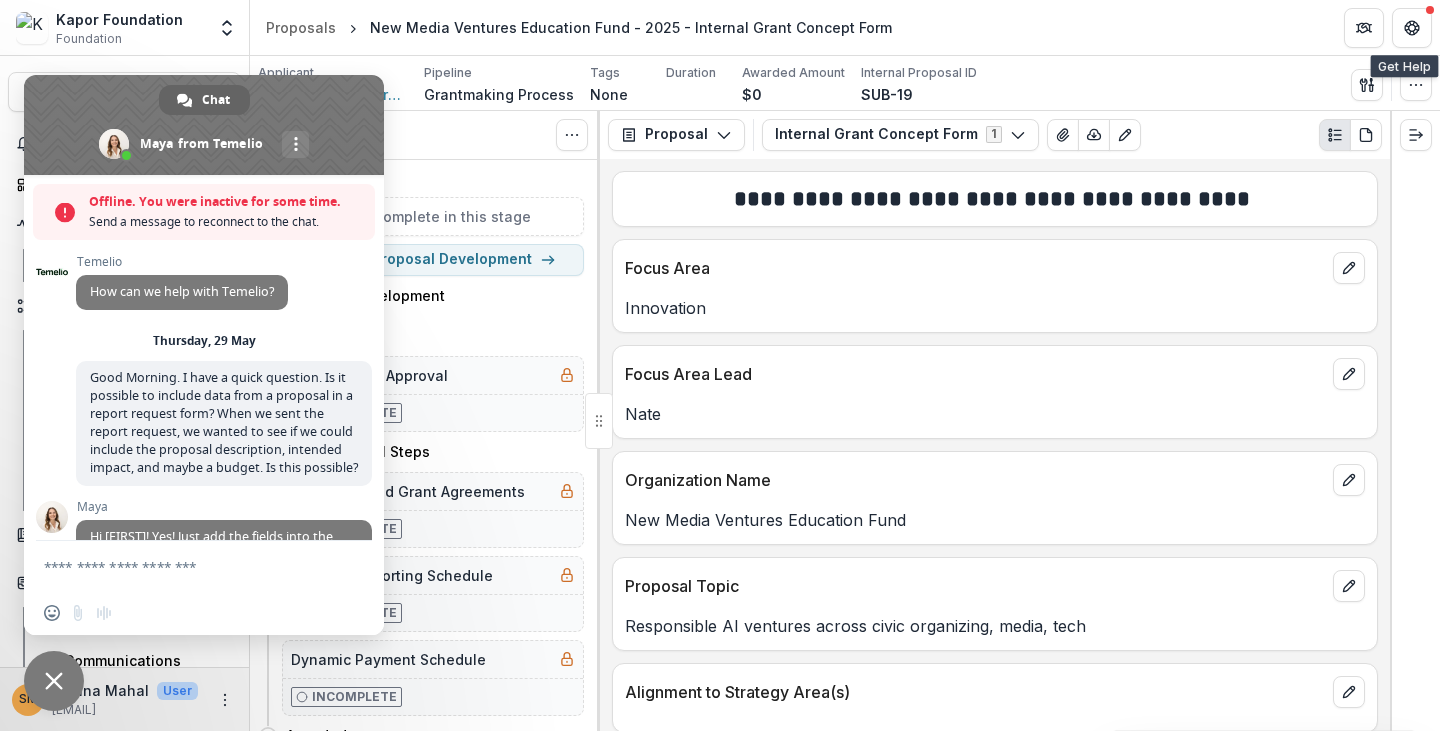scroll, scrollTop: 9052, scrollLeft: 0, axis: vertical 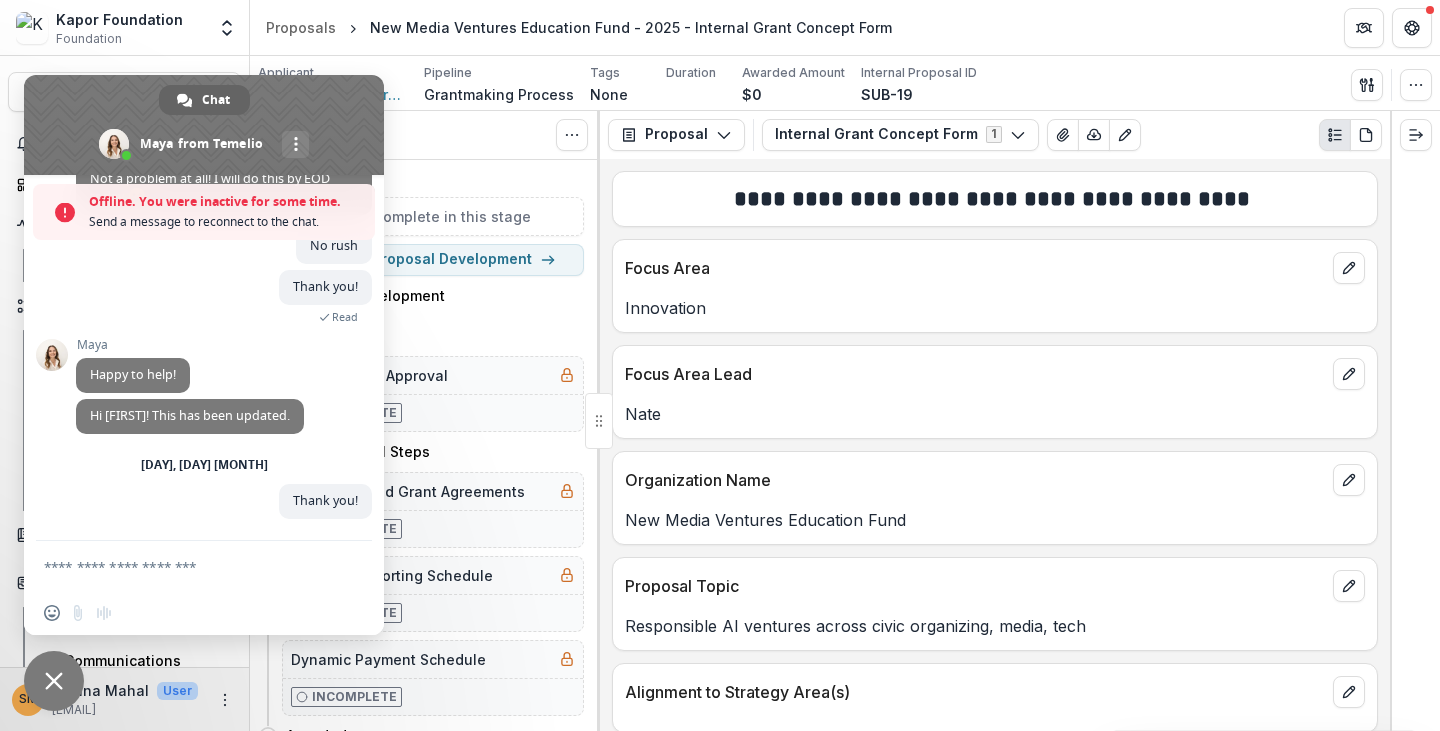 click at bounding box center (184, 566) 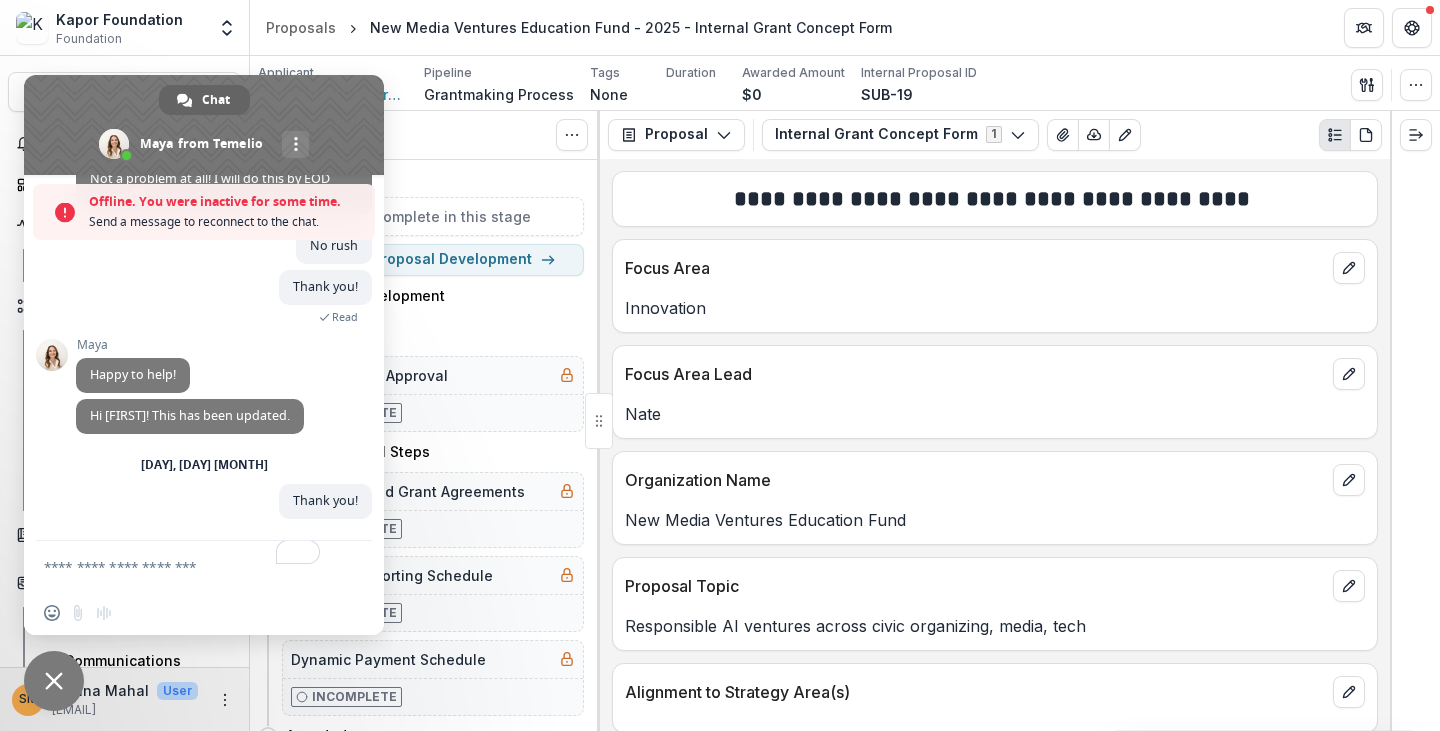 click on "Applicant [COMPANY] Education Fund Pipeline Grantmaking Process Tags None All tags Duration Awarded Amount [PRICE] Internal Proposal ID SUB-[NUMBER] Send Email Proposal Files Edit Viewers View All Reviews View Related Entities Edit Attributes Change History Key Milestones Change Pipeline Archive Delete Proposal" at bounding box center (845, 83) 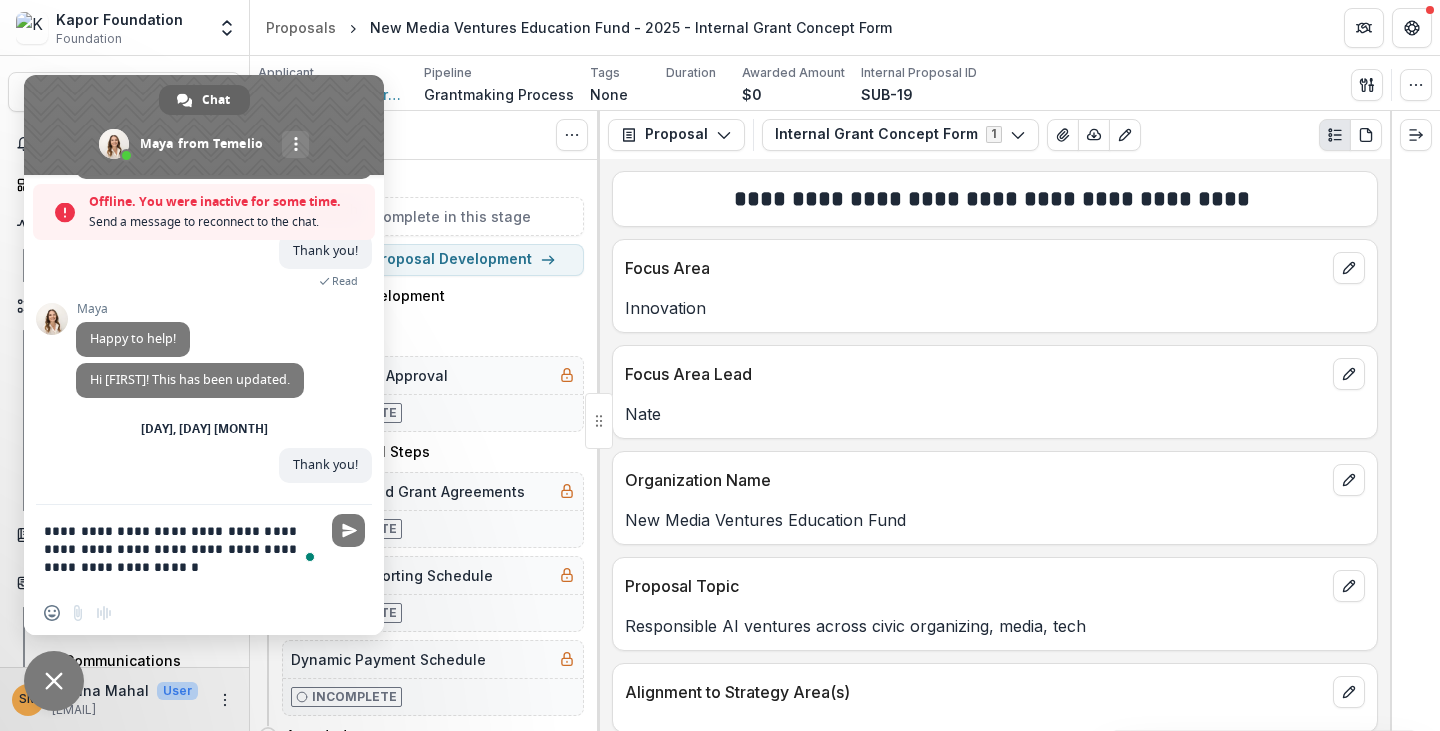 click at bounding box center (204, 125) 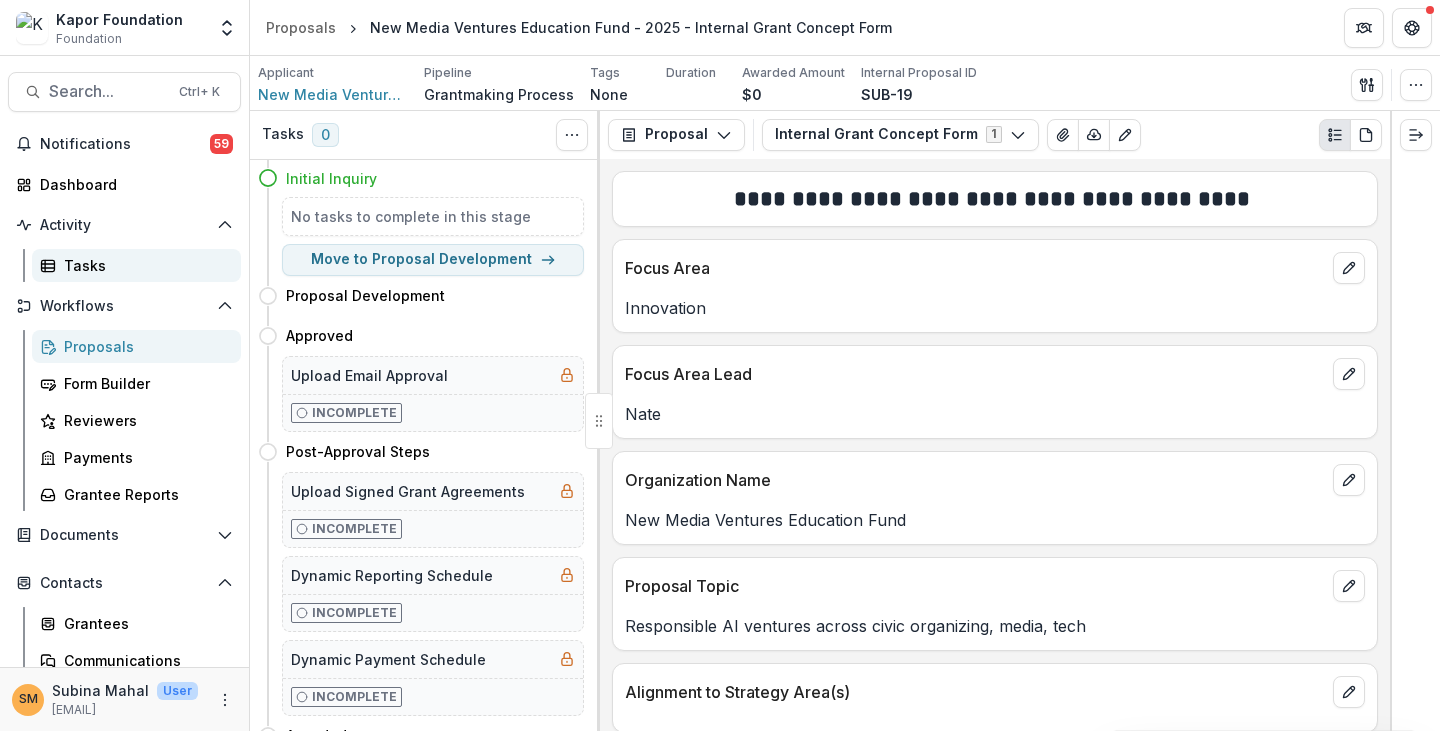 click on "Tasks" at bounding box center (144, 265) 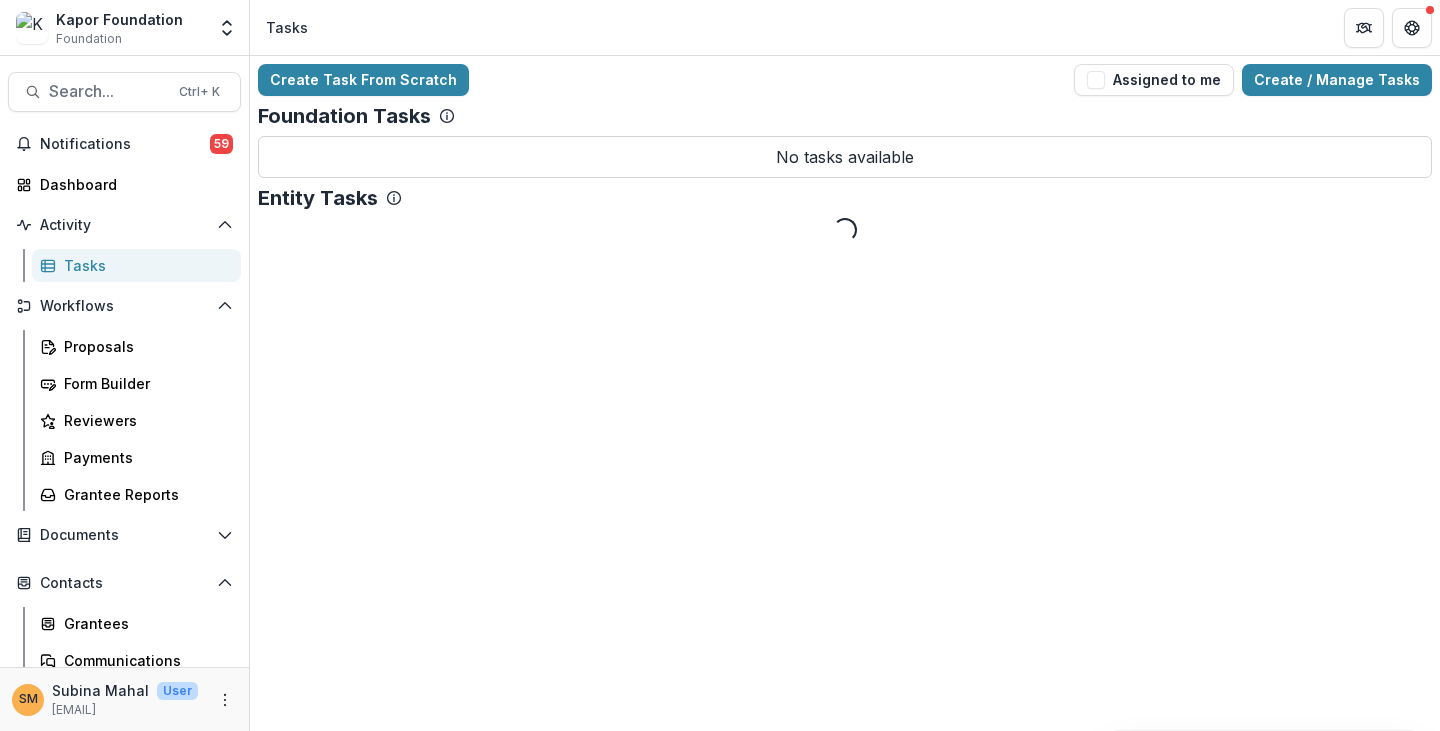 click on "Create Task From Scratch Assigned to me Create / Manage Tasks Foundation Tasks No tasks available Entity Tasks Loading..." at bounding box center (845, 153) 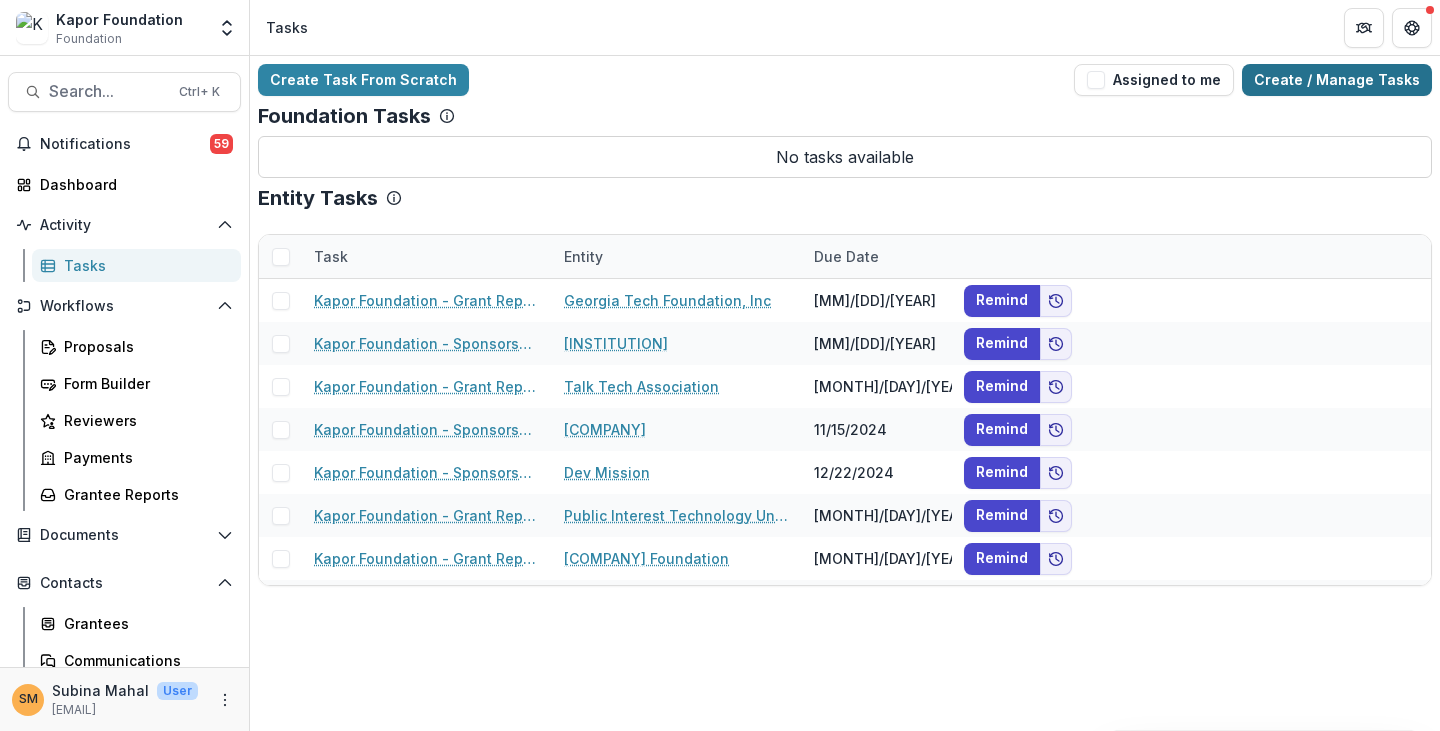 click on "Create / Manage Tasks" at bounding box center (1337, 80) 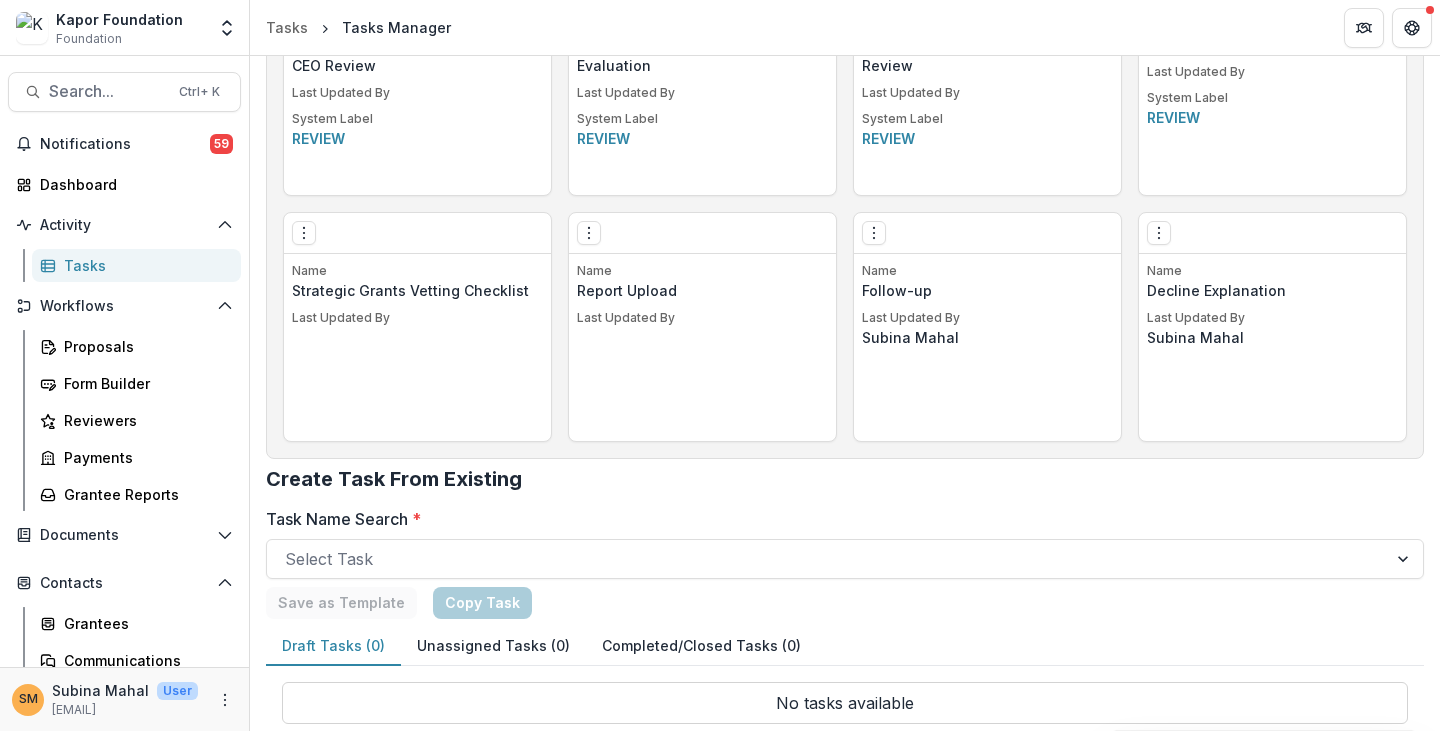 scroll, scrollTop: 1931, scrollLeft: 0, axis: vertical 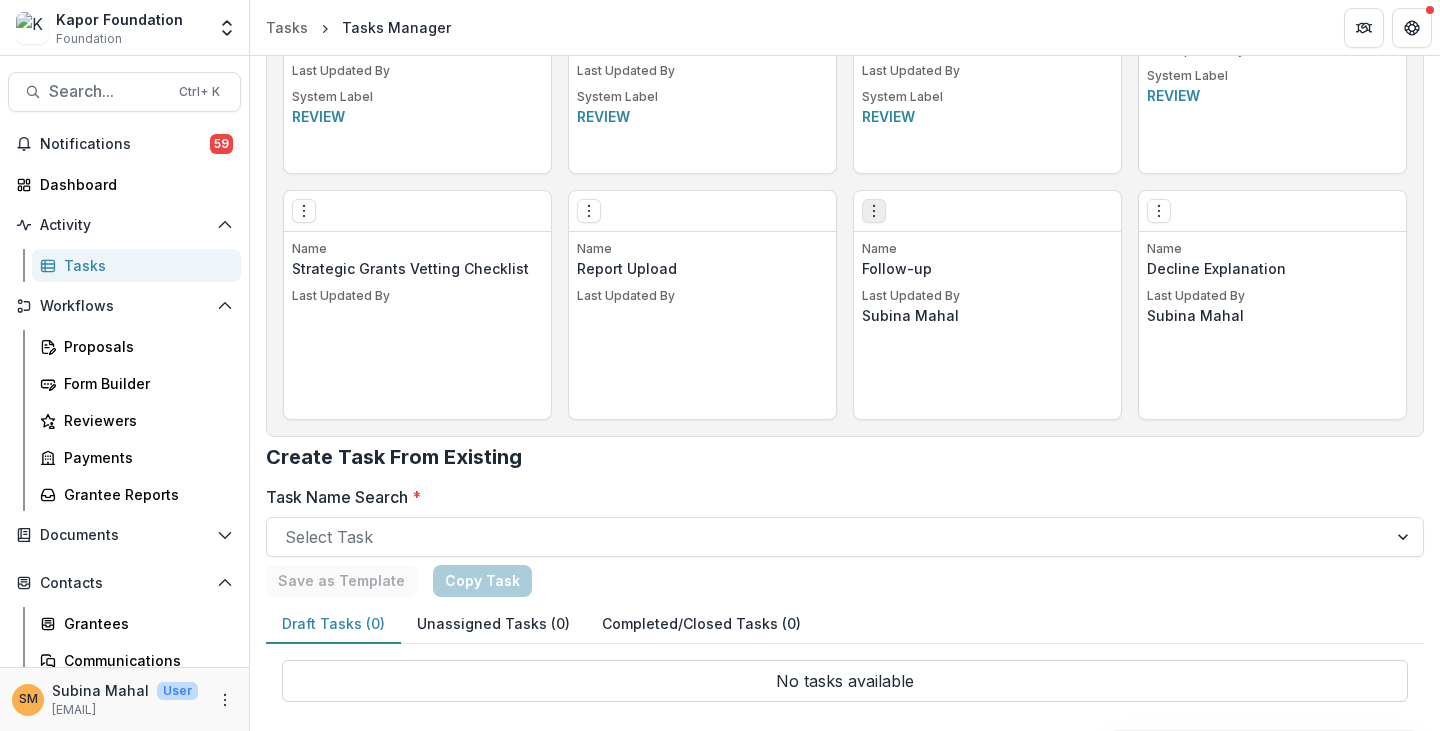 click 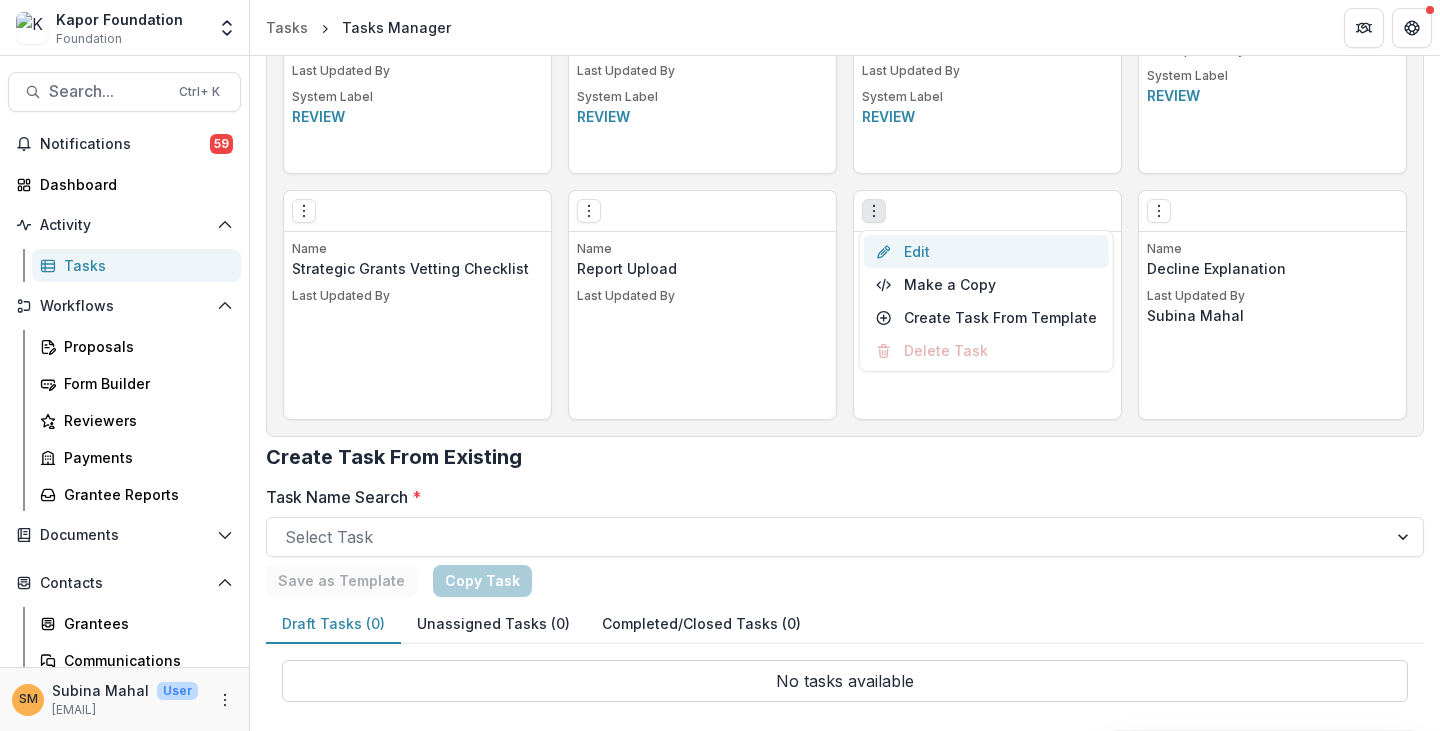 click on "Edit" at bounding box center [986, 251] 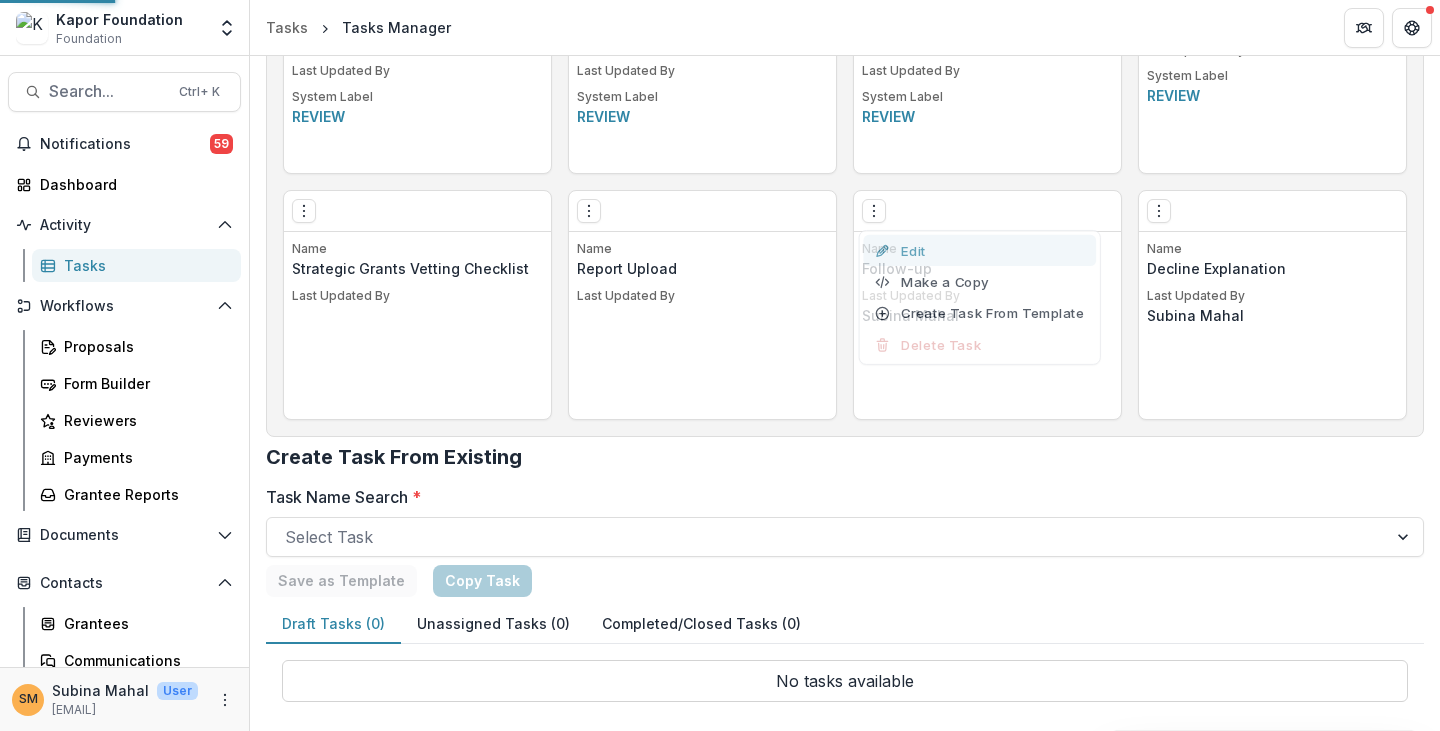 scroll, scrollTop: 0, scrollLeft: 0, axis: both 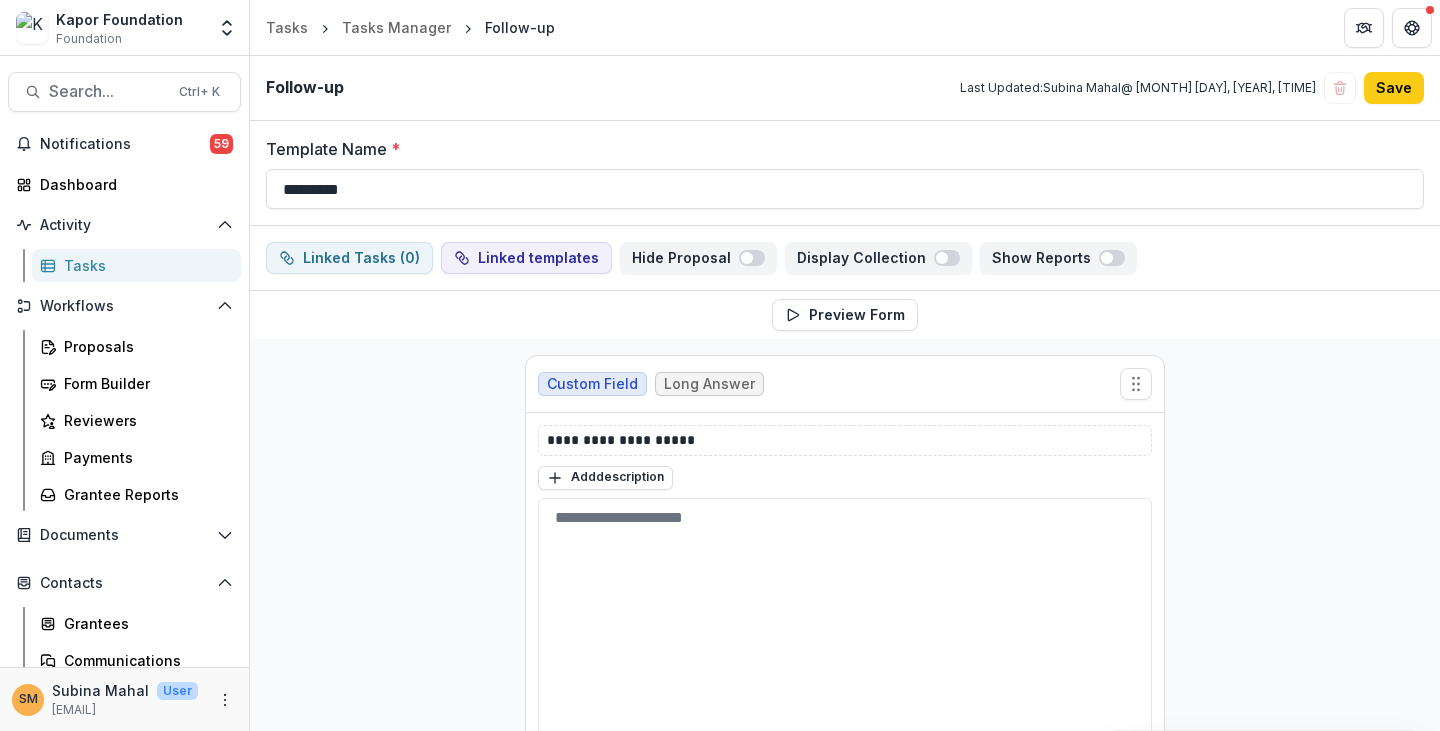 click on "Tasks" at bounding box center (136, 265) 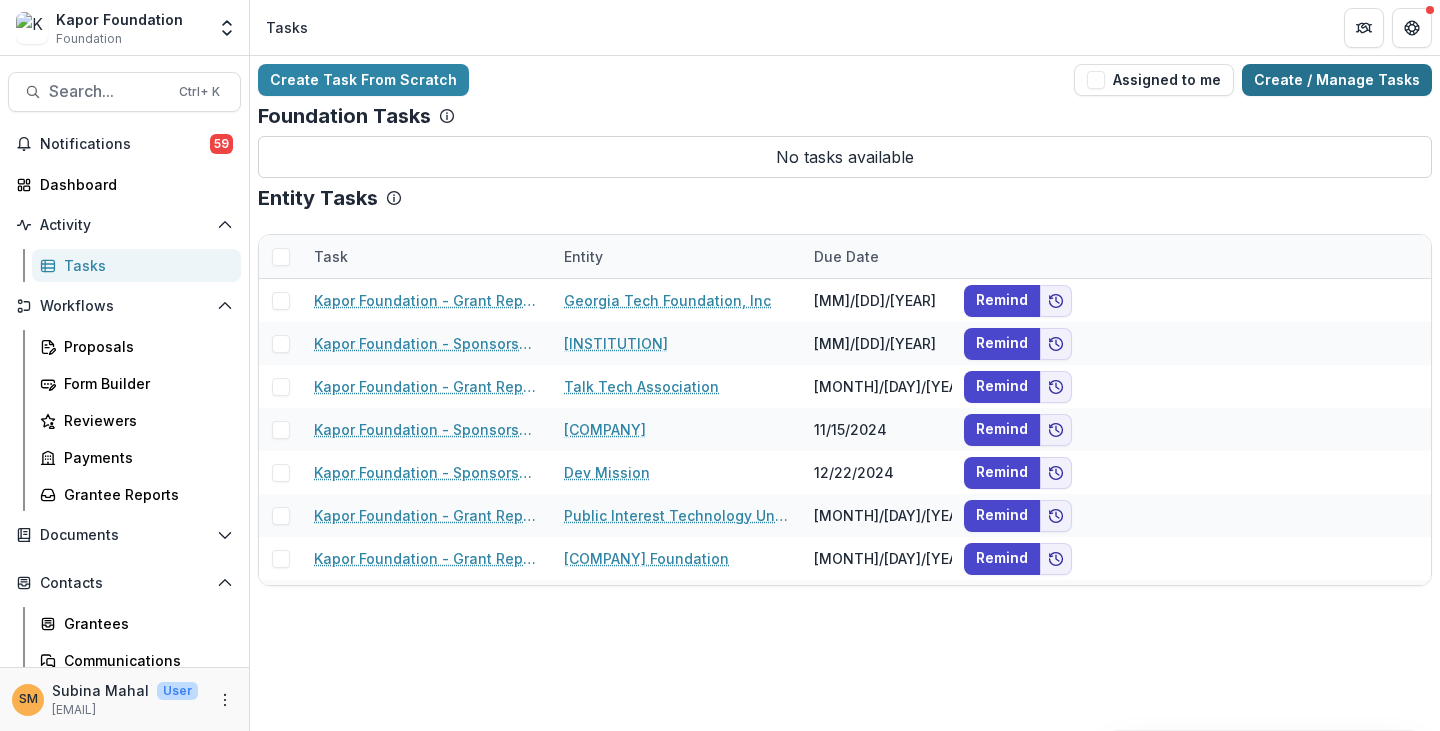 click on "Create / Manage Tasks" at bounding box center [1337, 80] 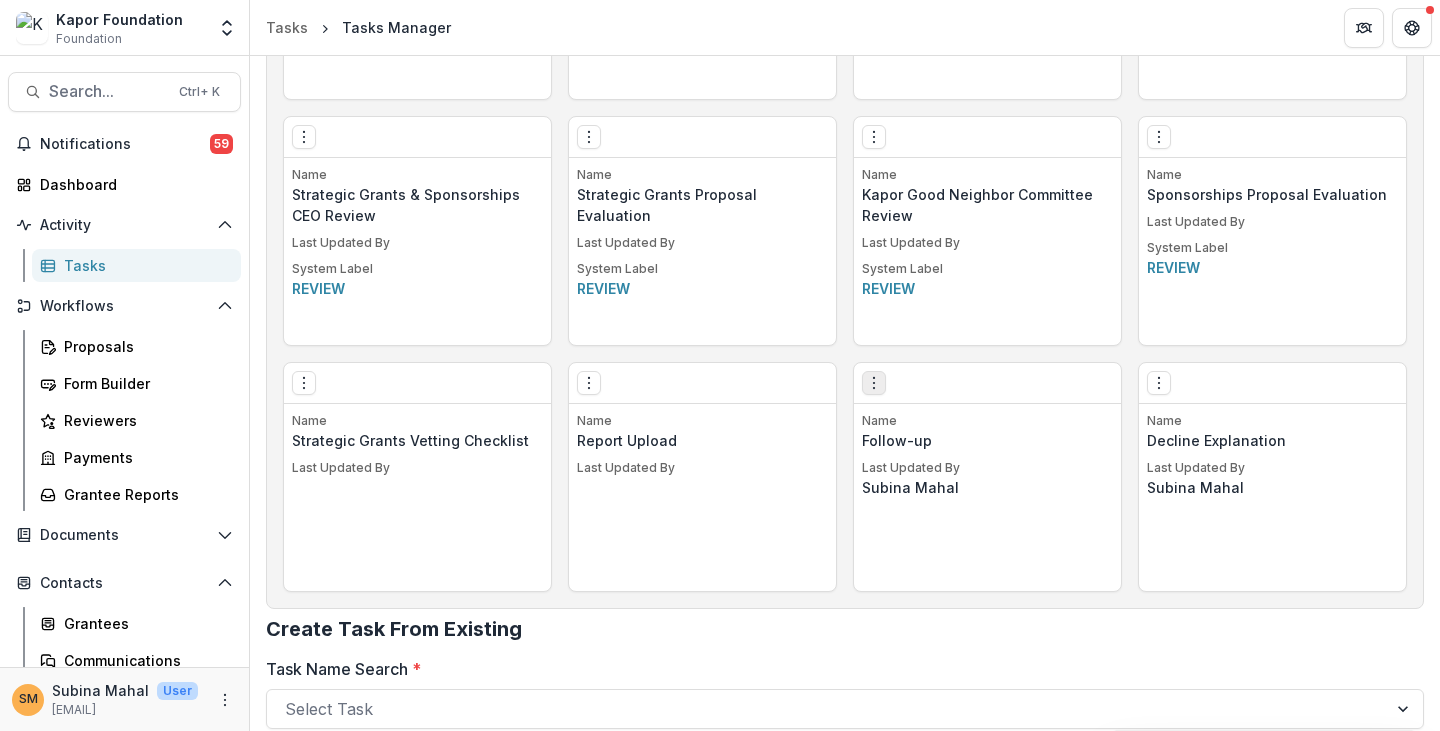 scroll, scrollTop: 1732, scrollLeft: 0, axis: vertical 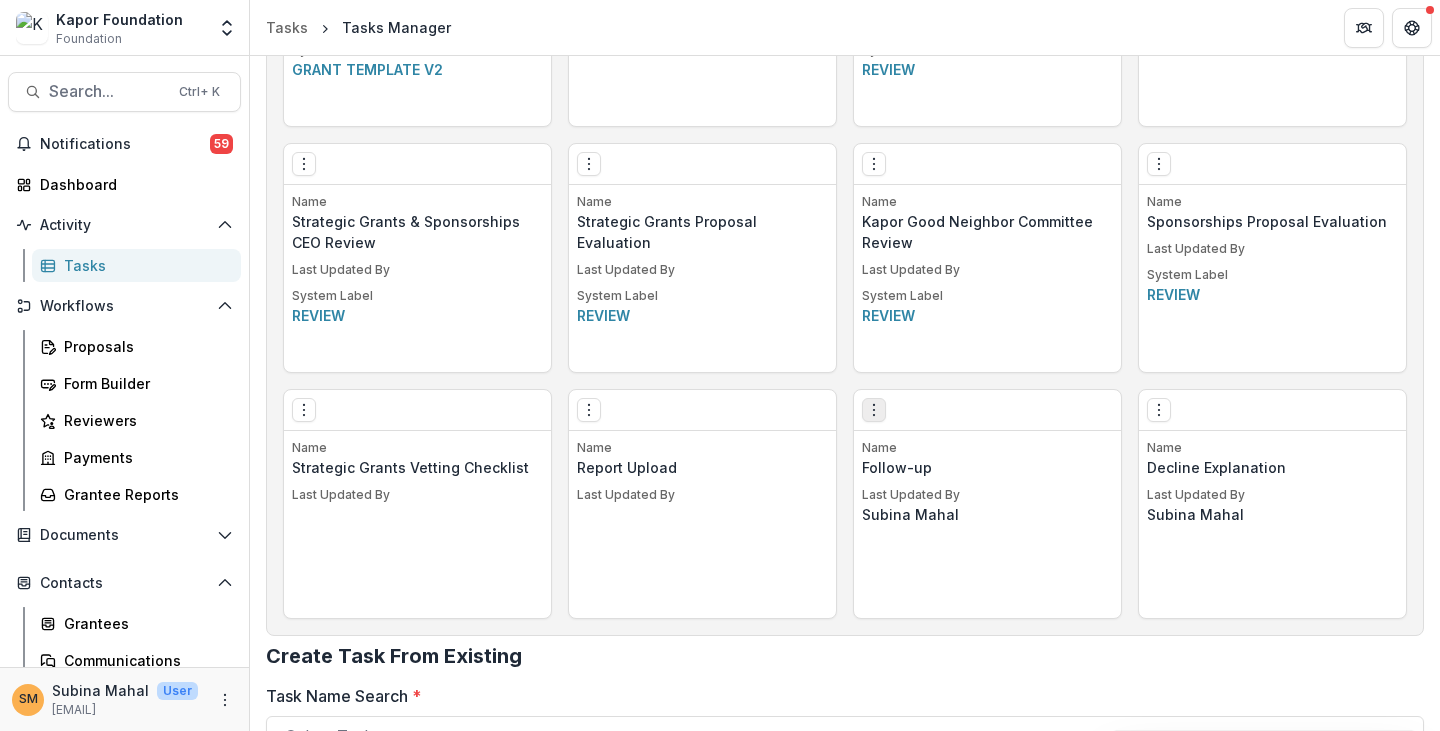 click 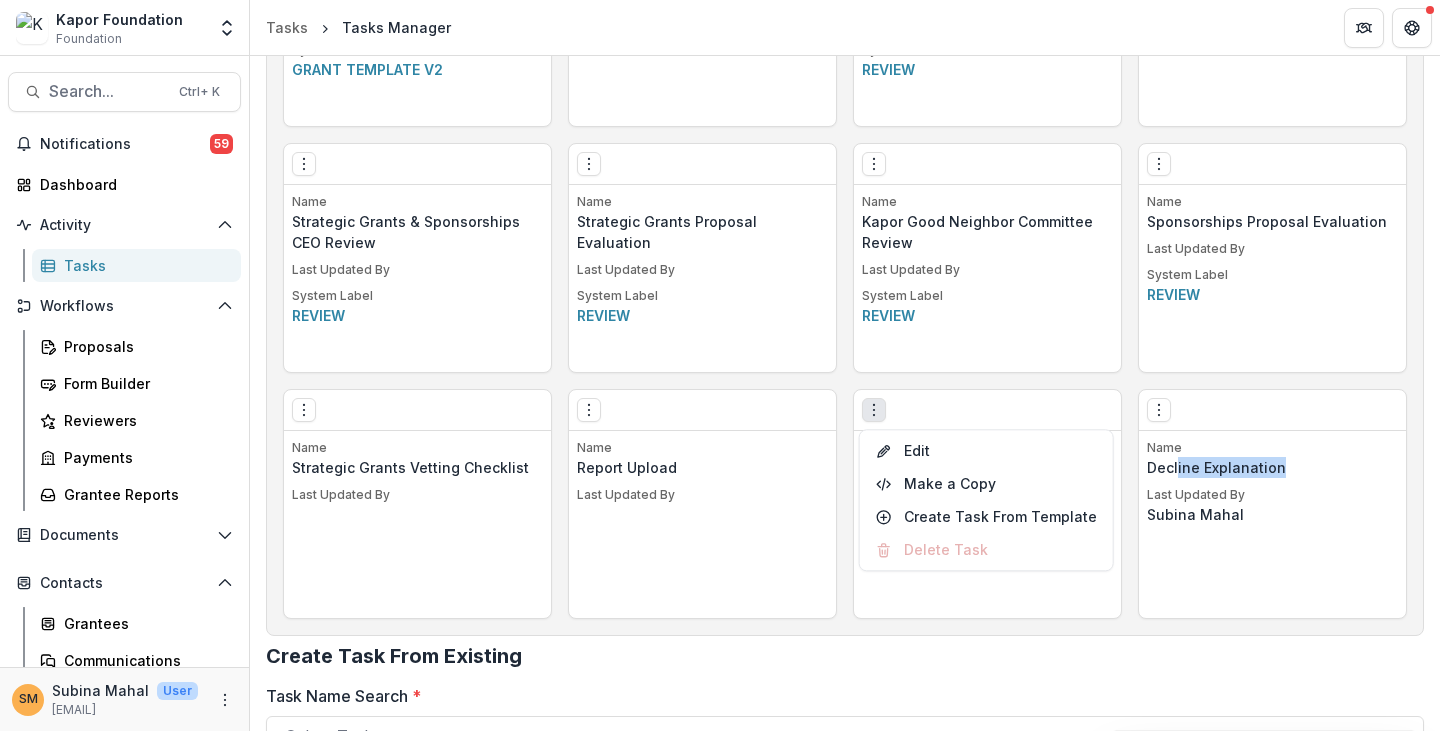 drag, startPoint x: 1172, startPoint y: 474, endPoint x: 1286, endPoint y: 473, distance: 114.00439 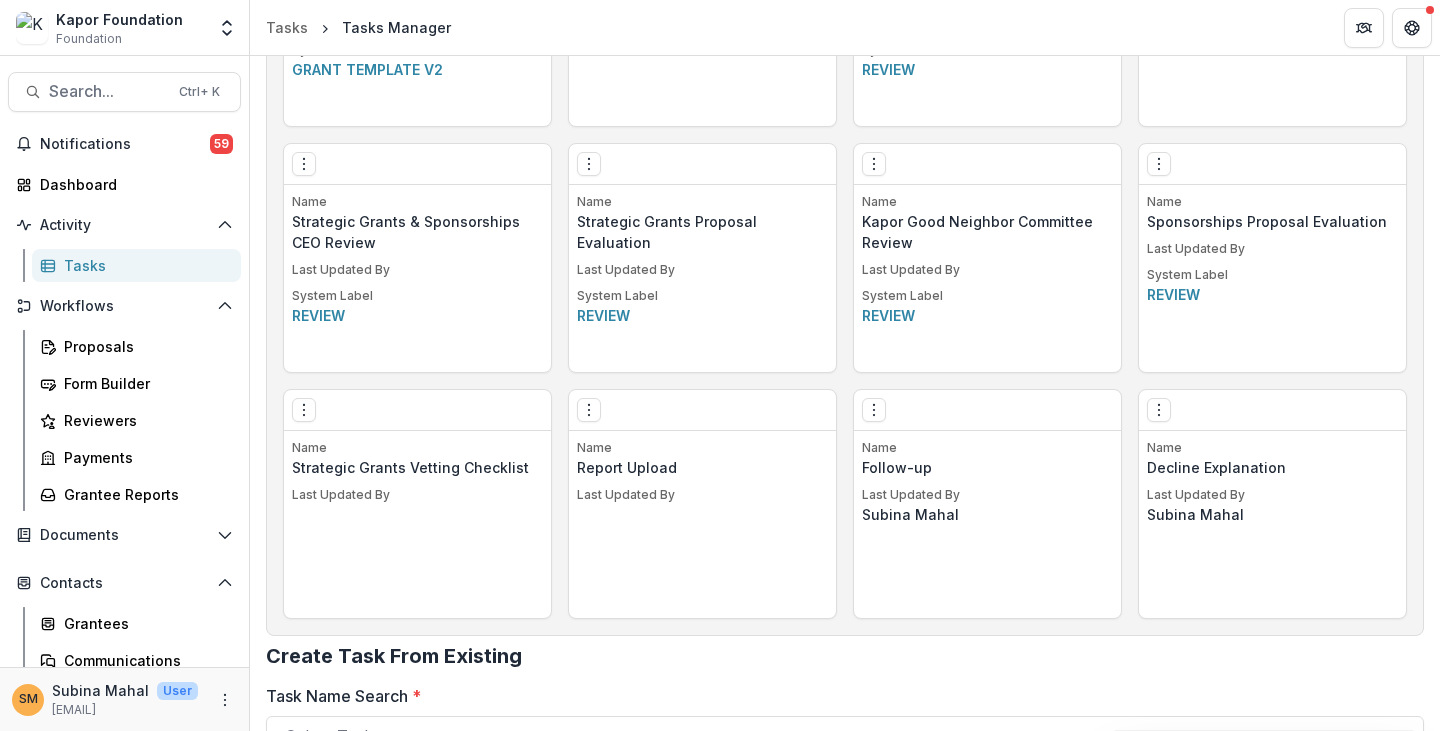 click on "Name Decline Explanation Last Updated By [FIRST] [LAST]" at bounding box center [1272, 528] 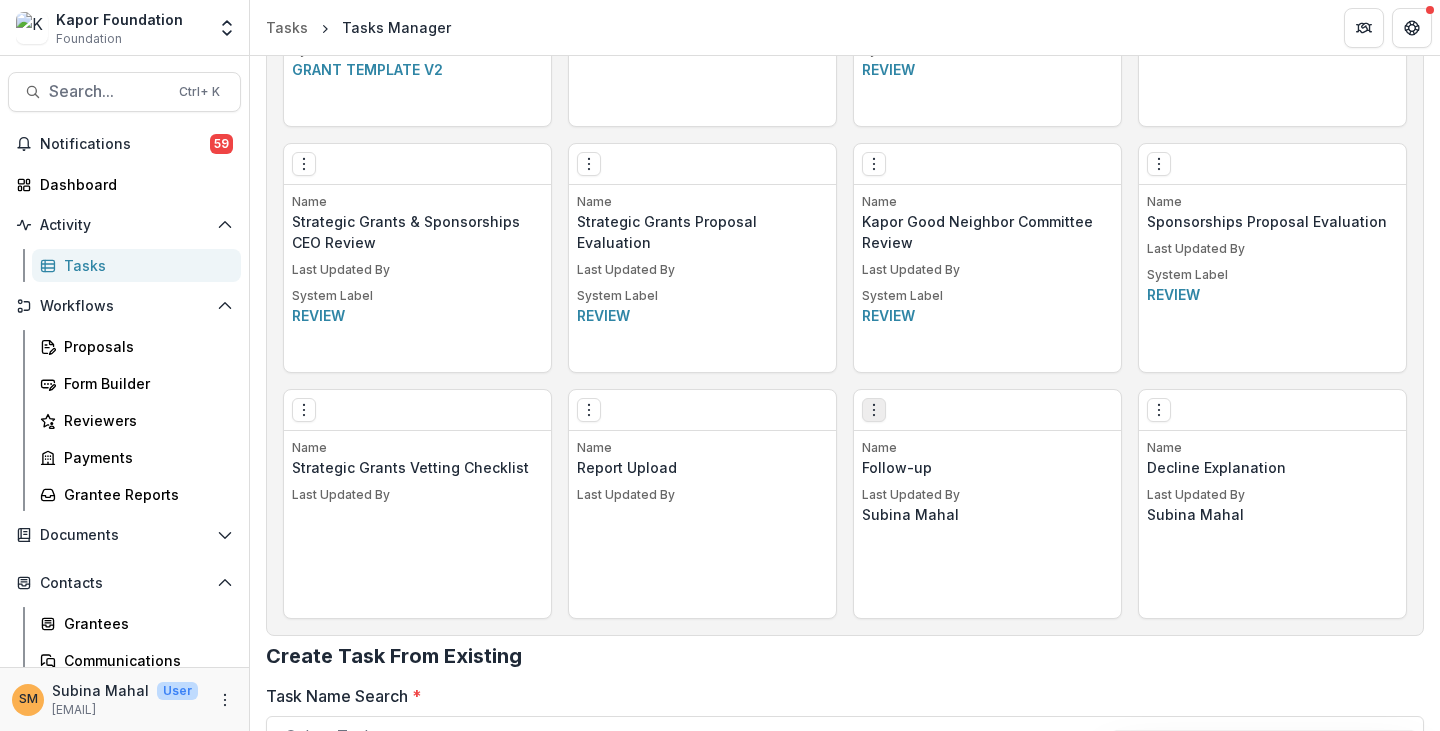 click 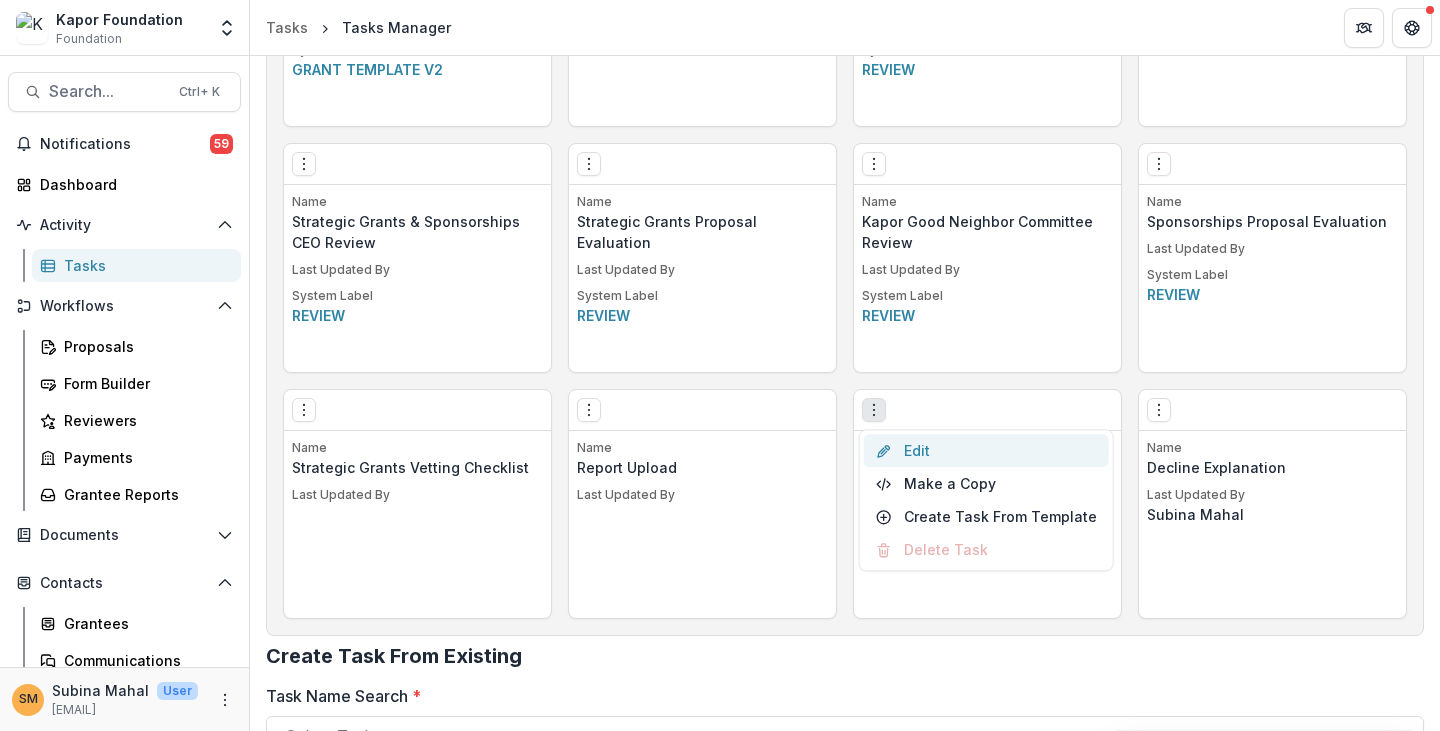click on "Edit" at bounding box center [986, 450] 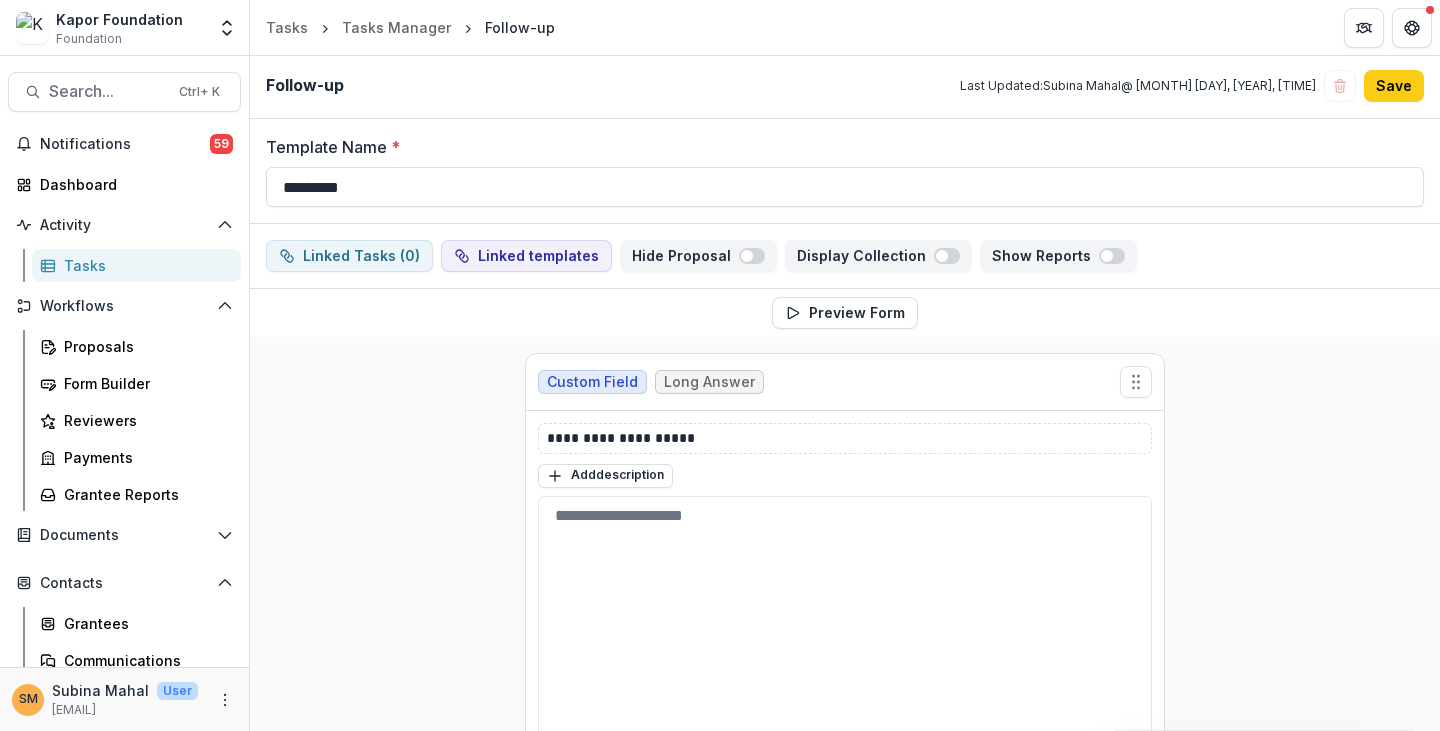 scroll, scrollTop: 0, scrollLeft: 0, axis: both 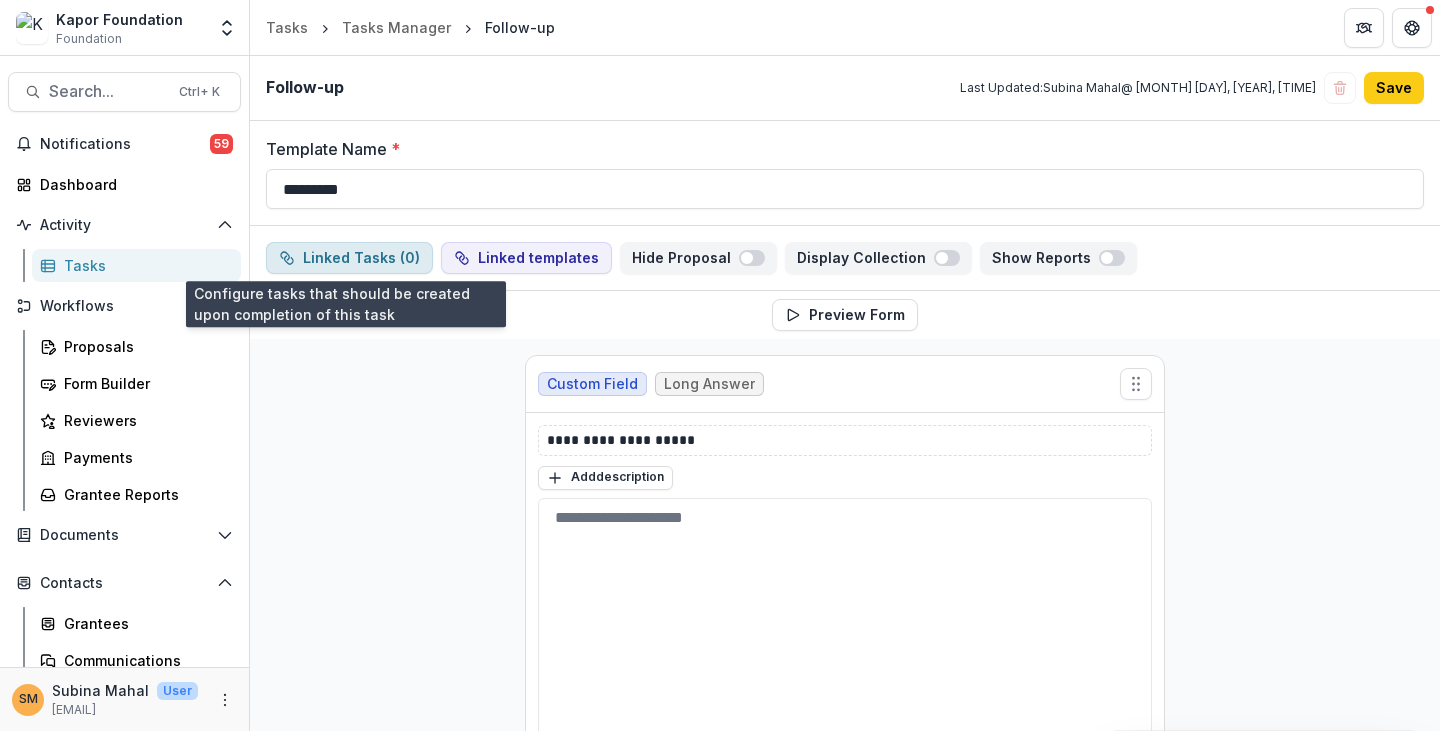 click on "Linked Tasks ( 0 )" at bounding box center (349, 258) 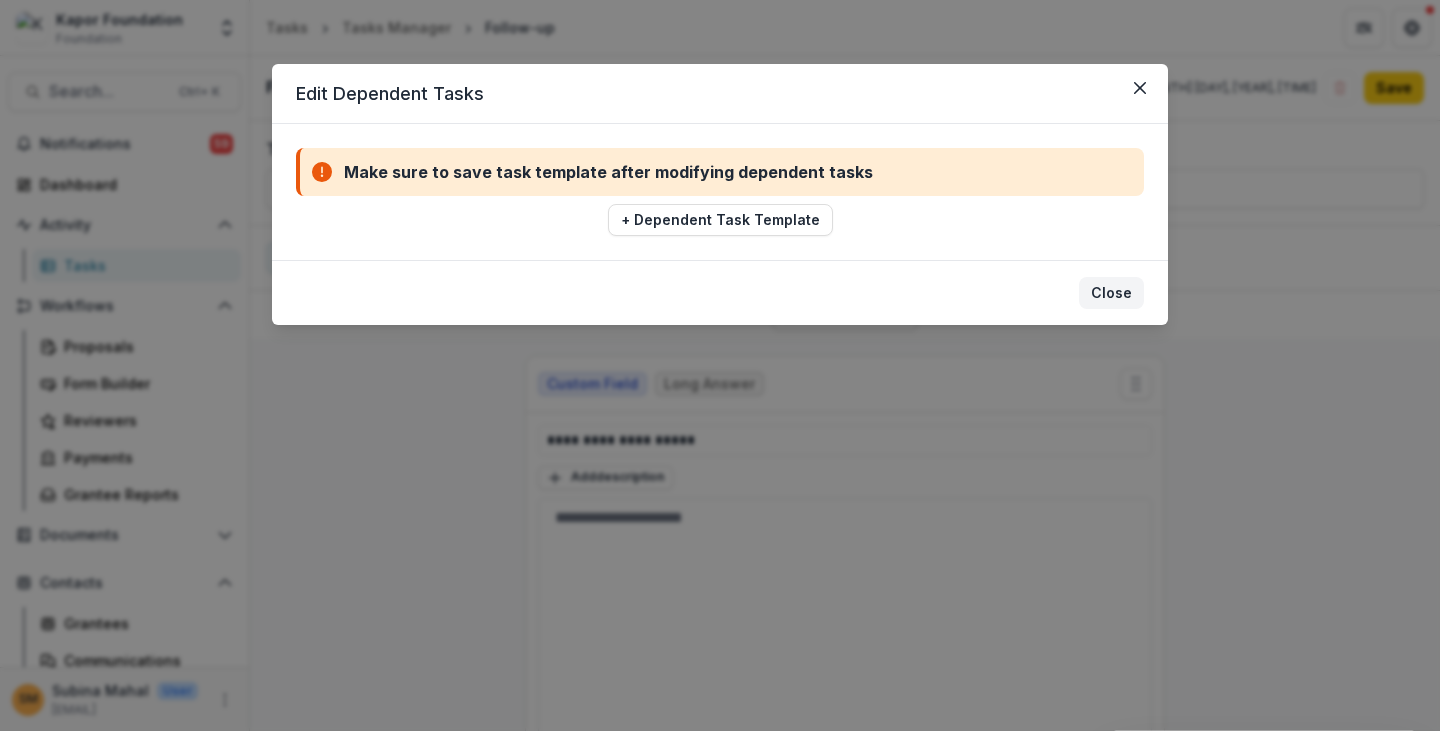 click on "Close" at bounding box center [1111, 293] 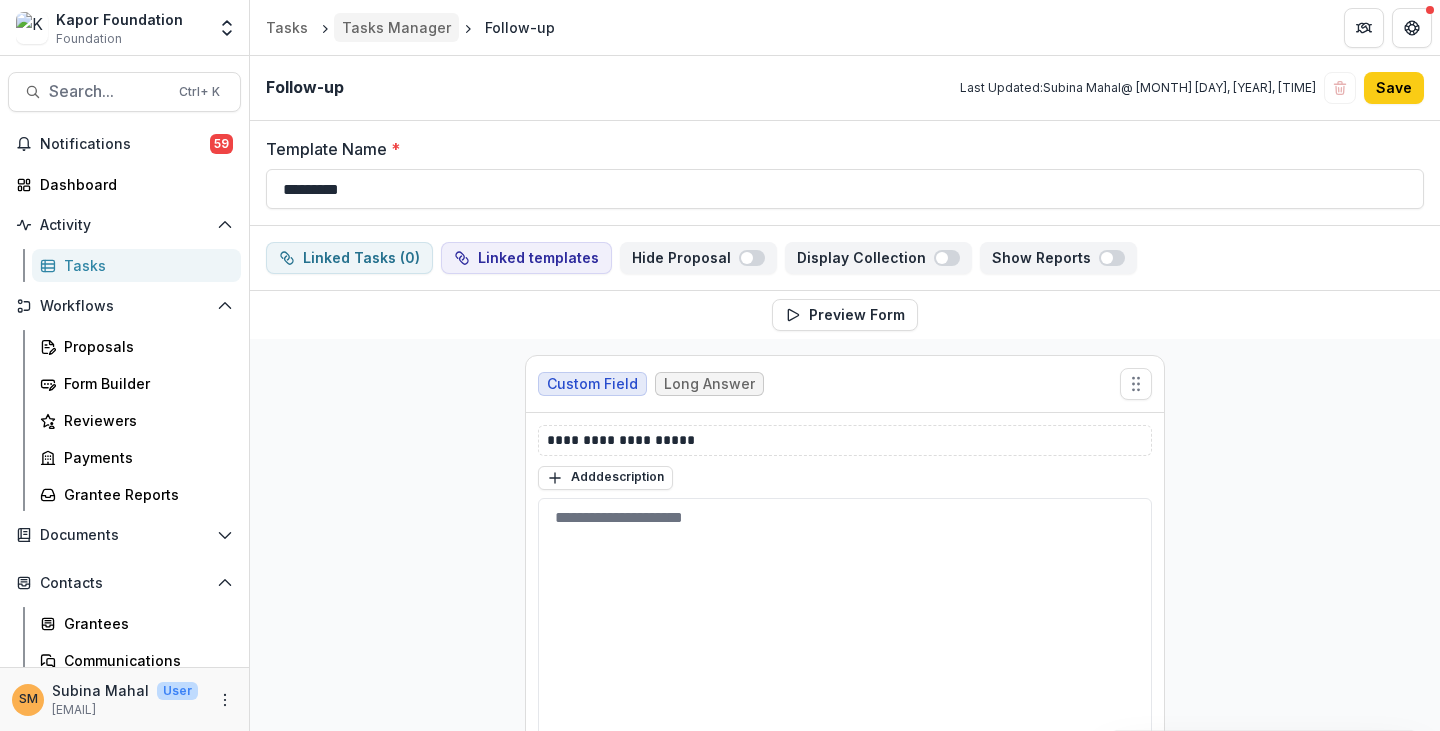 click on "Tasks Manager" at bounding box center (396, 27) 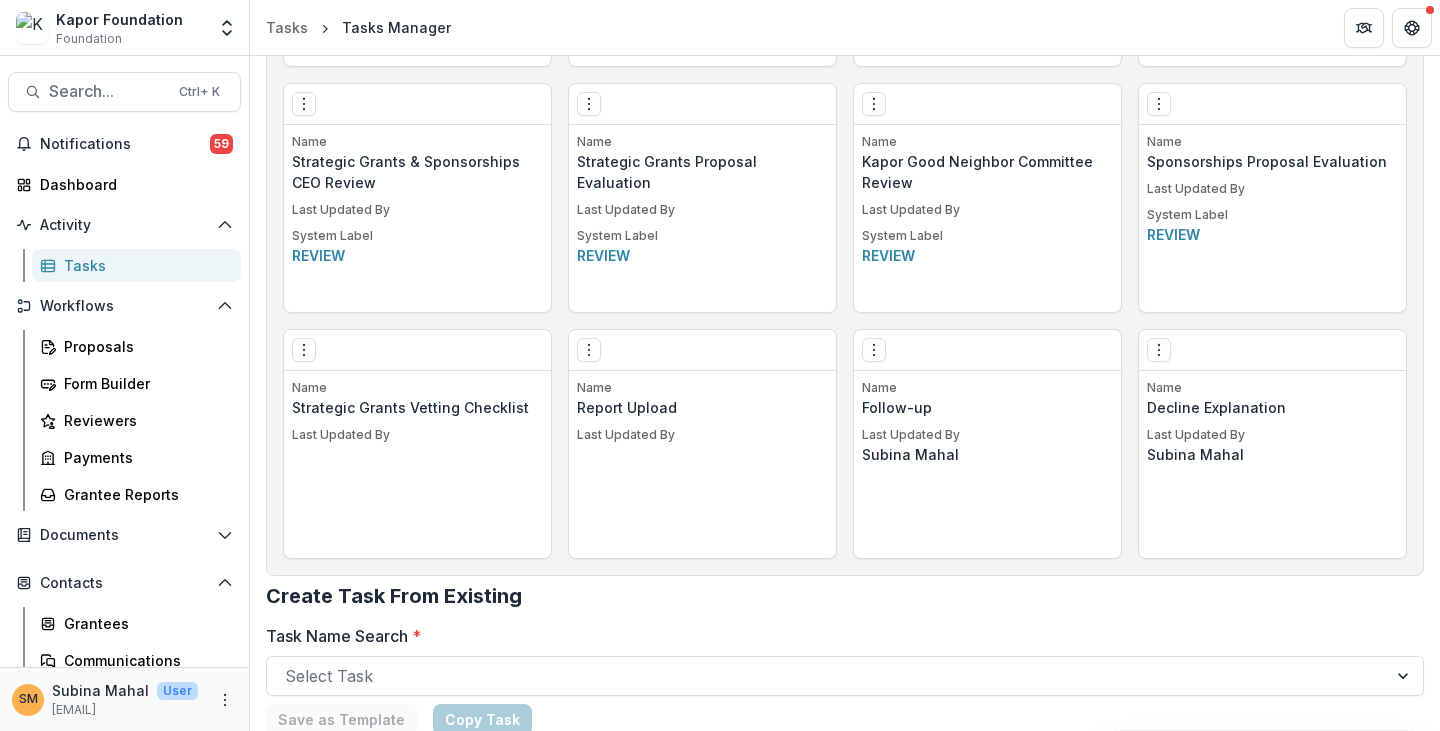 scroll, scrollTop: 1800, scrollLeft: 0, axis: vertical 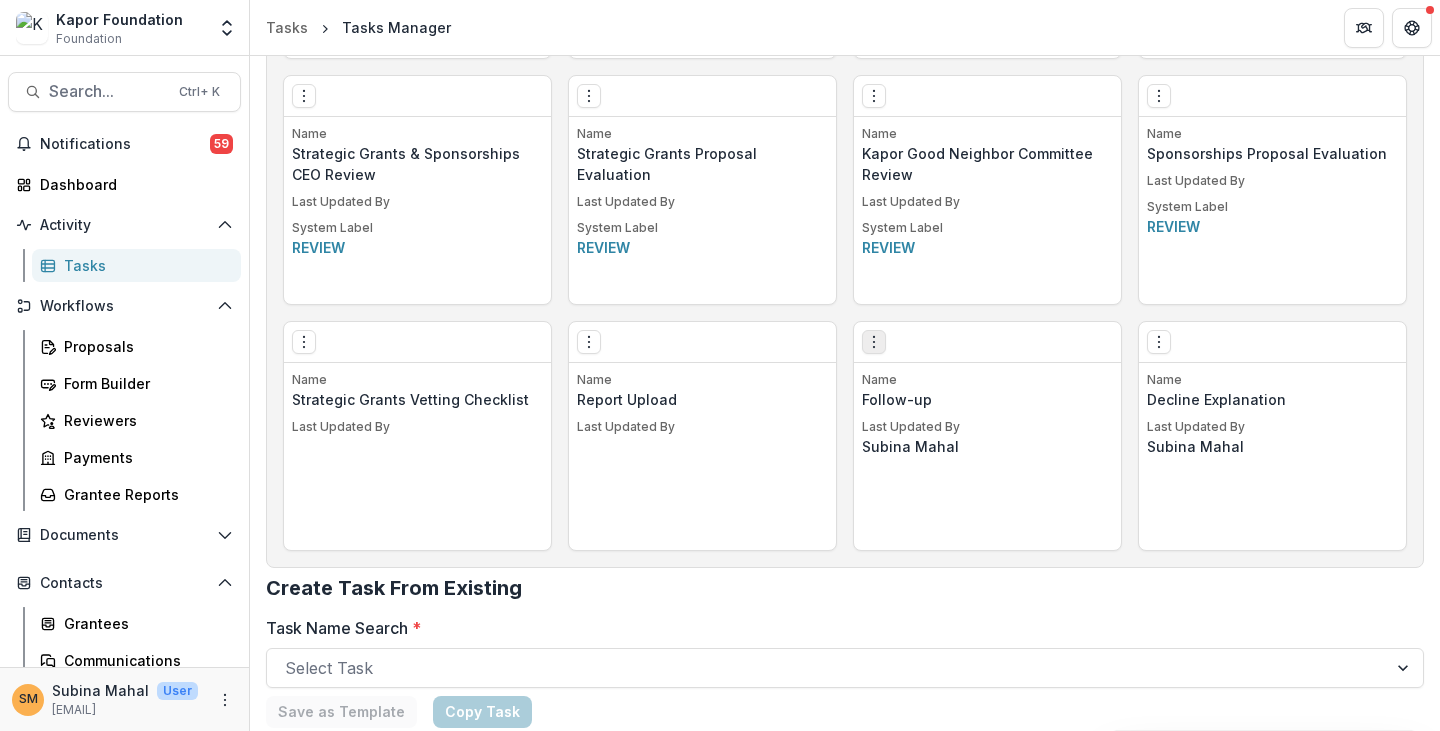 click 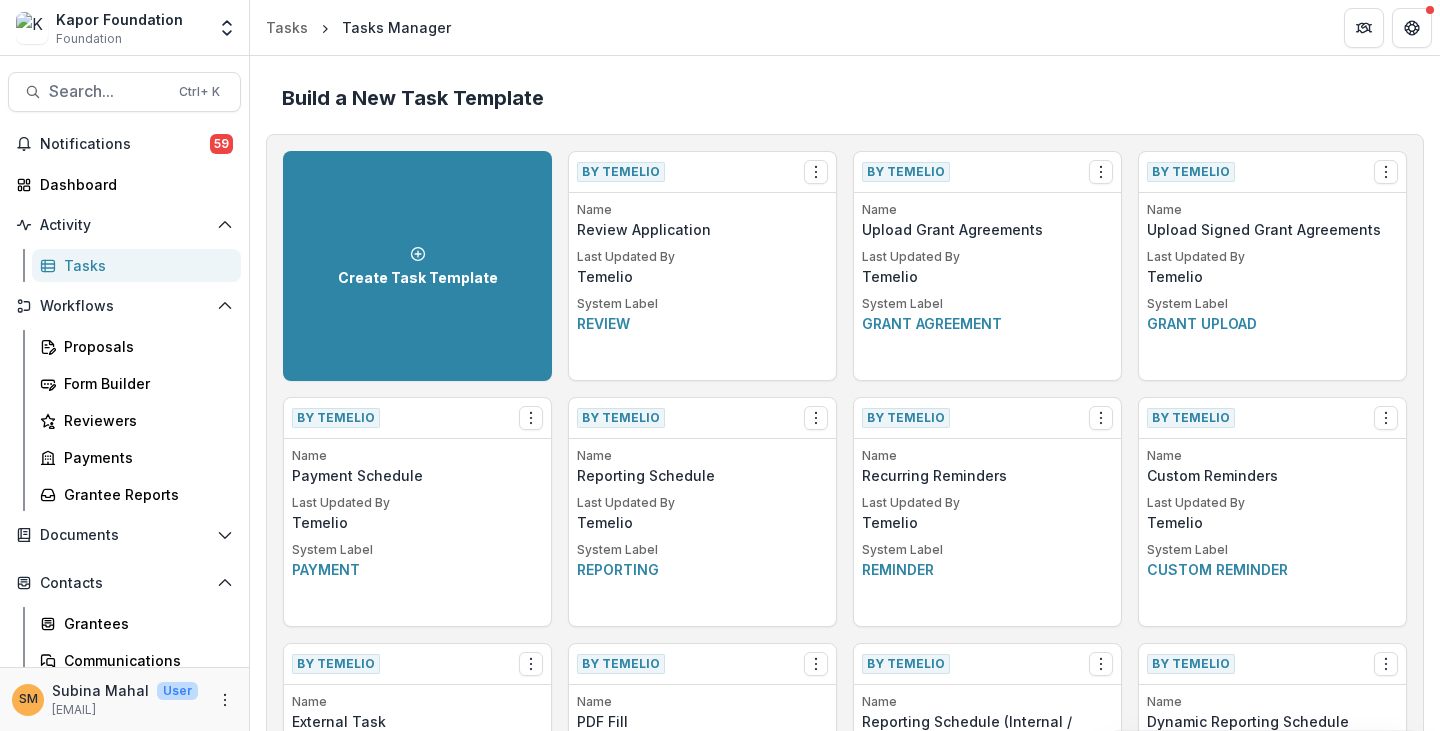 scroll, scrollTop: 0, scrollLeft: 0, axis: both 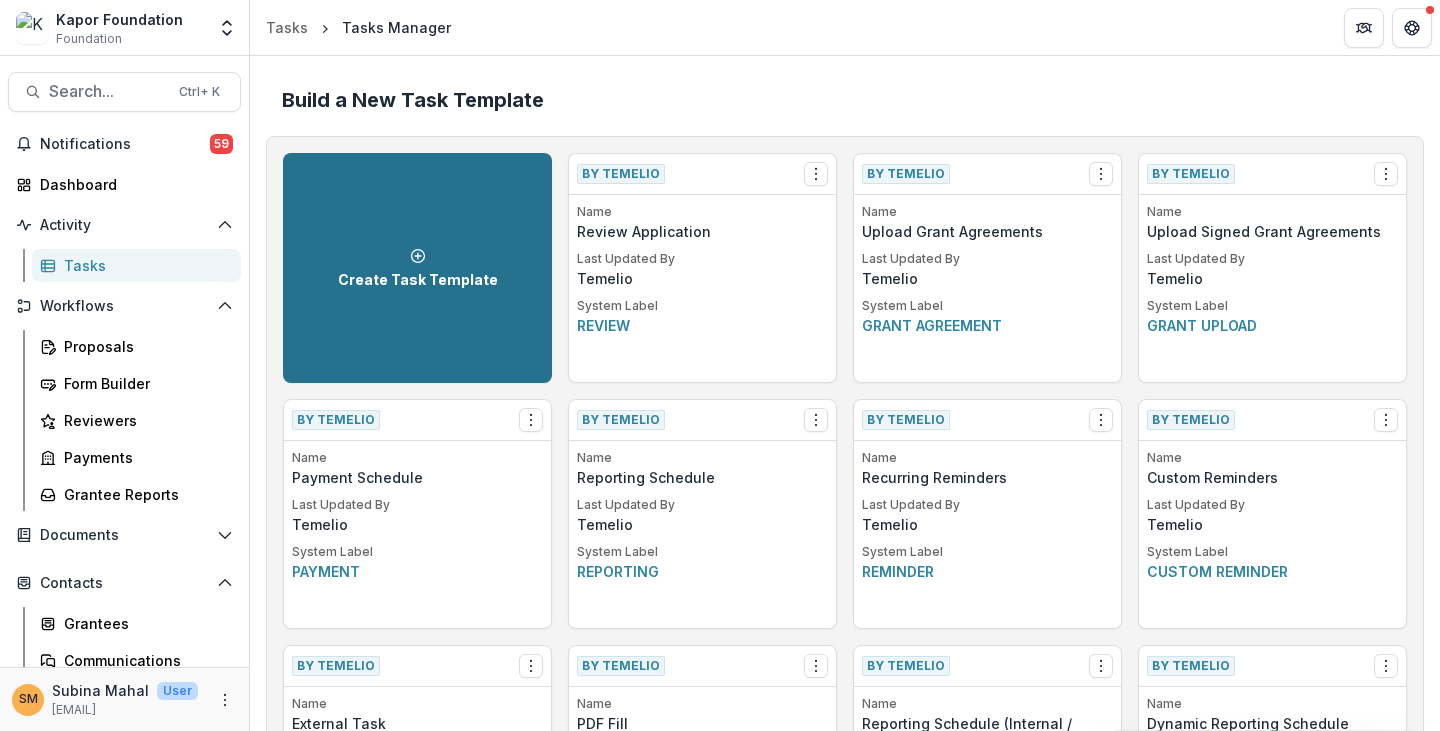 click on "Create Task Template" at bounding box center (418, 280) 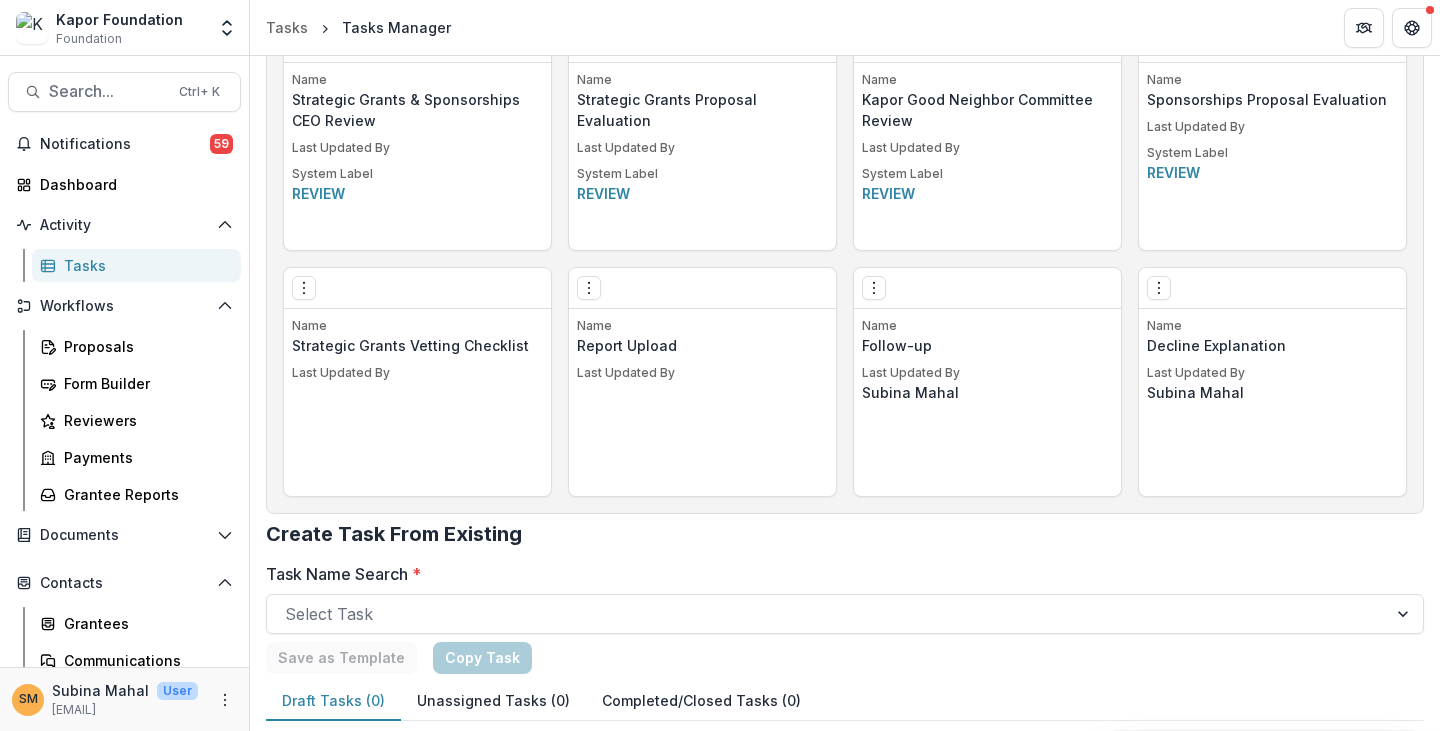 scroll, scrollTop: 1732, scrollLeft: 0, axis: vertical 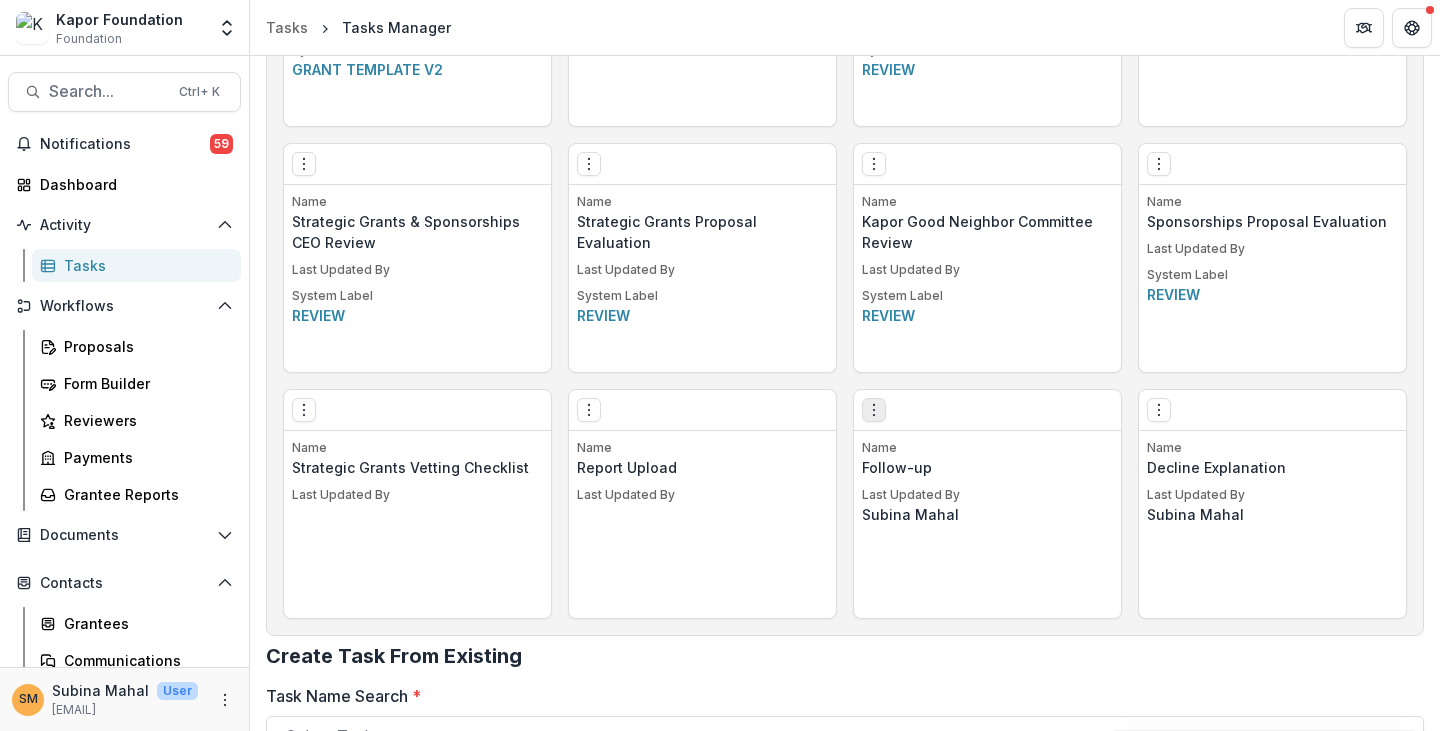 click at bounding box center (874, 410) 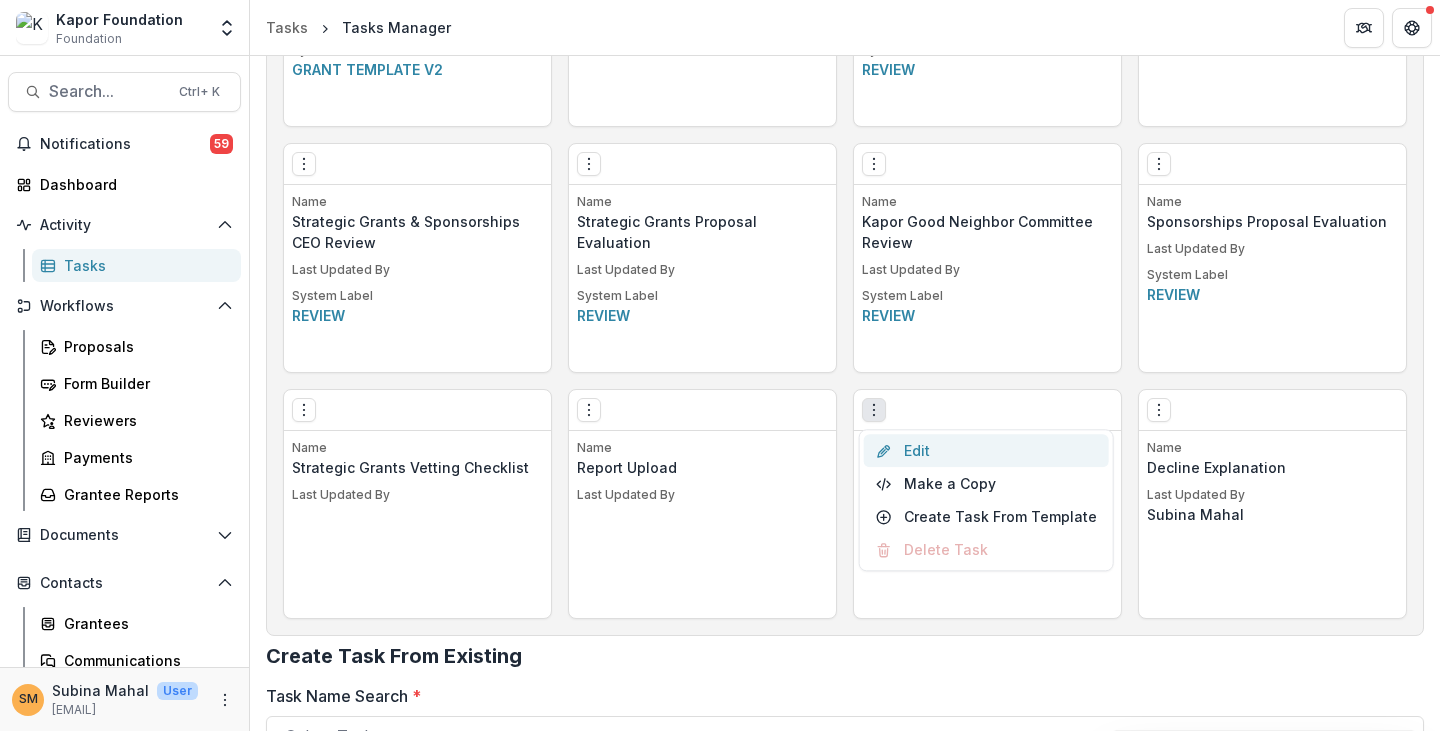 click on "Edit" at bounding box center (986, 450) 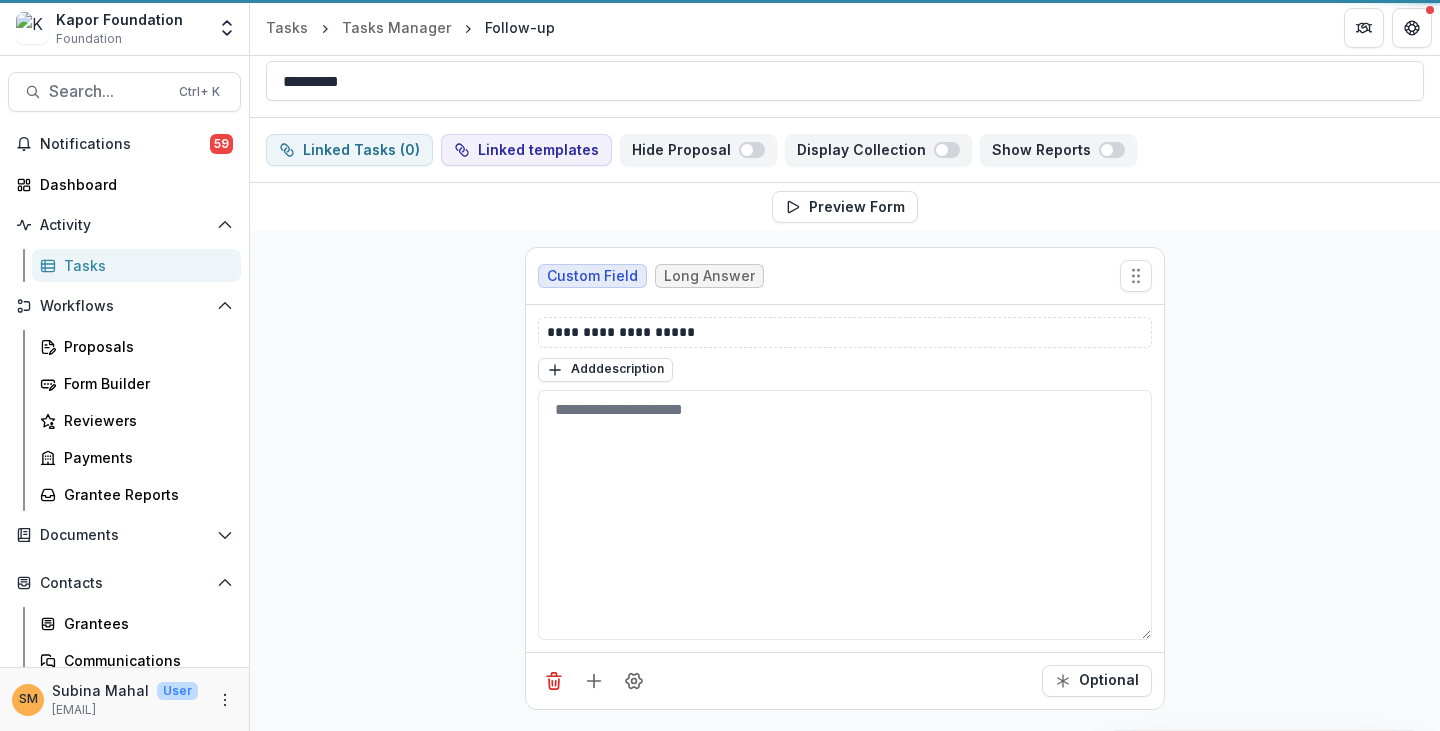 scroll, scrollTop: 0, scrollLeft: 0, axis: both 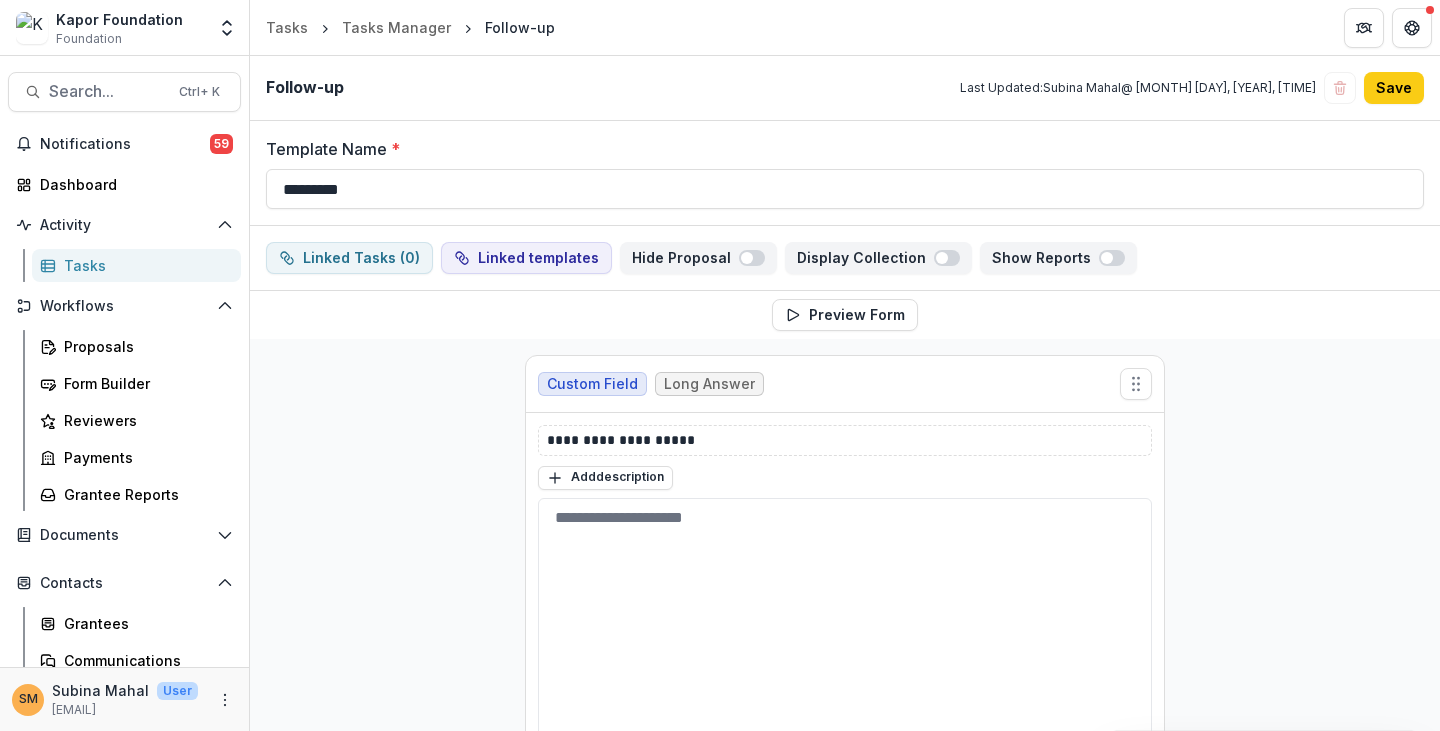 click on "Last Updated:  [FIRST] [LAST]  @   [MONTH] 08, [YEAR], 1:38 PM" at bounding box center [1138, 88] 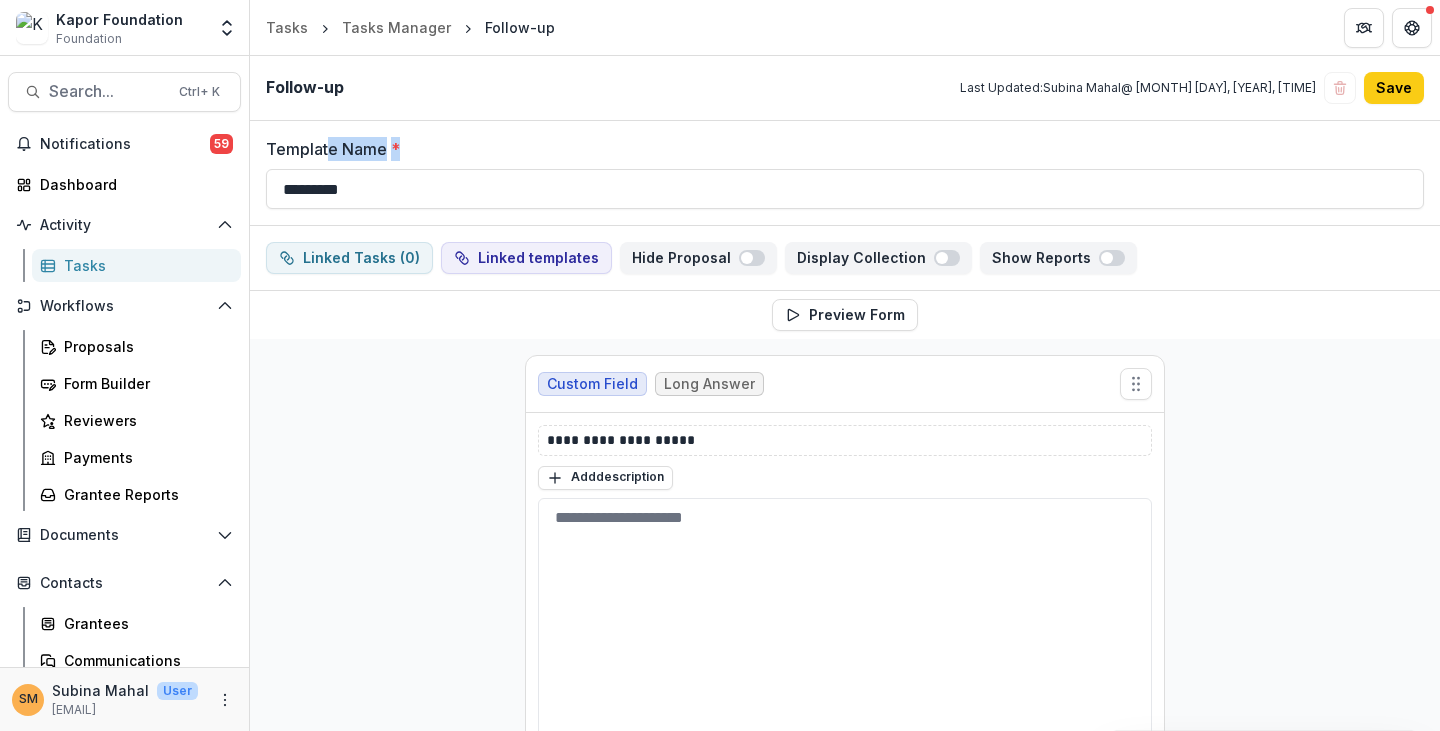 drag, startPoint x: 328, startPoint y: 146, endPoint x: 460, endPoint y: 149, distance: 132.03409 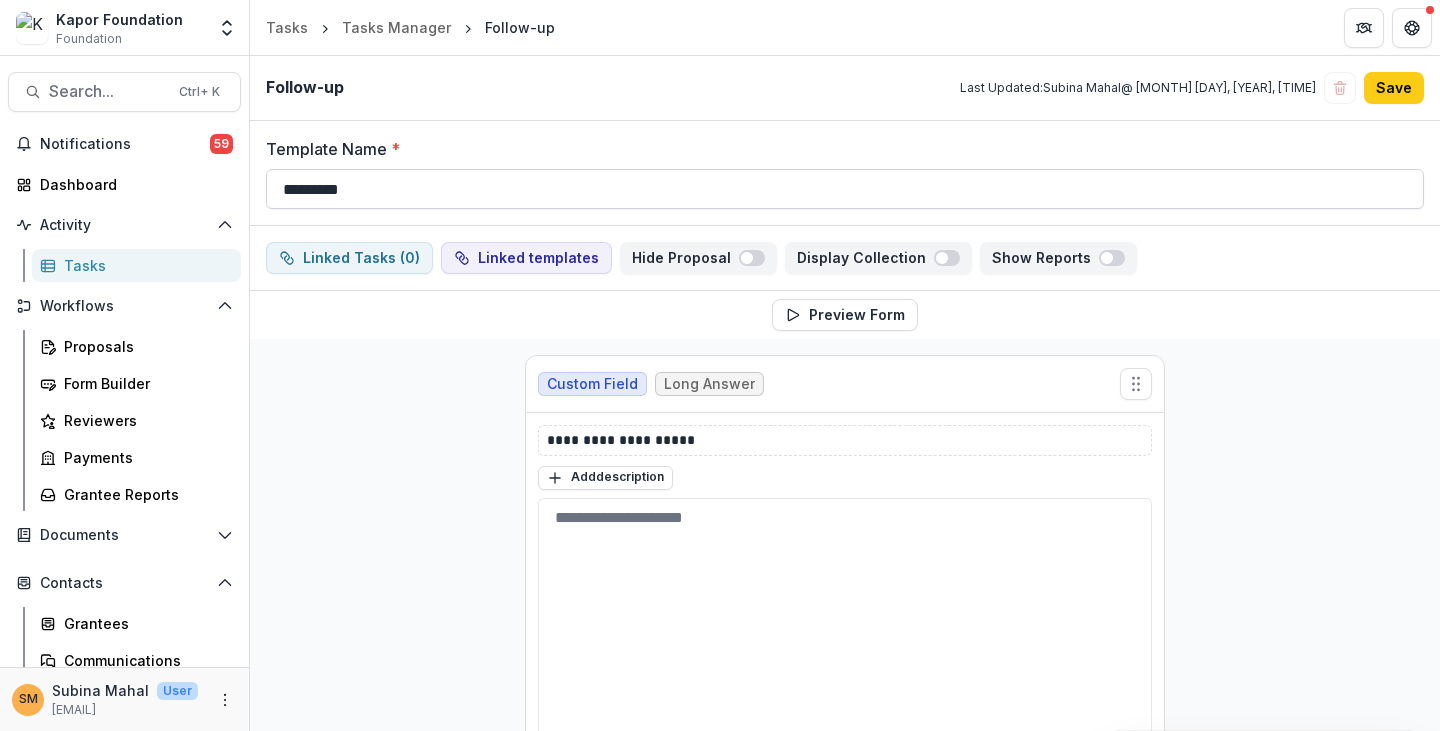 drag, startPoint x: 526, startPoint y: 163, endPoint x: 592, endPoint y: 195, distance: 73.34848 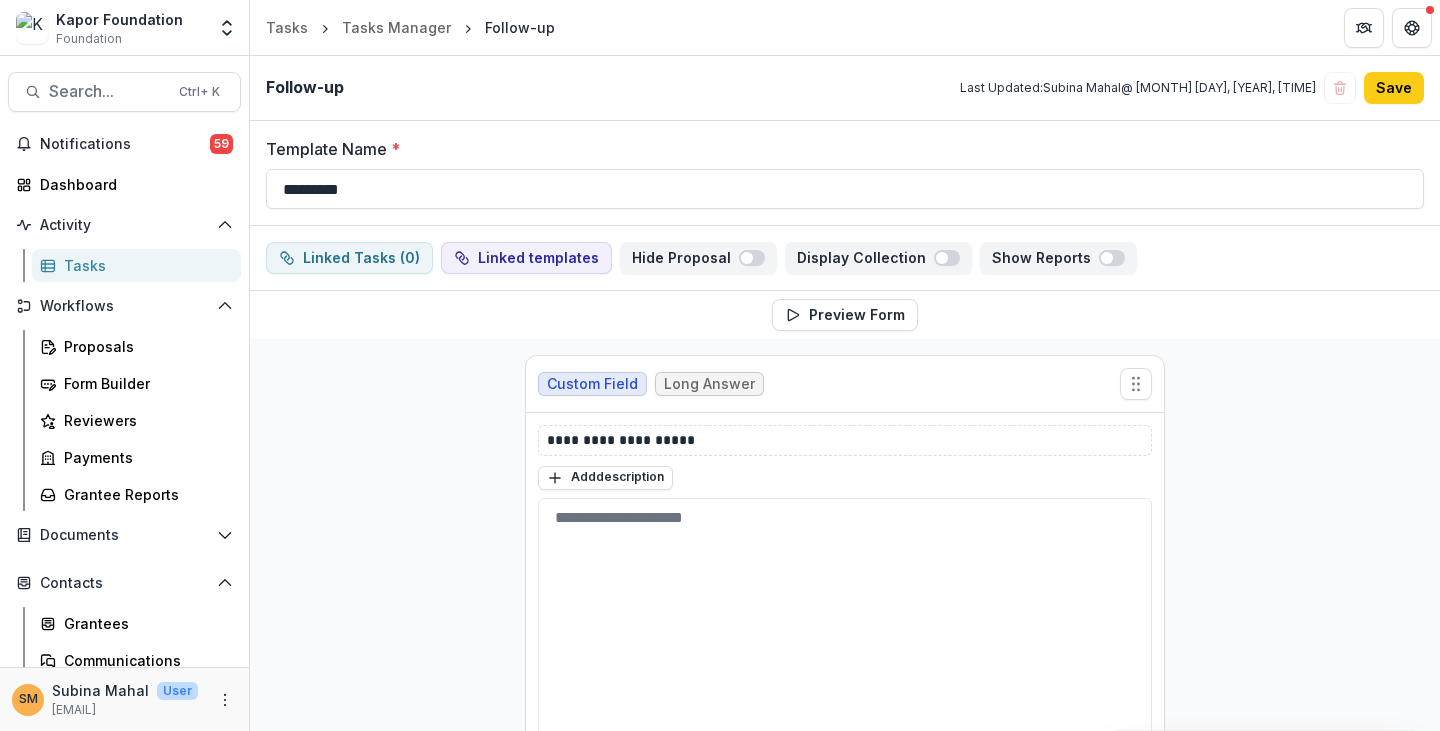 scroll, scrollTop: 106, scrollLeft: 0, axis: vertical 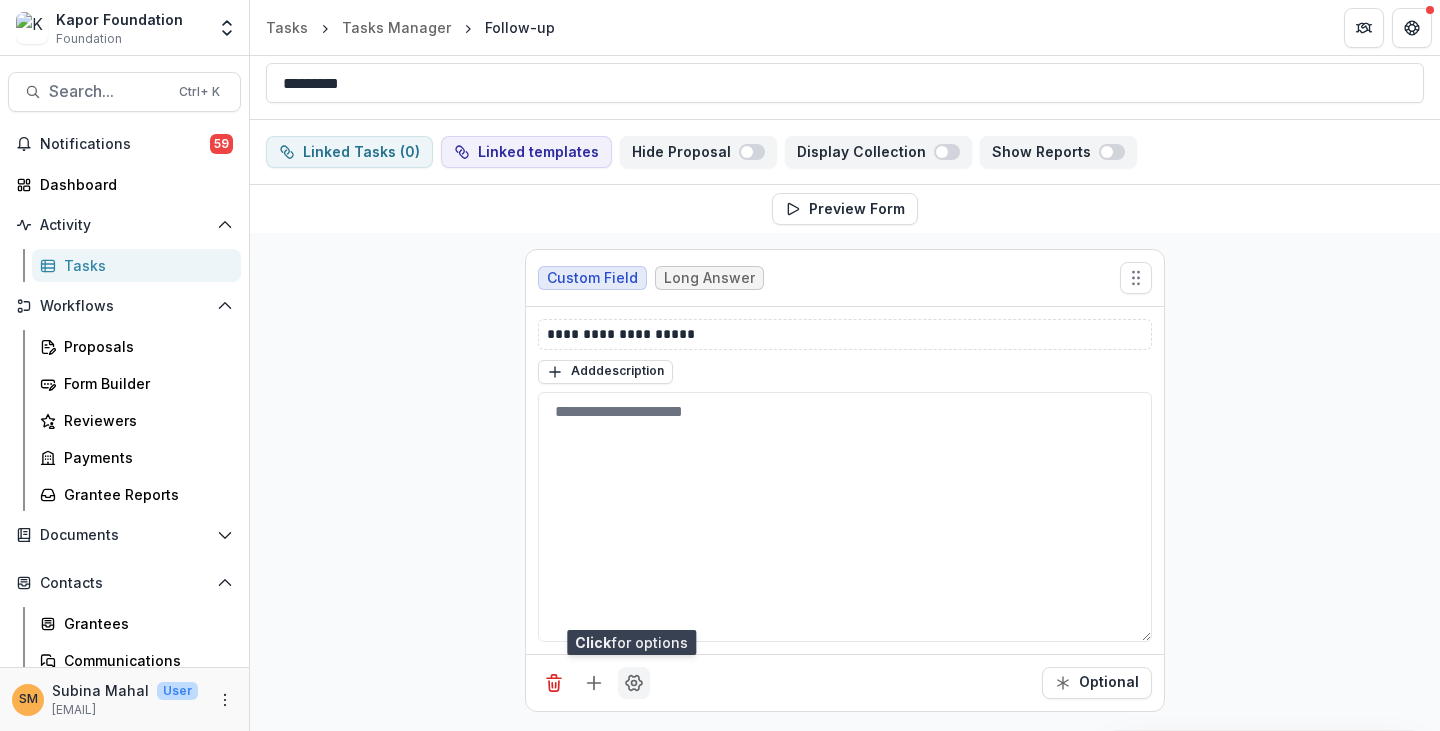 click at bounding box center [634, 683] 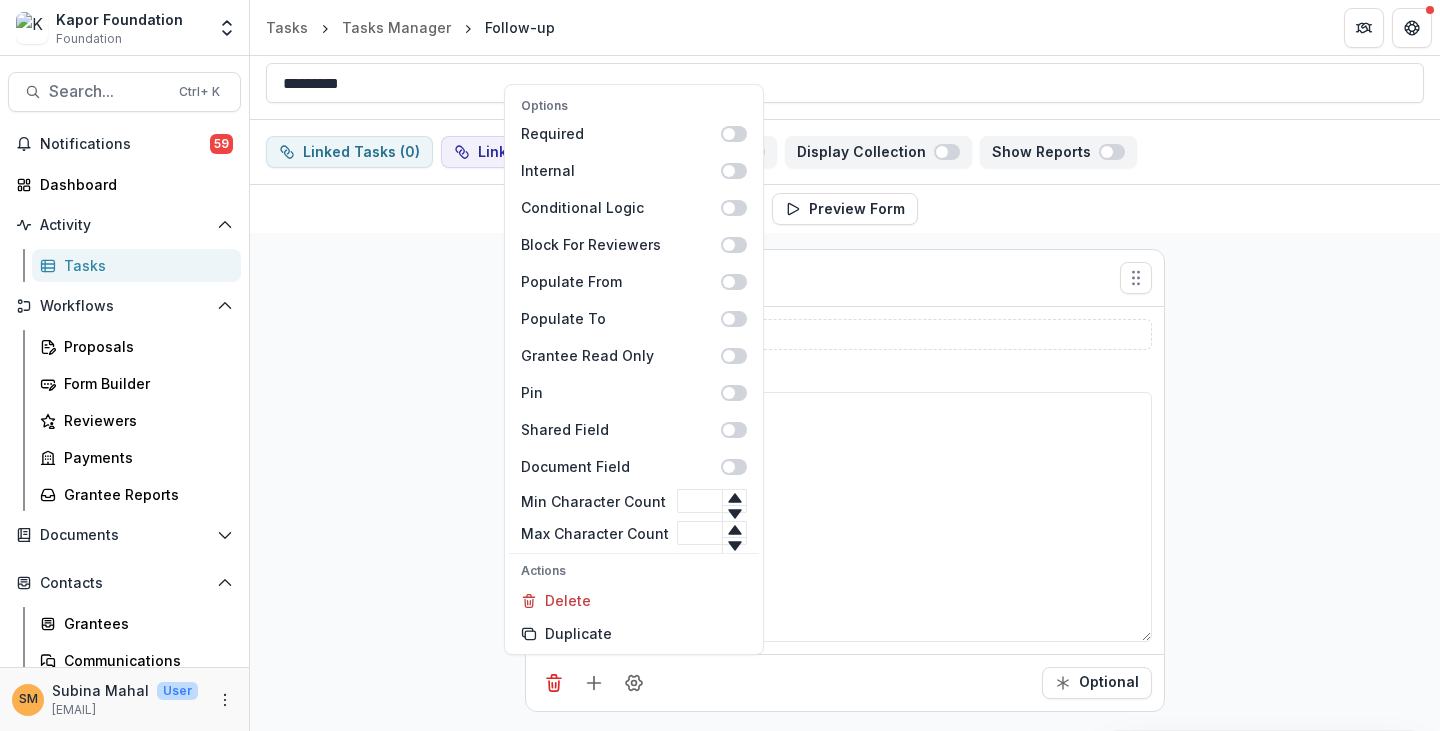 click on "**********" at bounding box center (845, 483) 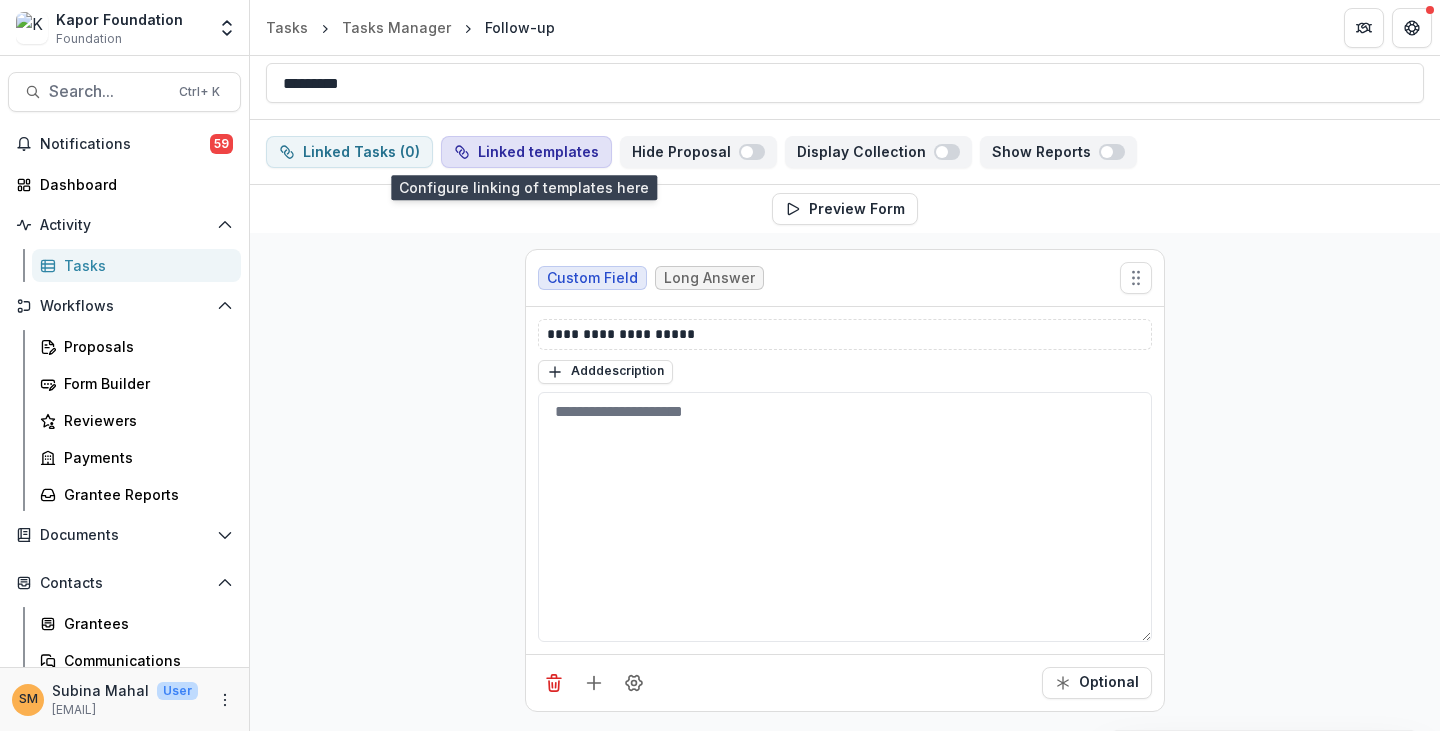 click on "Linked templates" at bounding box center [526, 152] 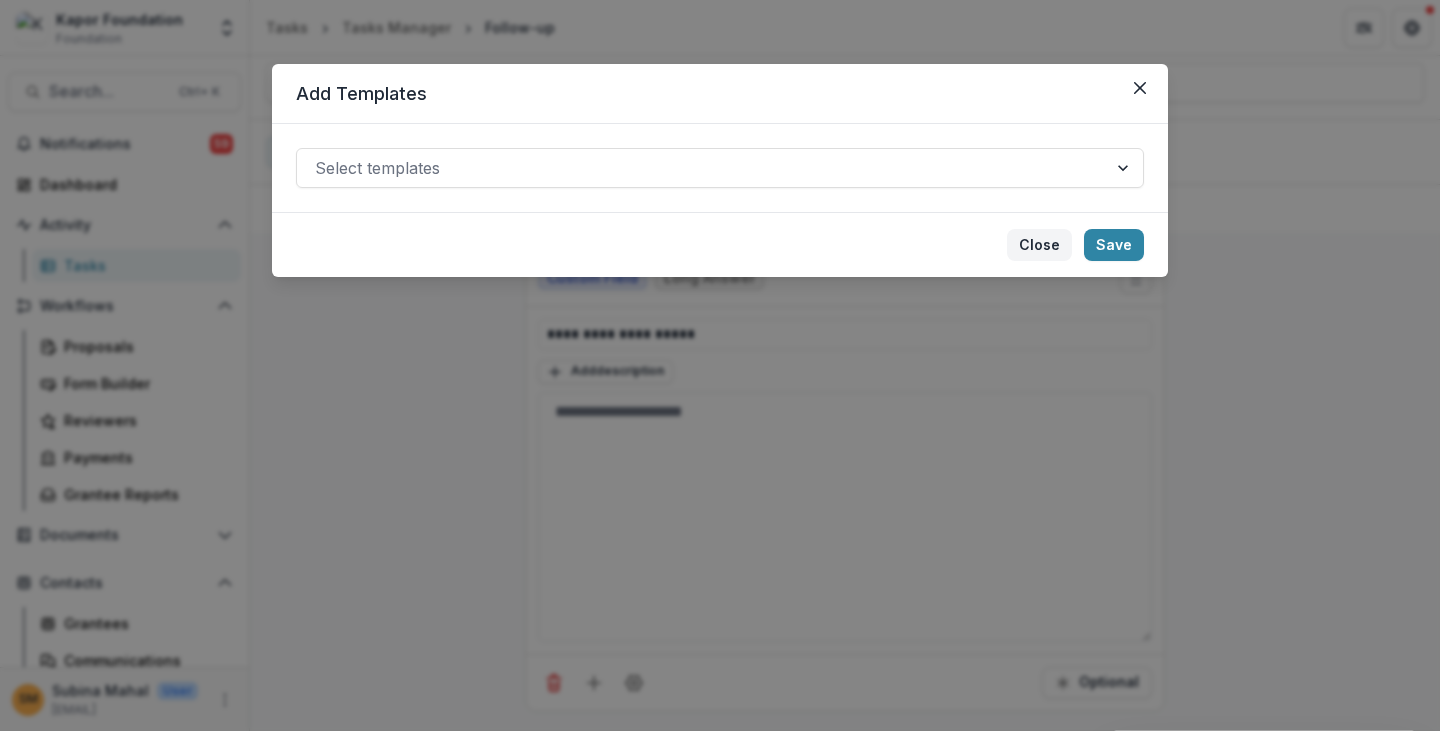 click on "Close" at bounding box center (1039, 245) 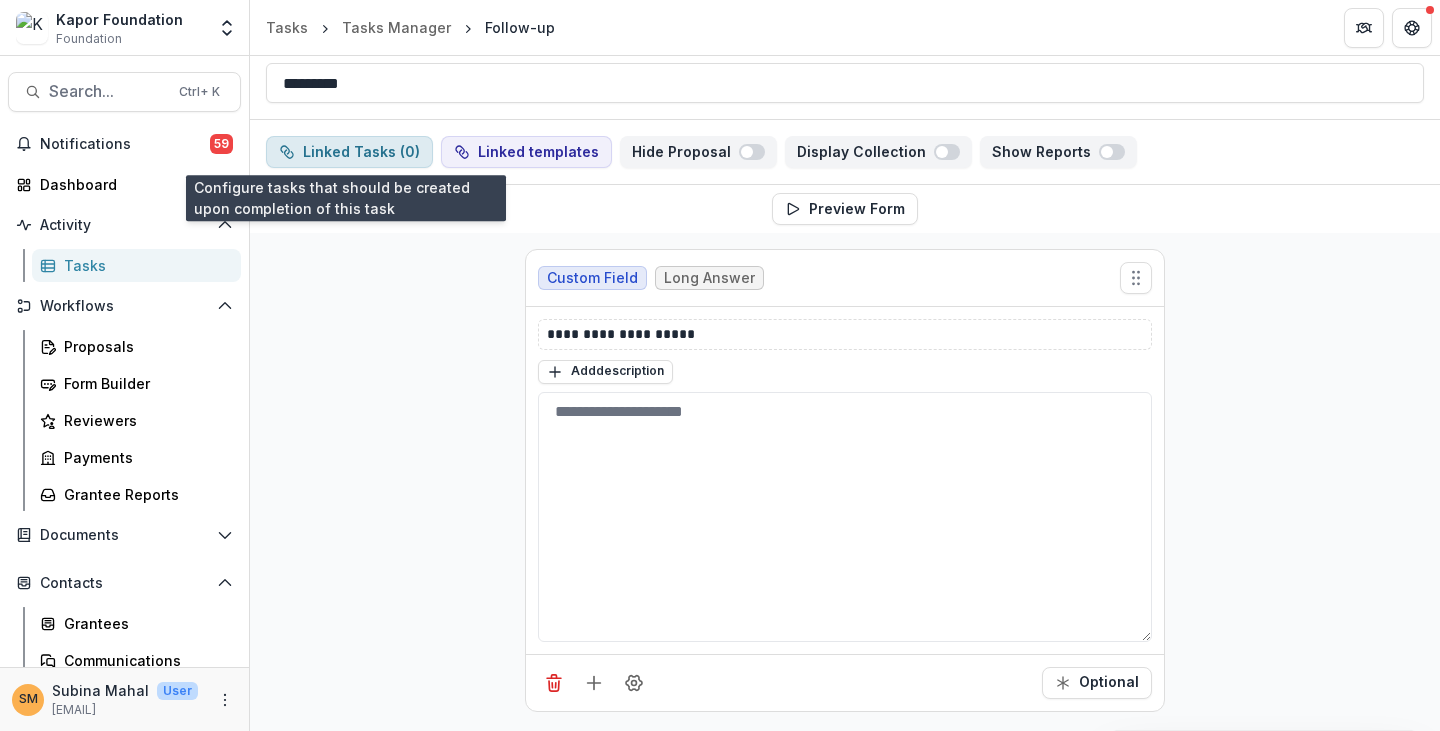 click on "Linked Tasks ( 0 )" at bounding box center (349, 152) 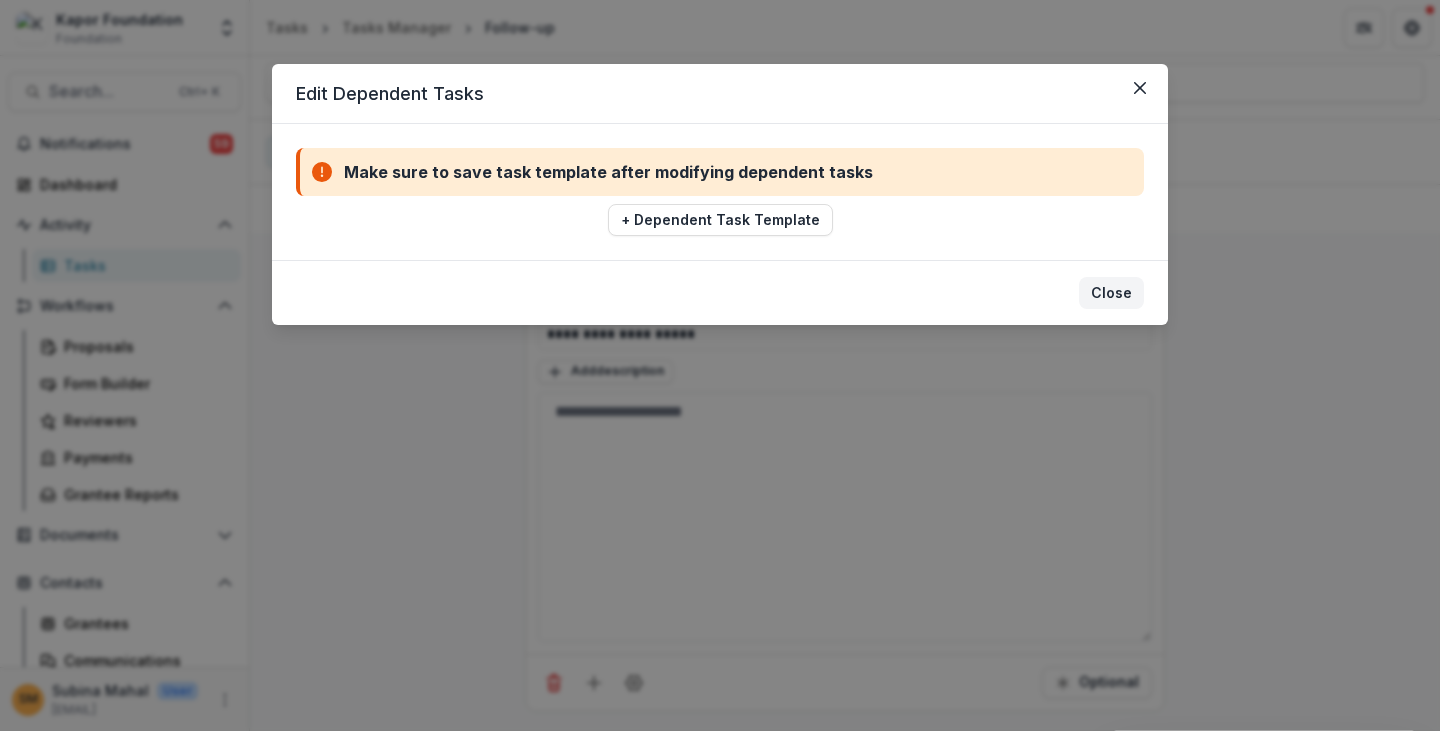 click on "Close" at bounding box center (1111, 293) 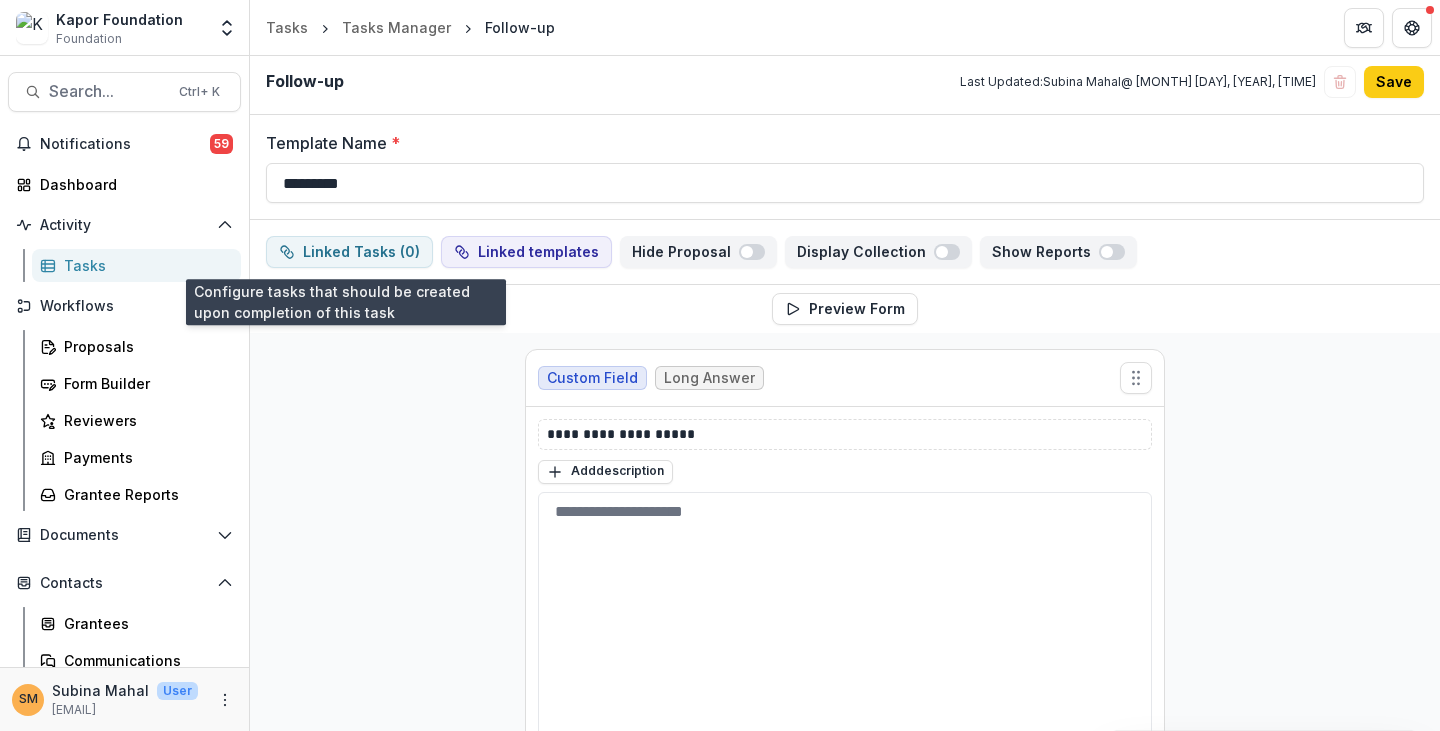 scroll, scrollTop: 0, scrollLeft: 0, axis: both 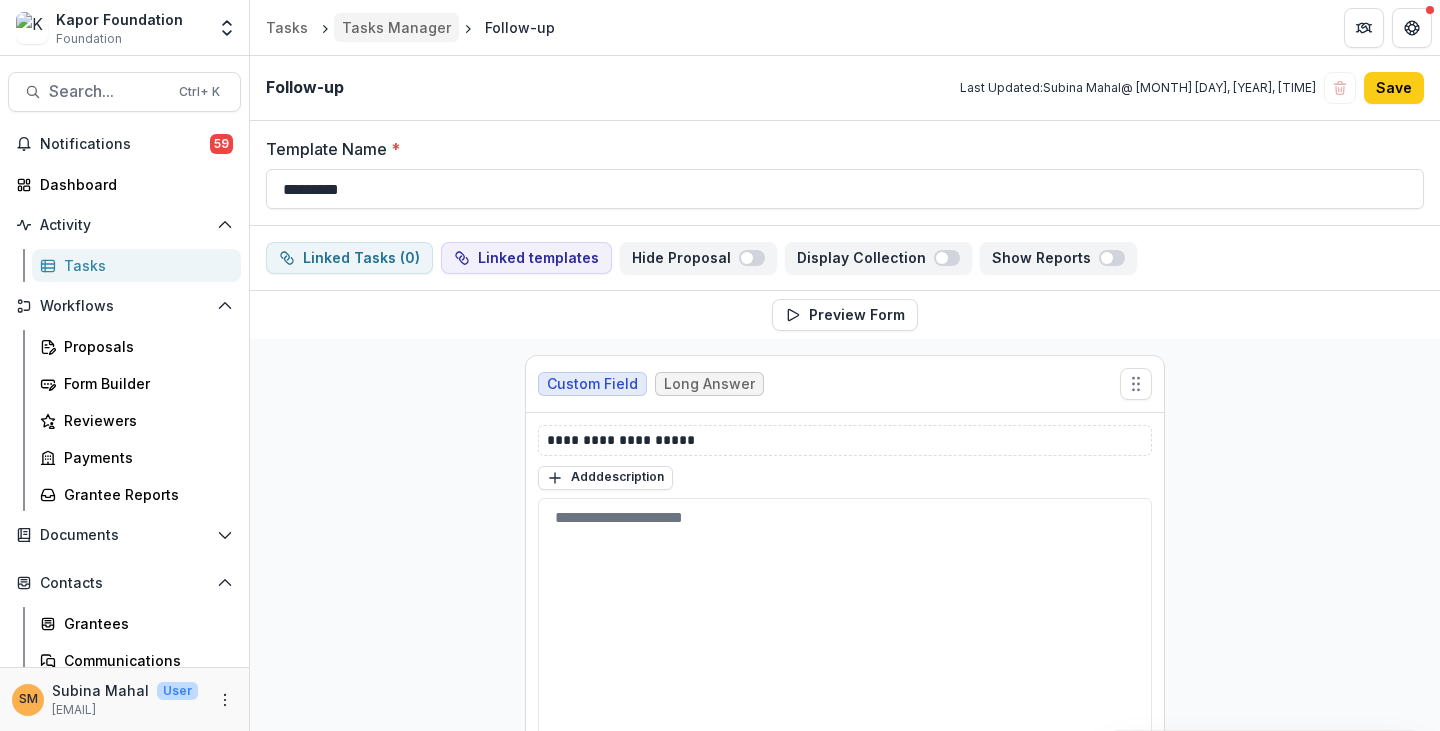 click on "Tasks Manager" at bounding box center (396, 27) 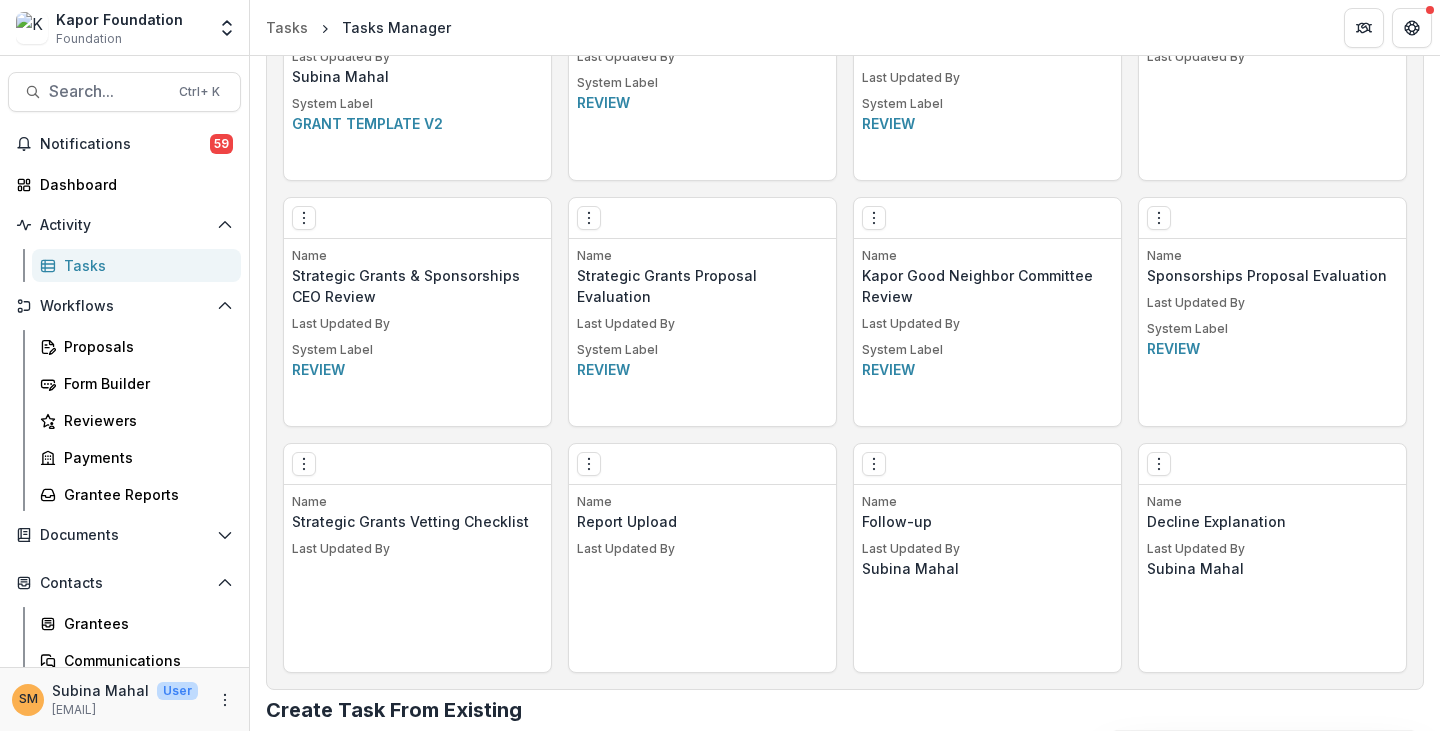 scroll, scrollTop: 1931, scrollLeft: 0, axis: vertical 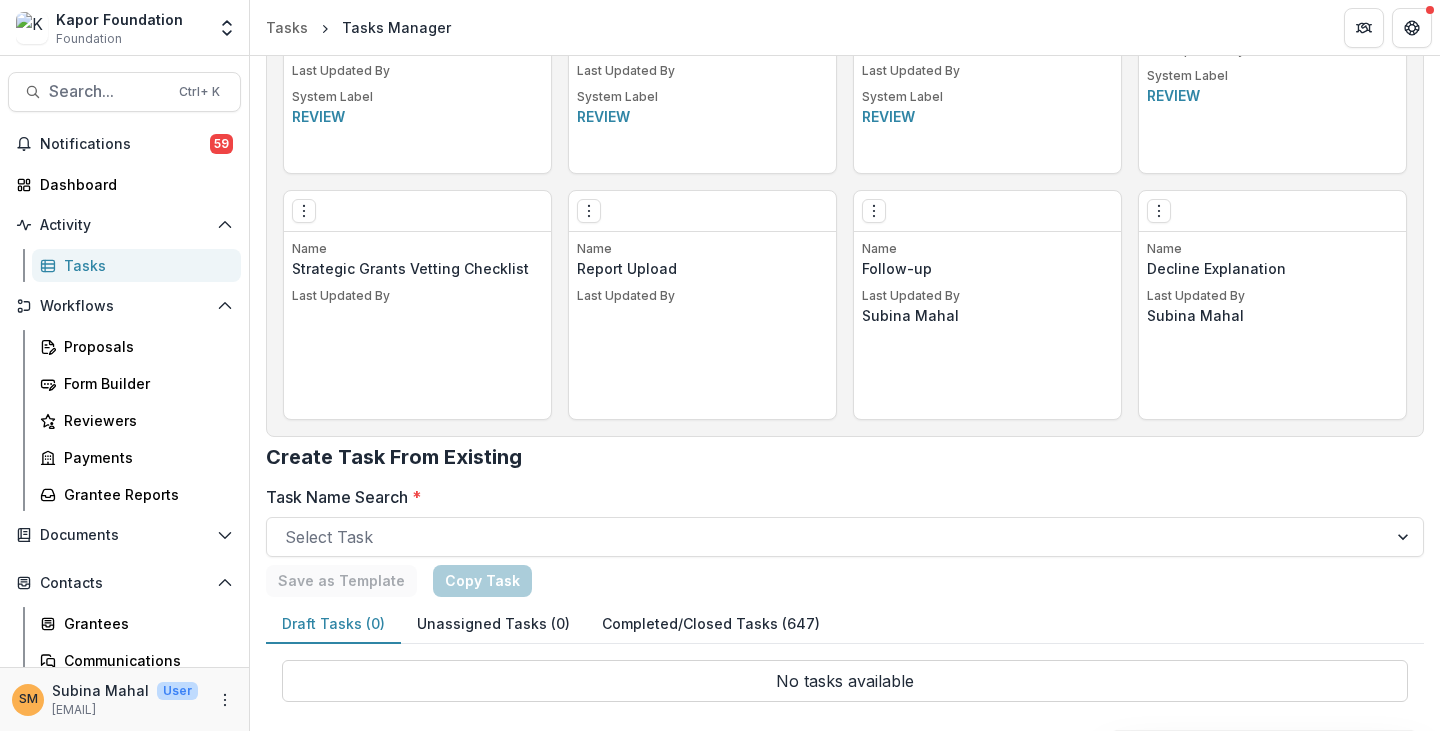 click on "Subina Mahal" at bounding box center [987, 315] 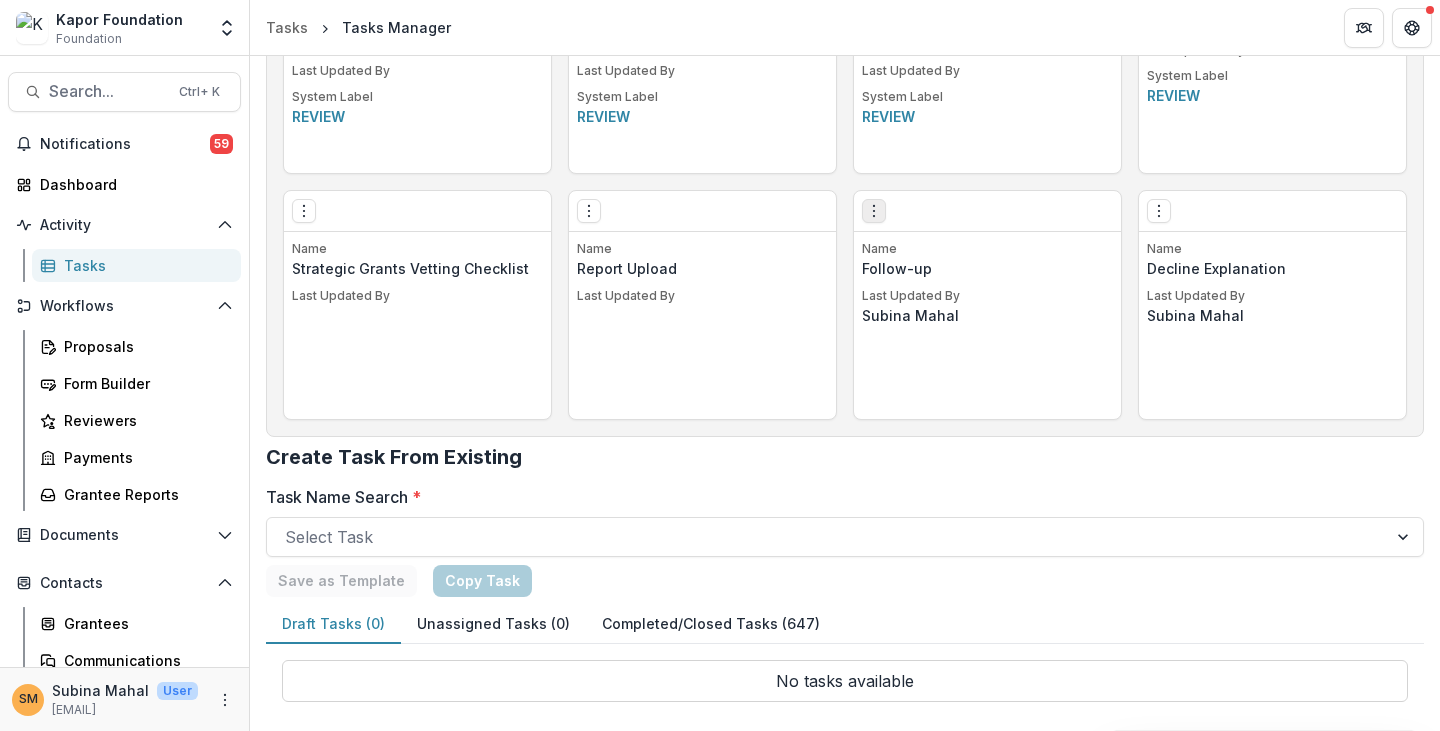 click 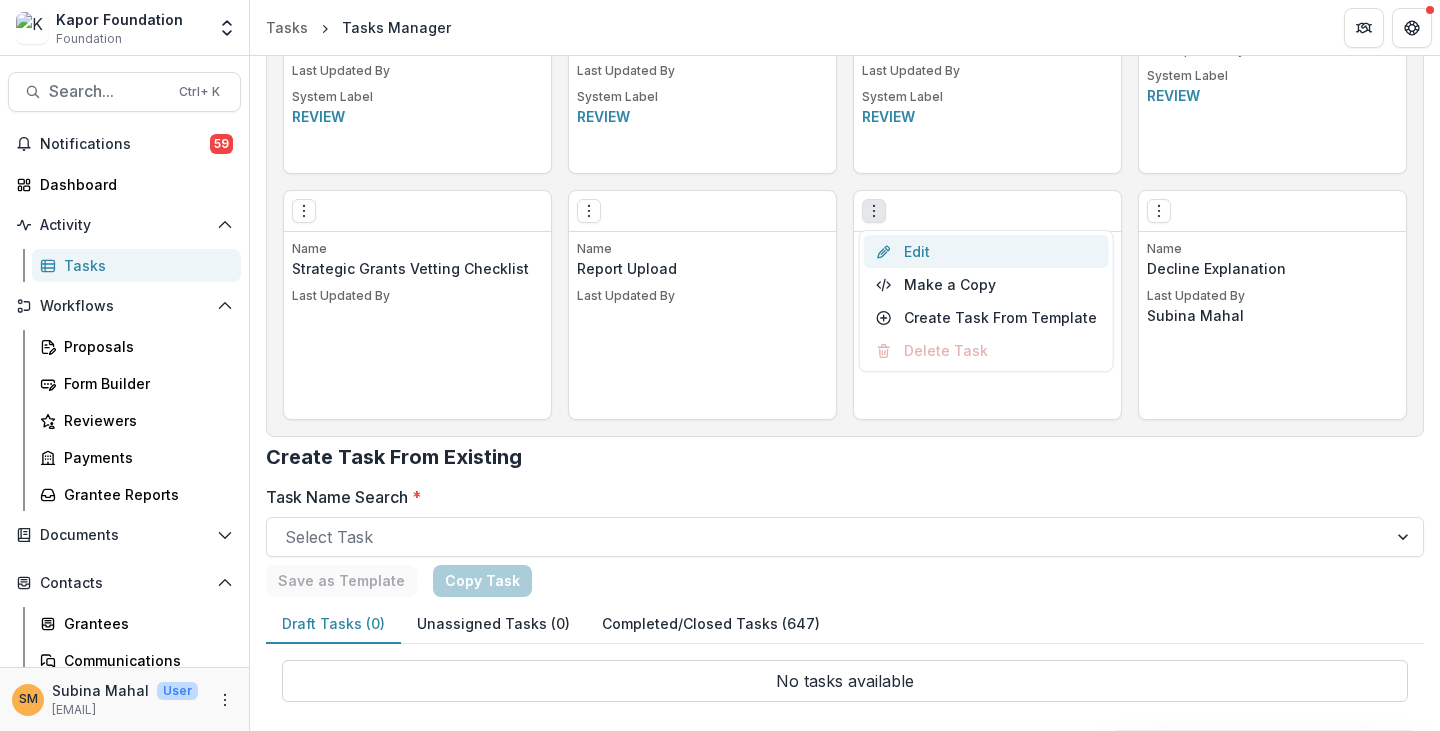 click on "Edit" at bounding box center (986, 251) 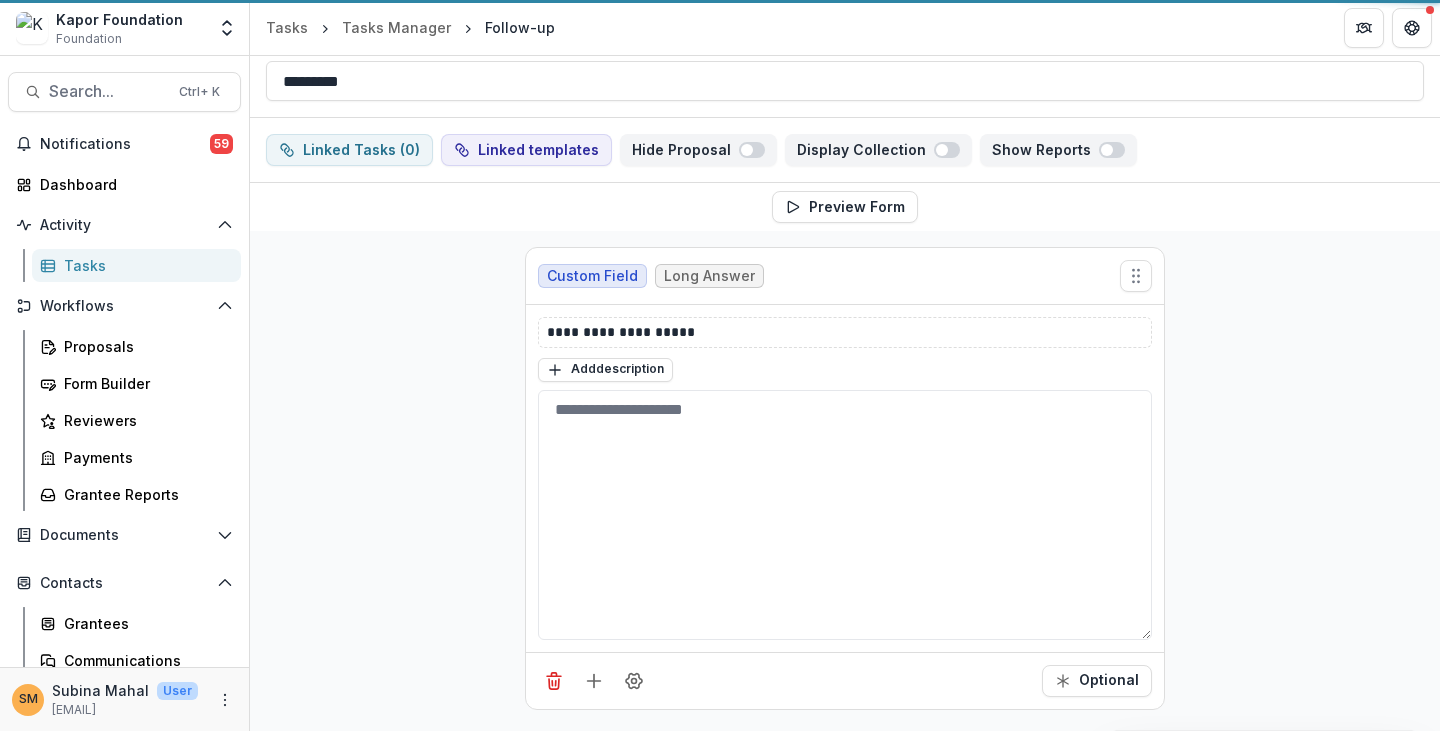 scroll, scrollTop: 0, scrollLeft: 0, axis: both 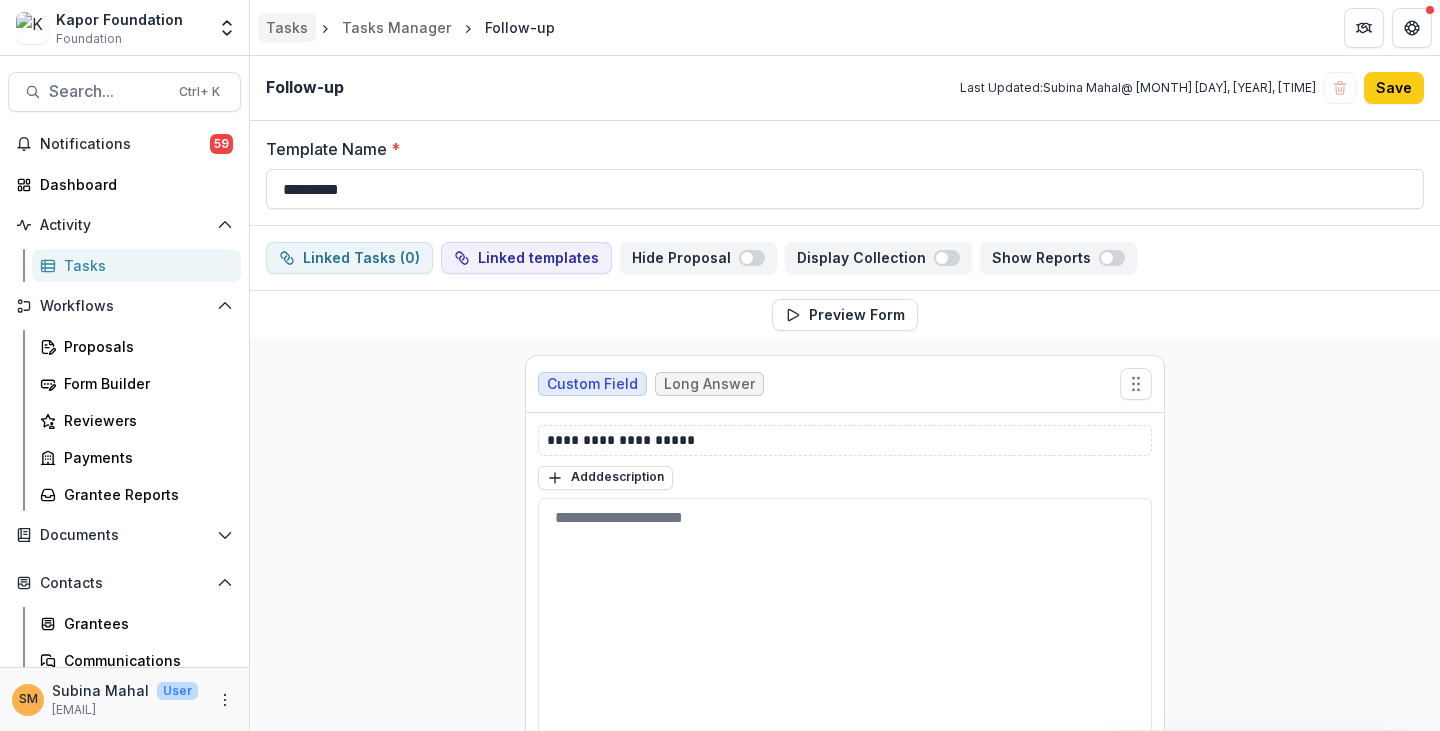 click on "Tasks" at bounding box center [287, 27] 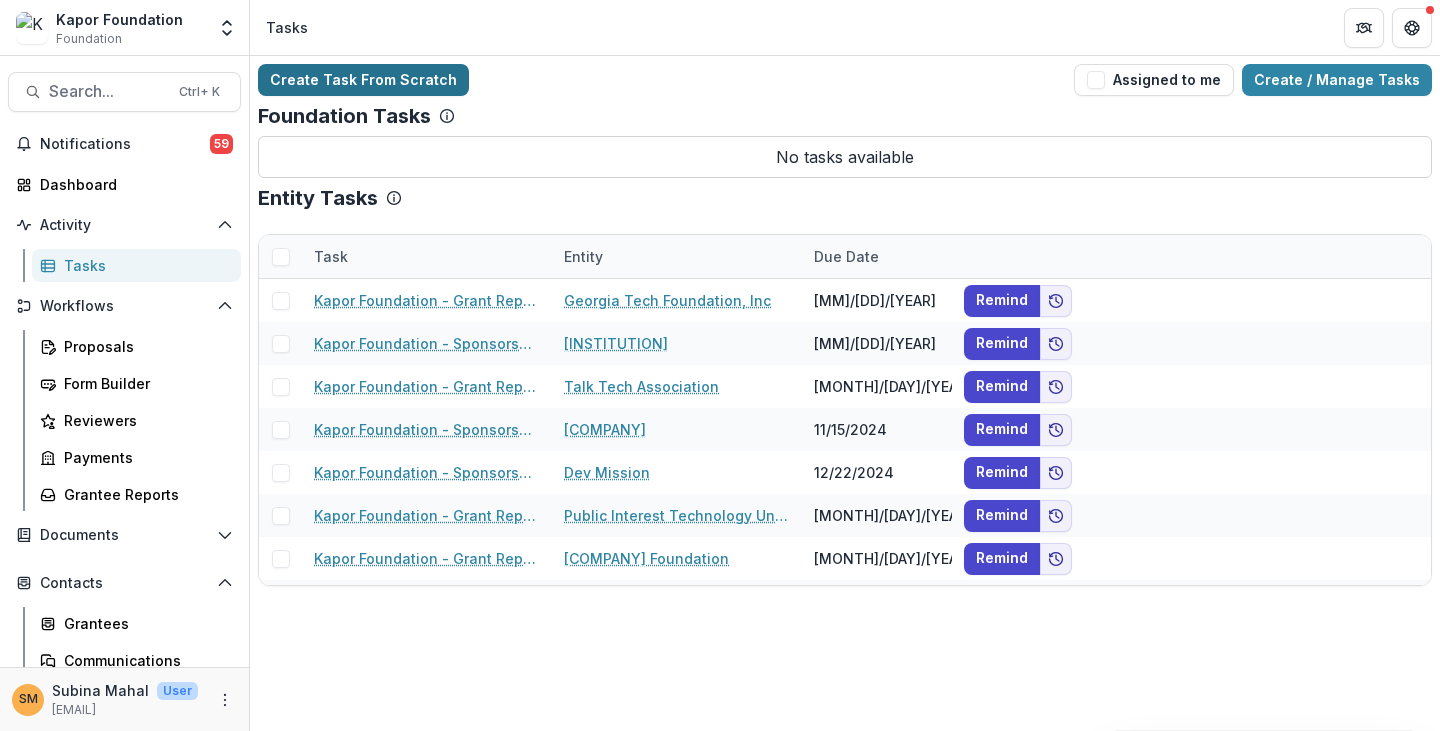 click on "Create Task From Scratch" at bounding box center [363, 80] 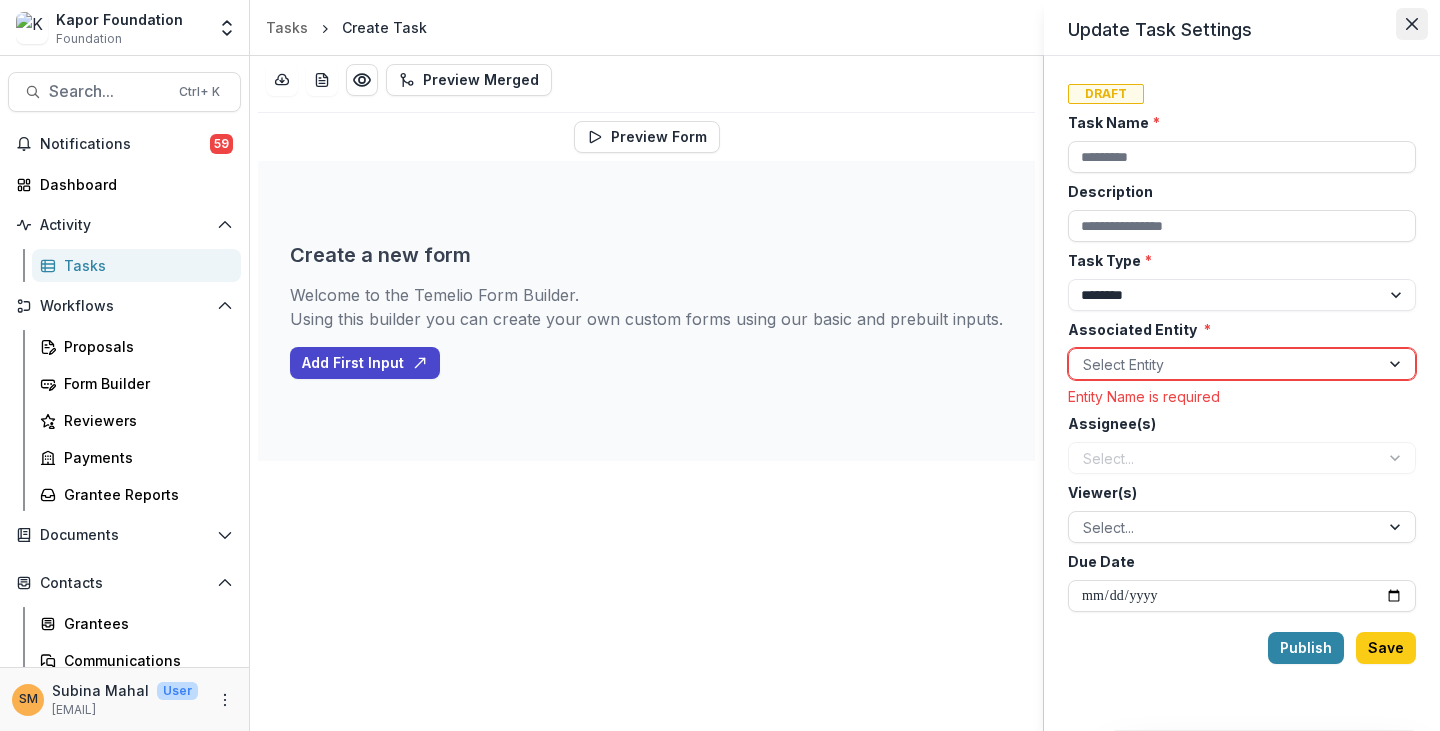 click at bounding box center (1412, 24) 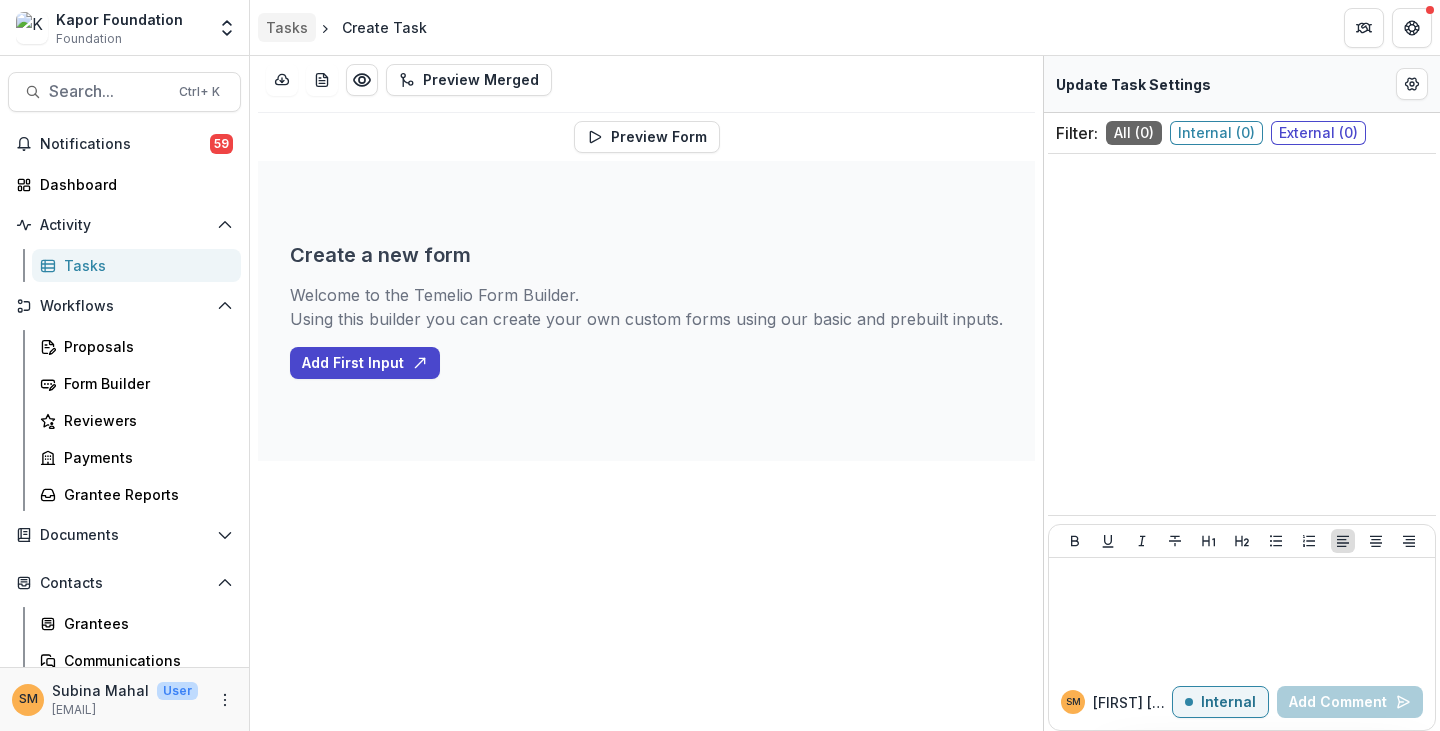 click on "Tasks" at bounding box center (287, 27) 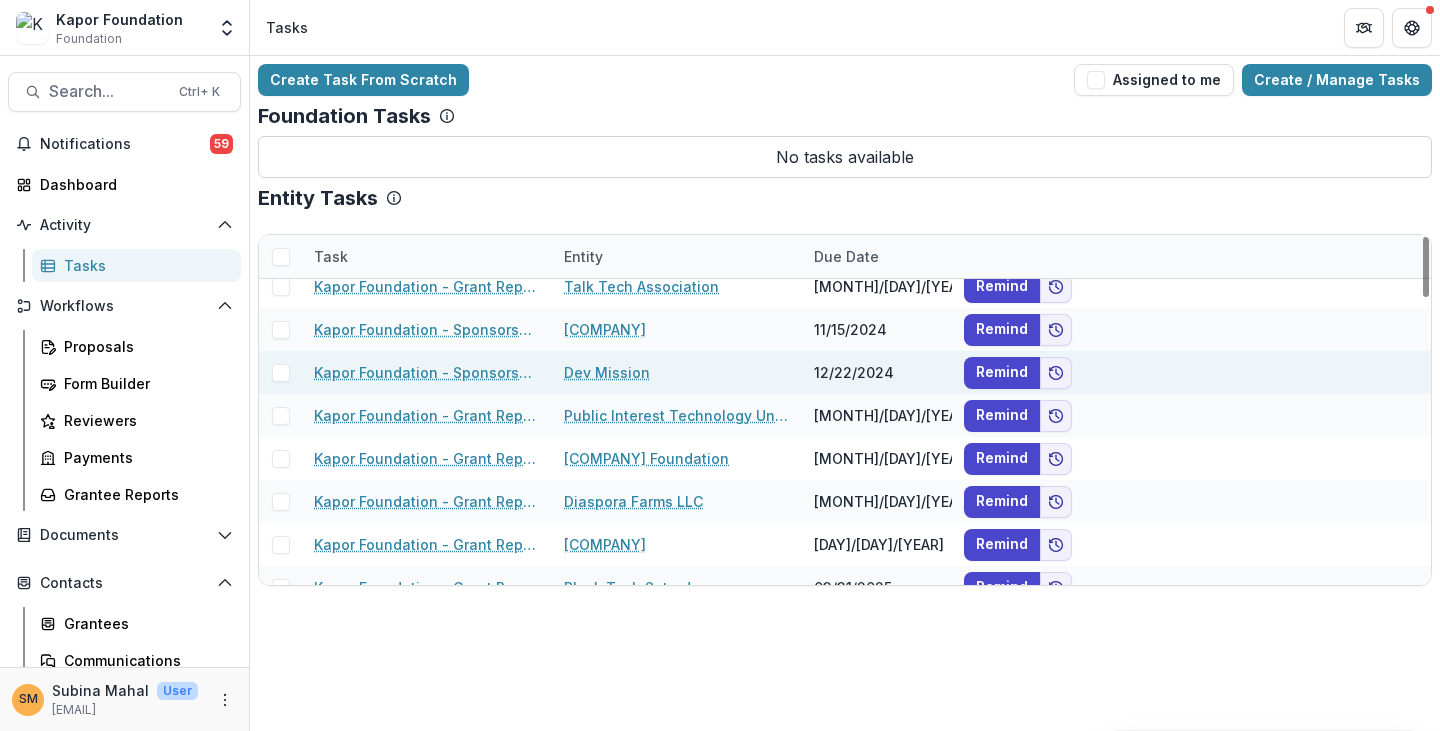 scroll, scrollTop: 0, scrollLeft: 0, axis: both 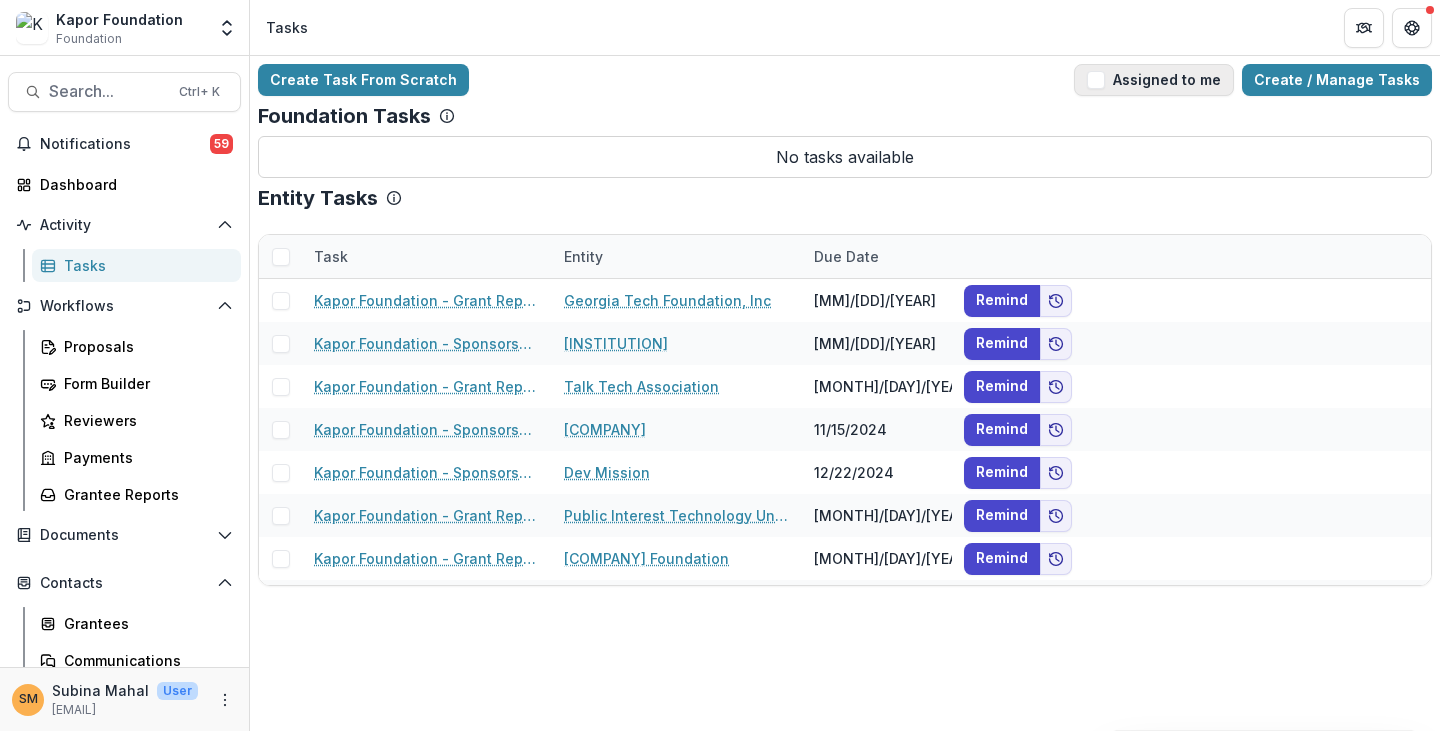 click on "Assigned to me" at bounding box center (1154, 80) 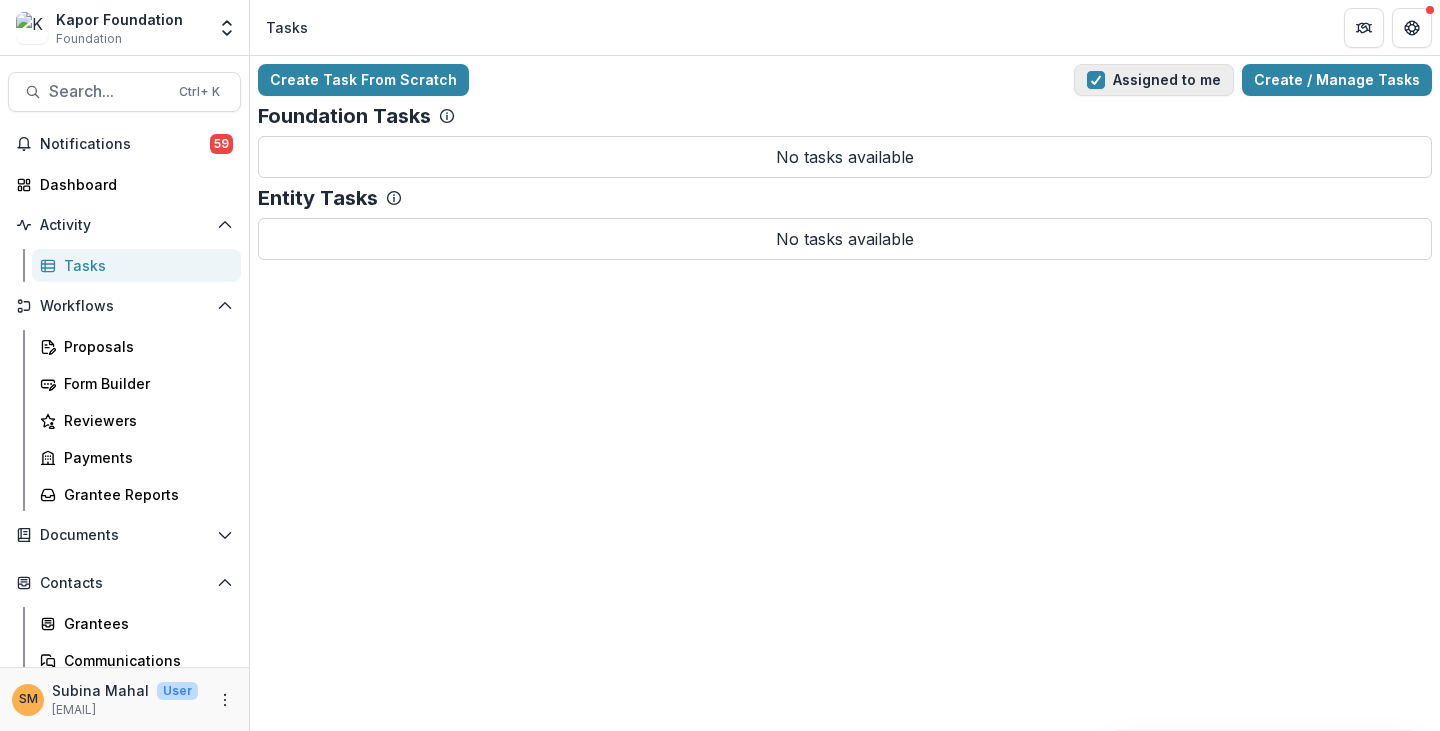click on "Assigned to me" at bounding box center (1154, 80) 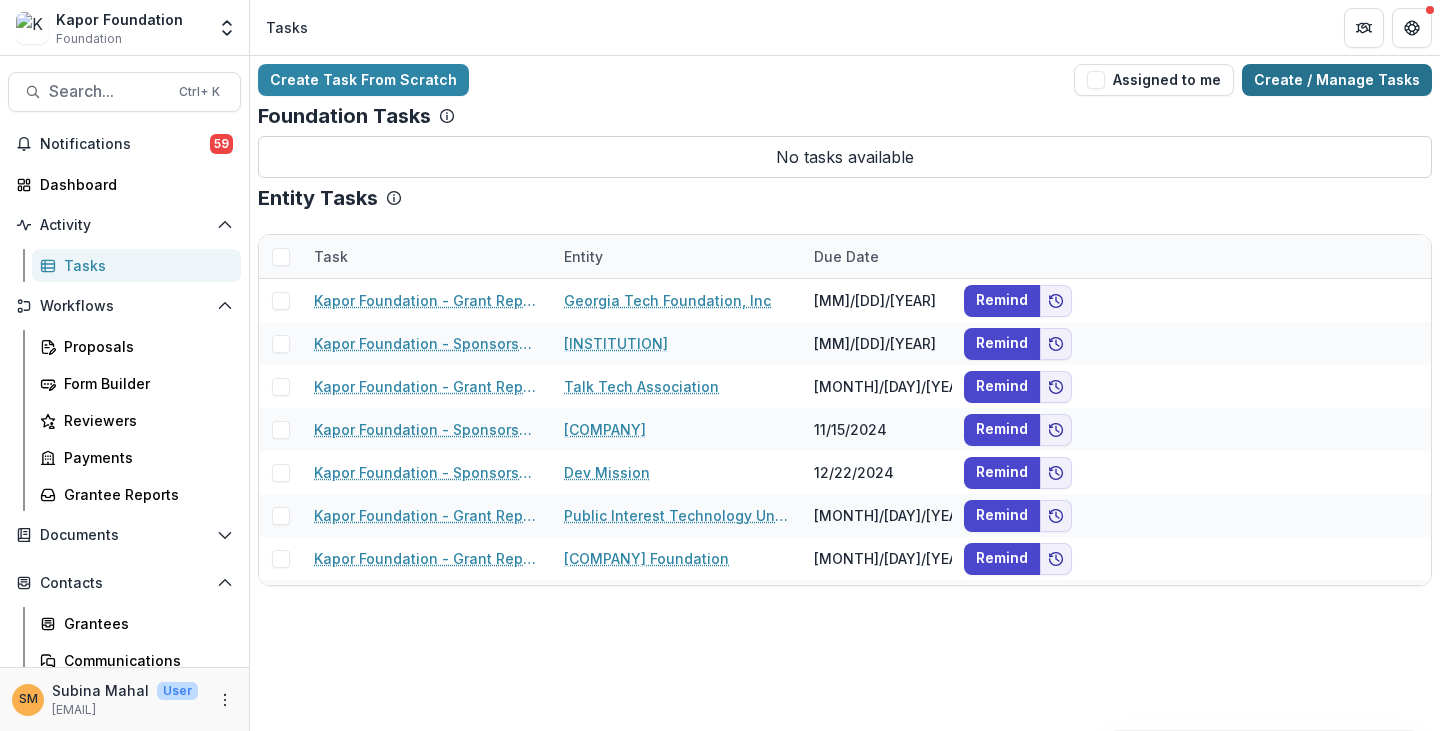 click on "Create / Manage Tasks" at bounding box center (1337, 80) 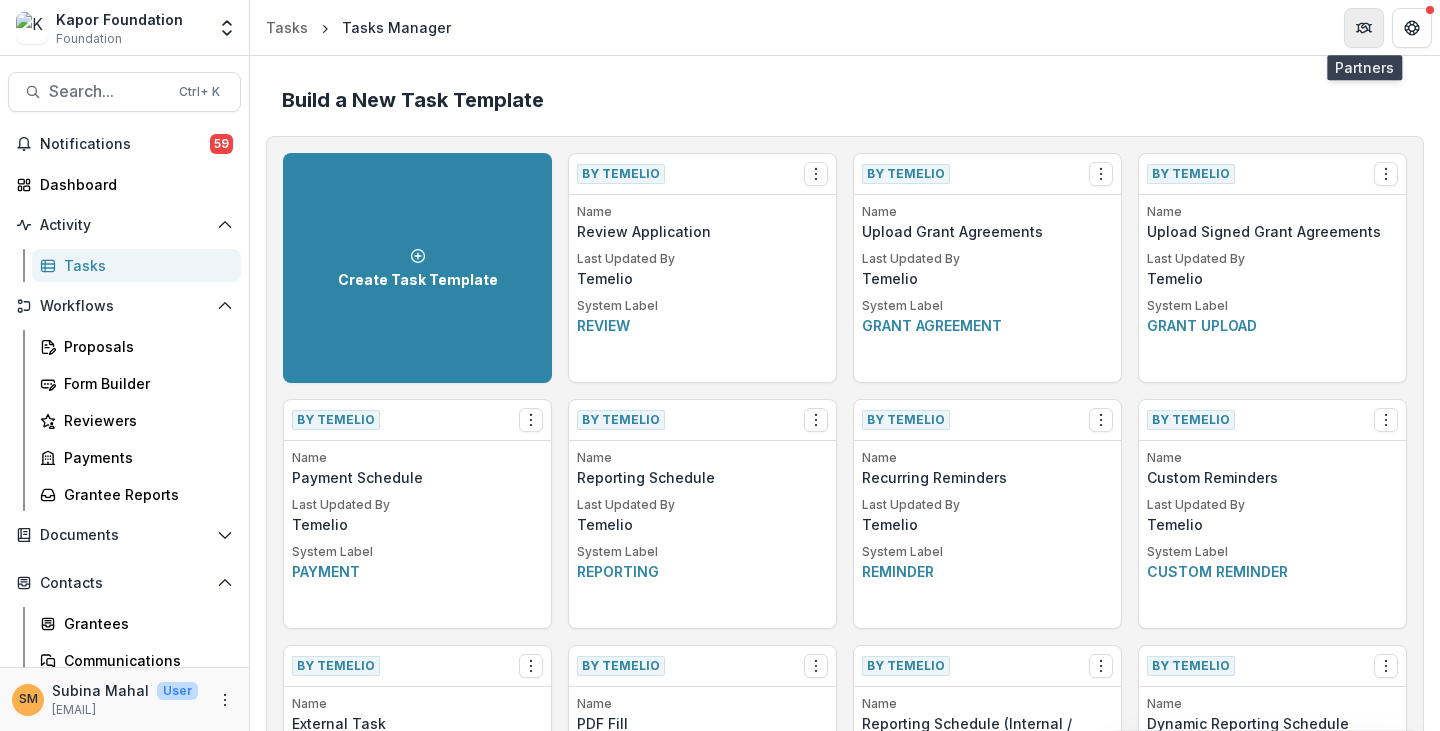 click at bounding box center (1364, 28) 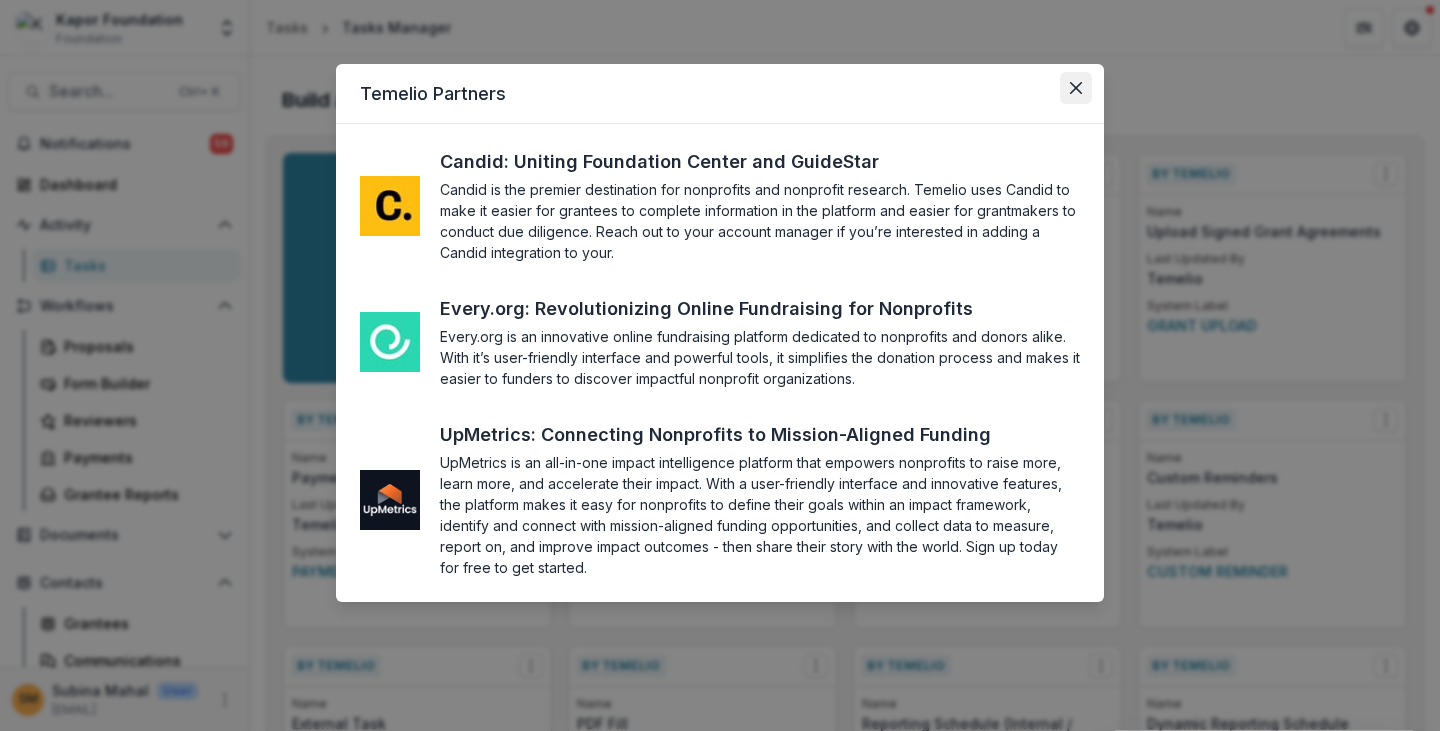 click 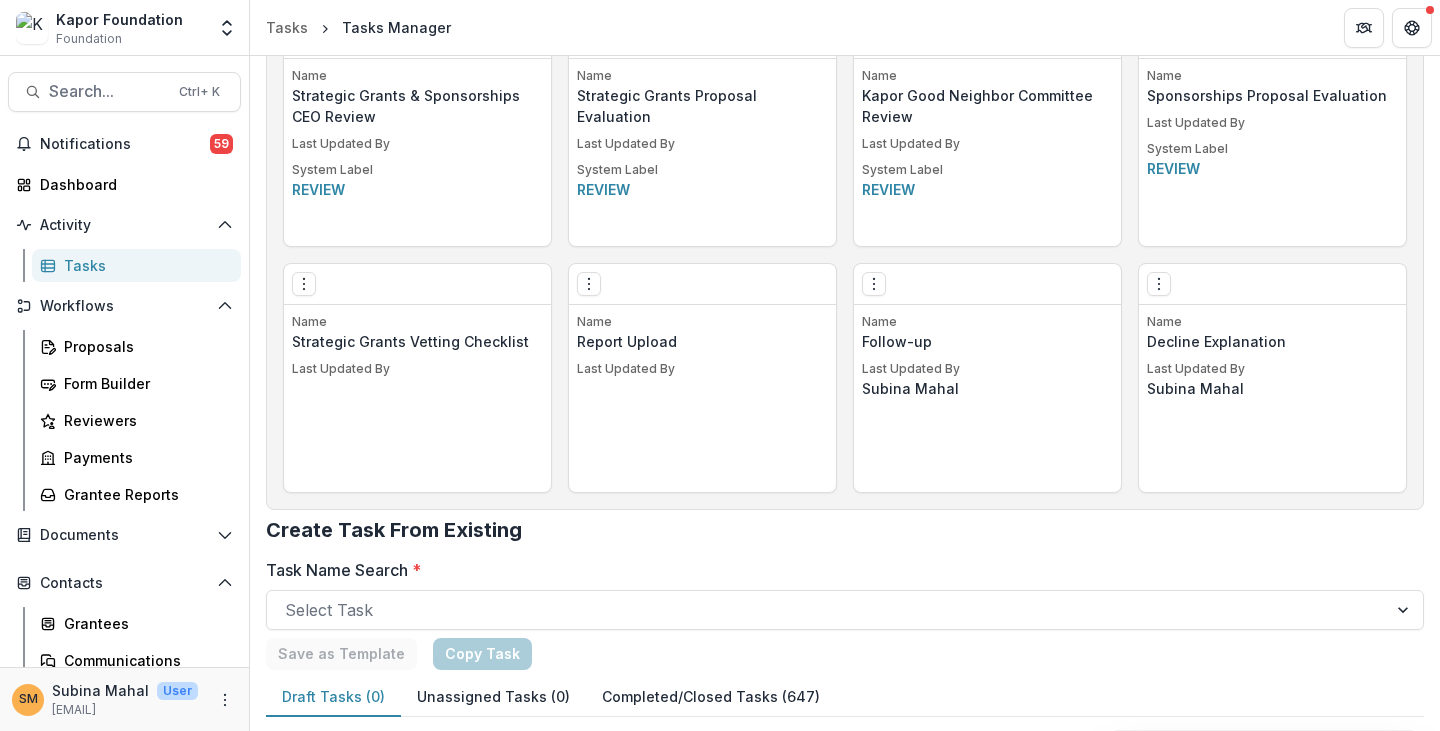 scroll, scrollTop: 1732, scrollLeft: 0, axis: vertical 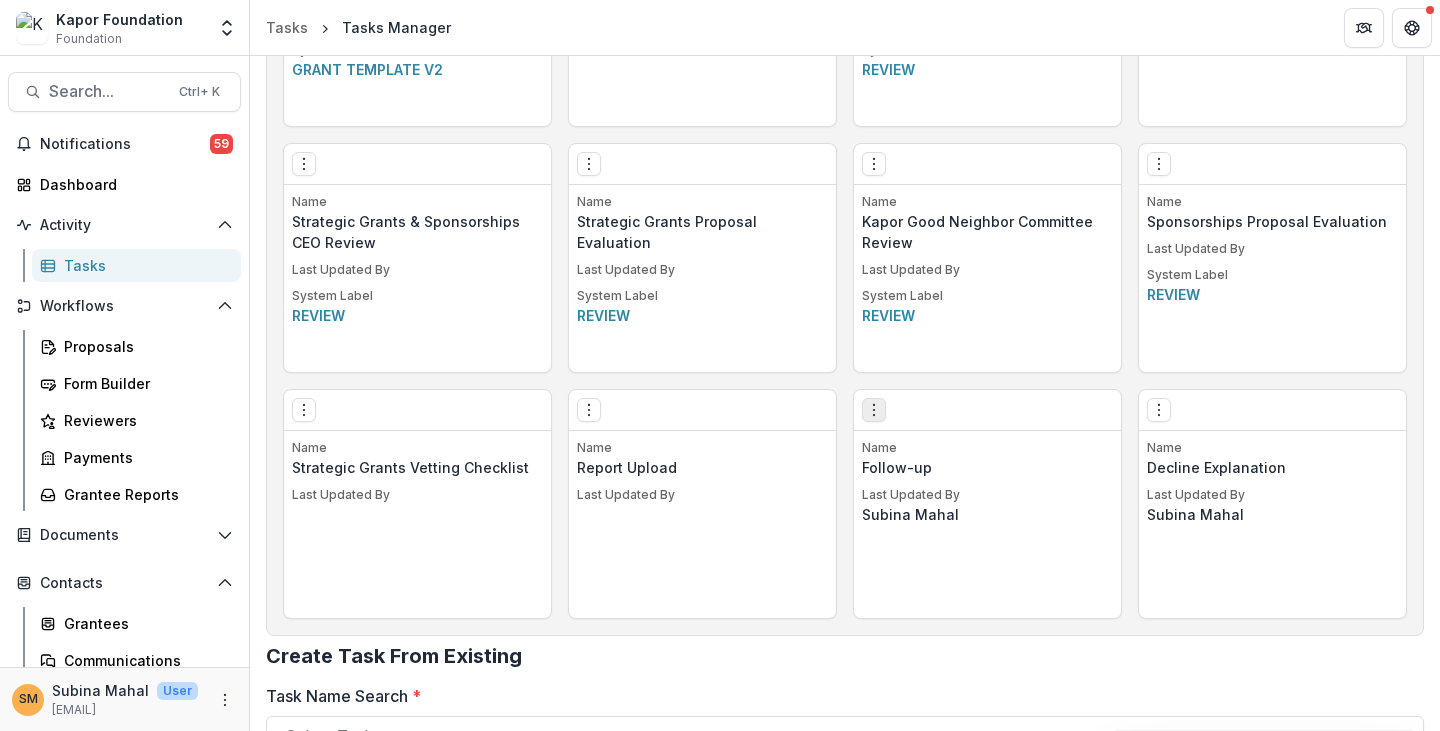 click 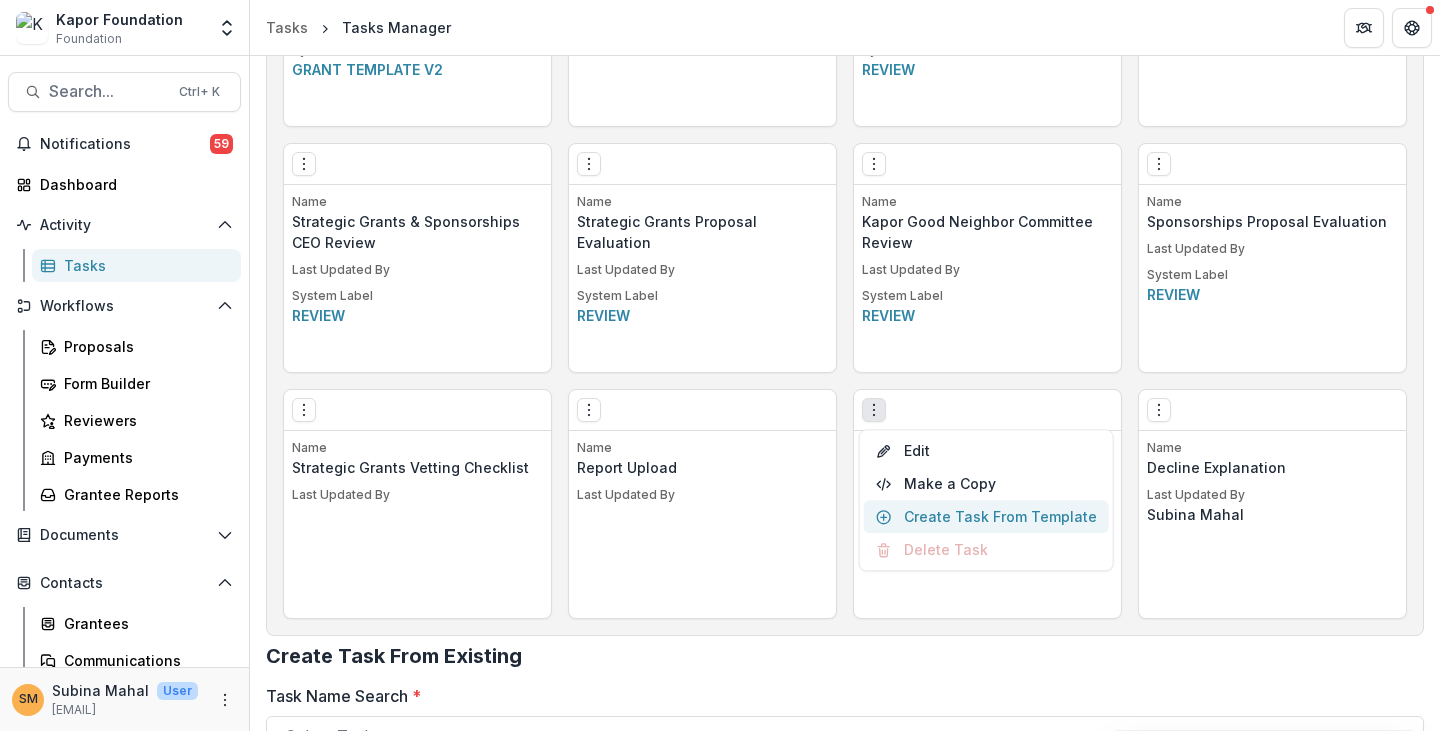 click on "Create Task From Template" at bounding box center [986, 516] 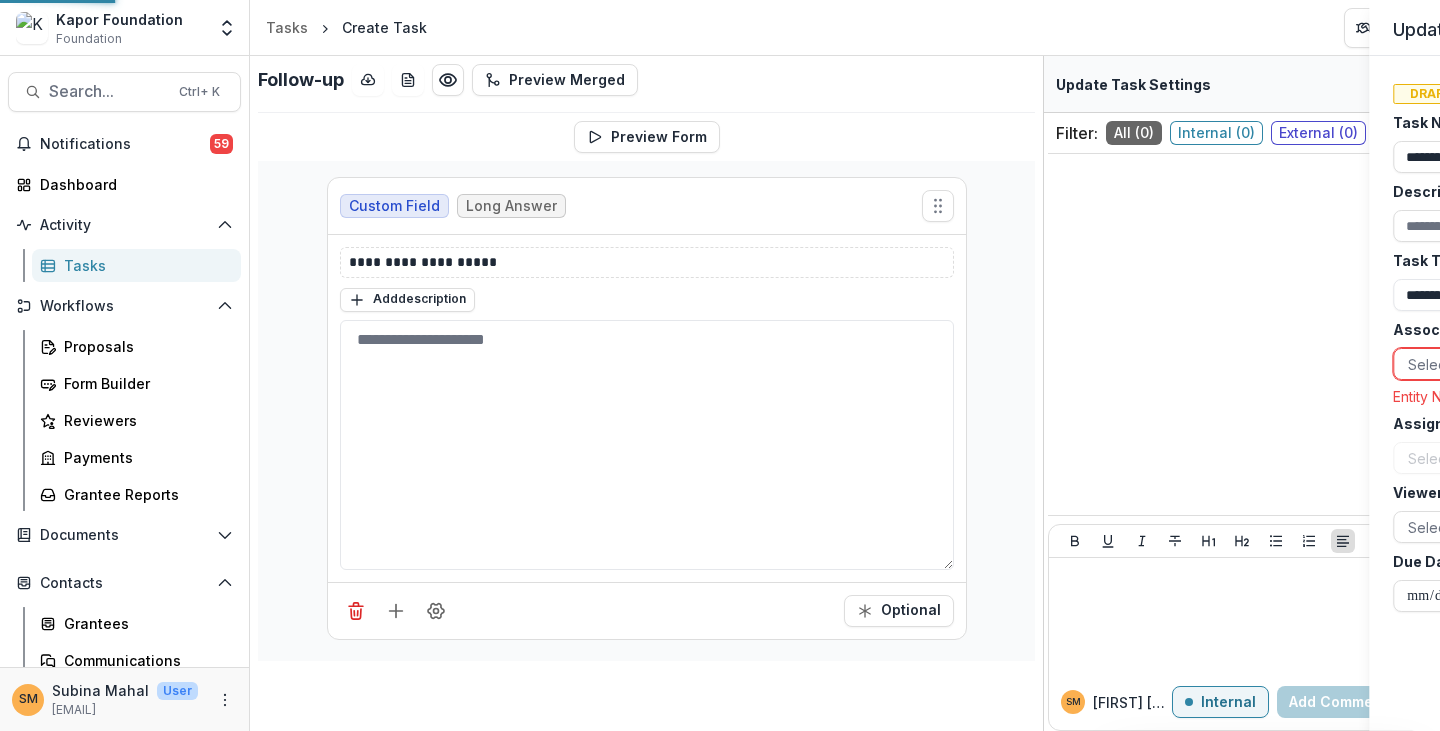 scroll, scrollTop: 0, scrollLeft: 0, axis: both 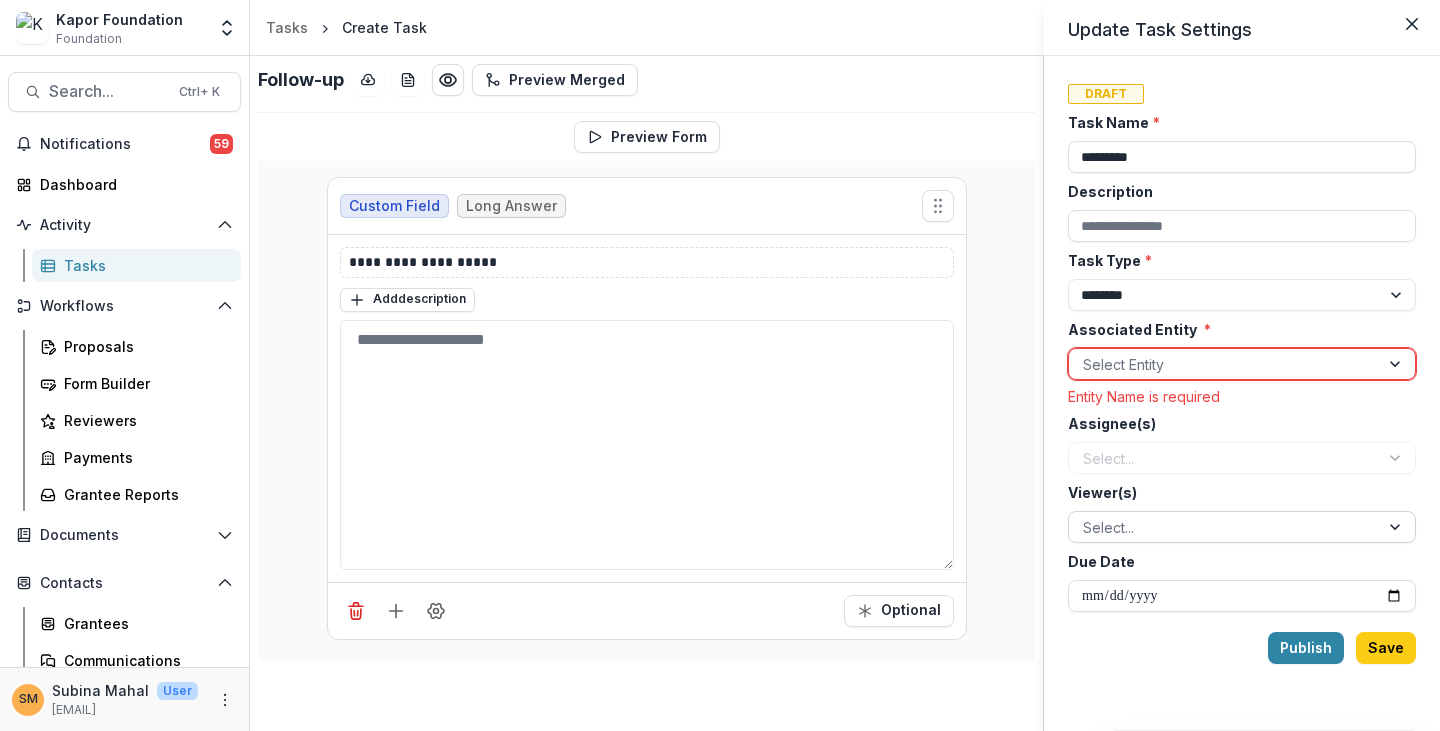 click at bounding box center (1224, 527) 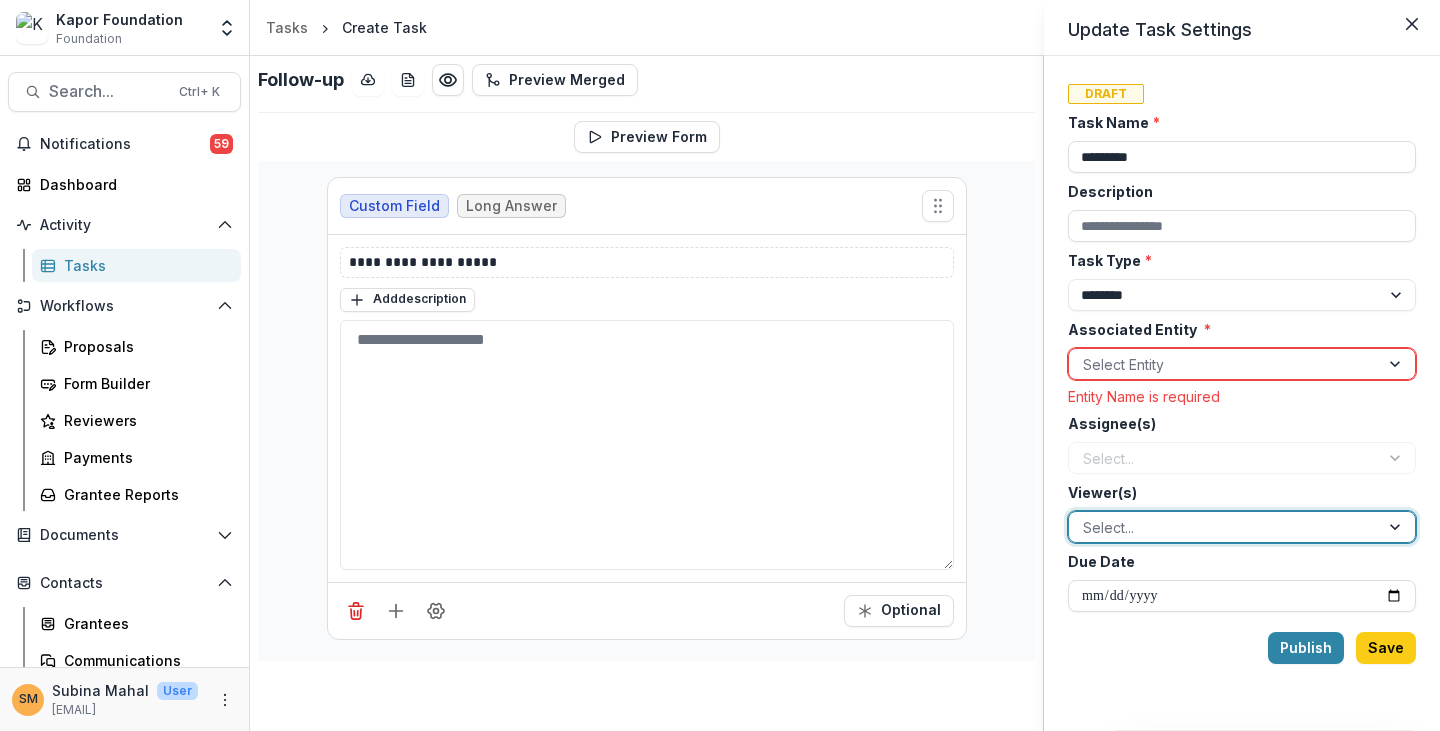 click at bounding box center (1224, 527) 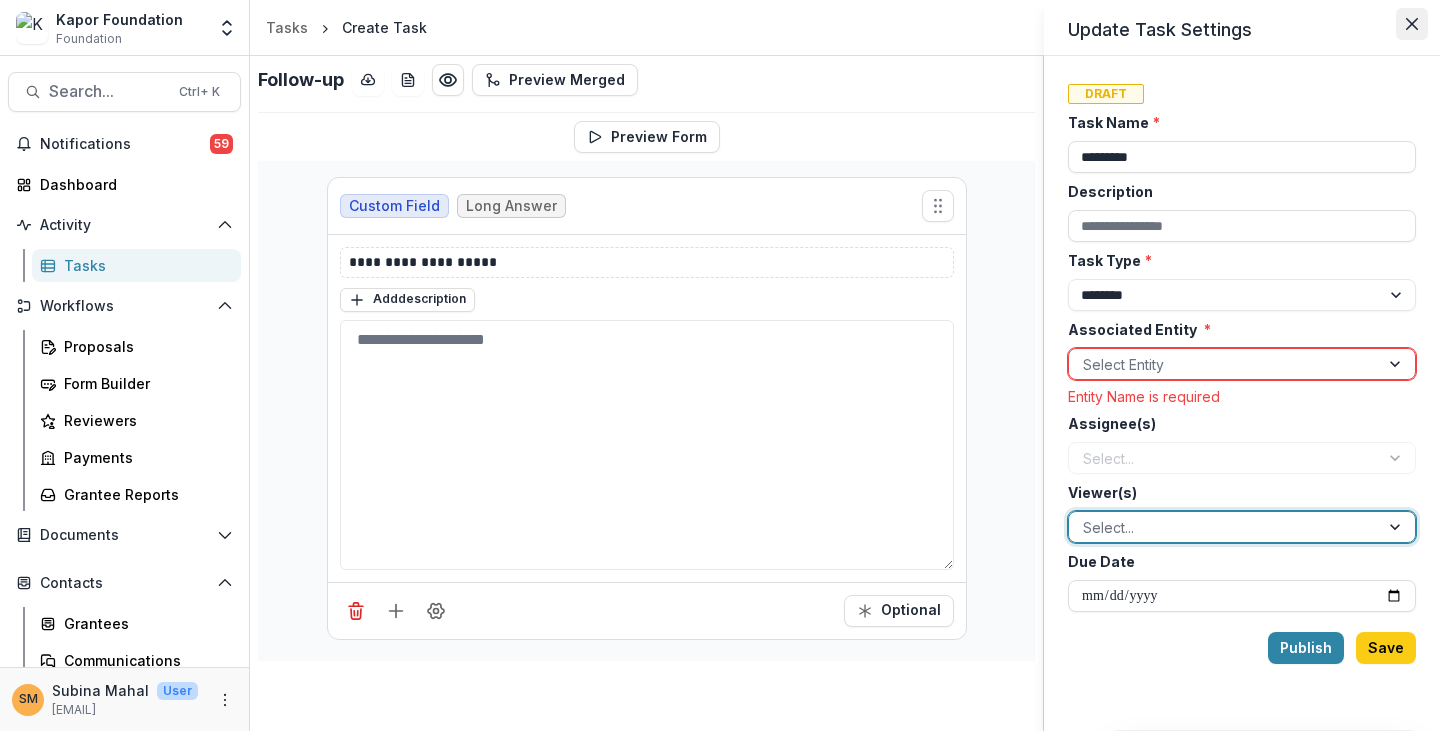 click 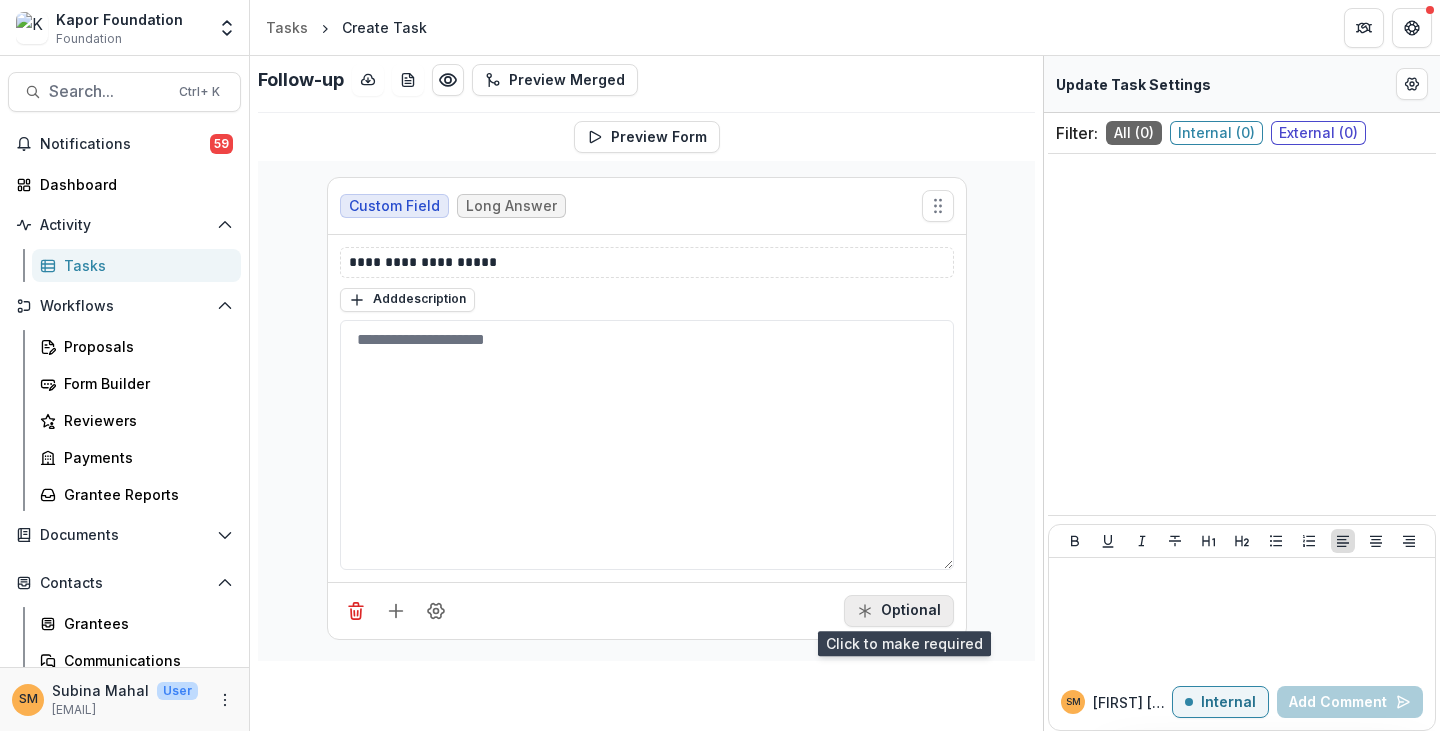 click on "Optional" at bounding box center [899, 611] 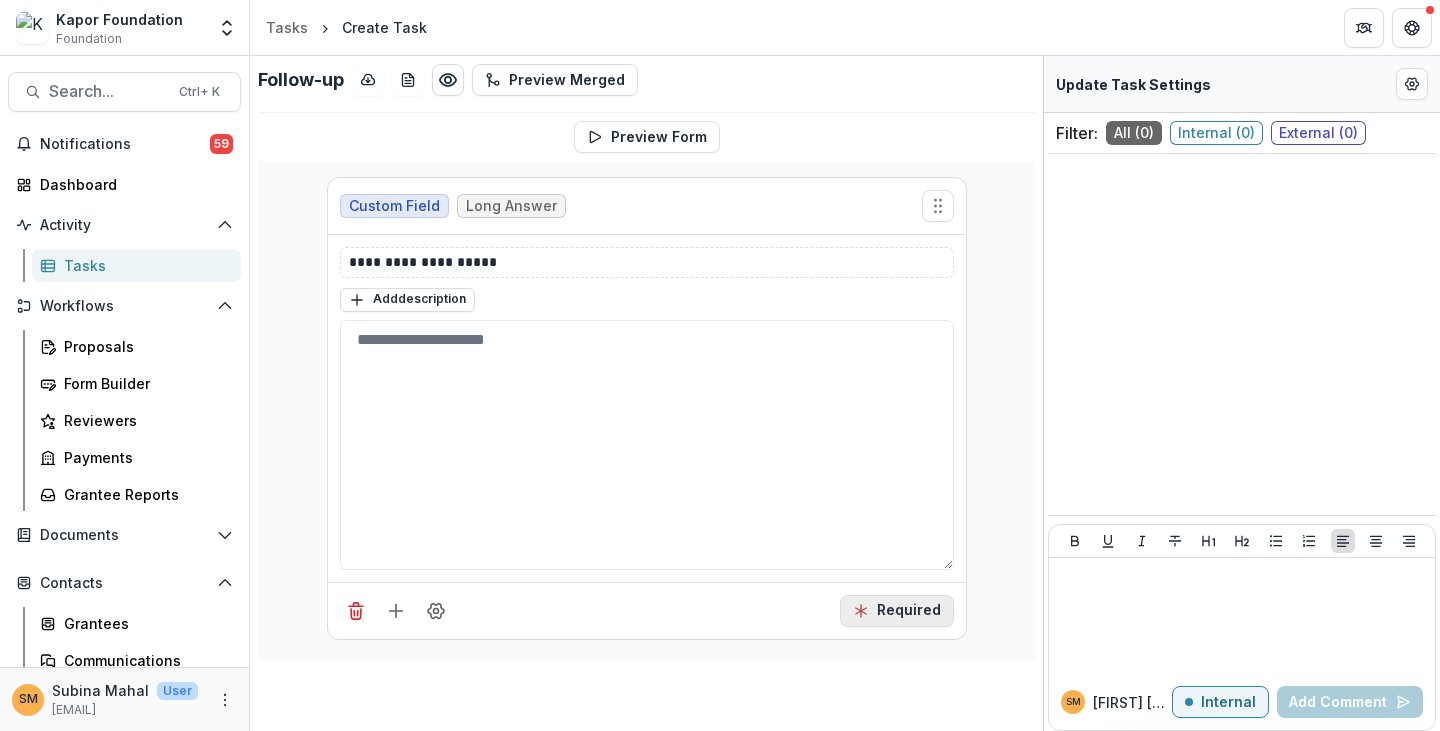click on "Required" at bounding box center [897, 611] 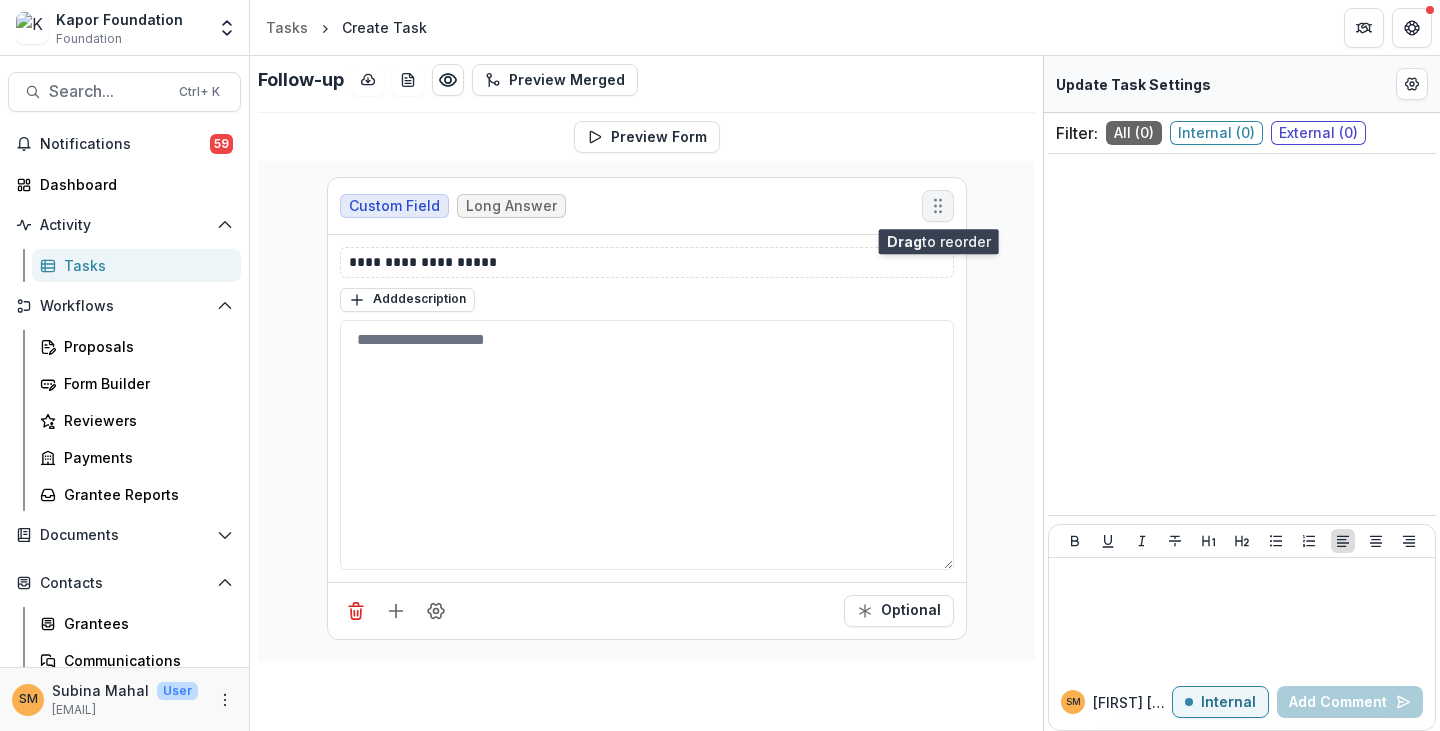 click 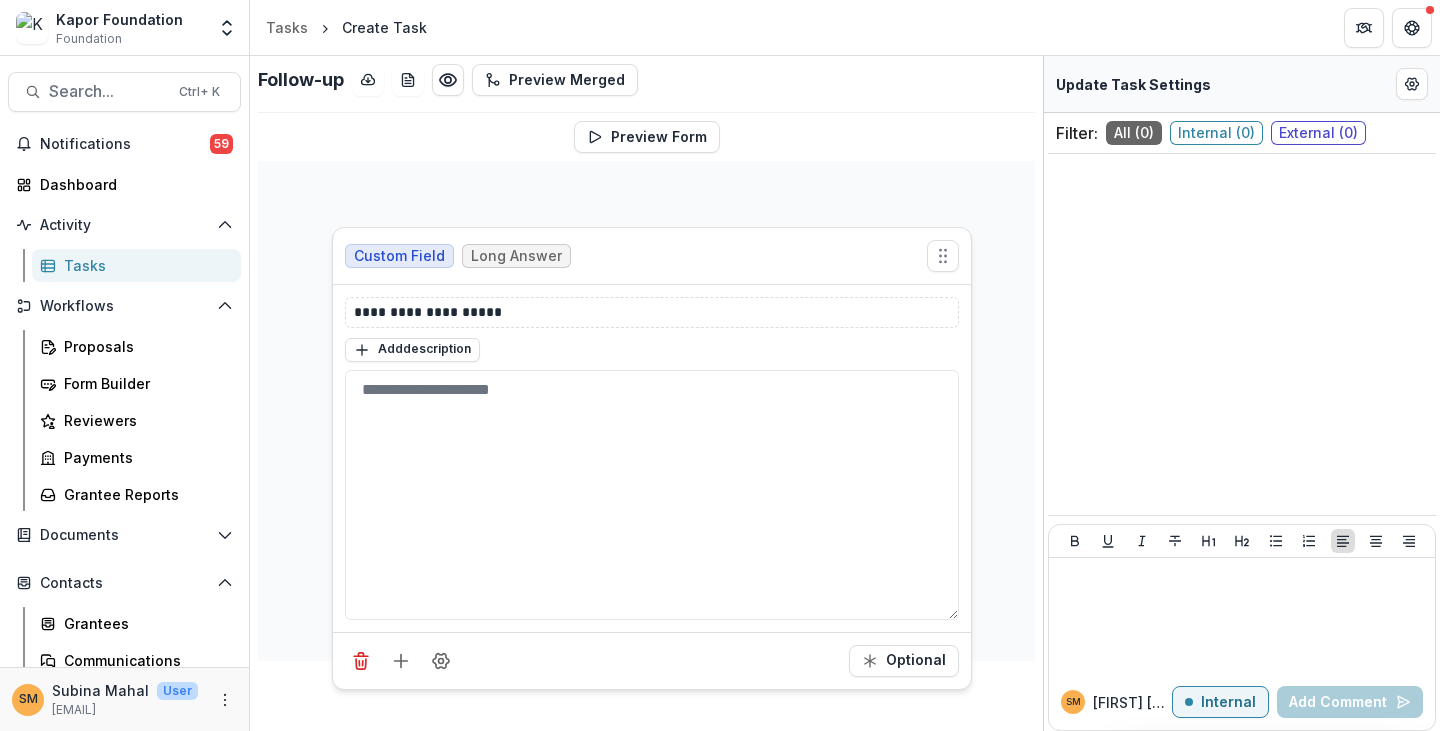 drag, startPoint x: 936, startPoint y: 201, endPoint x: 948, endPoint y: 232, distance: 33.24154 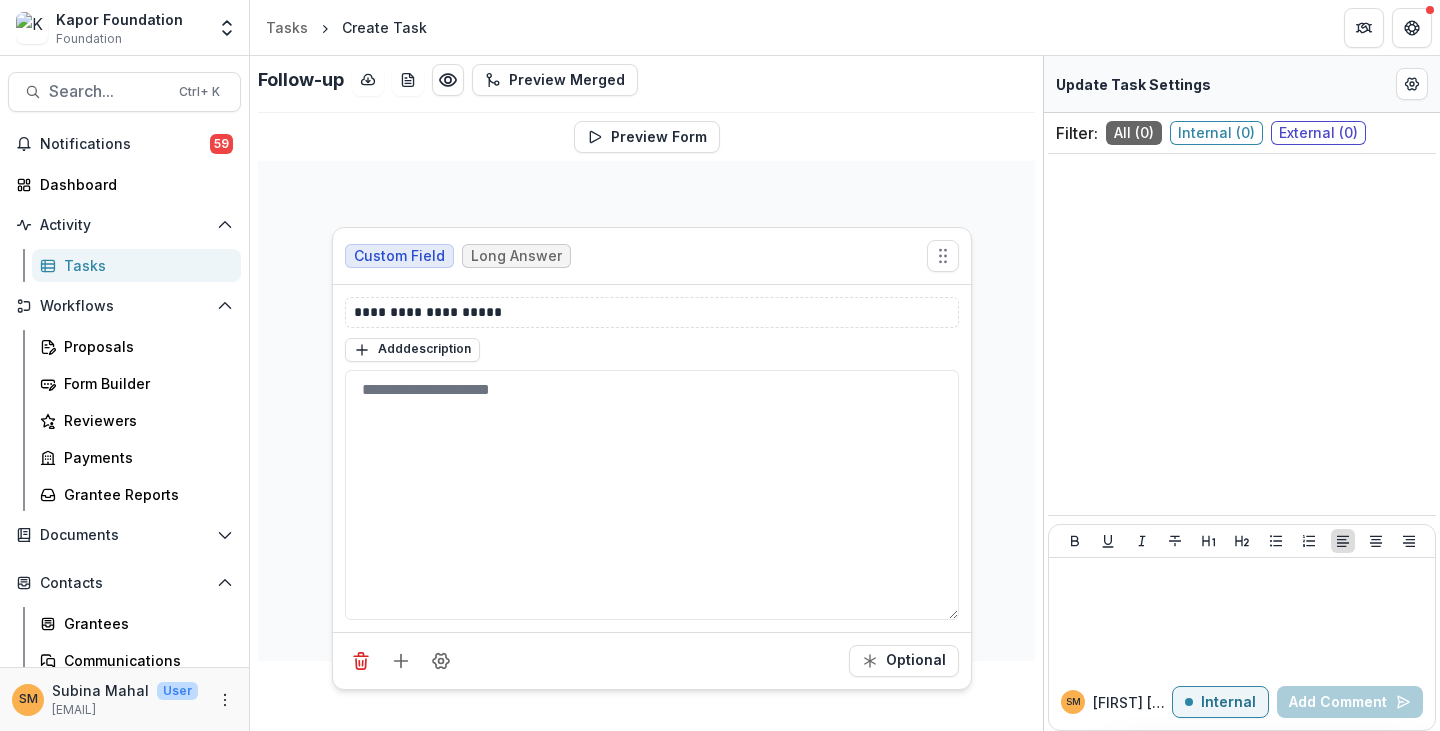 click 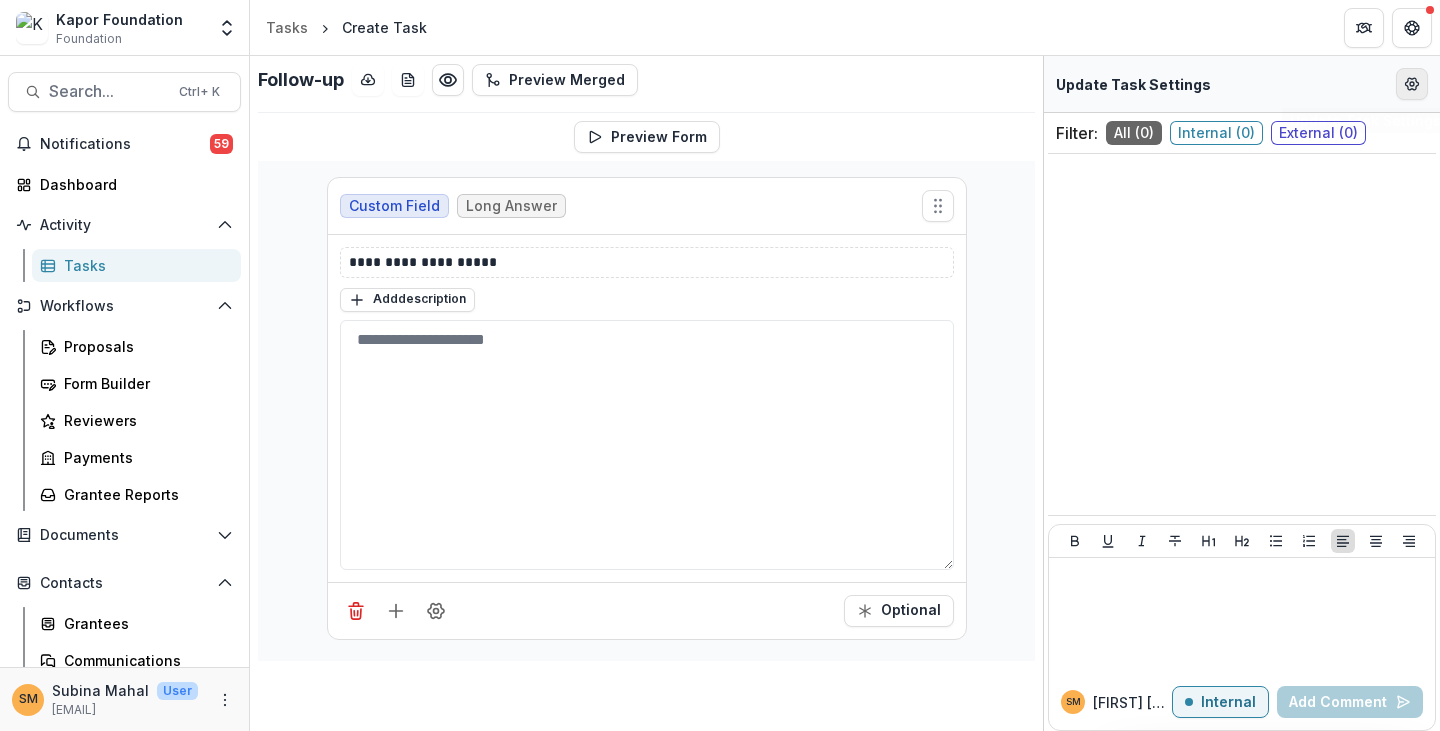 click 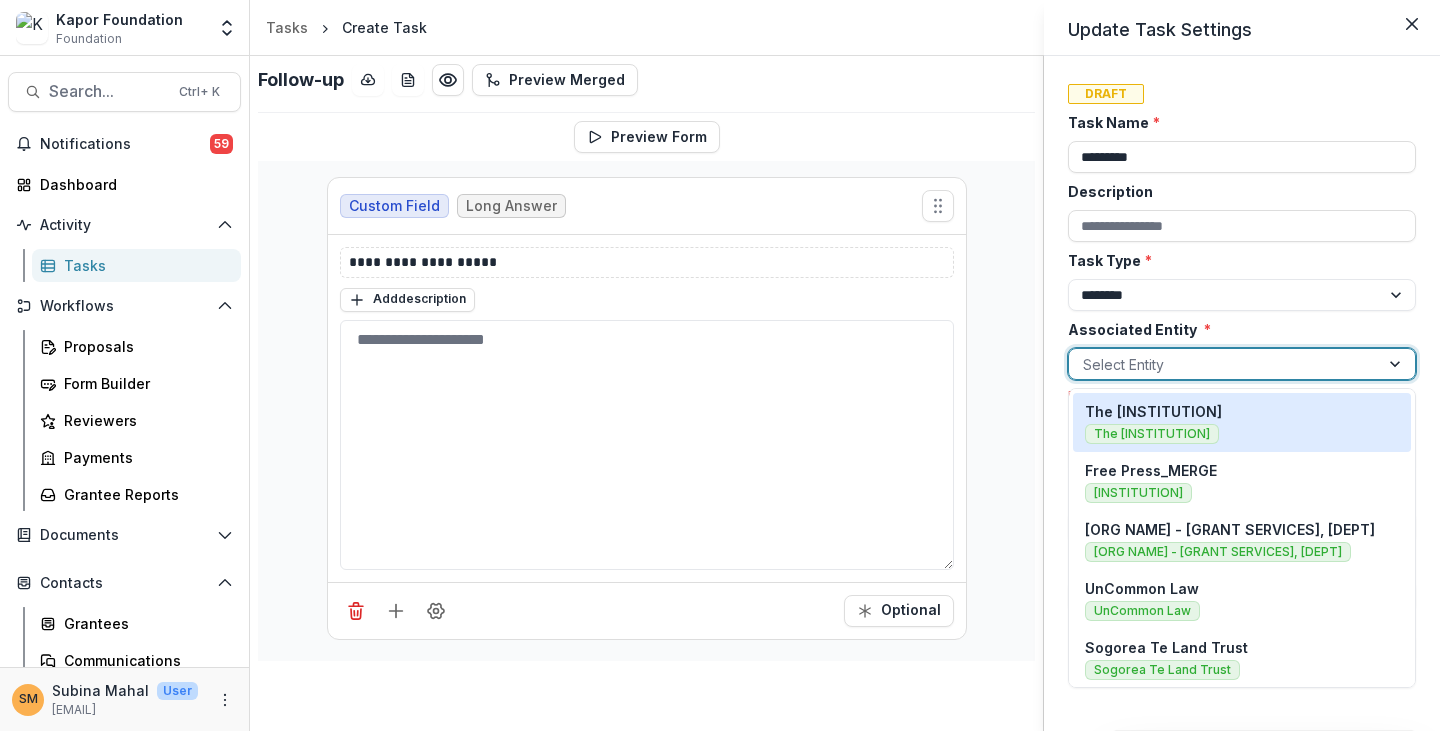 click at bounding box center (1224, 364) 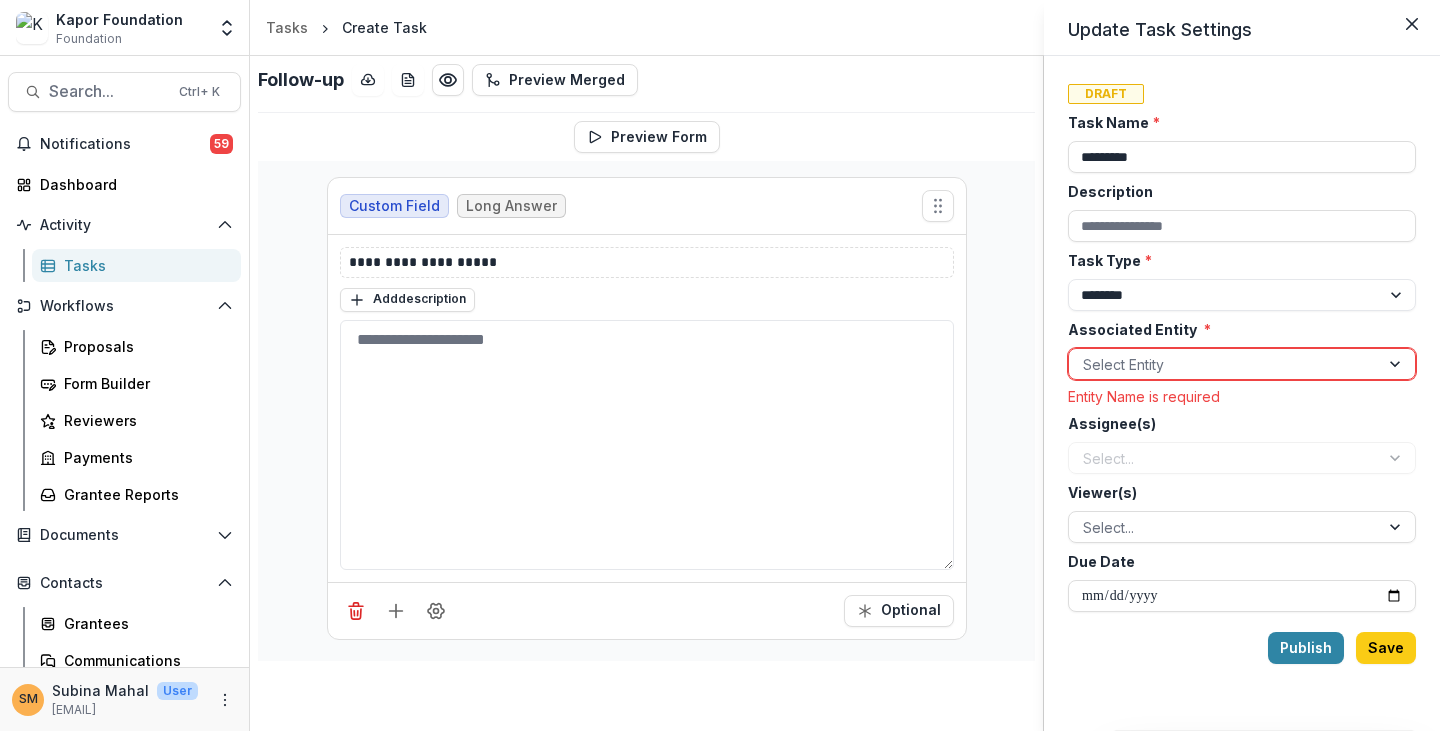 click on "Draft Task Name * ********* Description Task Type * ******** ******** Associated Entity * Select Entity Entity Name is required Assignee(s) Select... Viewer(s) Select... Due Date Publish Save" at bounding box center [1242, 393] 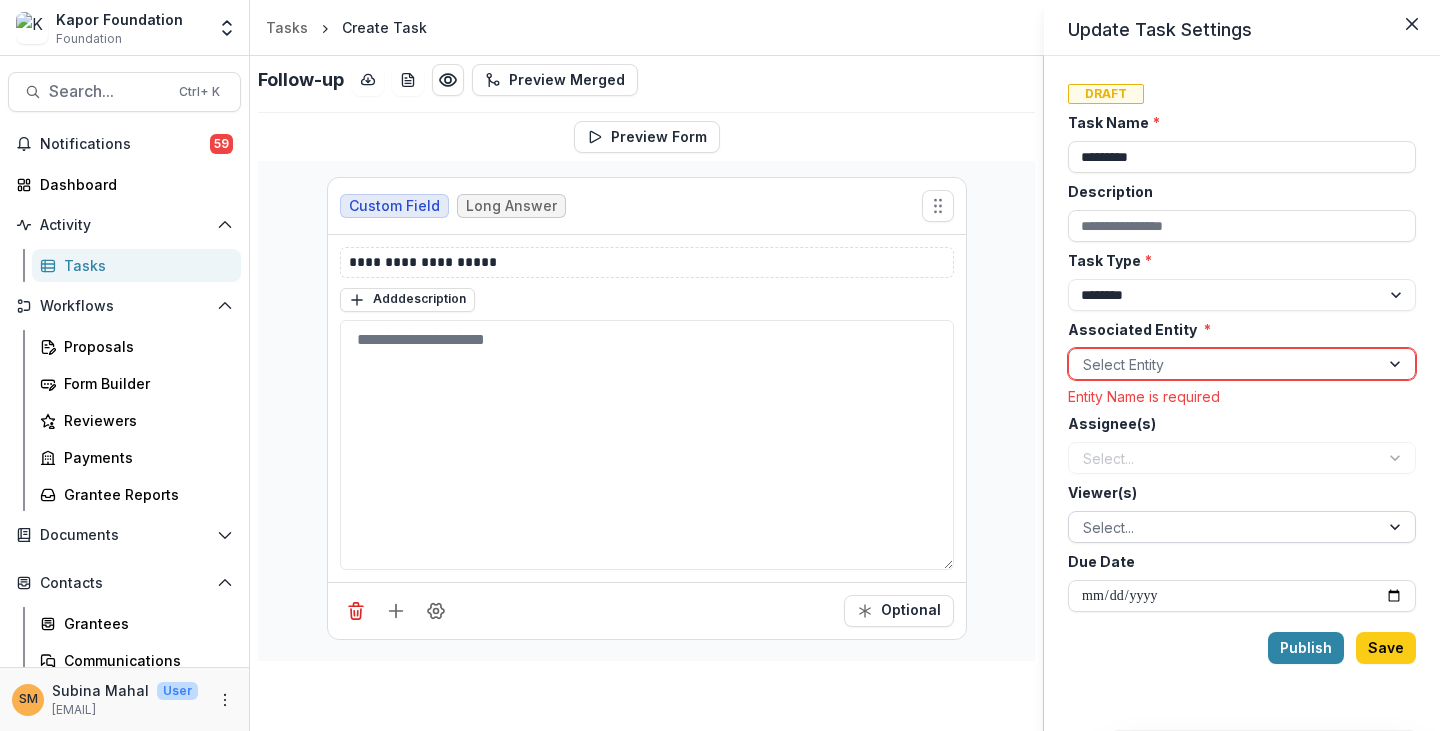 click at bounding box center (1224, 527) 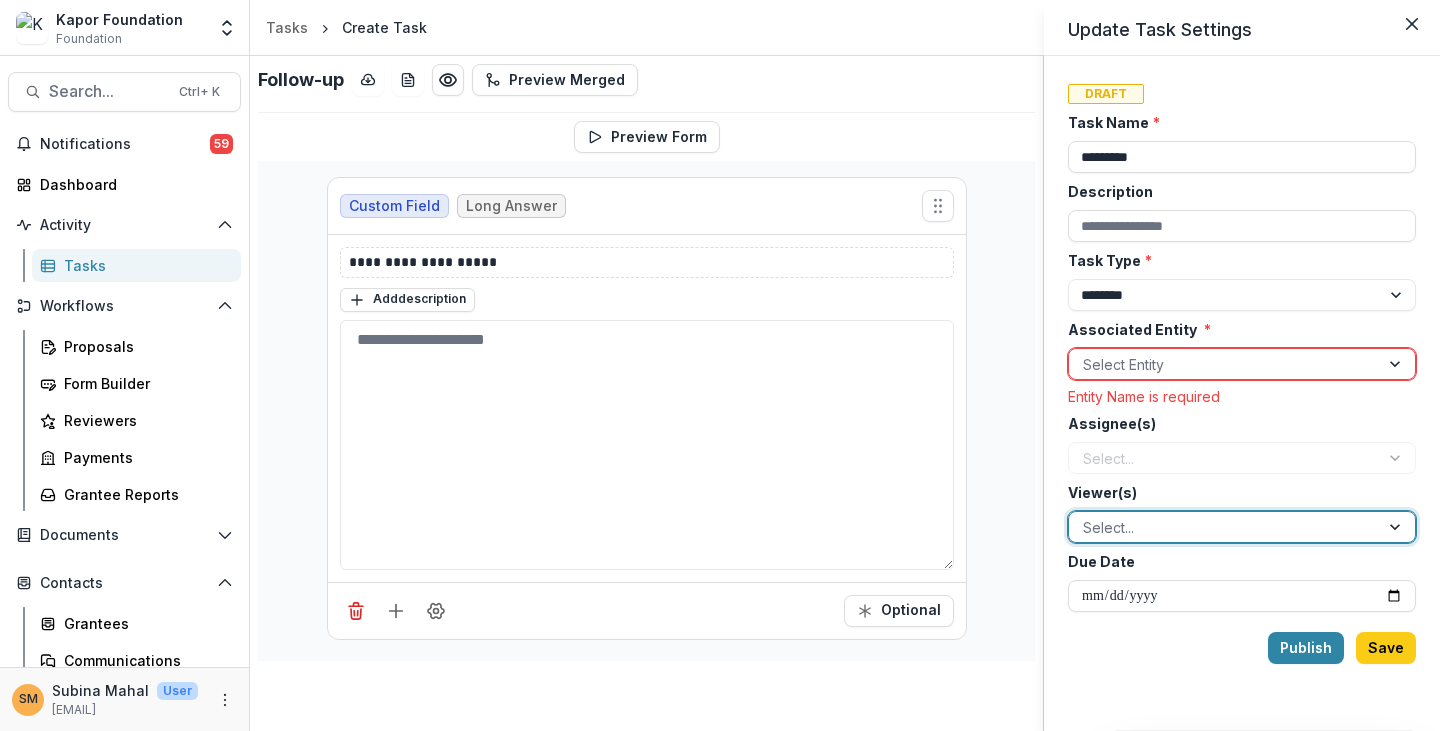 click at bounding box center [1224, 527] 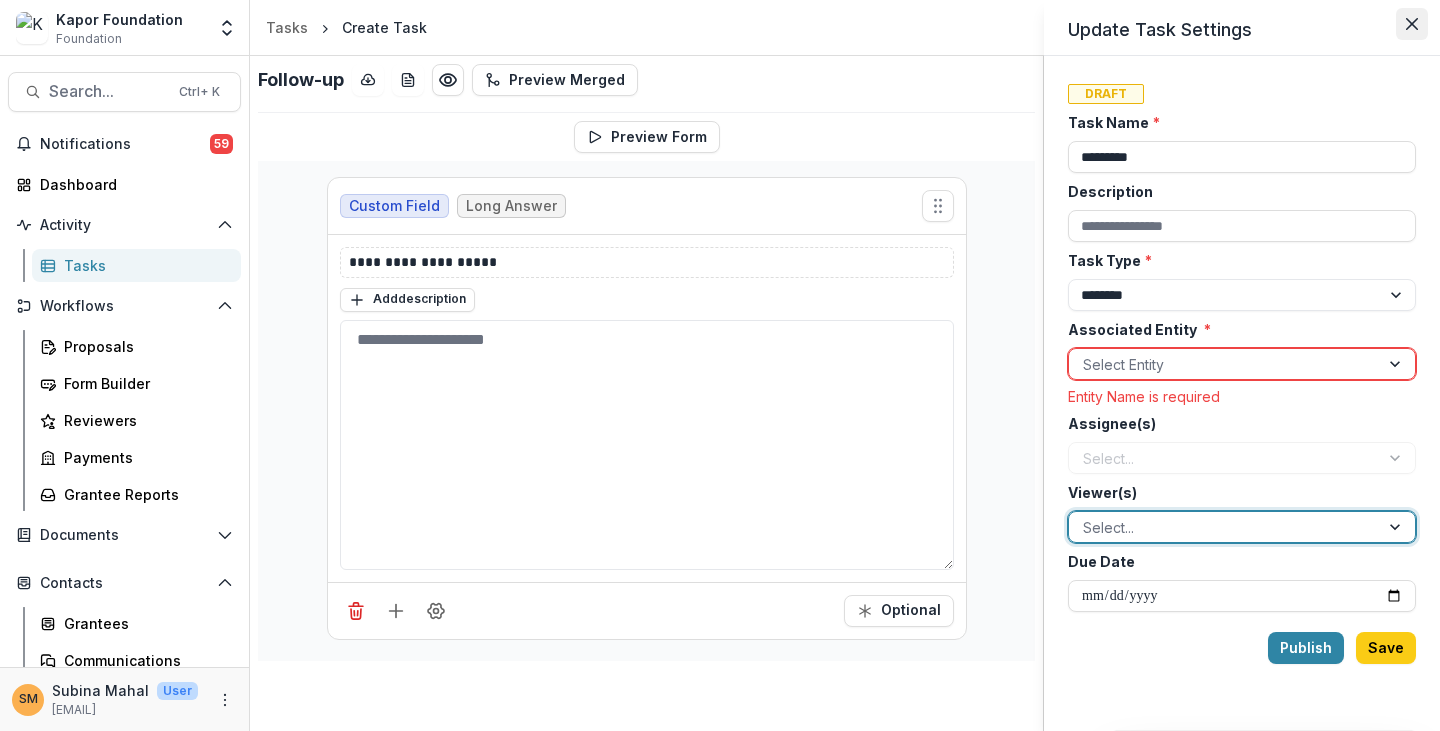 click at bounding box center [1412, 24] 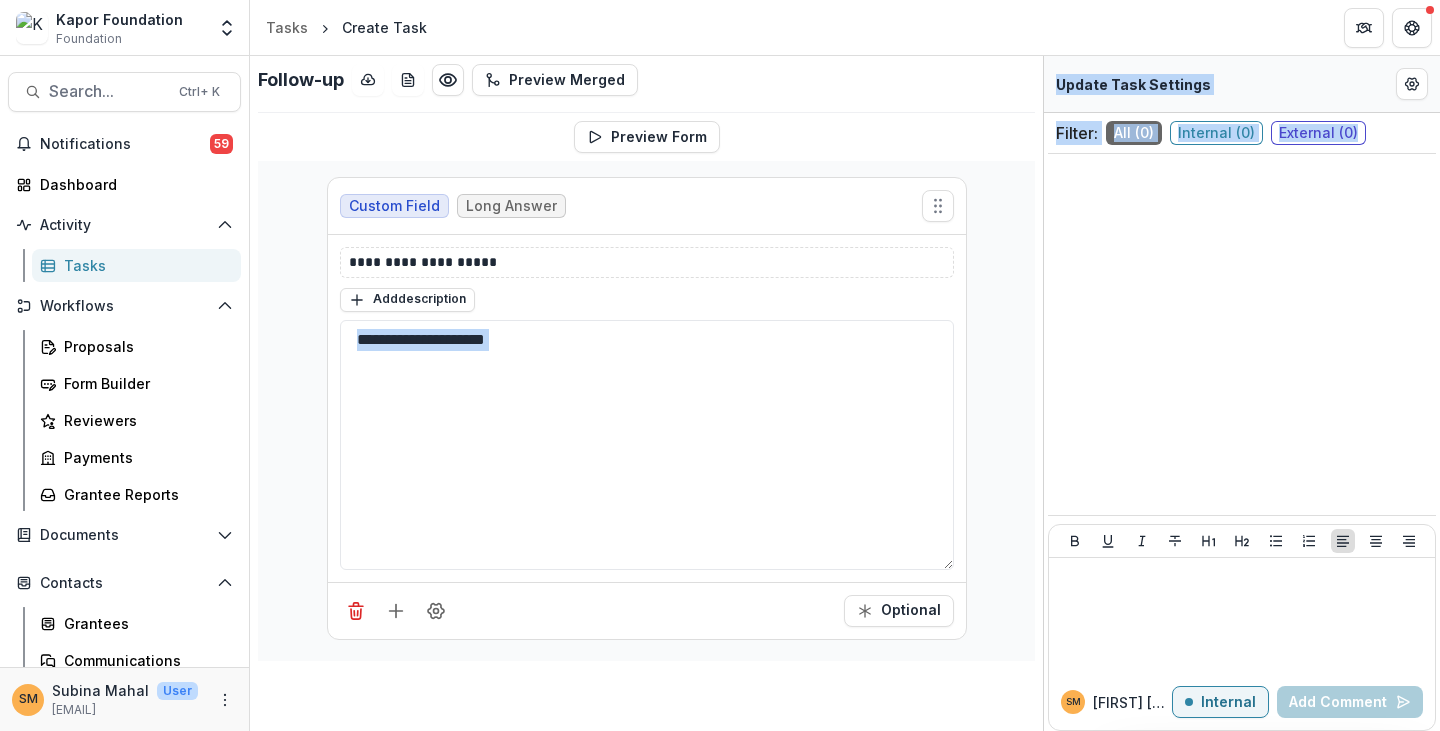 drag, startPoint x: 1040, startPoint y: 240, endPoint x: 1056, endPoint y: 241, distance: 16.03122 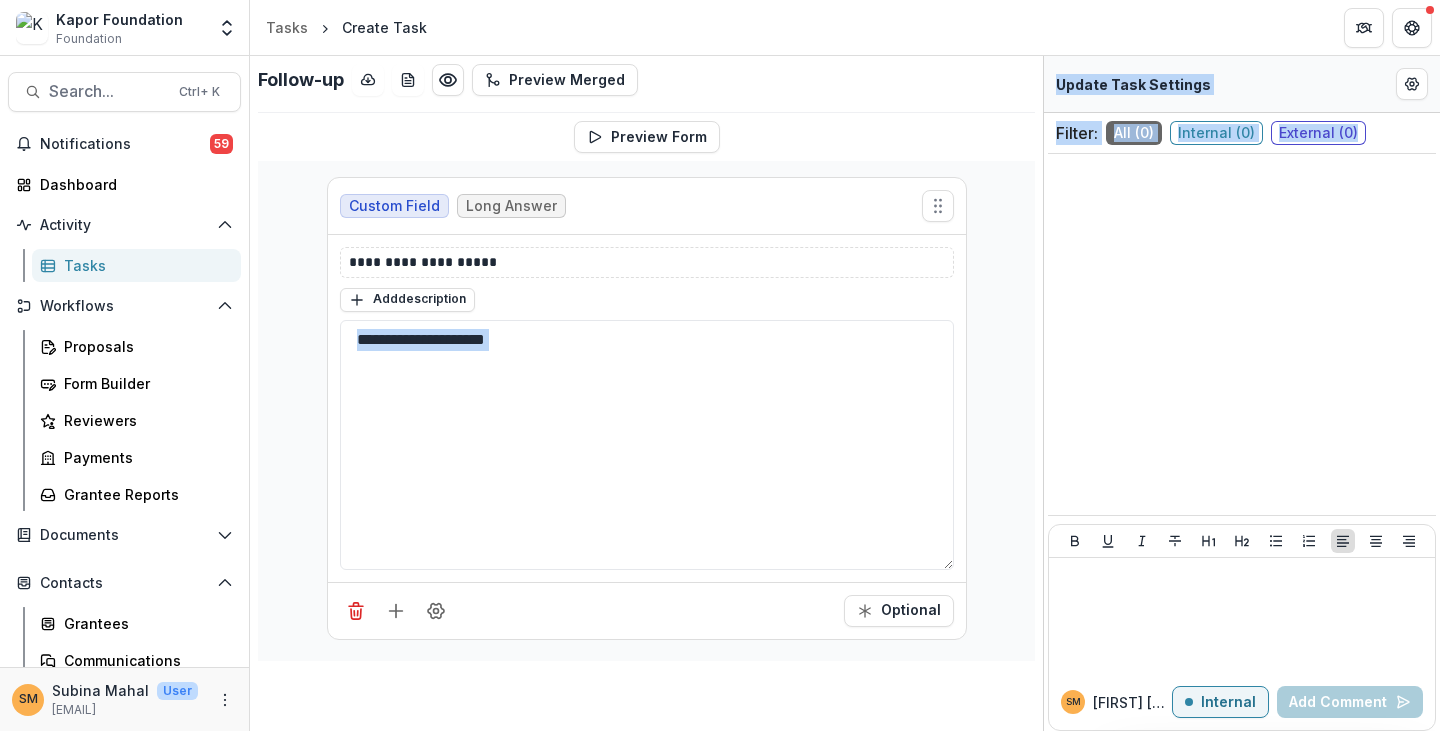 click on "**********" at bounding box center (845, 393) 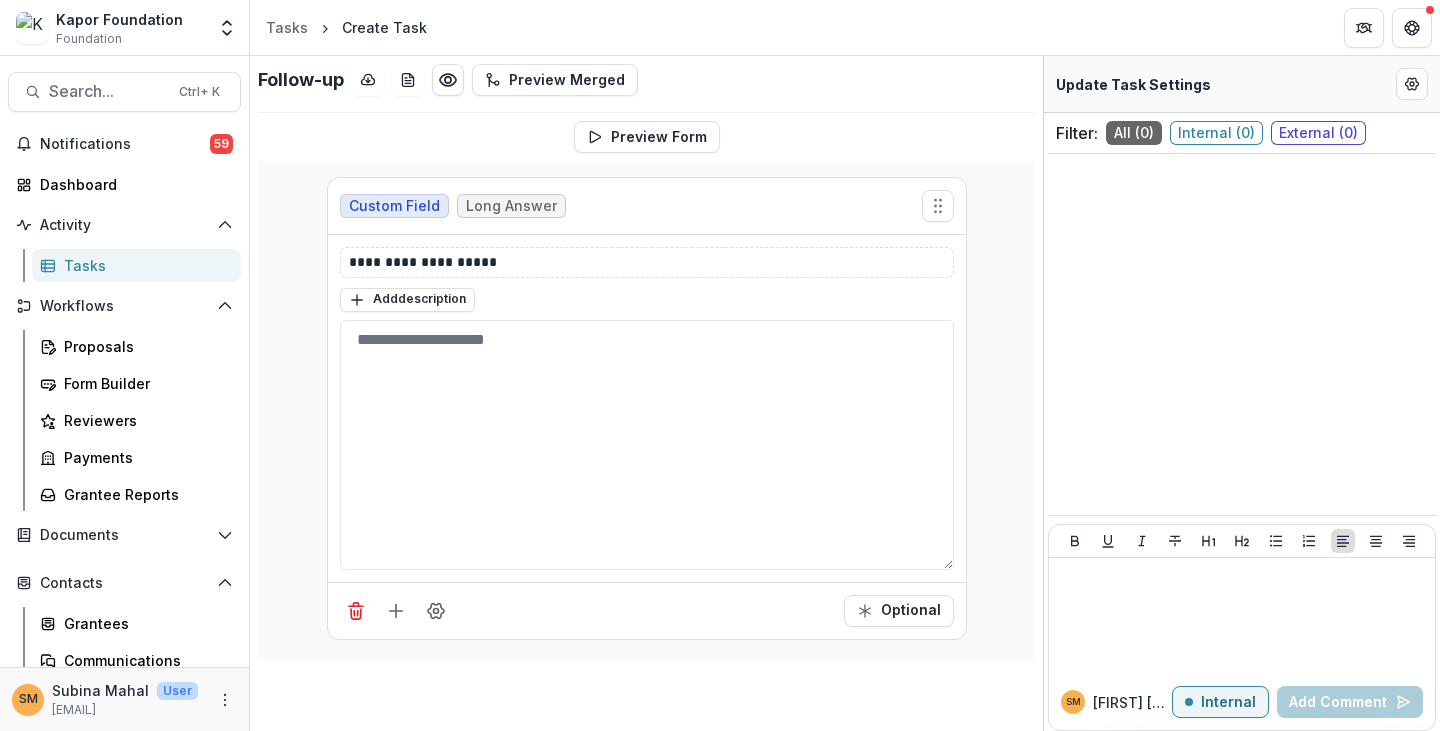 click on "**********" at bounding box center [646, 411] 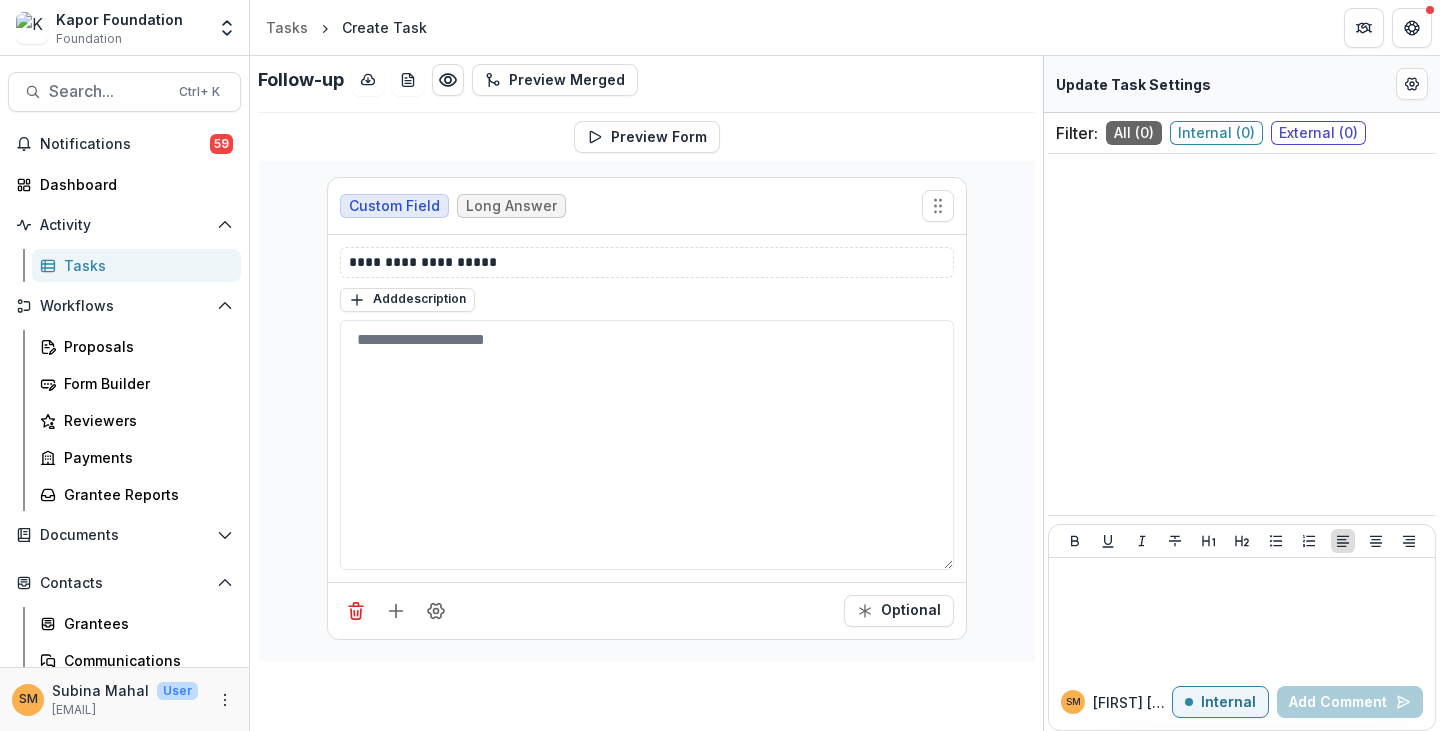 click on "Follow-up" at bounding box center (301, 80) 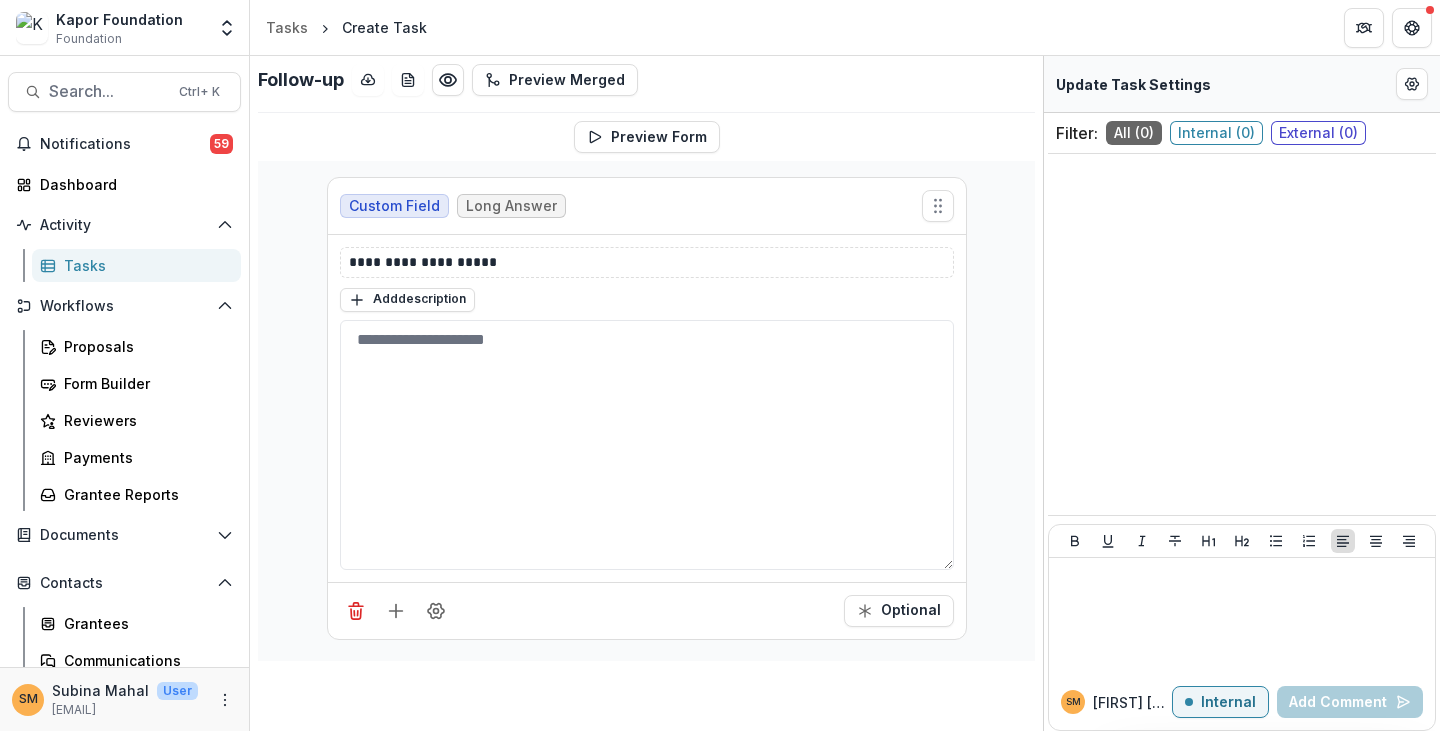 click on "Create Task" at bounding box center (384, 27) 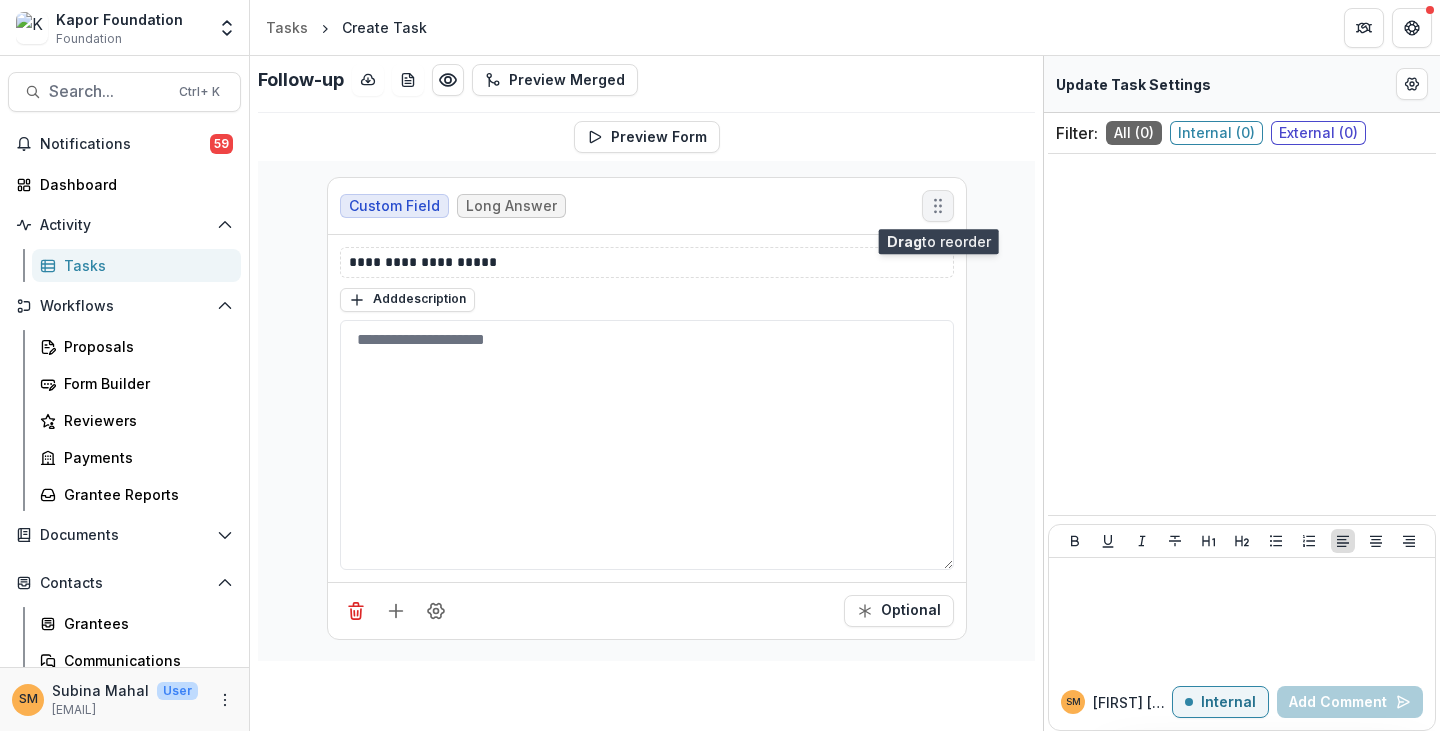 click 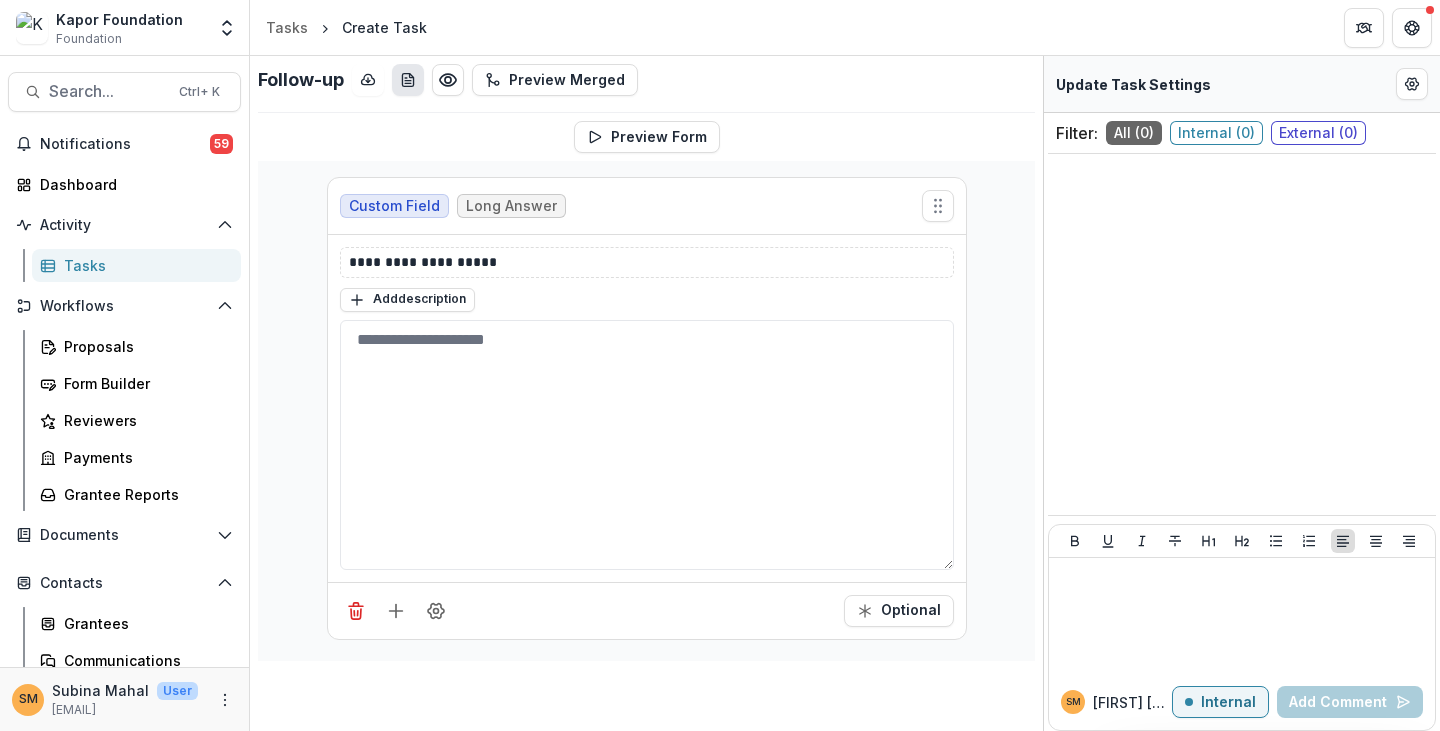 click at bounding box center (408, 80) 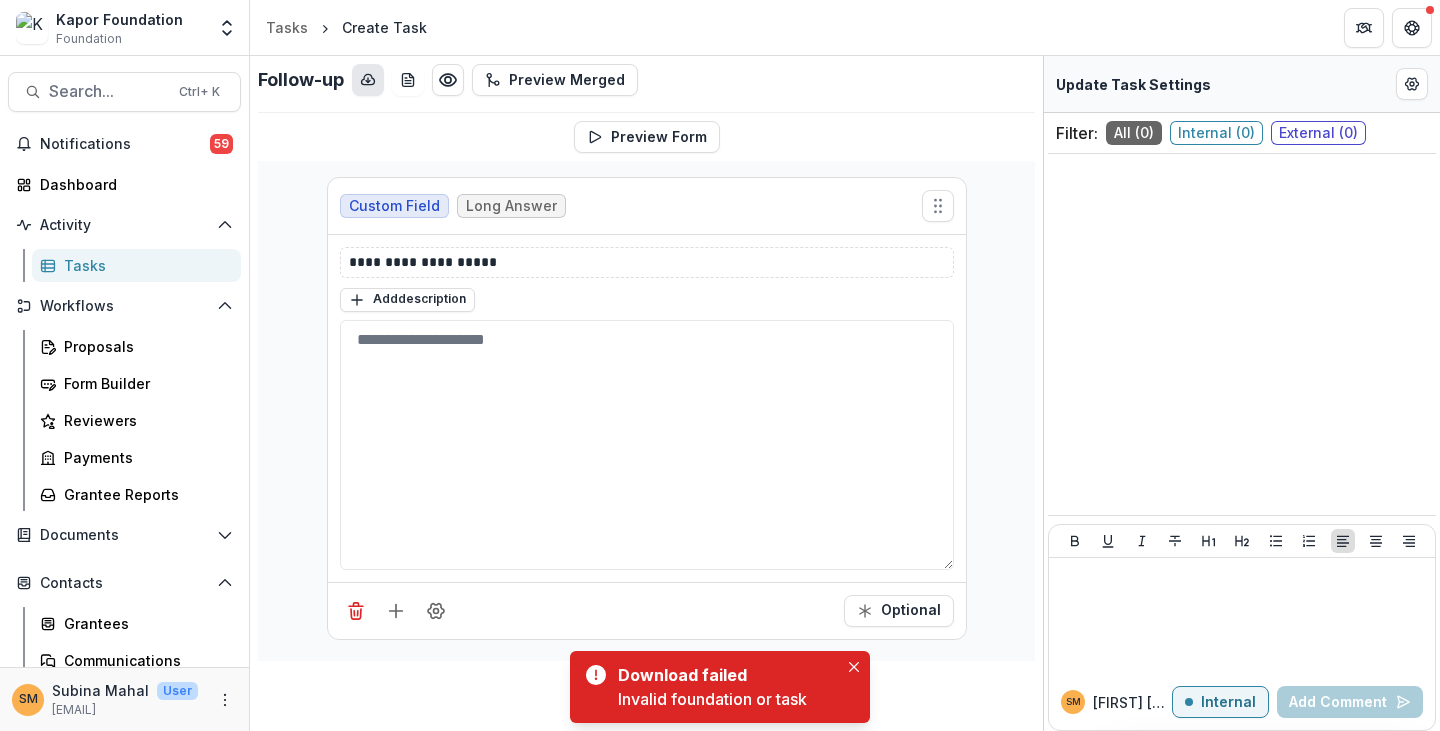 click 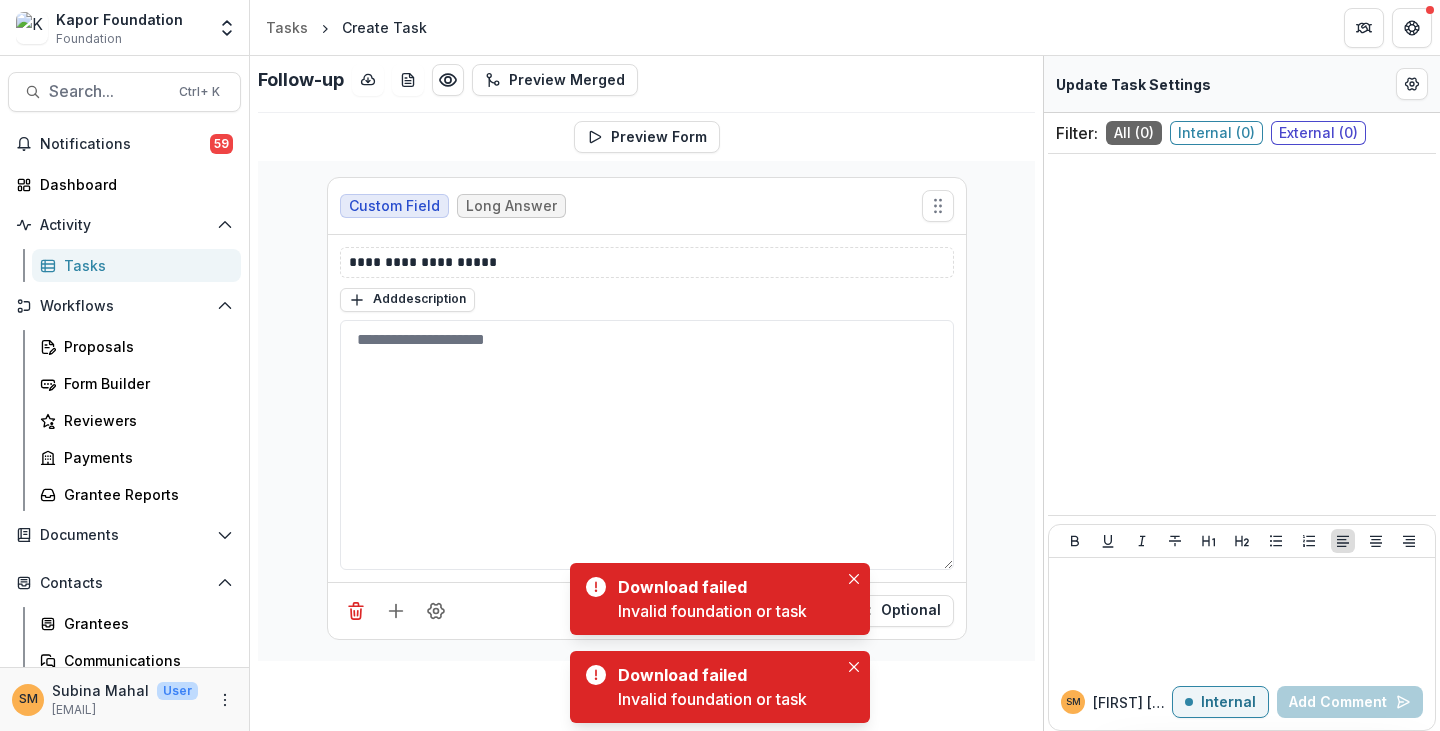 click on "Follow-up" at bounding box center (301, 80) 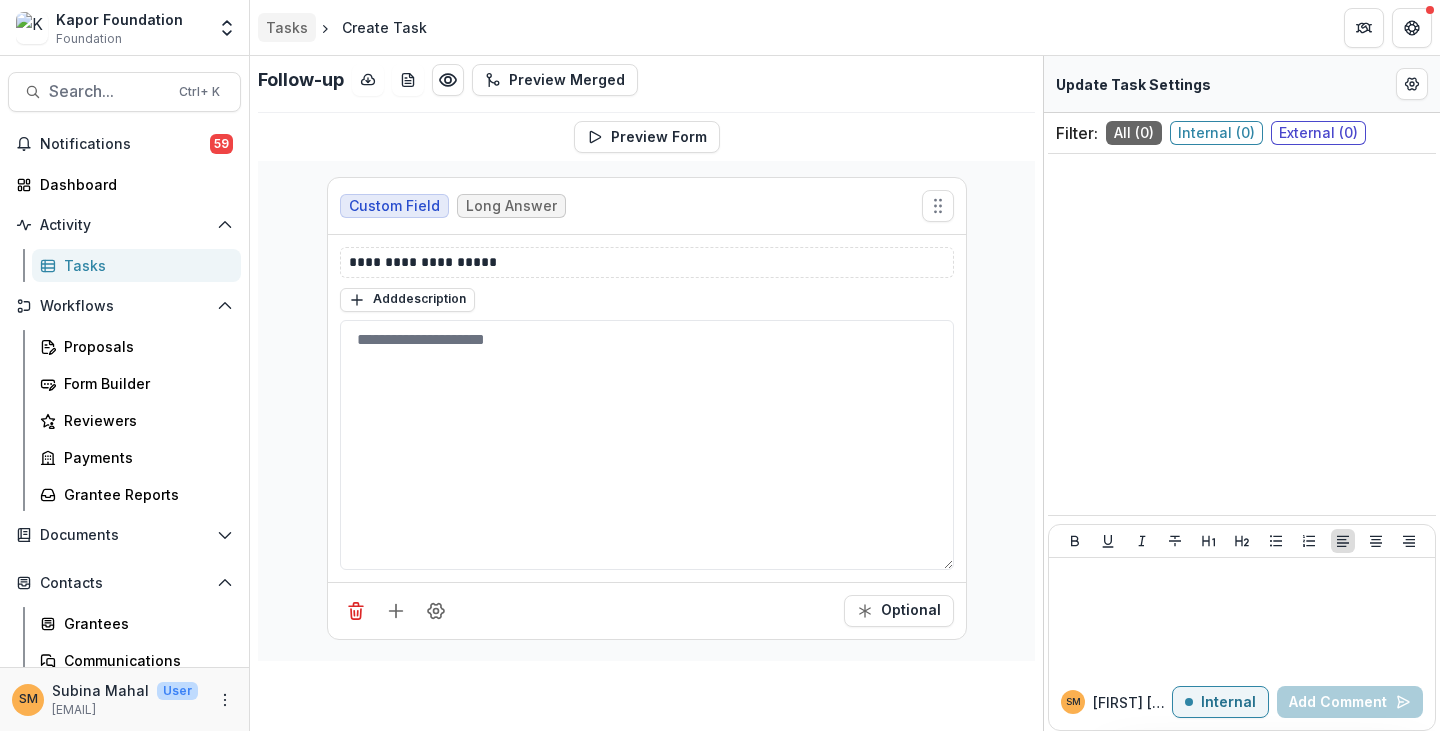 click on "Tasks" at bounding box center (287, 27) 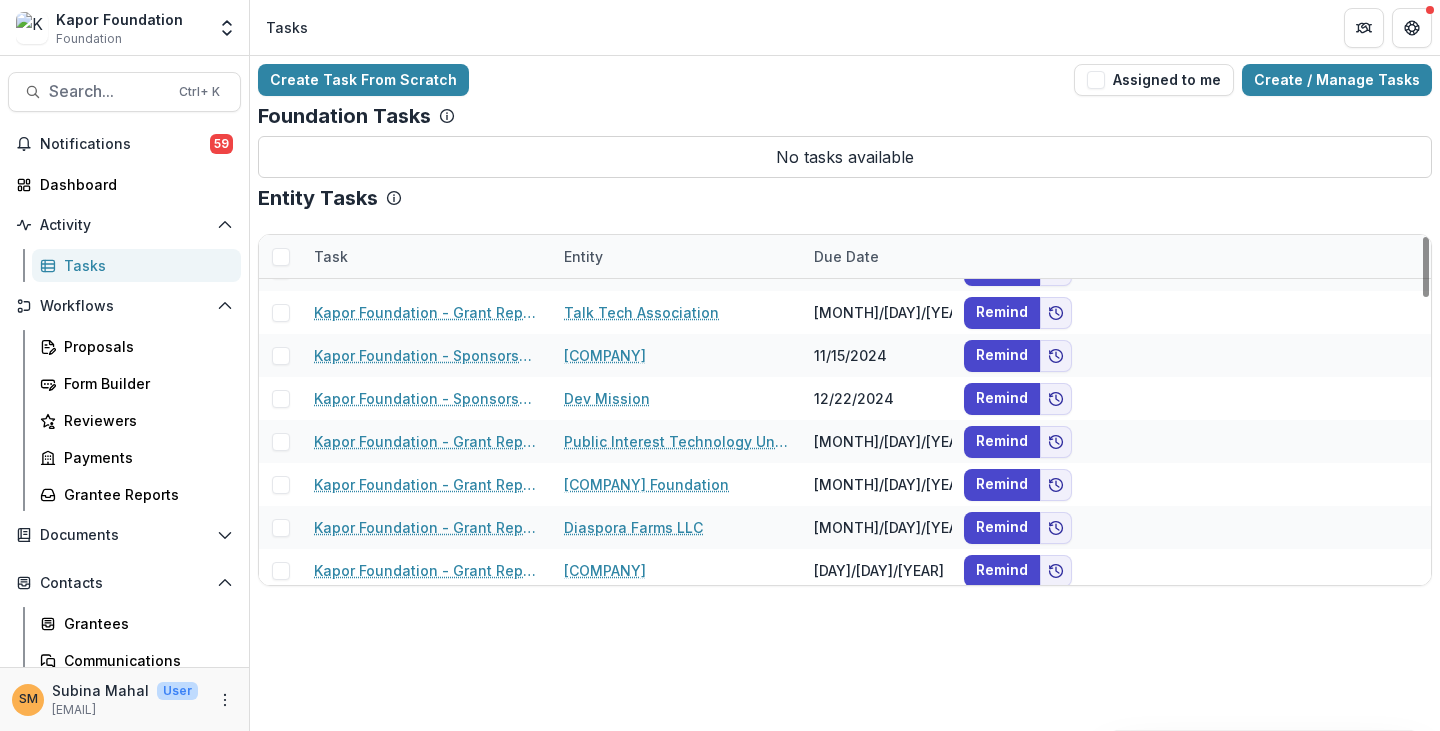 scroll, scrollTop: 100, scrollLeft: 0, axis: vertical 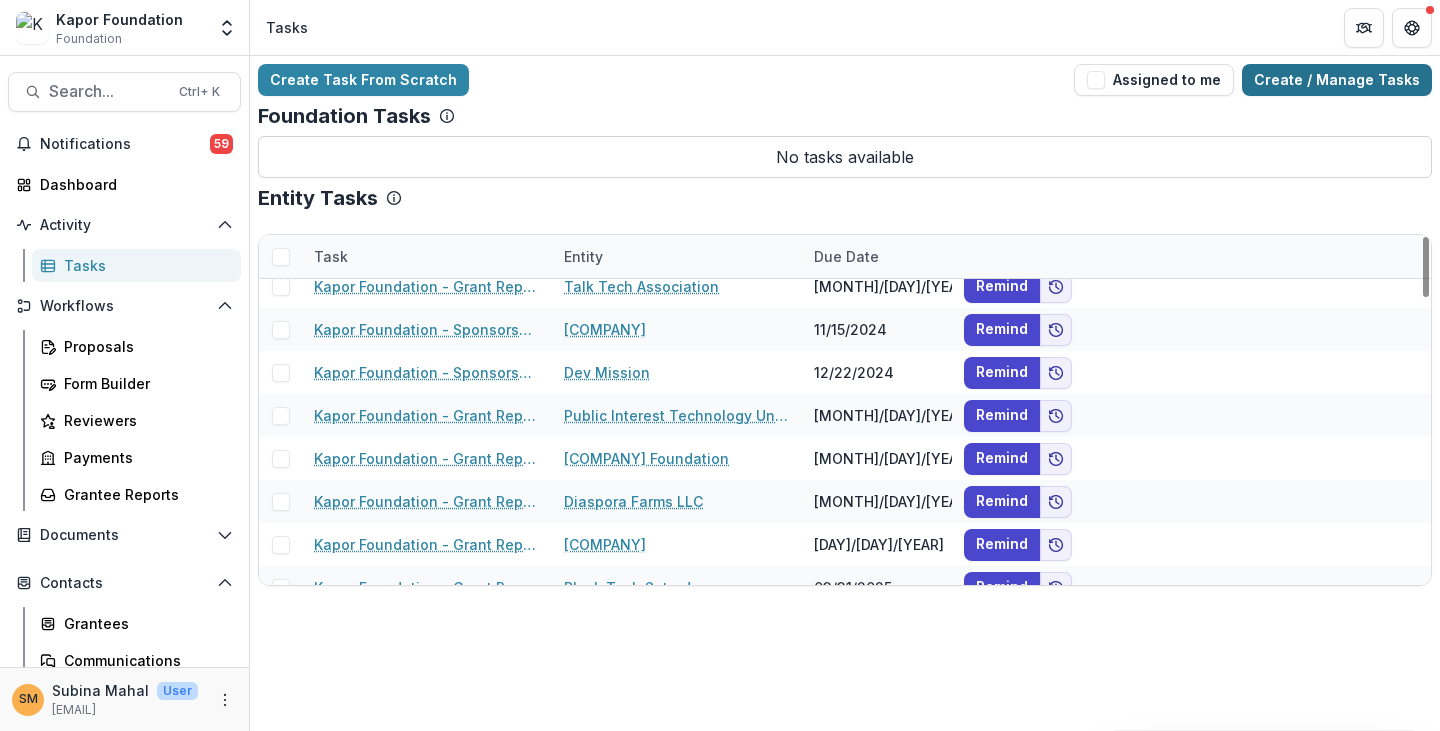 click on "Create / Manage Tasks" at bounding box center (1337, 80) 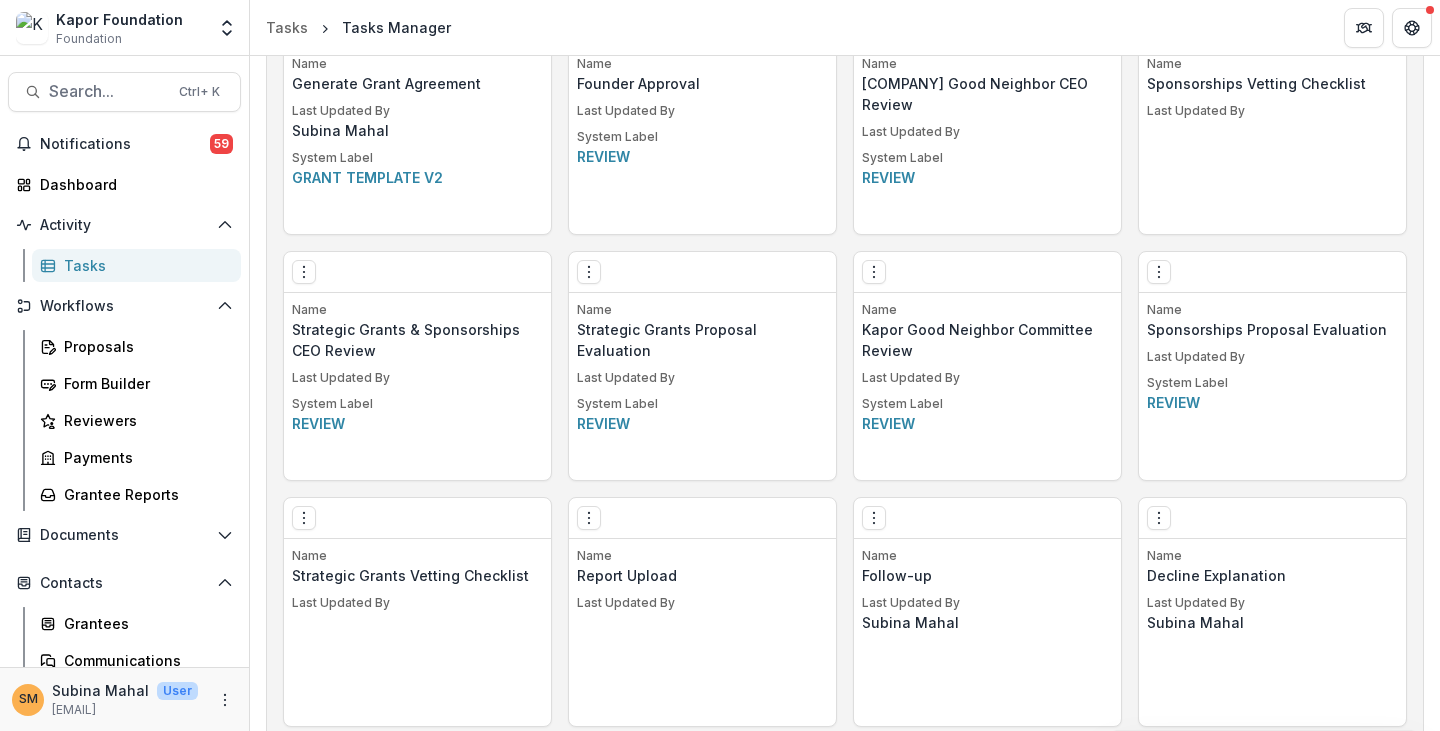scroll, scrollTop: 1931, scrollLeft: 0, axis: vertical 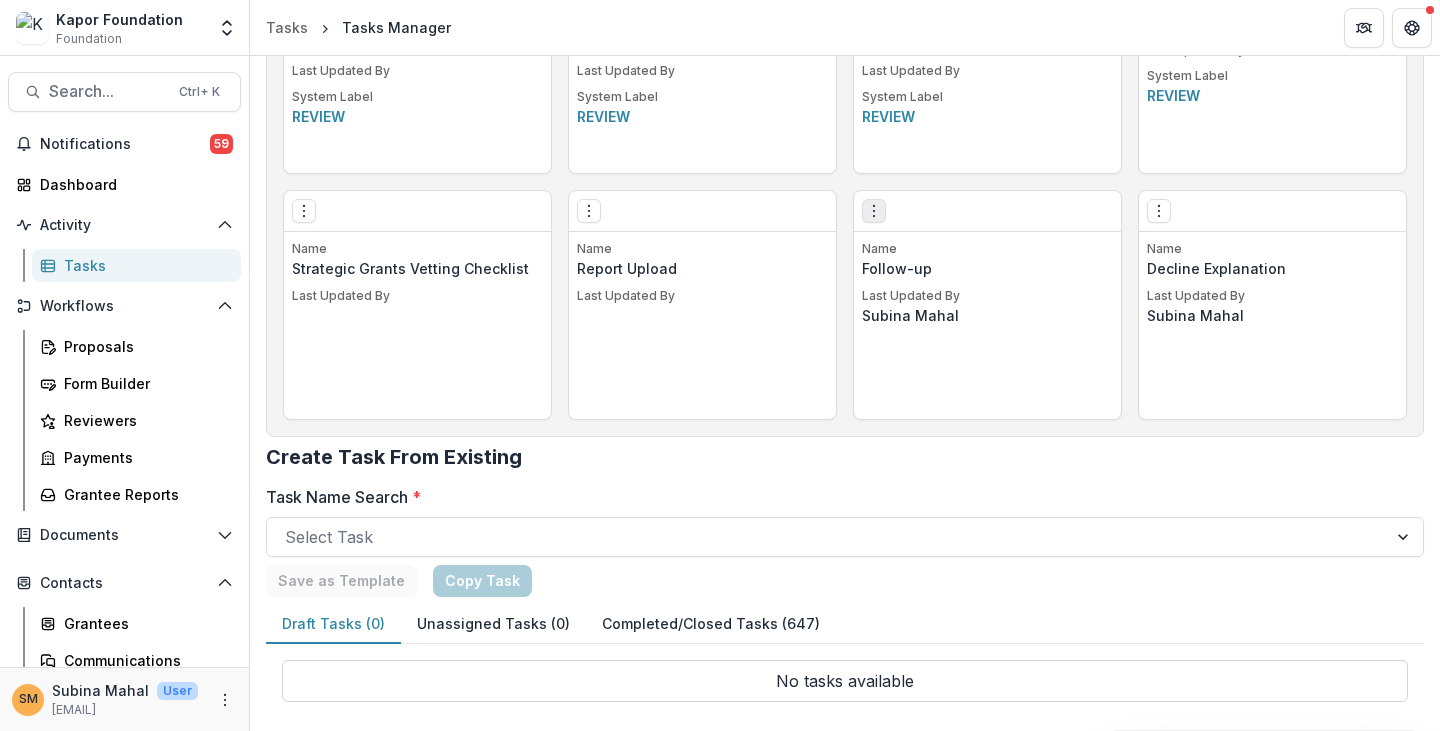 click 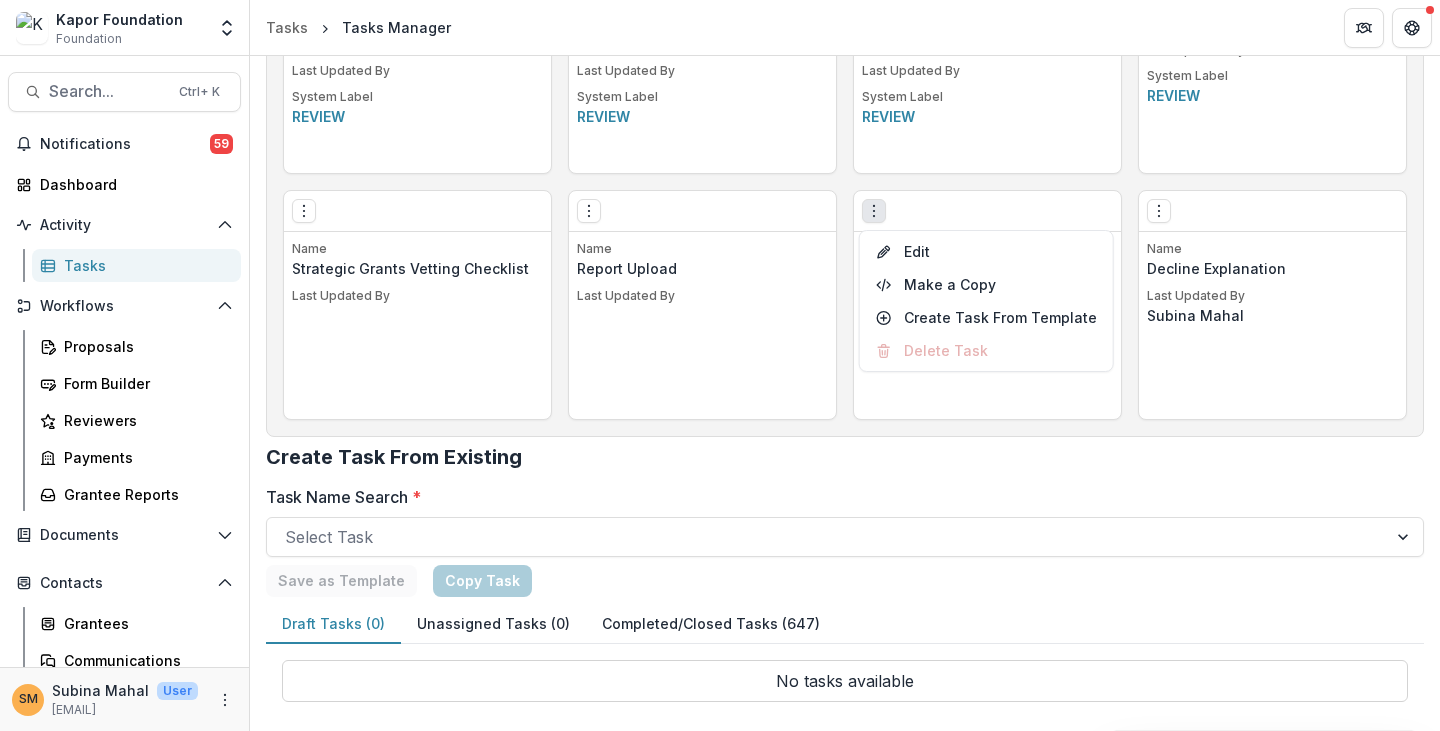 click at bounding box center [874, 211] 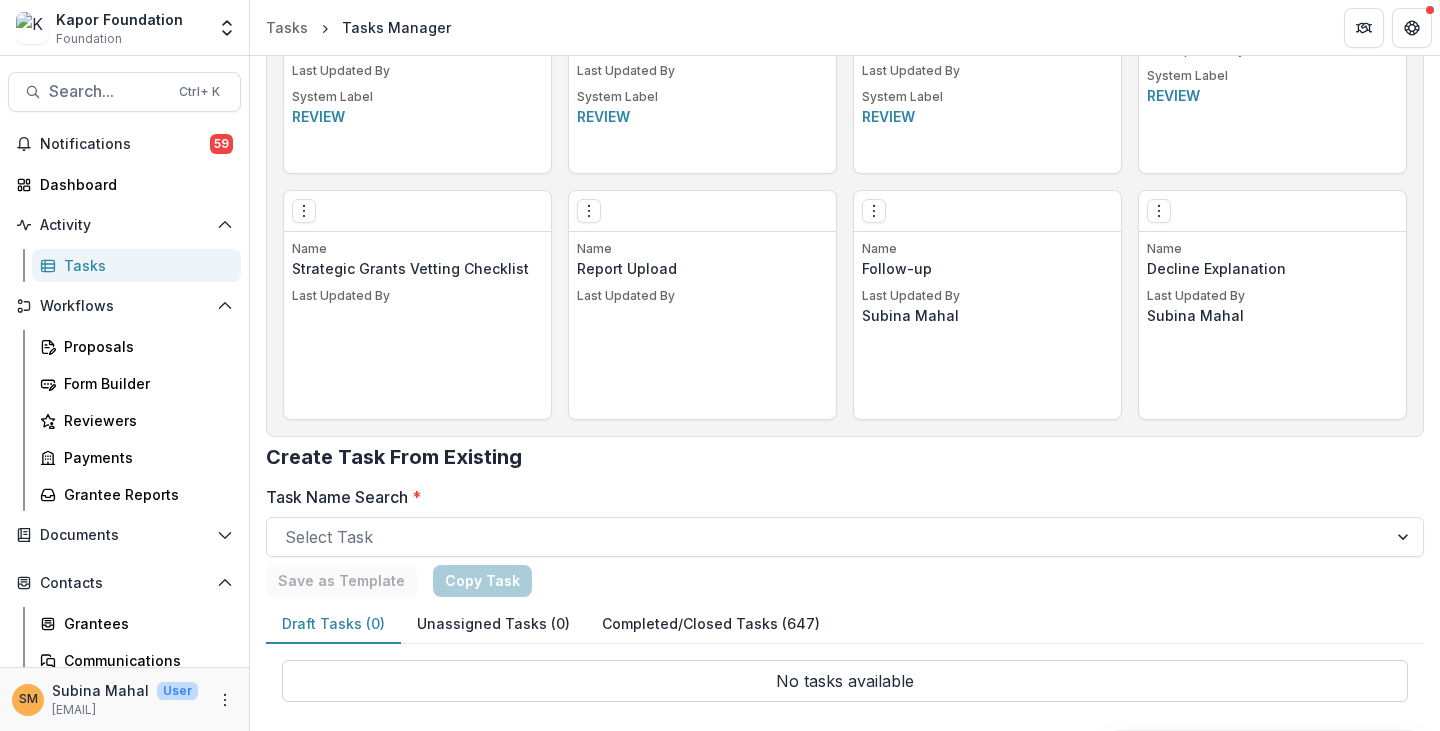 click on "Follow-up" at bounding box center (702, -1700) 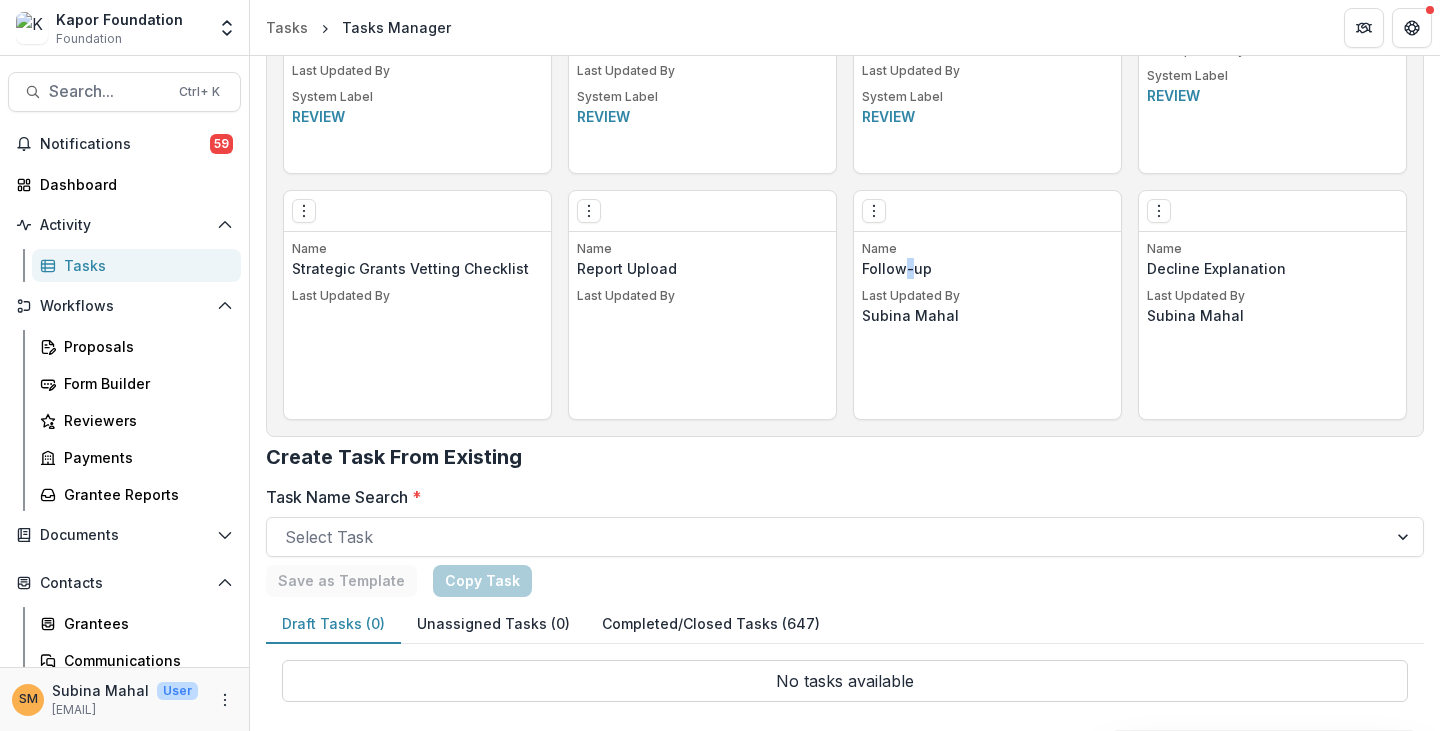 click on "Follow-up" at bounding box center [702, -1700] 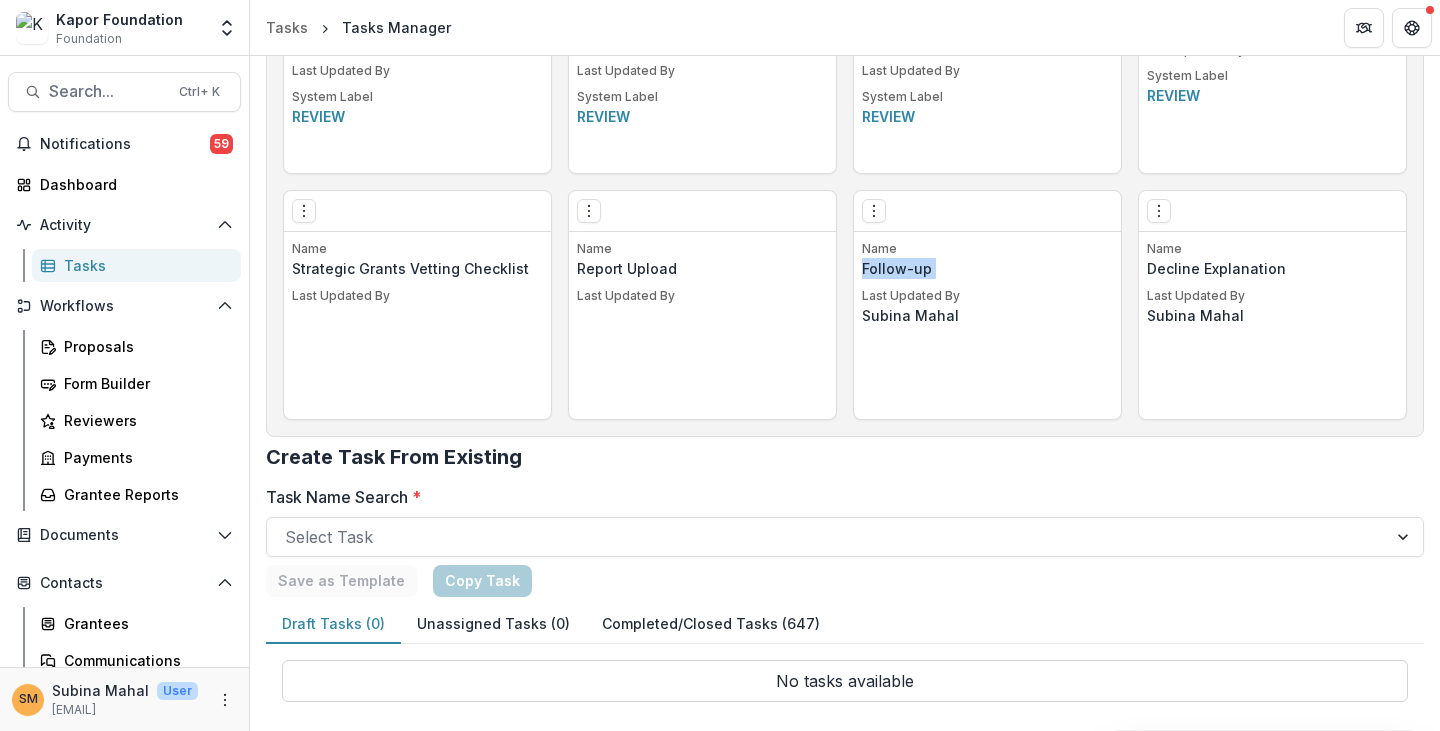 click on "Follow-up" at bounding box center [702, -1700] 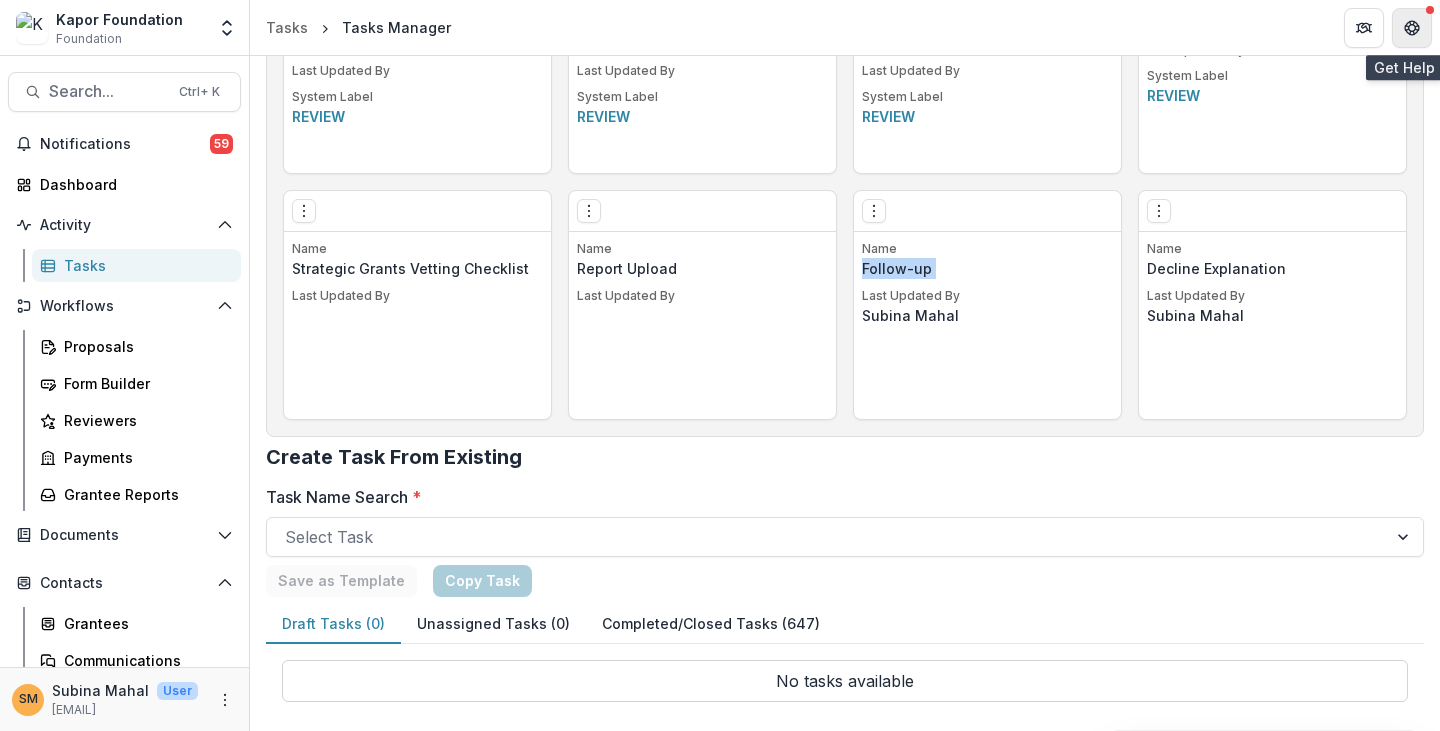 click at bounding box center (1412, 28) 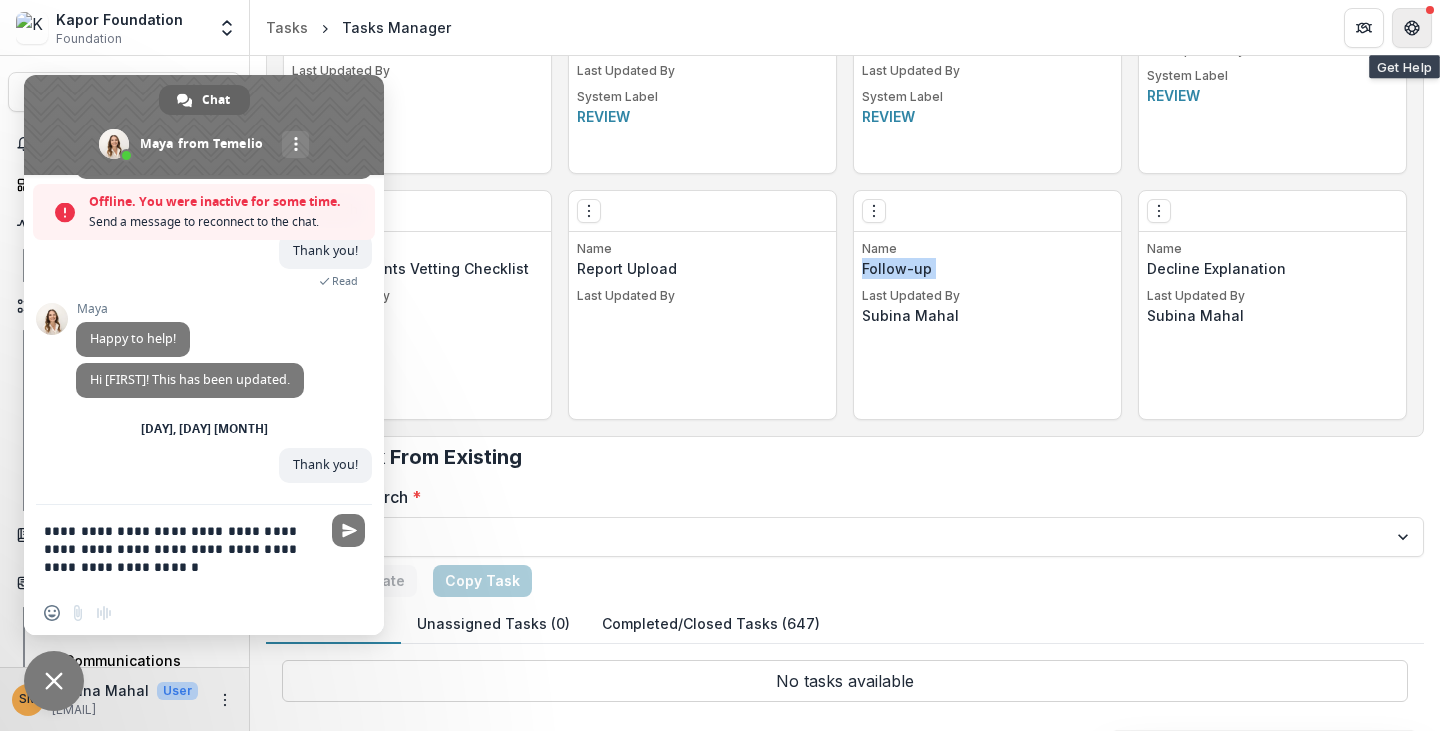 scroll, scrollTop: 9088, scrollLeft: 0, axis: vertical 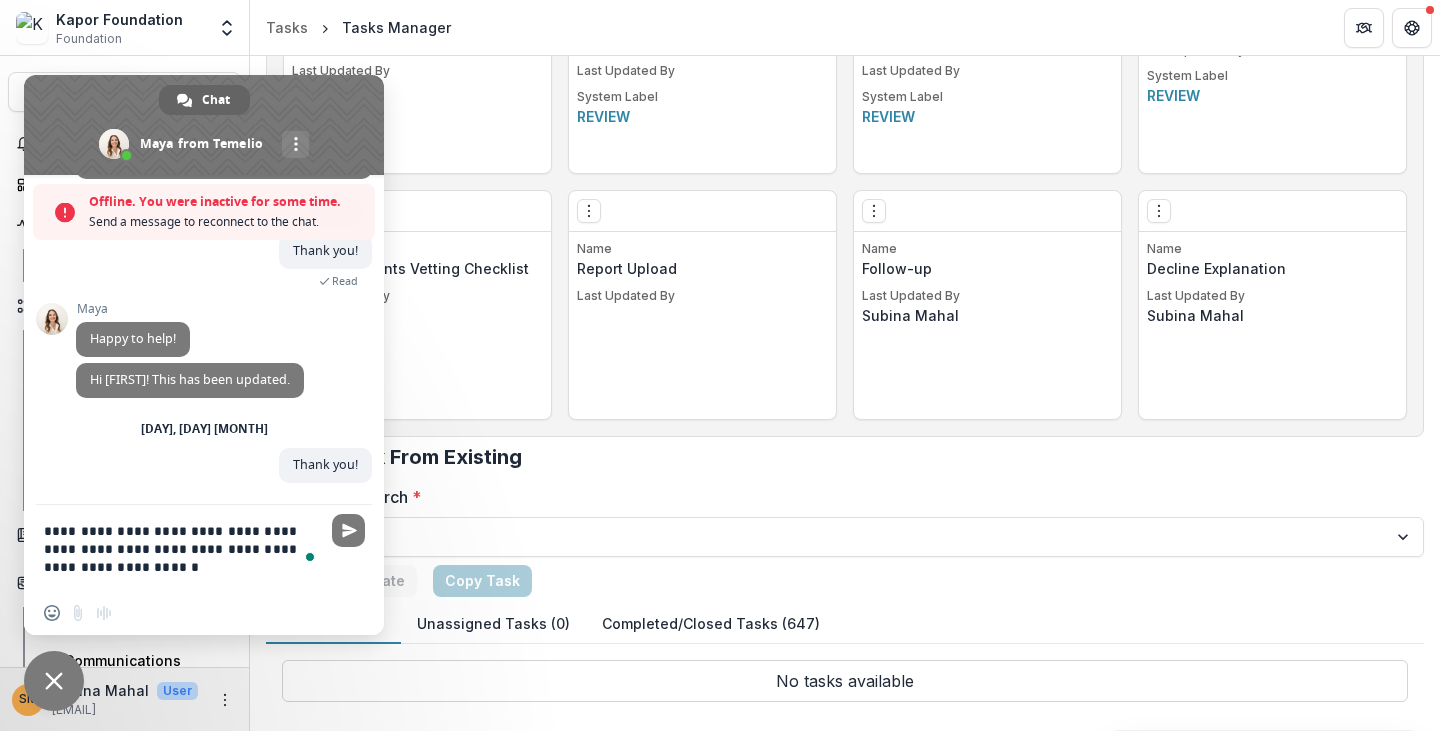 click on "**********" at bounding box center [184, 548] 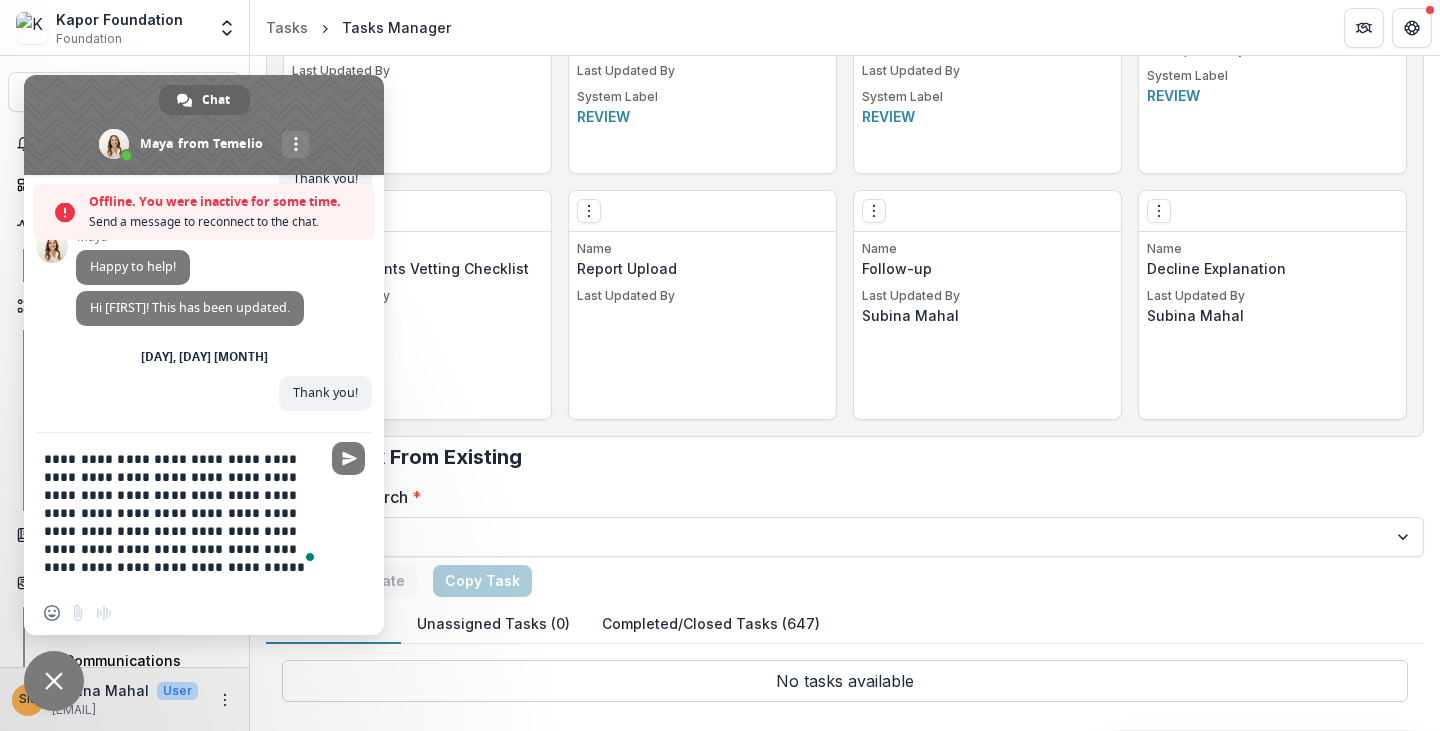 drag, startPoint x: 81, startPoint y: 514, endPoint x: 164, endPoint y: 547, distance: 89.31965 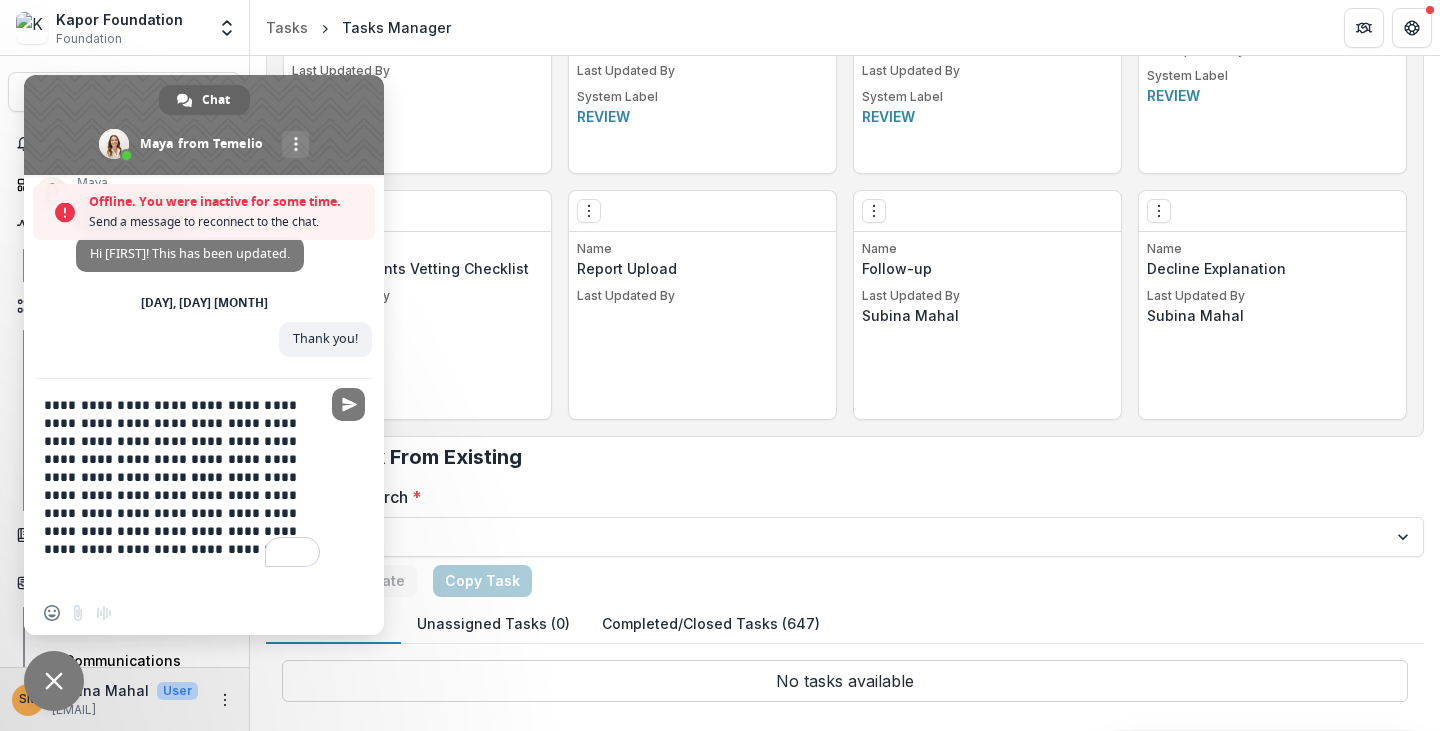 click on "**********" at bounding box center (184, 485) 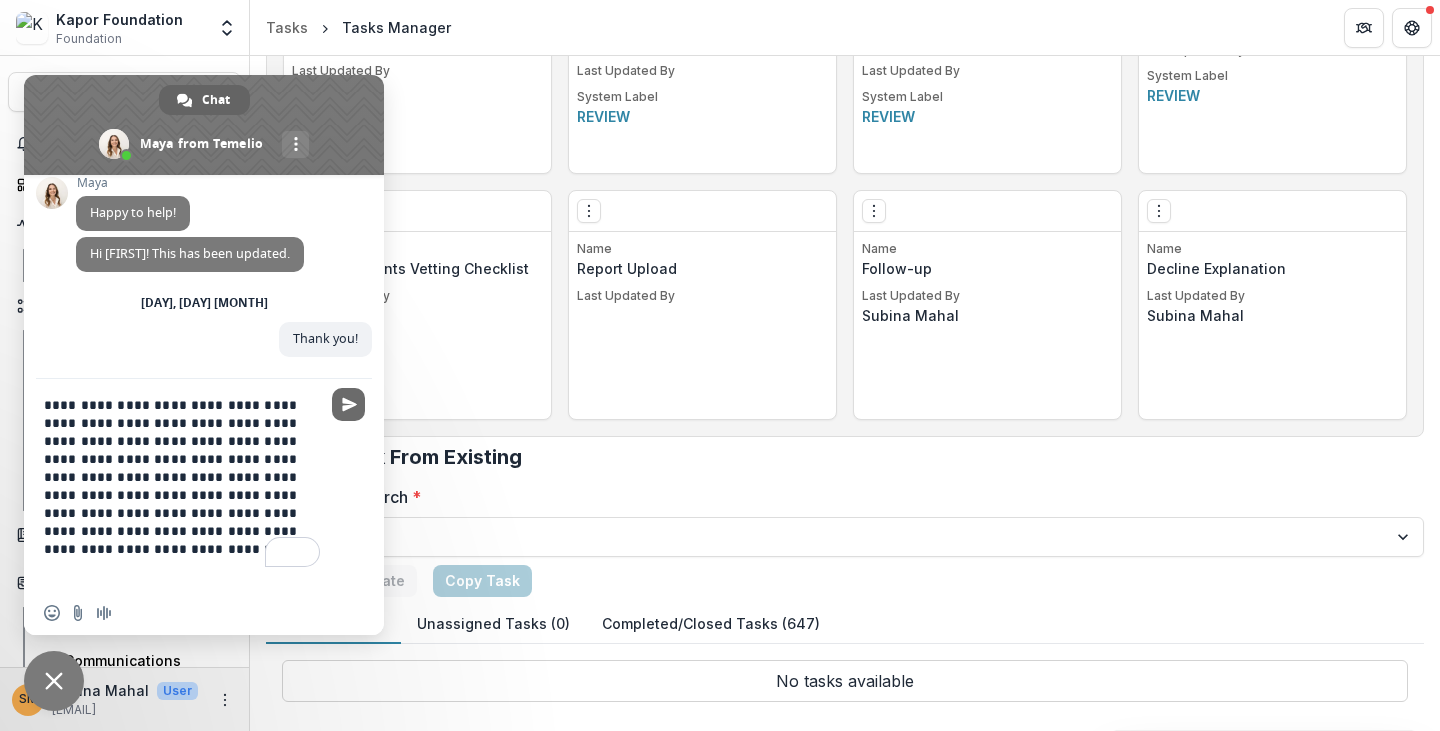 type on "**********" 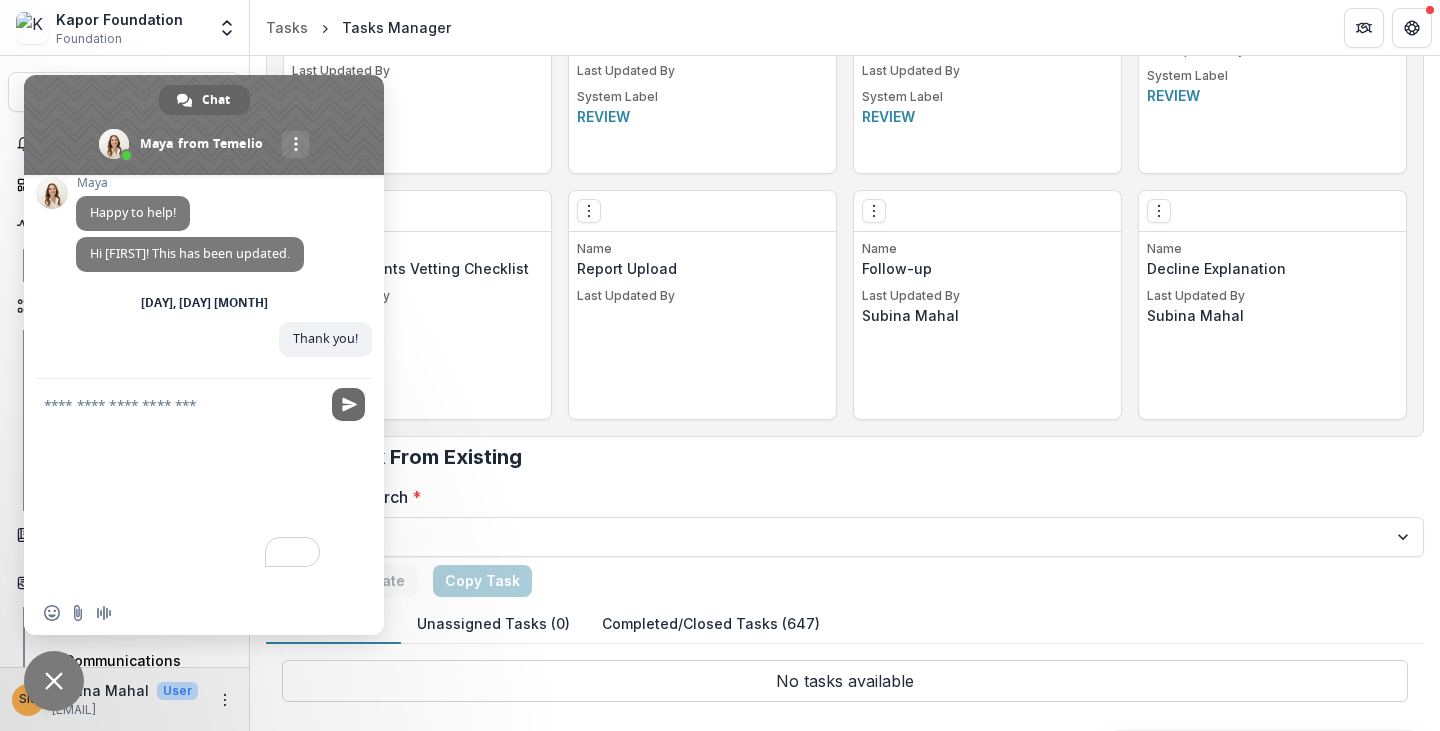 scroll, scrollTop: 9227, scrollLeft: 0, axis: vertical 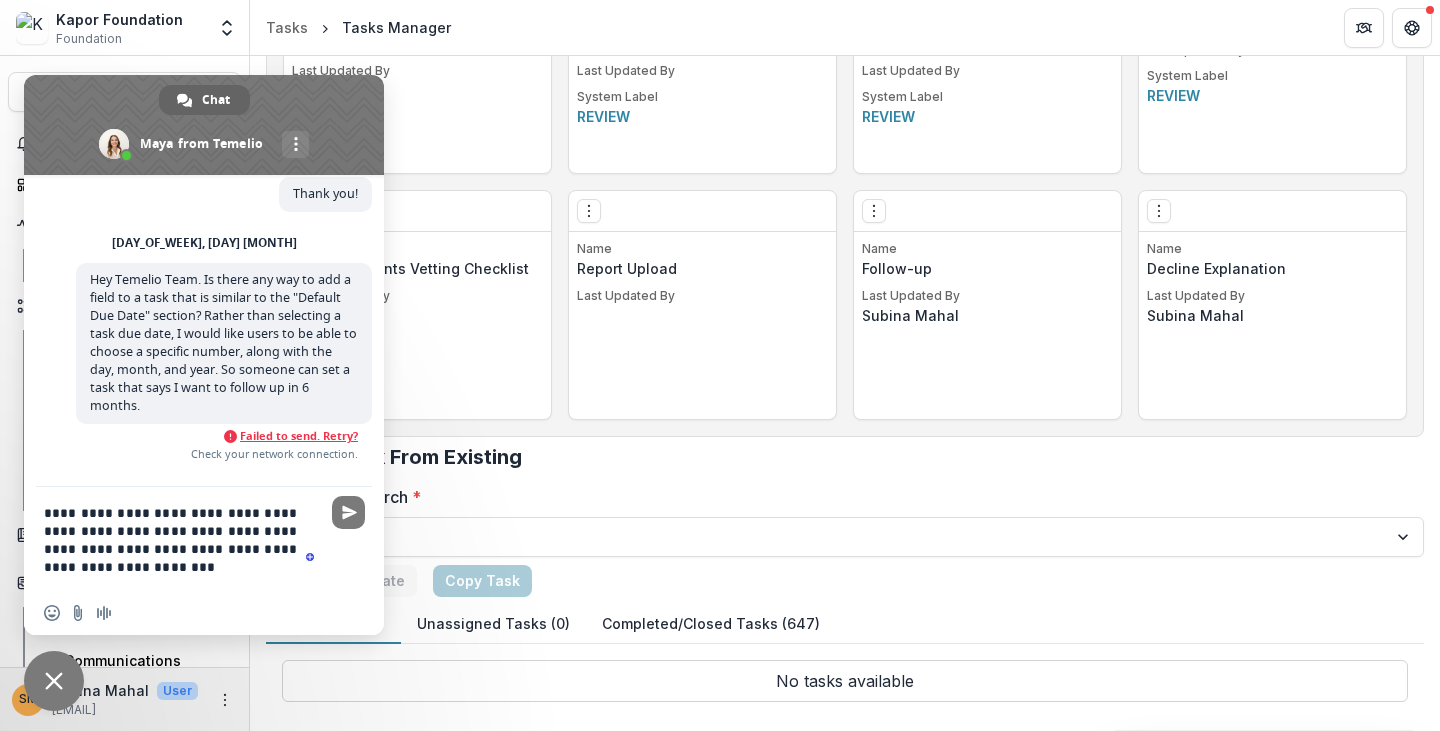 type on "**********" 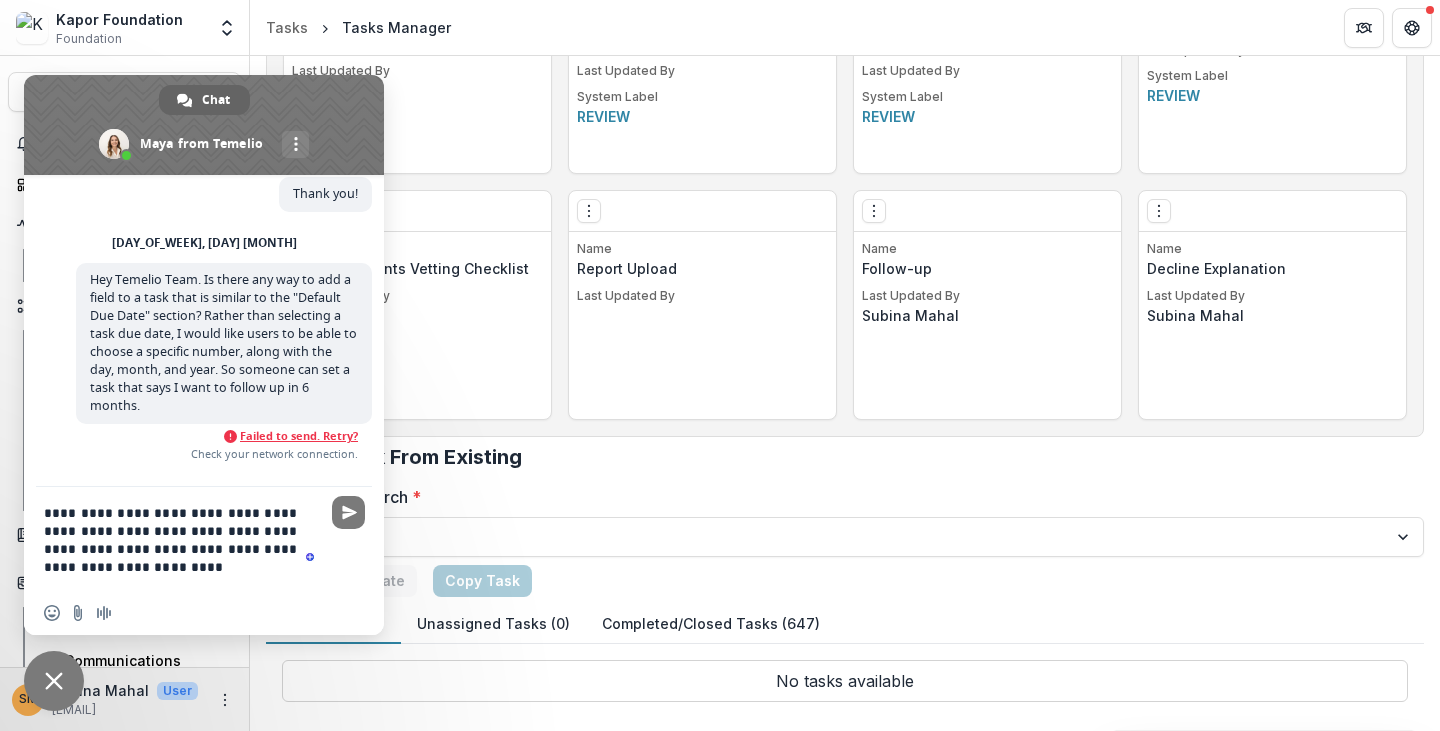 drag, startPoint x: 135, startPoint y: 574, endPoint x: 19, endPoint y: 507, distance: 133.95895 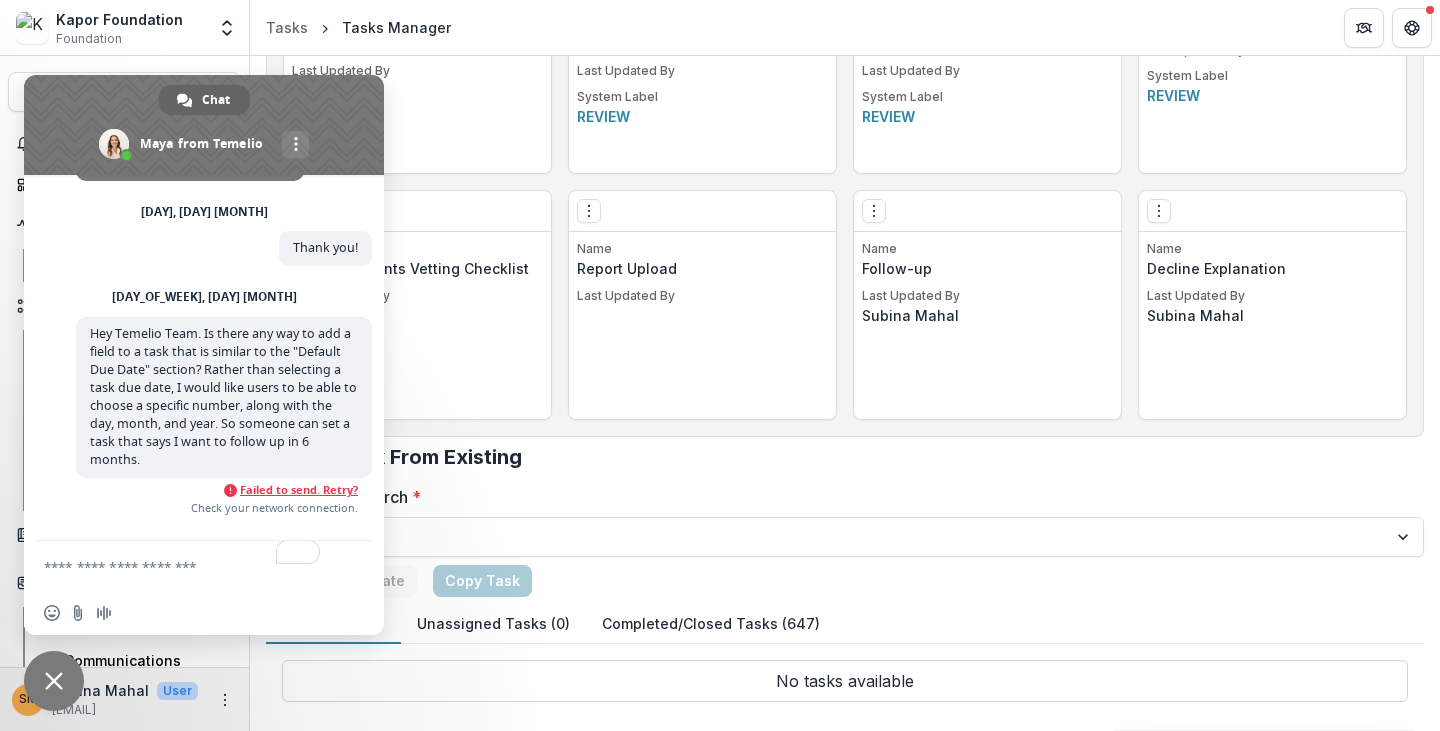click on "Failed to send. Retry?" at bounding box center [299, 490] 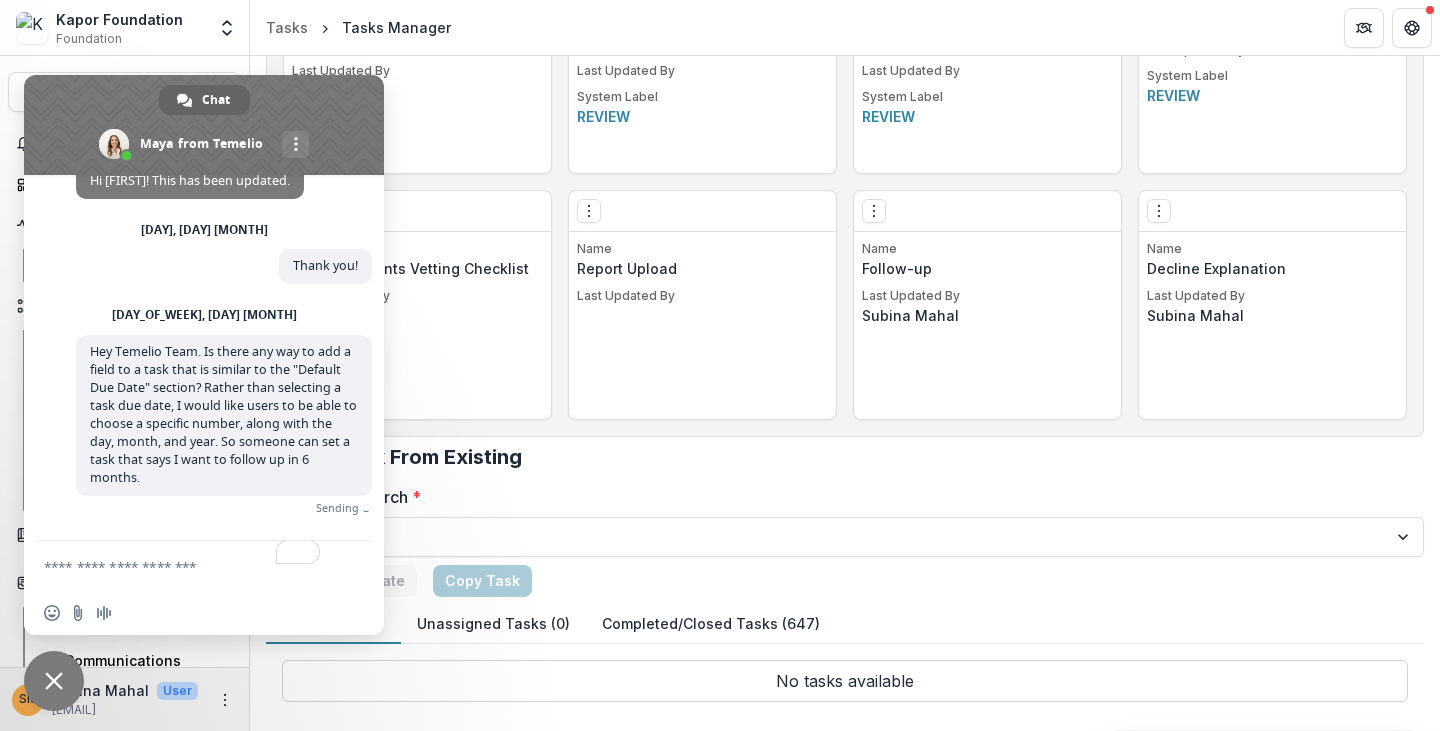 scroll, scrollTop: 9227, scrollLeft: 0, axis: vertical 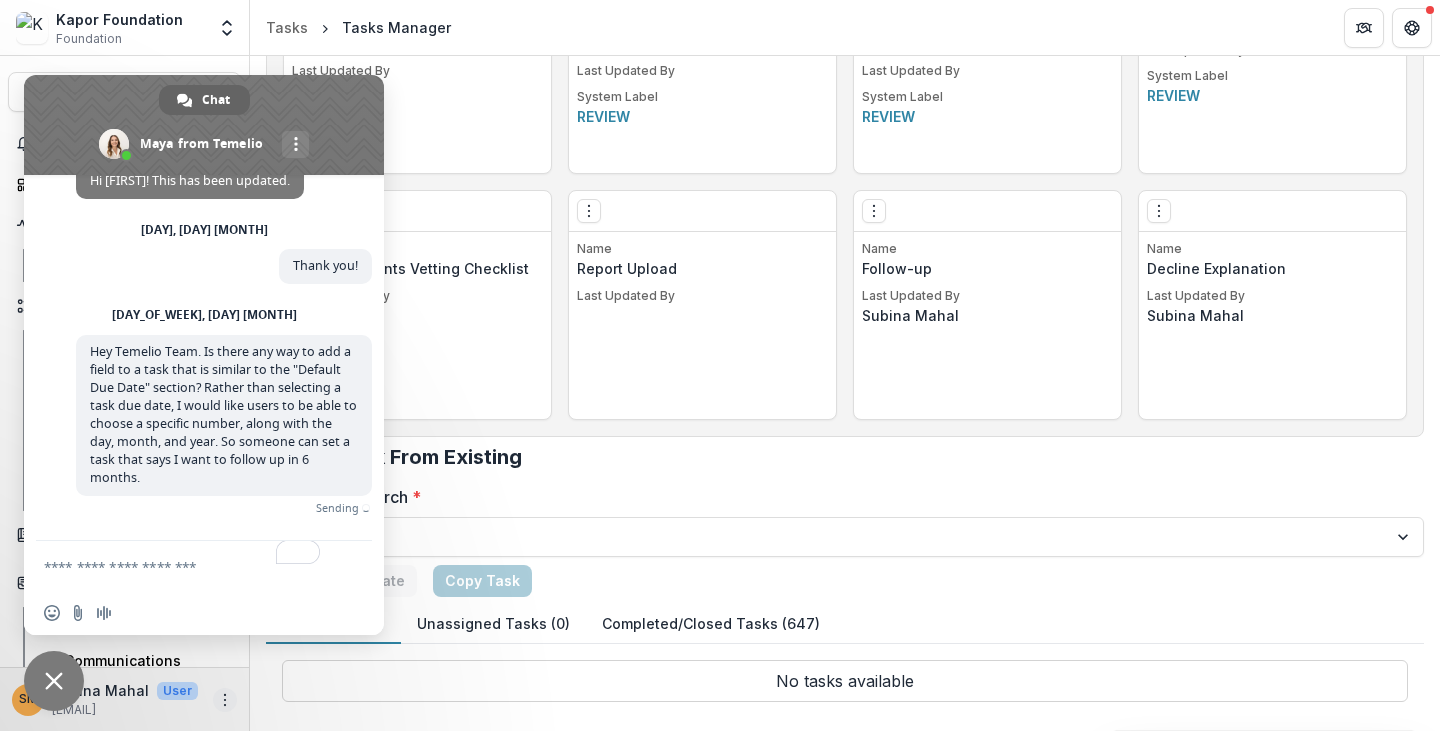 click 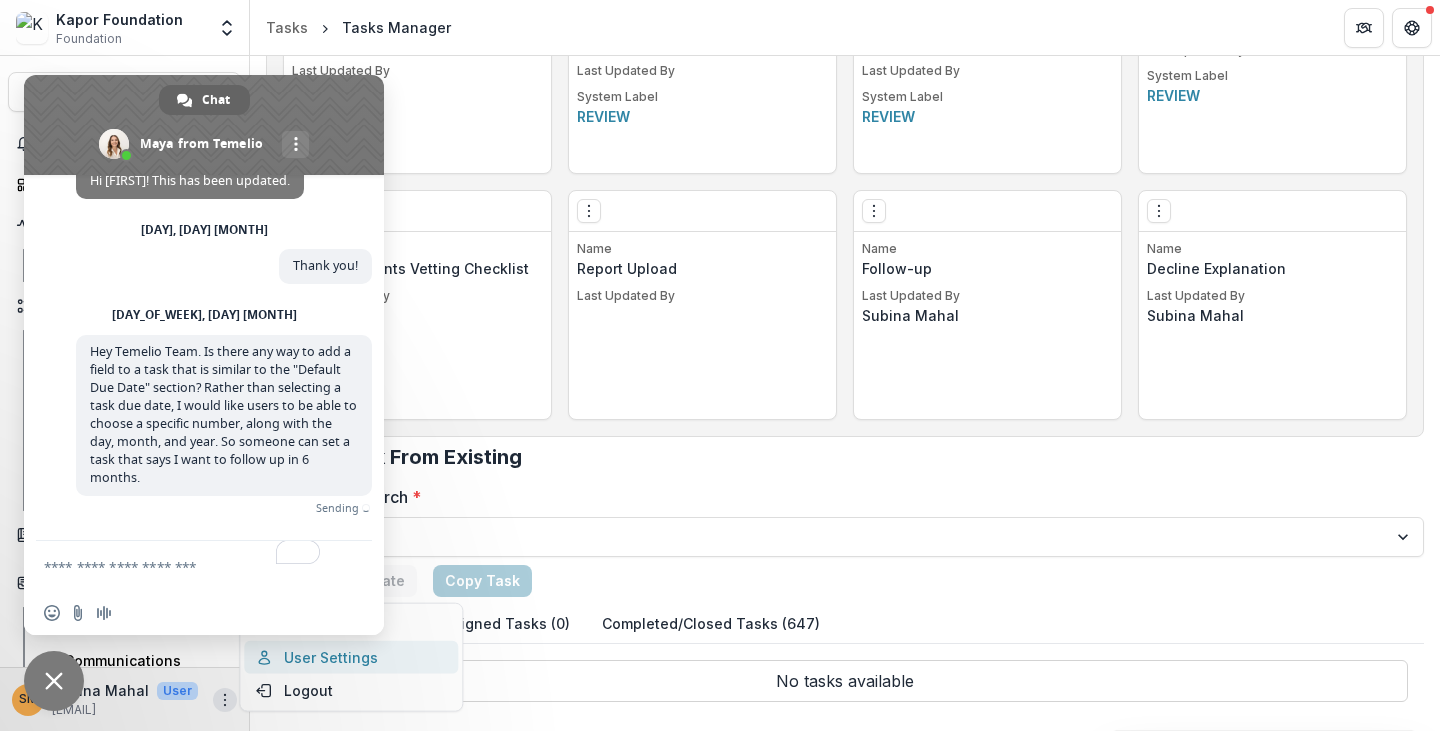 click on "User Settings" at bounding box center [351, 657] 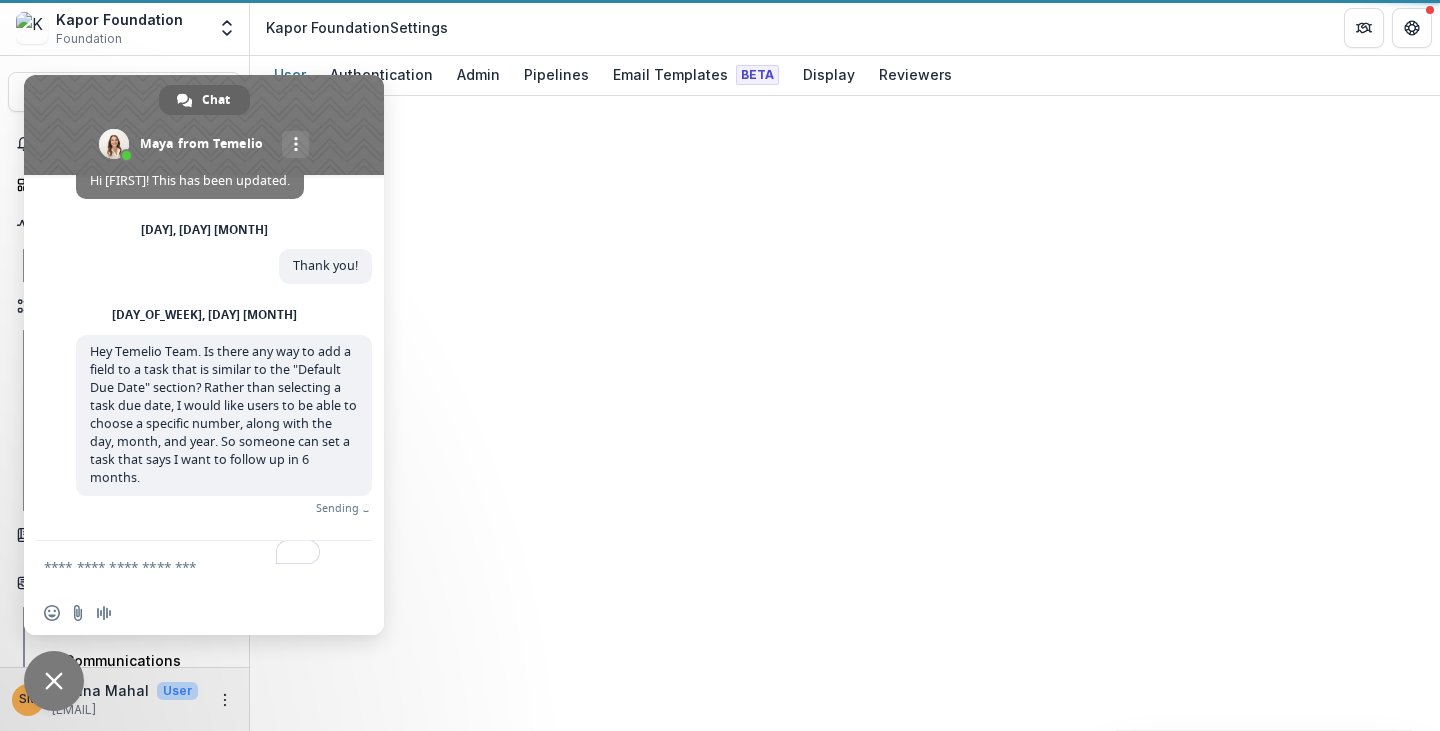 scroll, scrollTop: 0, scrollLeft: 0, axis: both 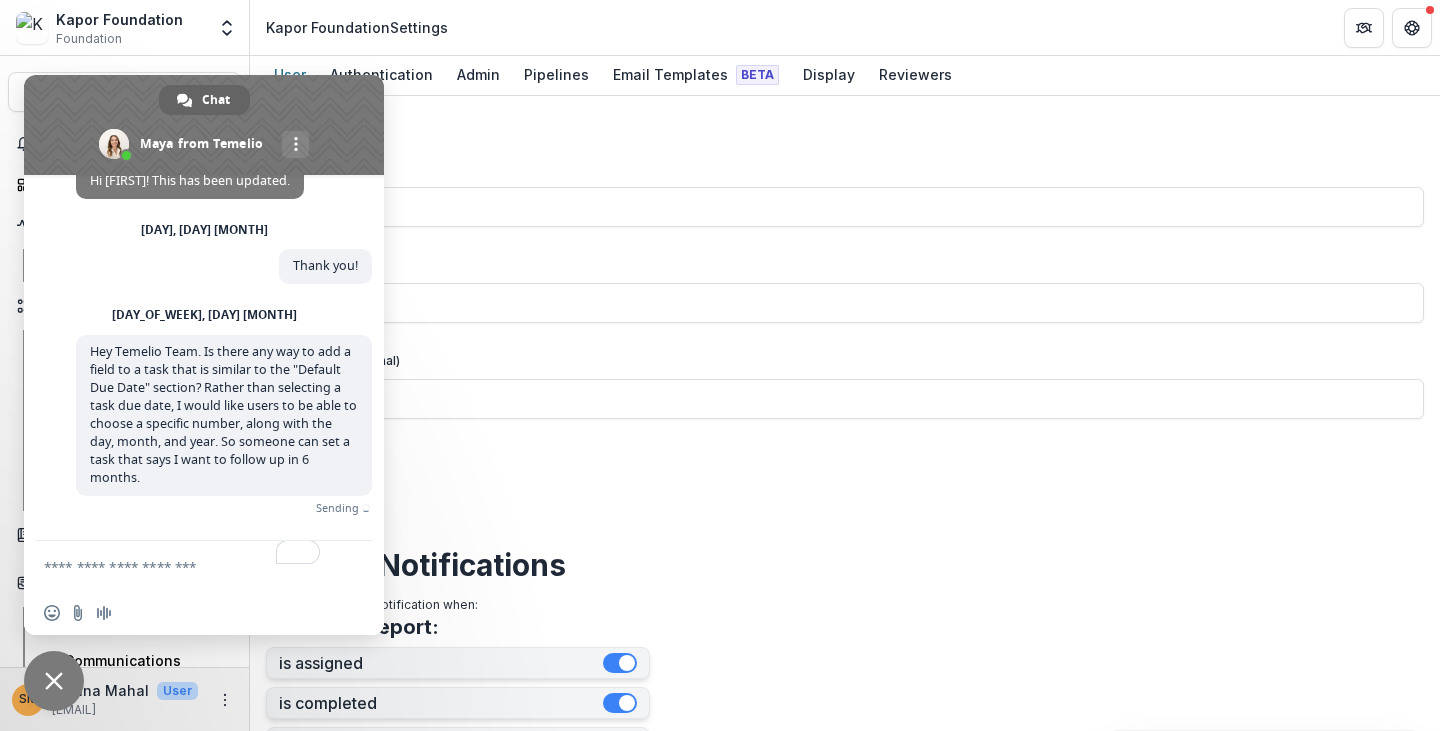 click at bounding box center [204, 125] 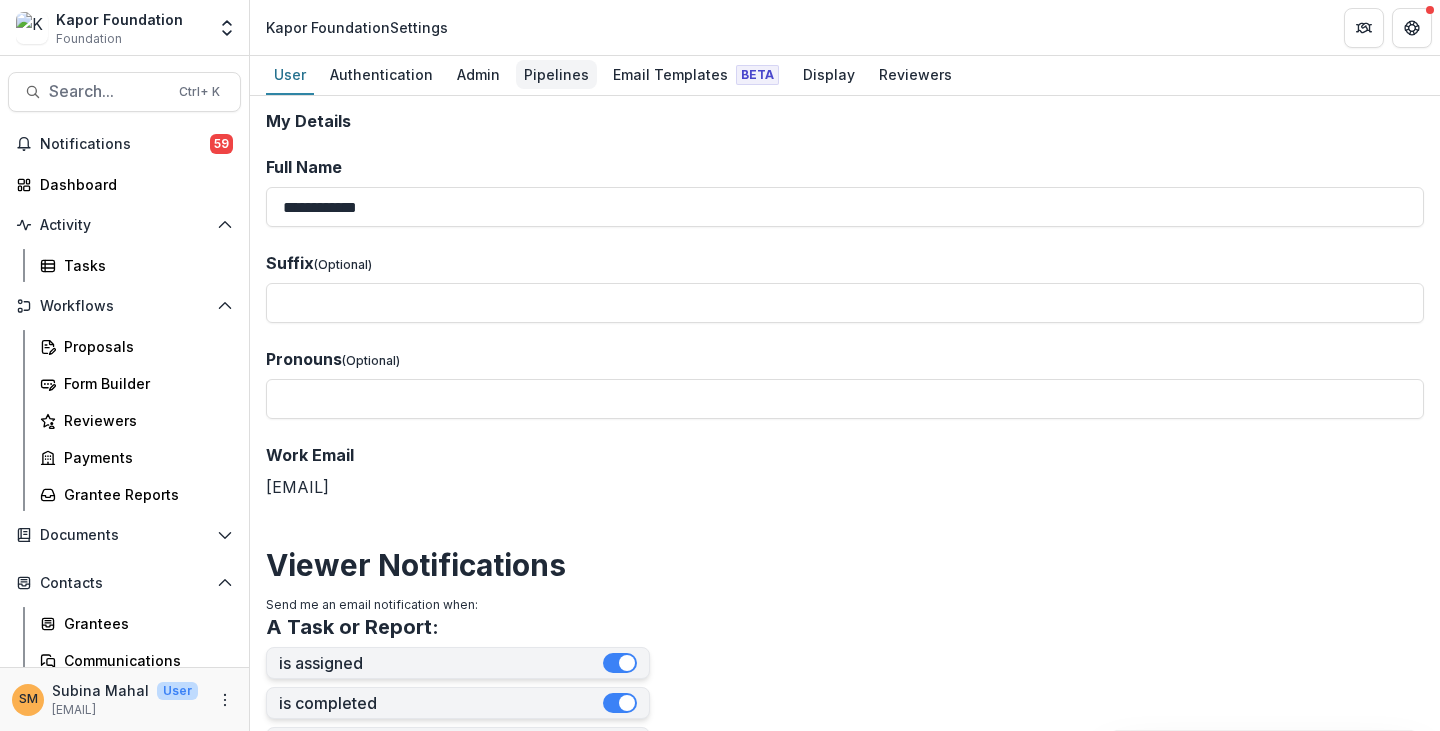 click on "Pipelines" at bounding box center (556, 74) 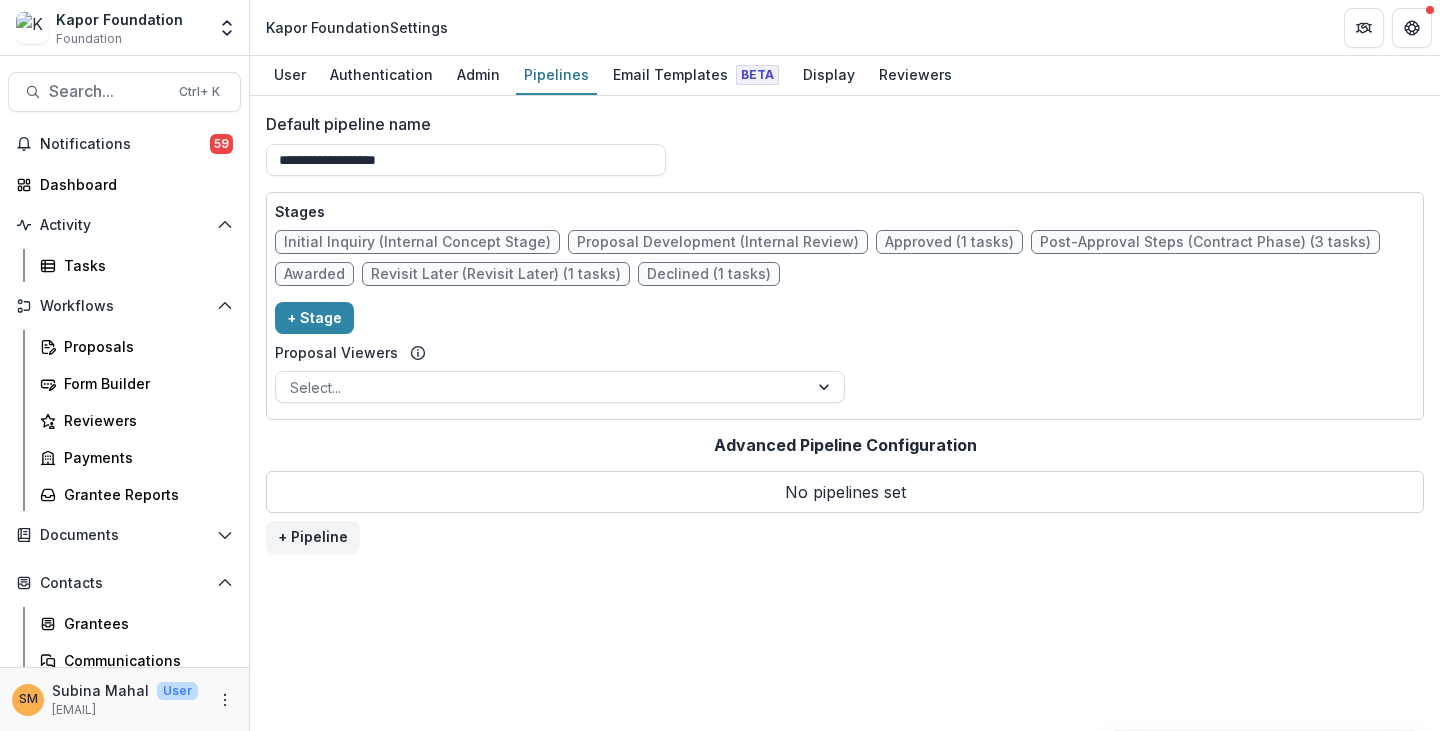 click on "Revisit Later (Revisit Later) (1 tasks)" at bounding box center [496, 274] 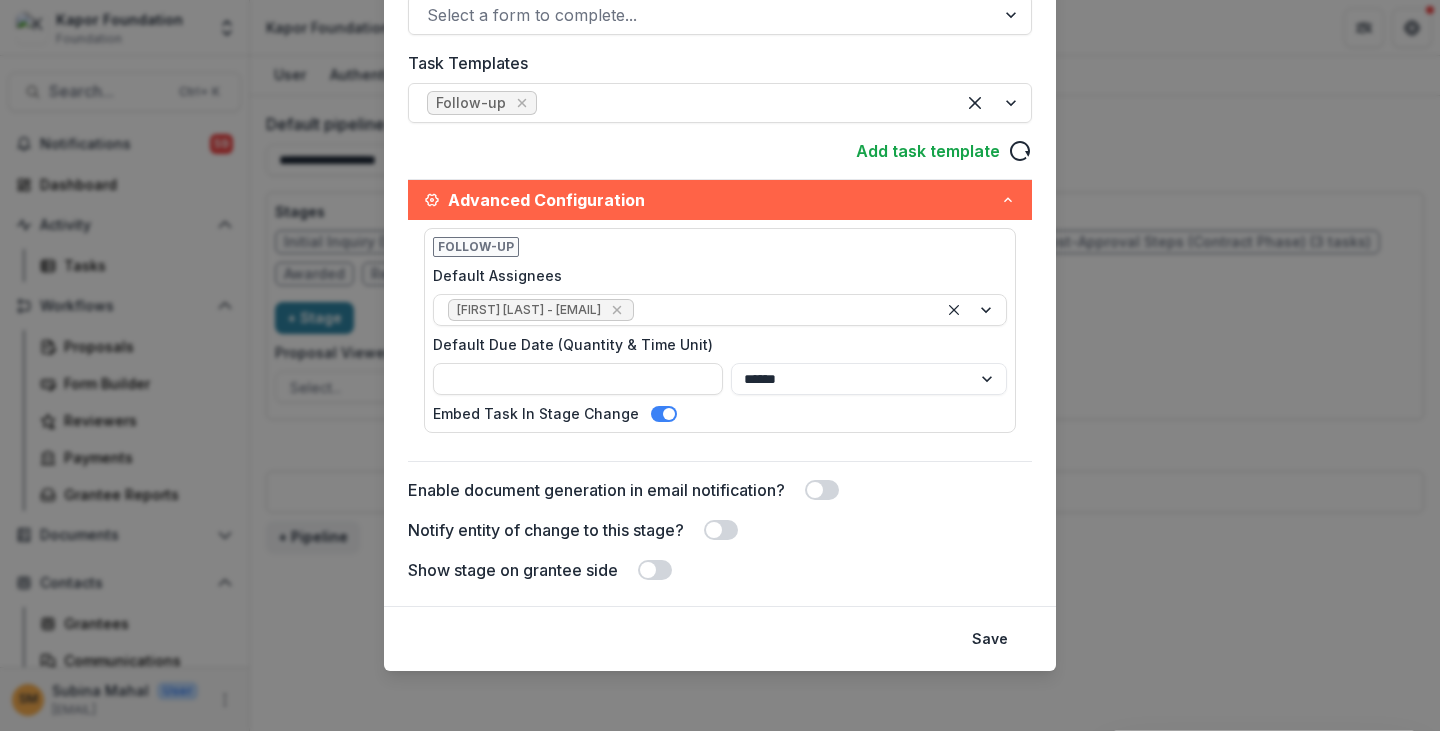 scroll, scrollTop: 538, scrollLeft: 0, axis: vertical 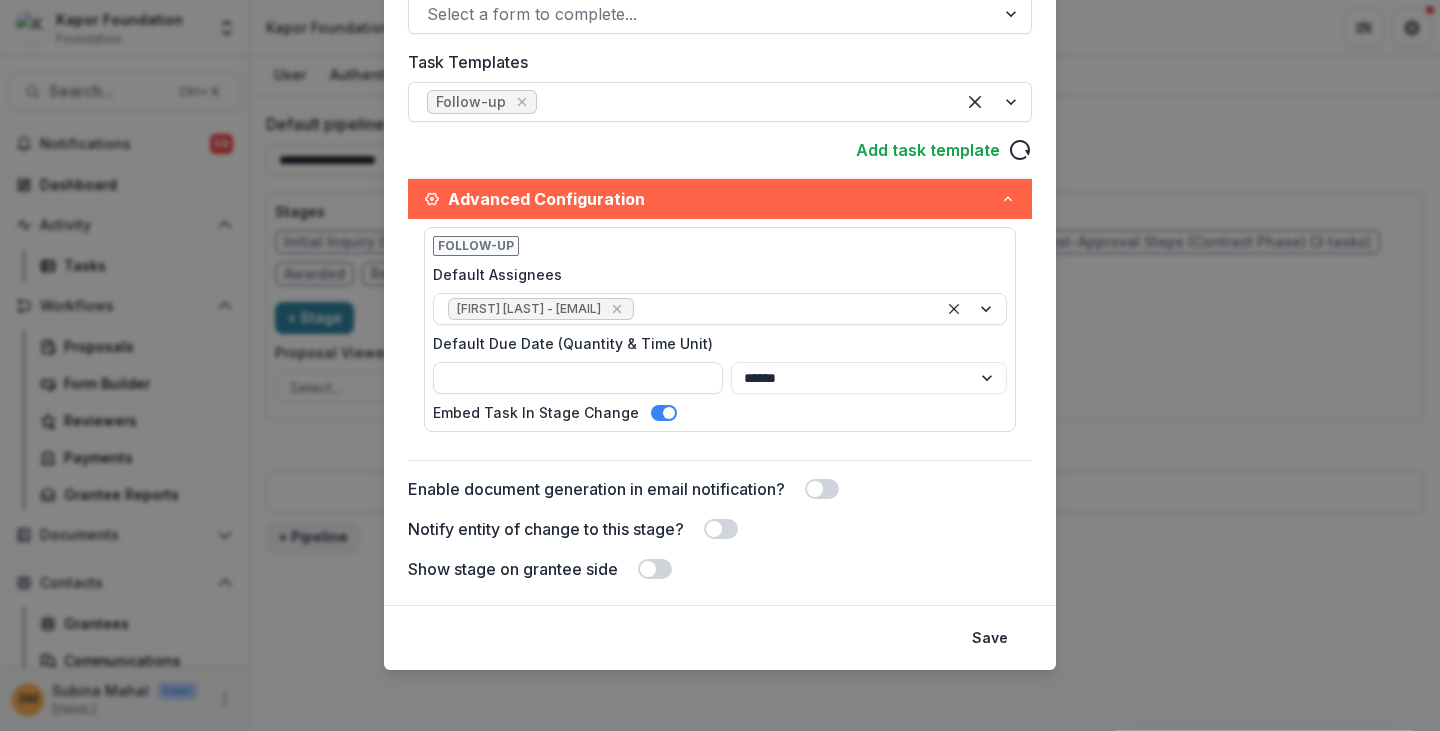 click on "Default Assignees [FIRST] [LAST] - [EMAIL]" at bounding box center [720, 95] 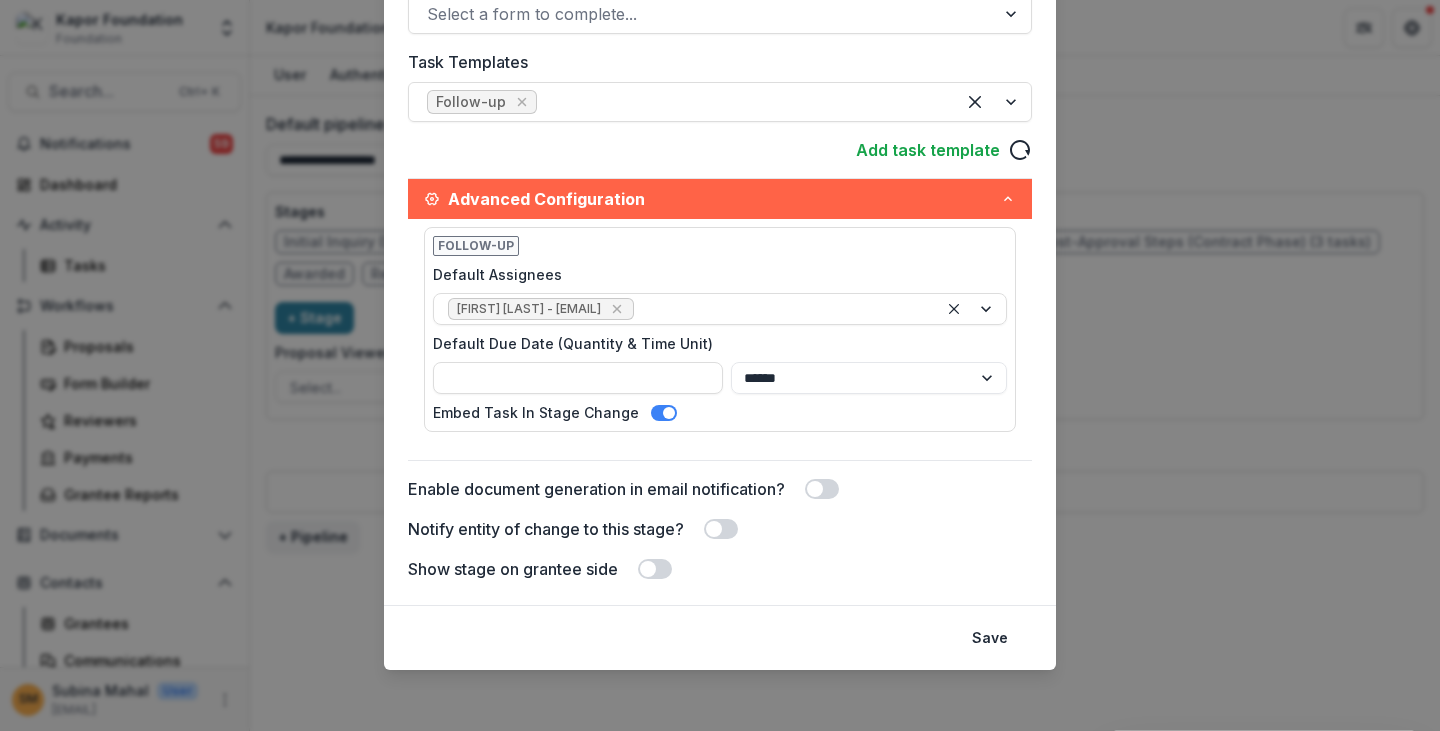 click on "**********" at bounding box center [720, 365] 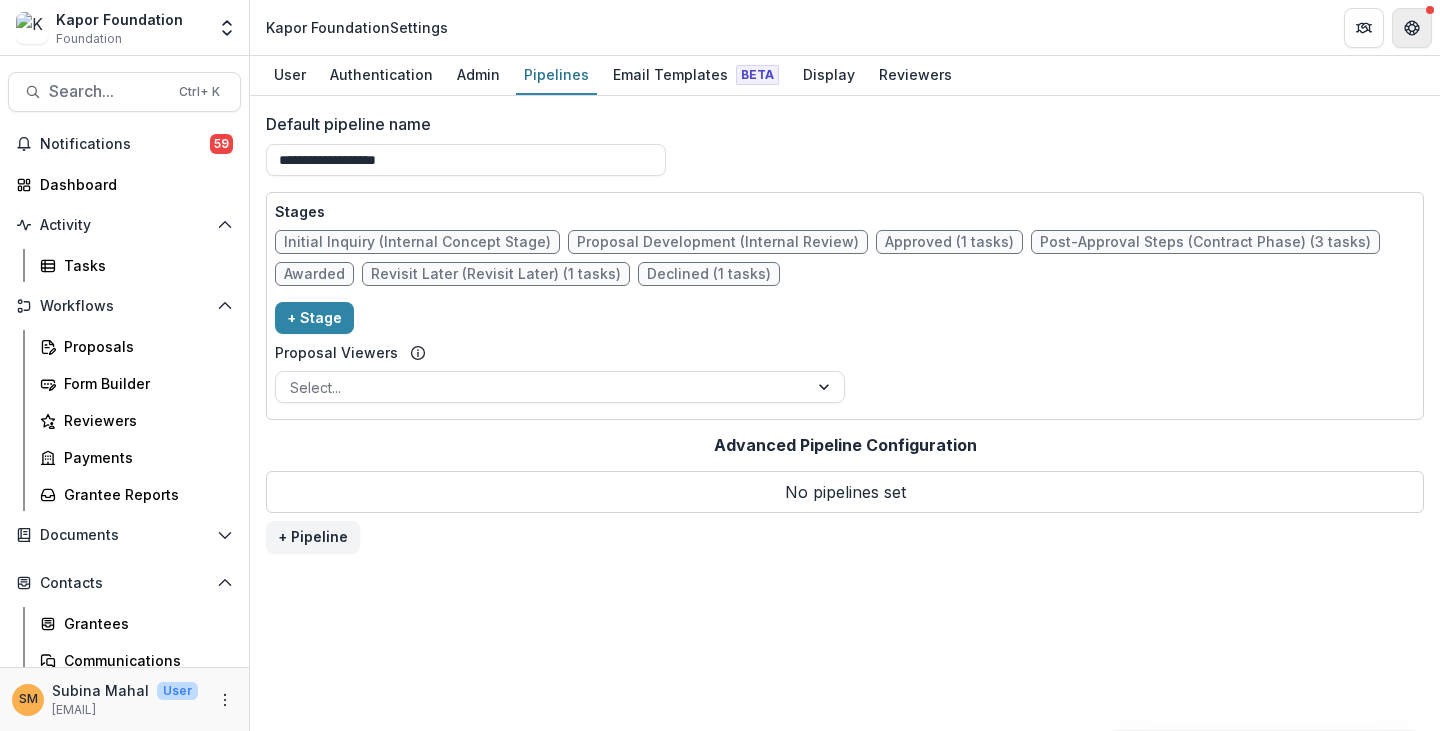 click at bounding box center (1412, 28) 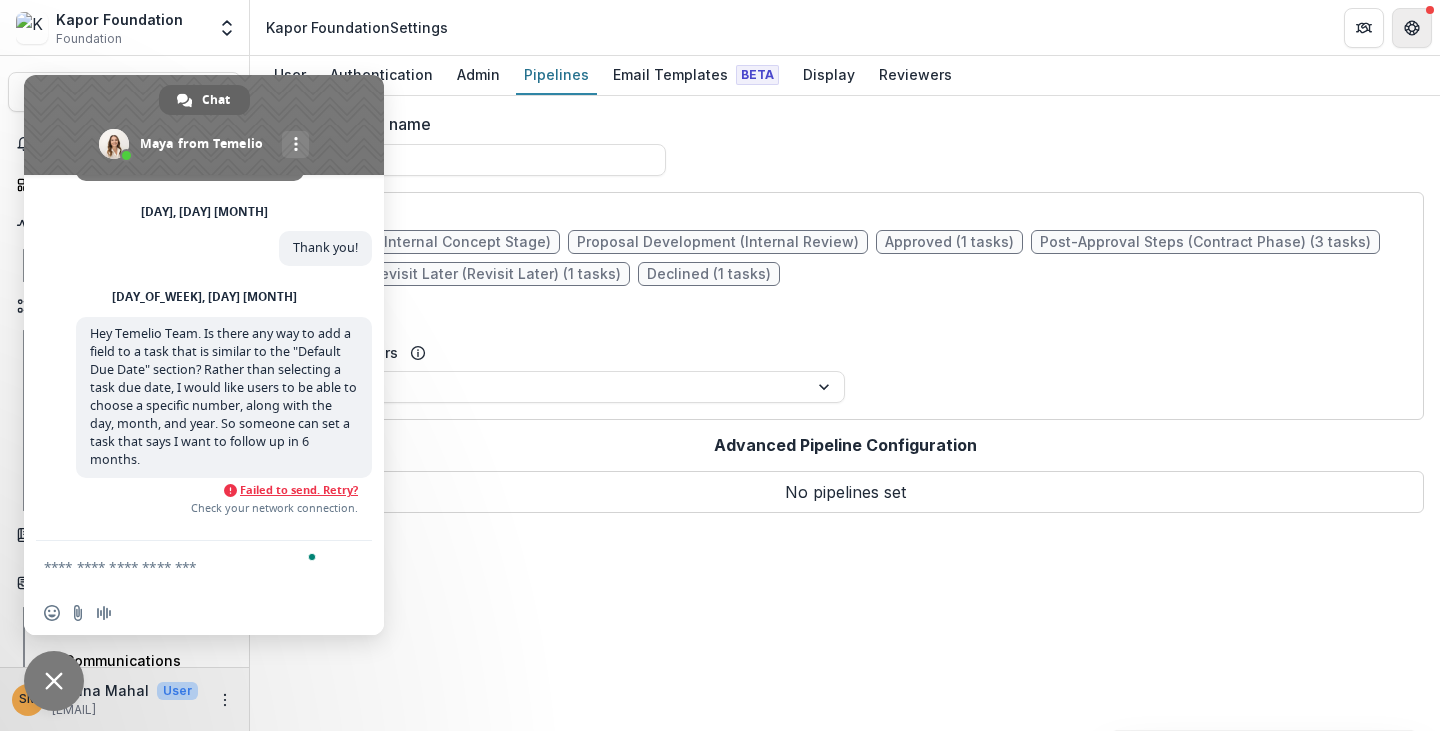 scroll, scrollTop: 9245, scrollLeft: 0, axis: vertical 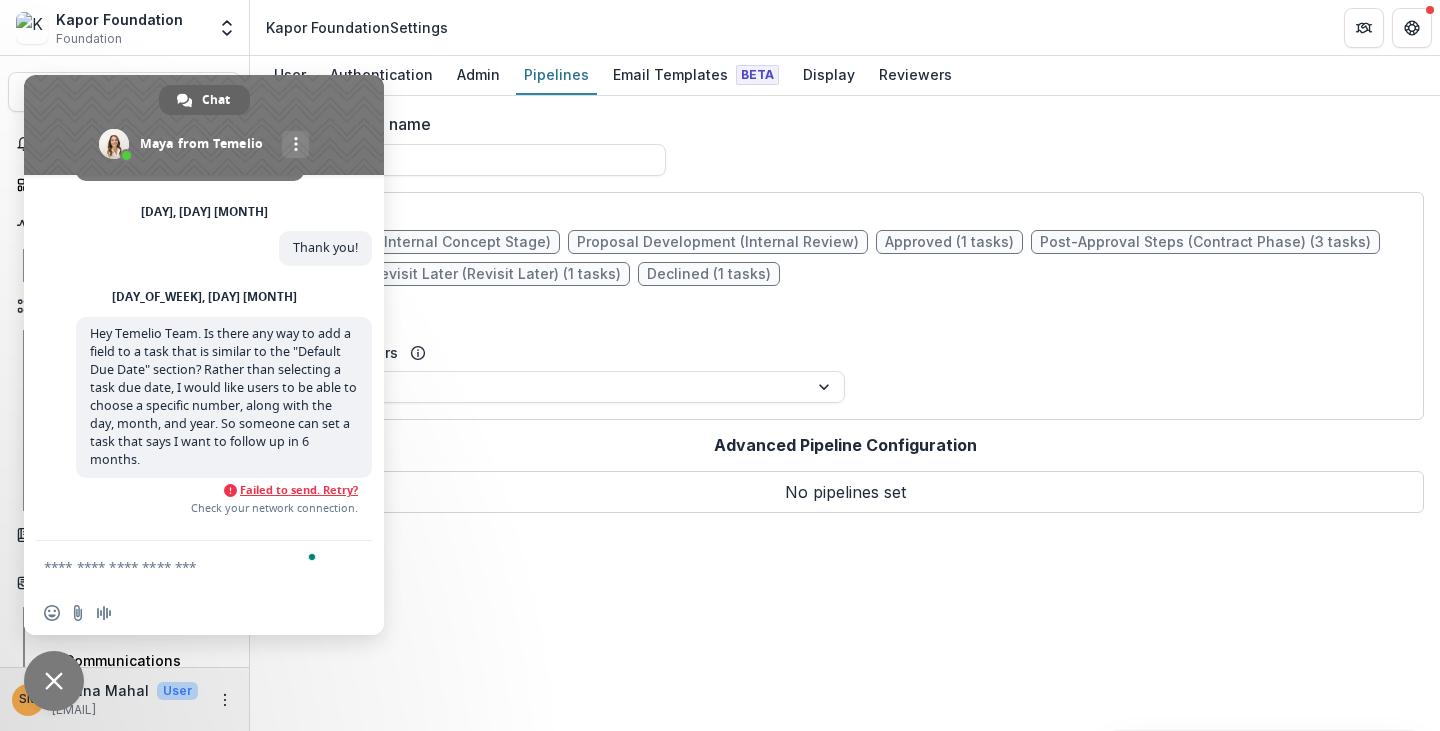 click at bounding box center [184, 566] 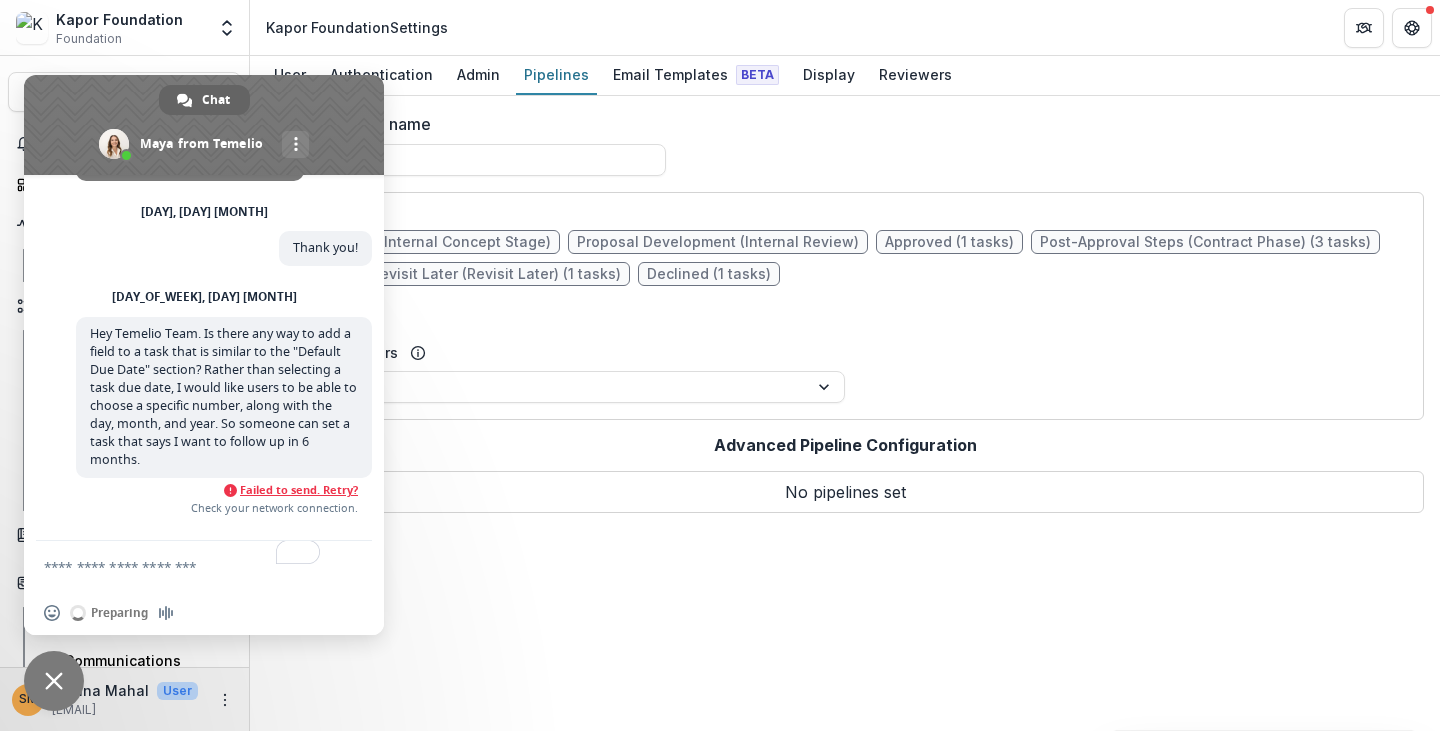 click on "Failed to send. Retry?" at bounding box center [299, 490] 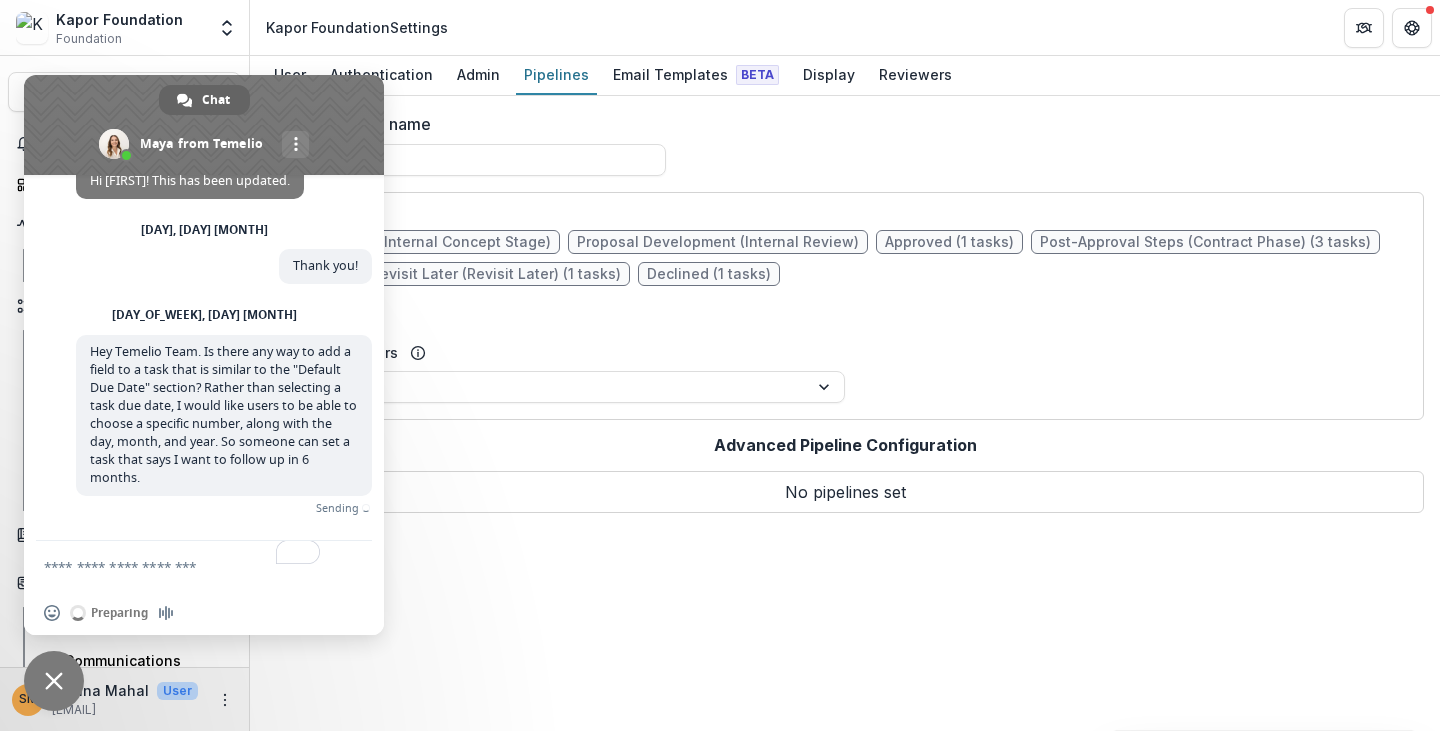click at bounding box center (184, 566) 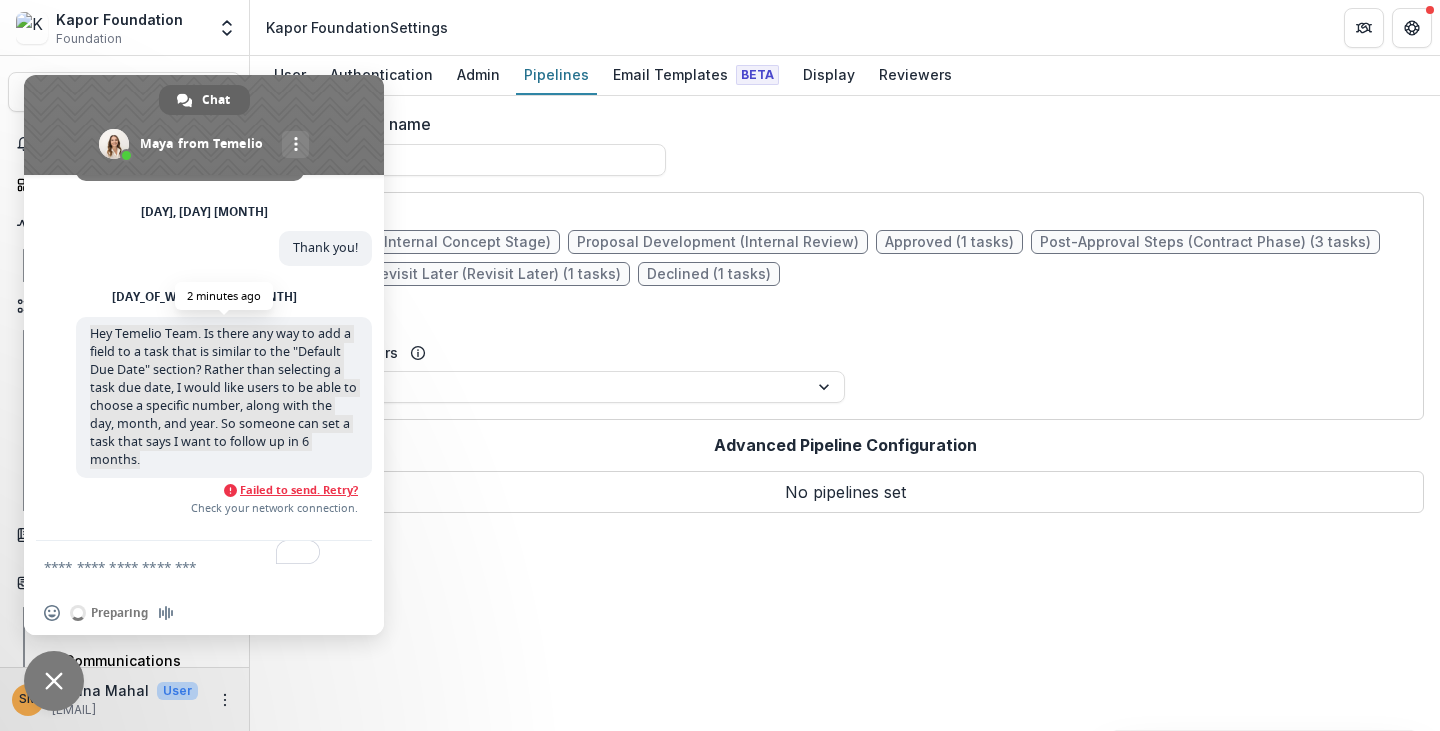 drag, startPoint x: 90, startPoint y: 326, endPoint x: 182, endPoint y: 471, distance: 171.72362 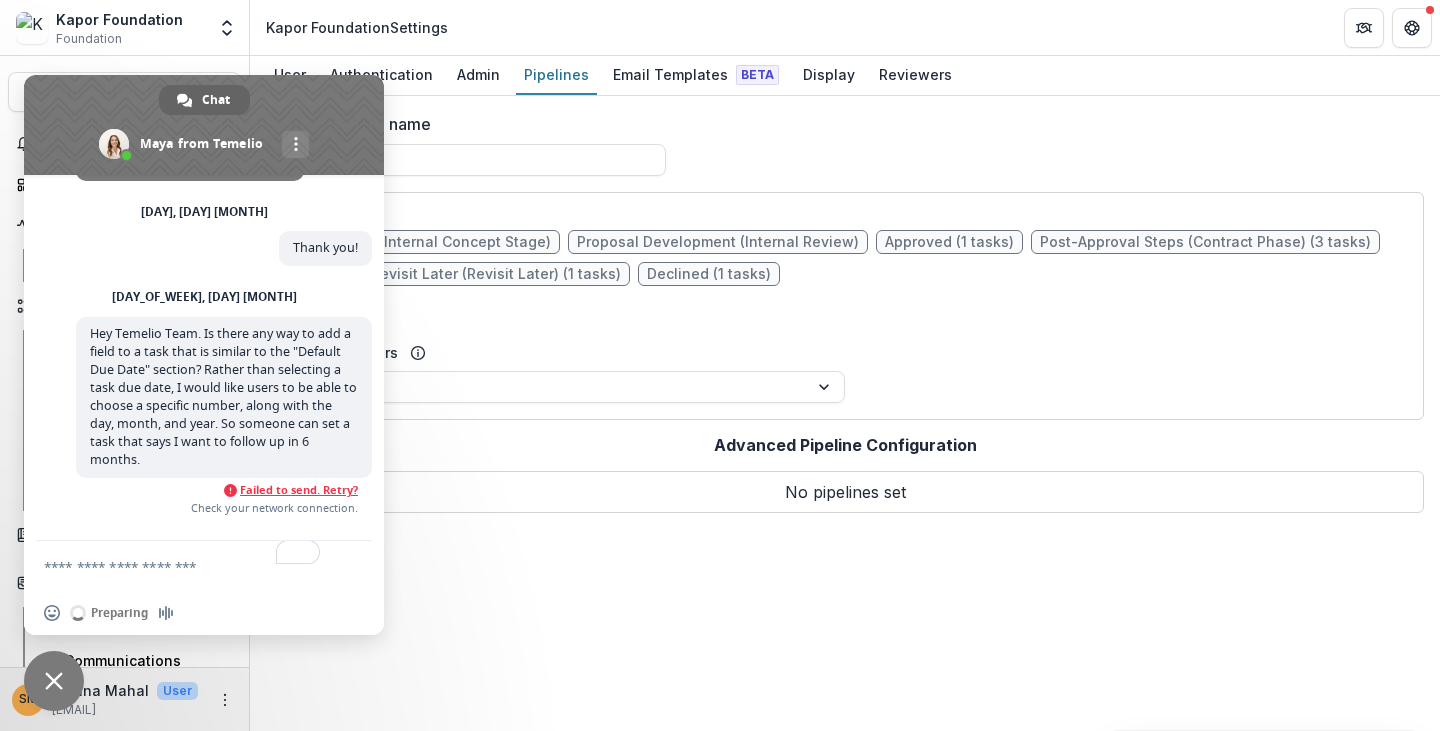 click at bounding box center (184, 566) 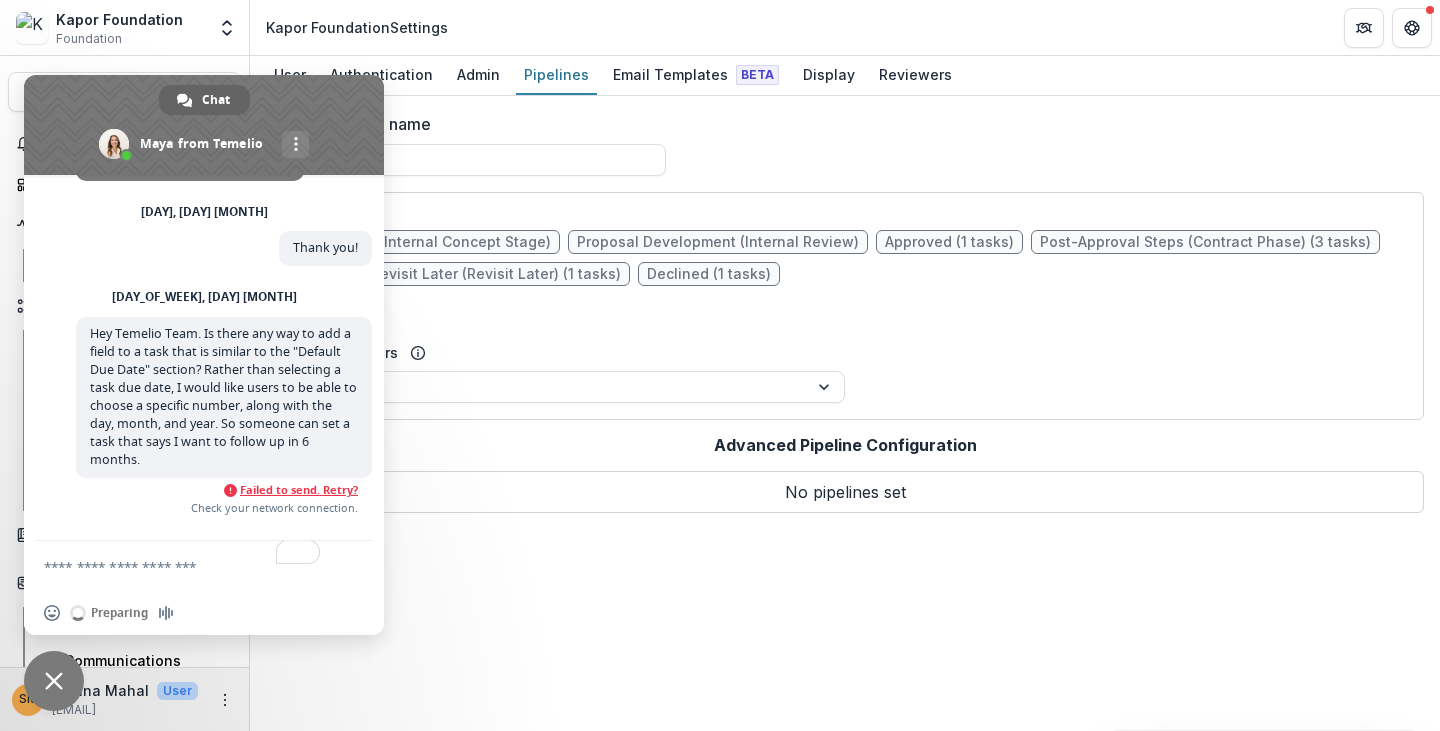 click on "**********" at bounding box center (845, 413) 